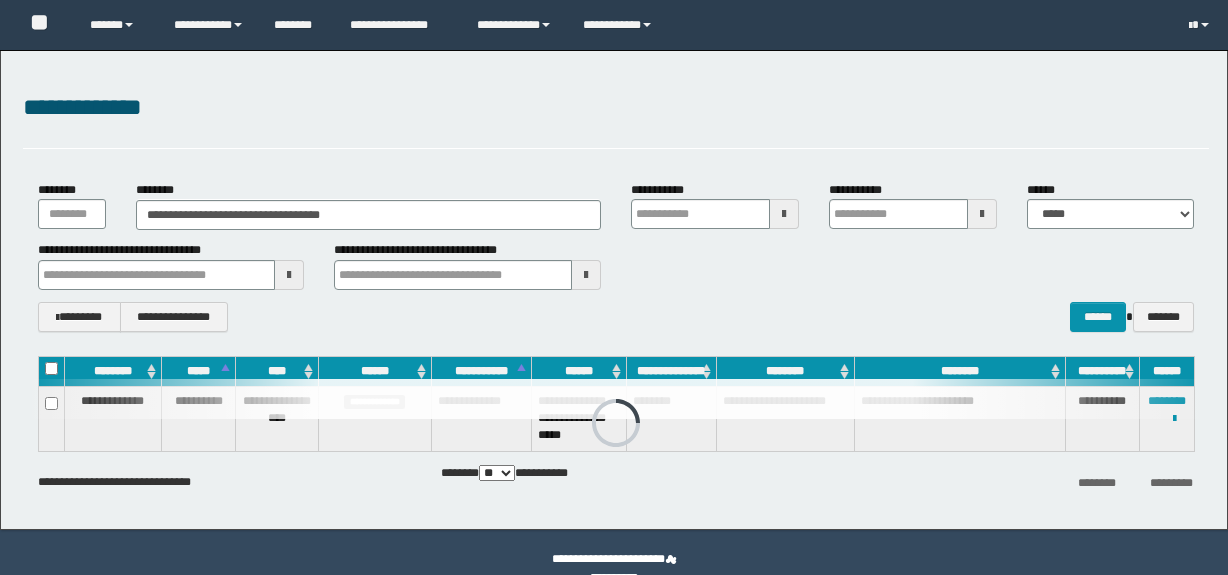 scroll, scrollTop: 0, scrollLeft: 0, axis: both 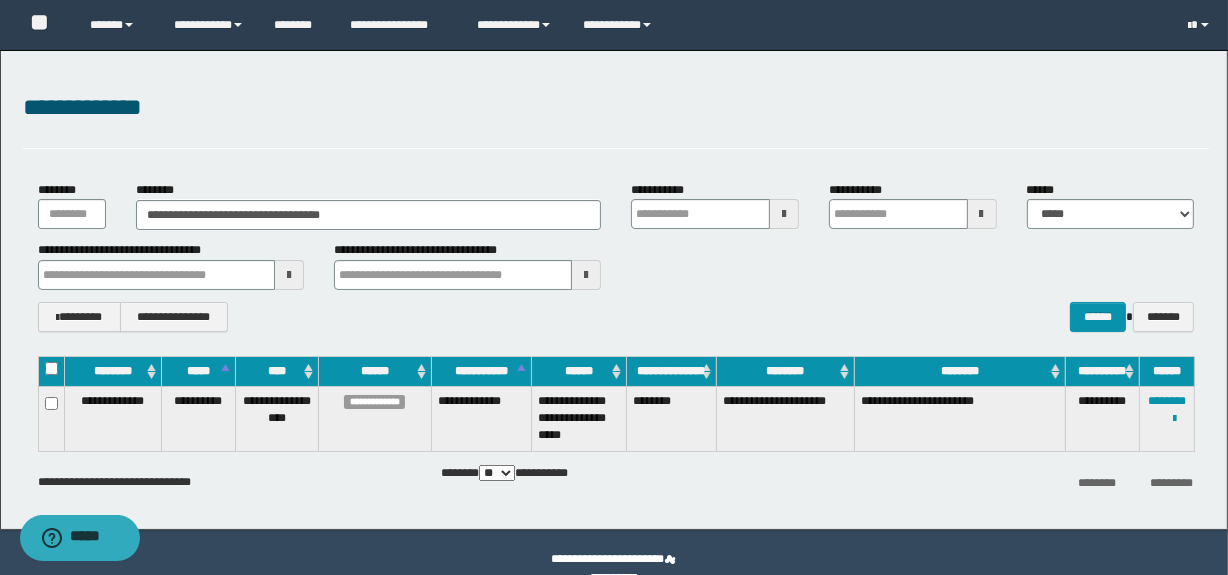 click on "**********" at bounding box center [616, 256] 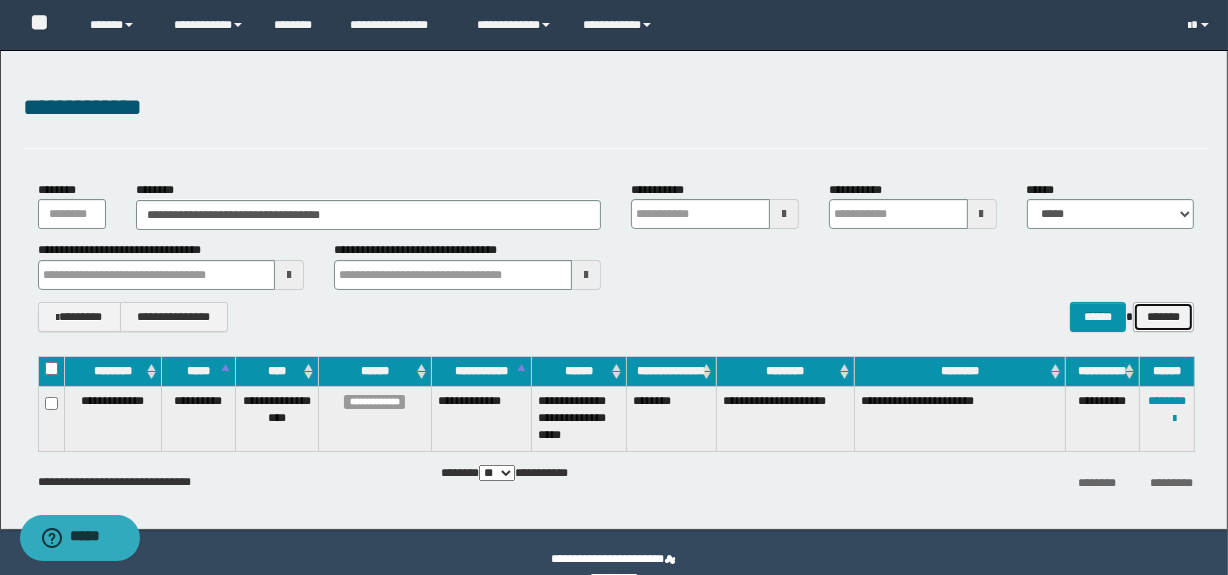 click on "*******" at bounding box center (1163, 317) 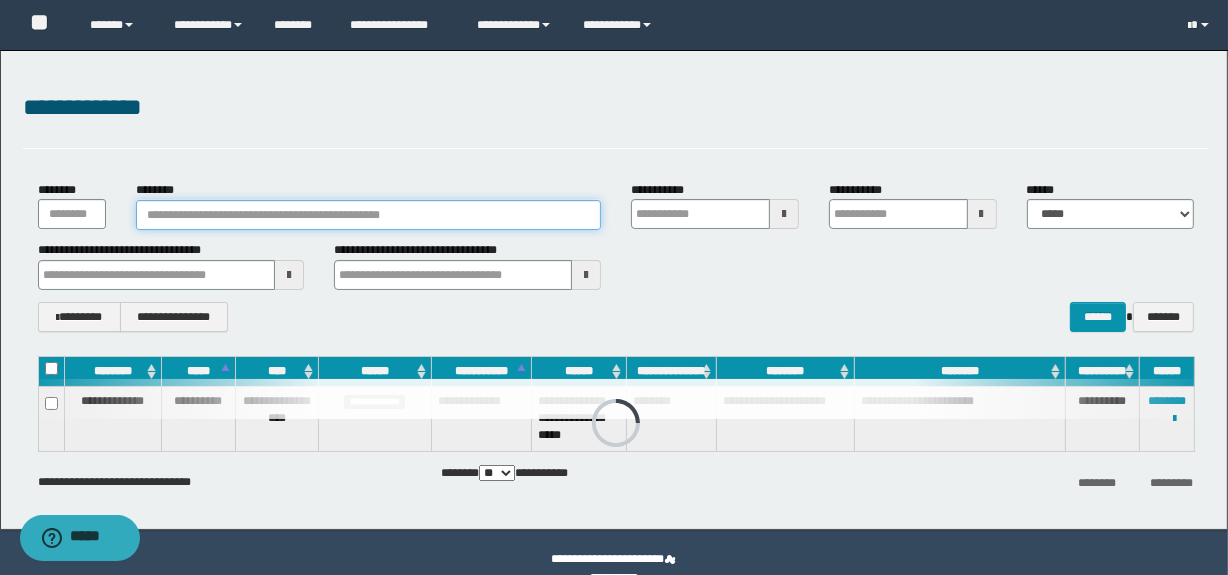 click on "********" at bounding box center (368, 215) 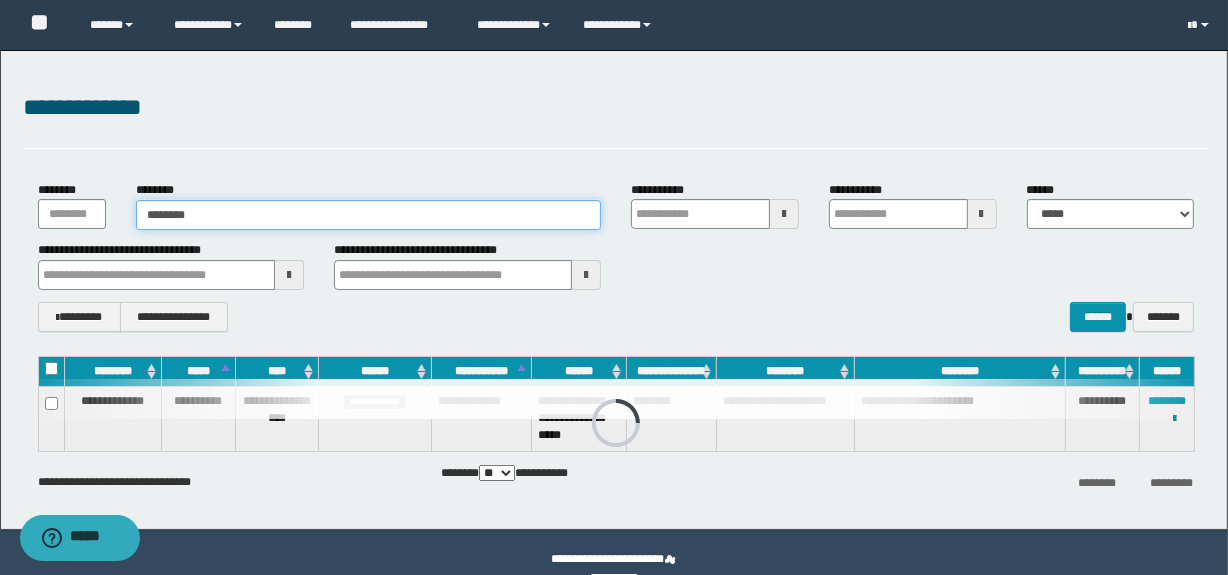 type on "********" 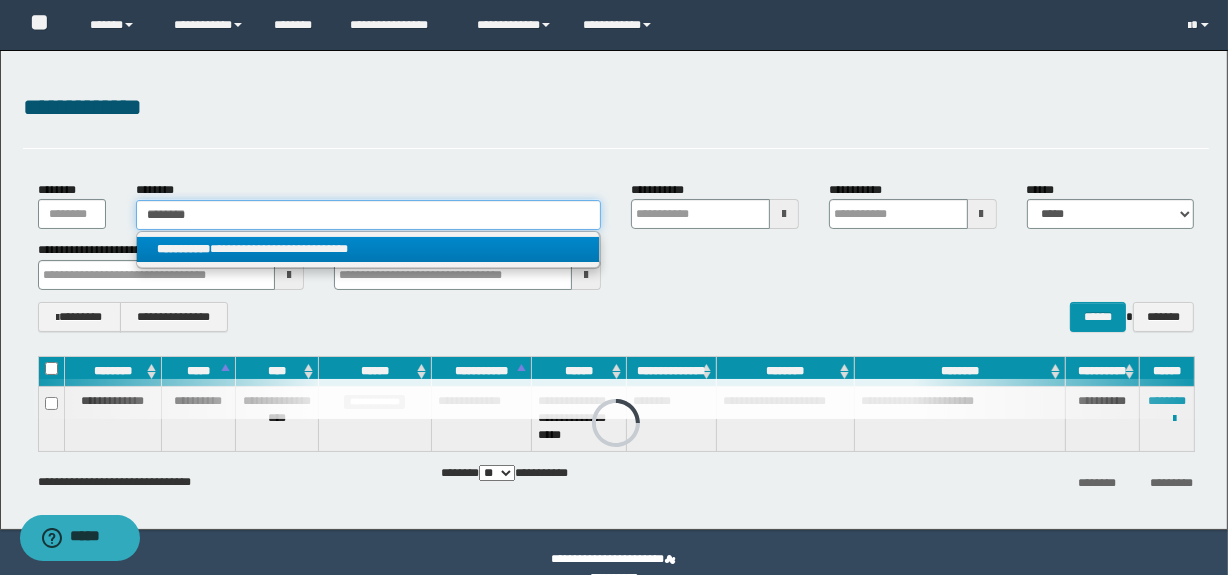 click on "**********" at bounding box center (368, 214) 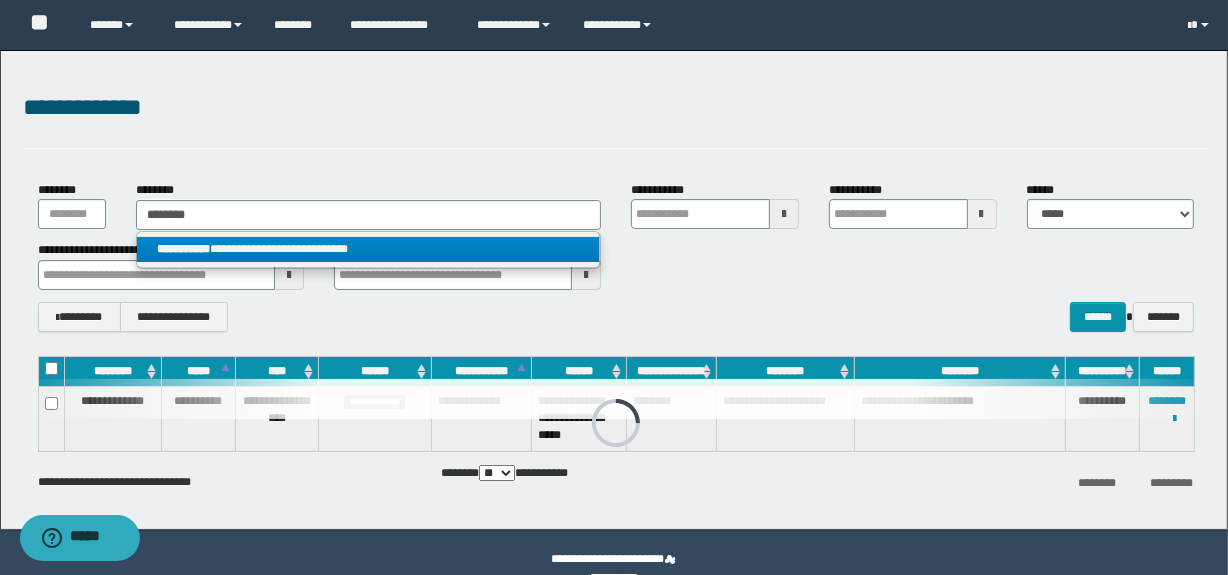 click on "**********" at bounding box center [367, 249] 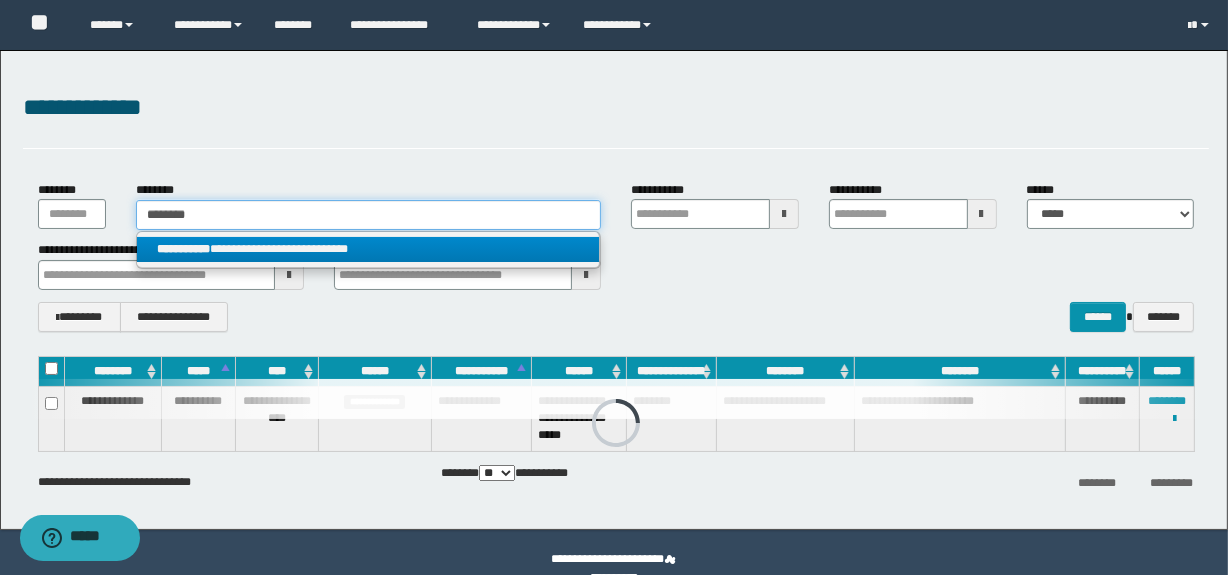type 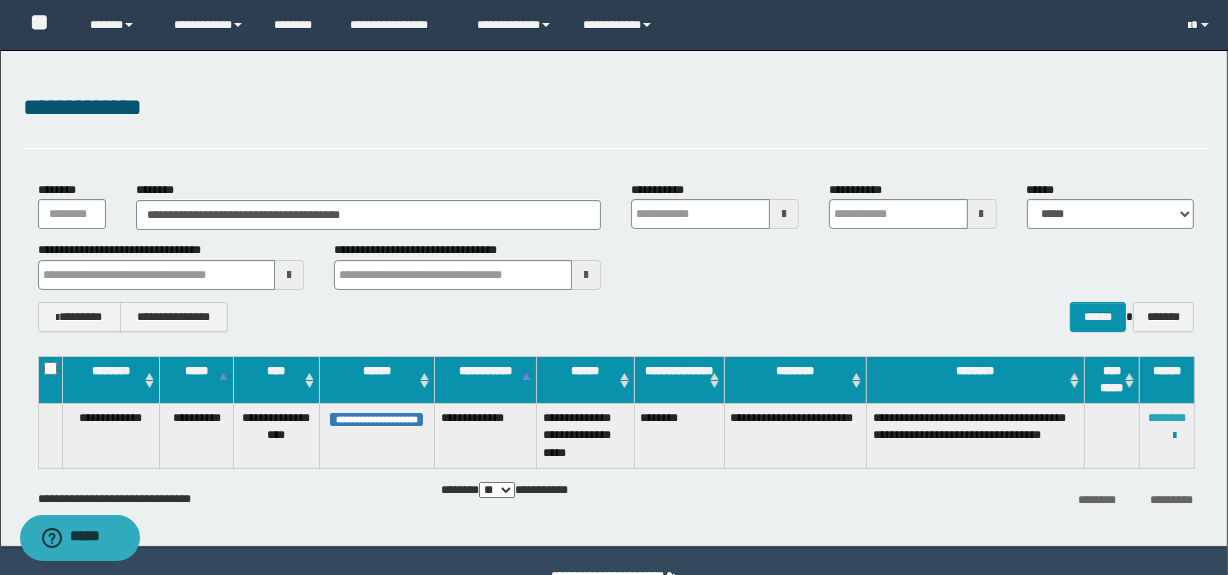 click on "********" at bounding box center (1167, 418) 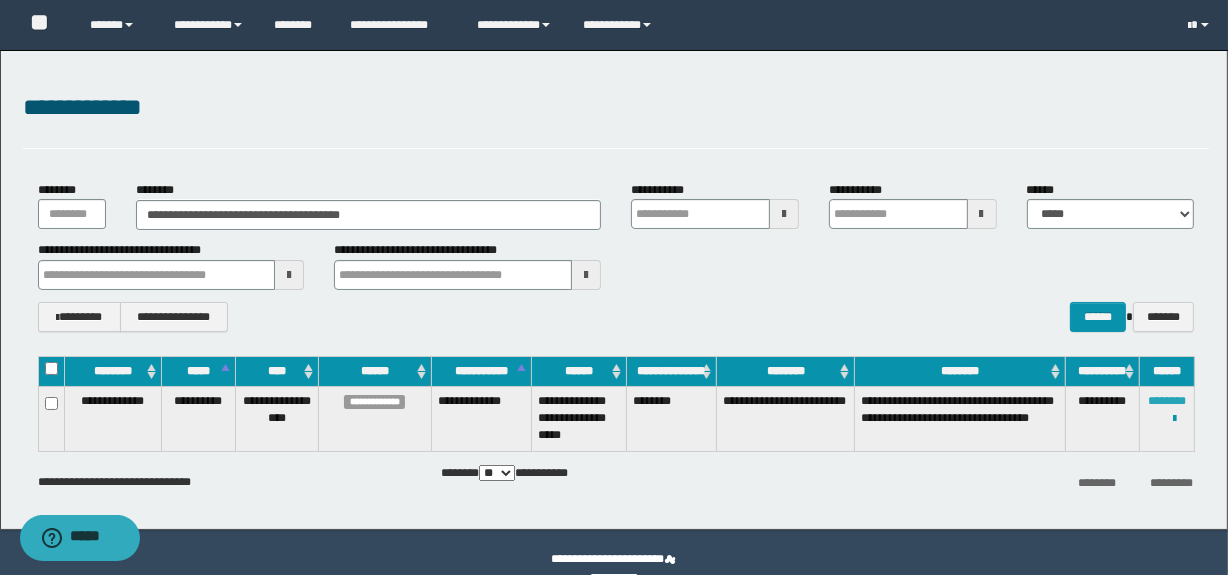 click on "********" at bounding box center (1167, 401) 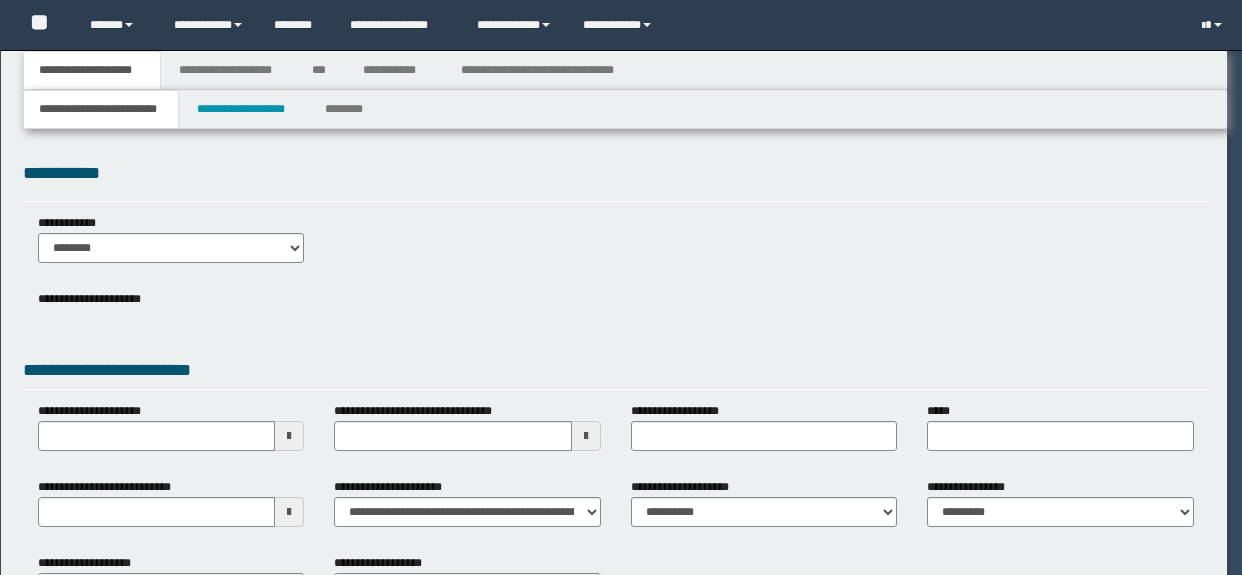 scroll, scrollTop: 0, scrollLeft: 0, axis: both 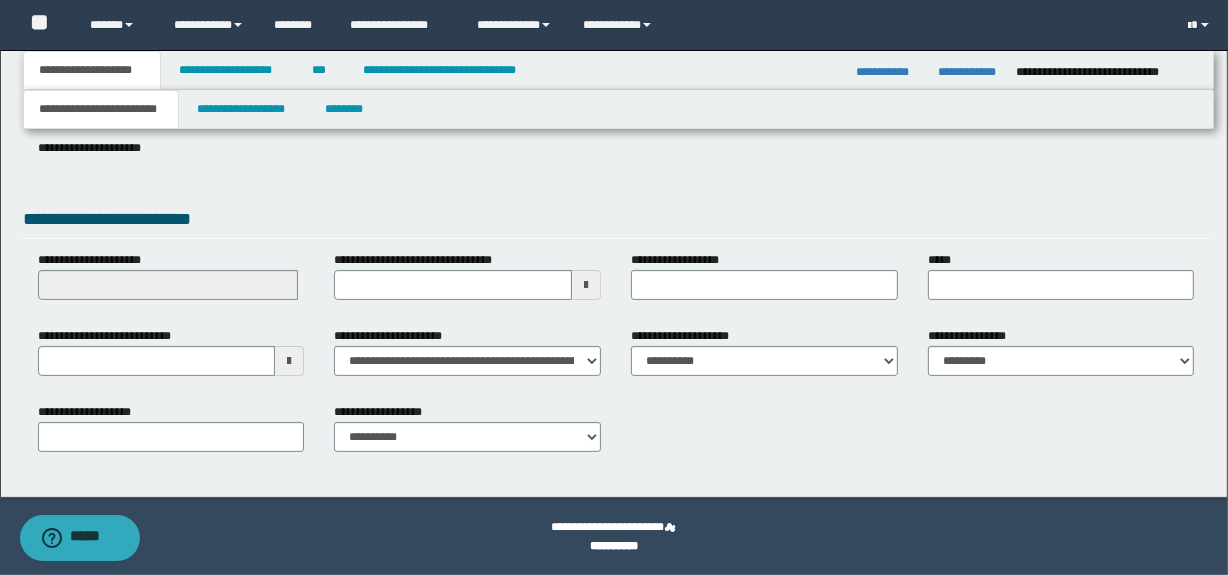 click at bounding box center (289, 361) 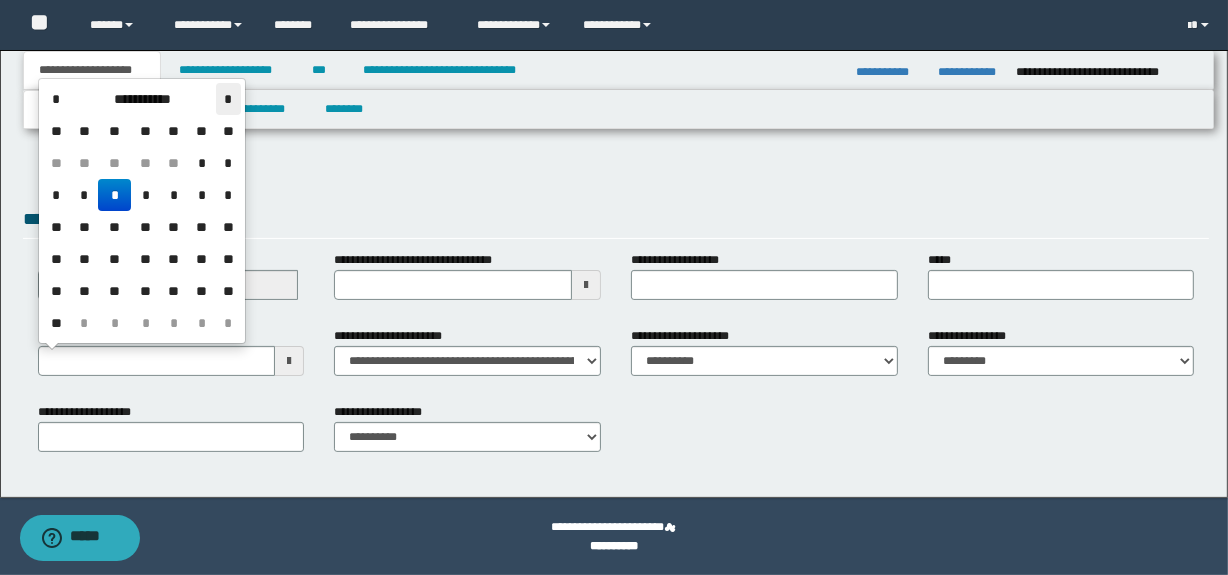 click on "*" at bounding box center [228, 99] 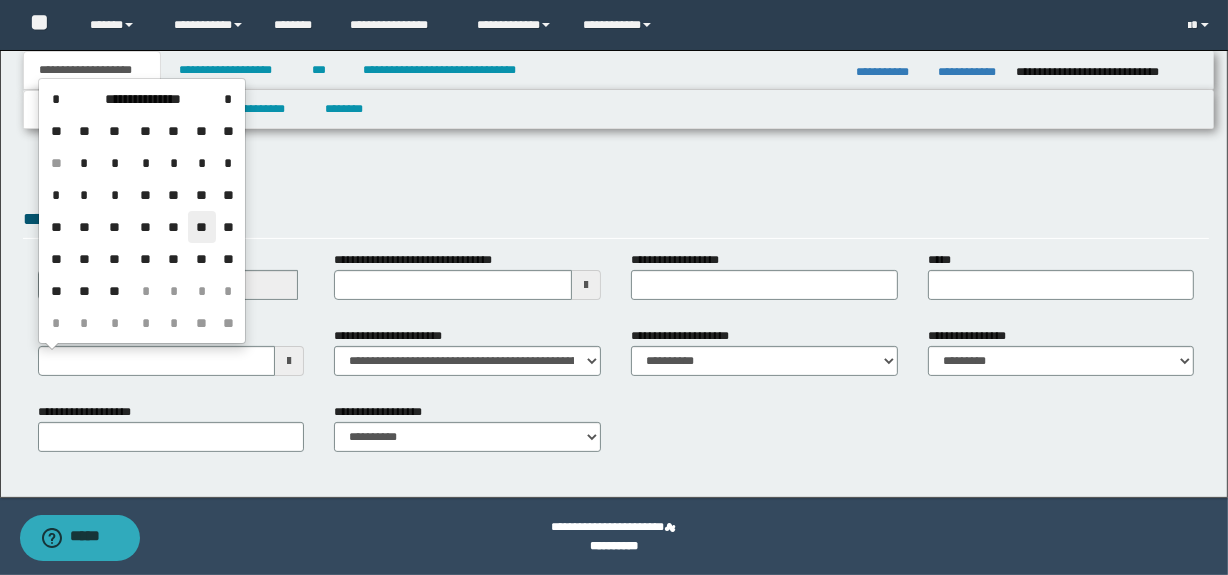 click on "**" at bounding box center (202, 227) 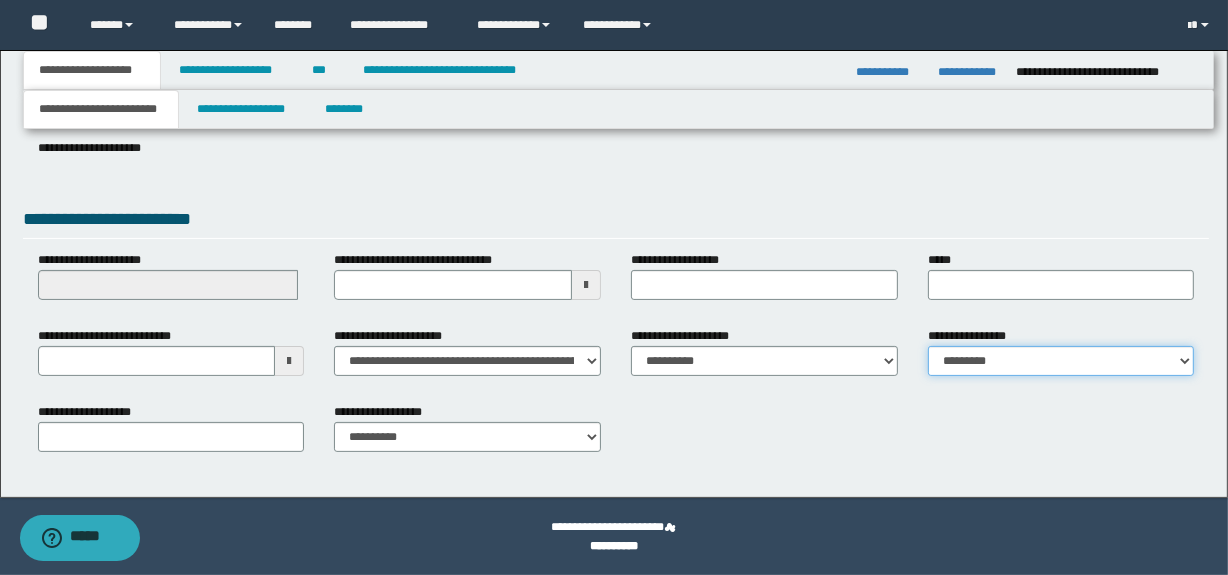 click on "**********" at bounding box center (1061, 361) 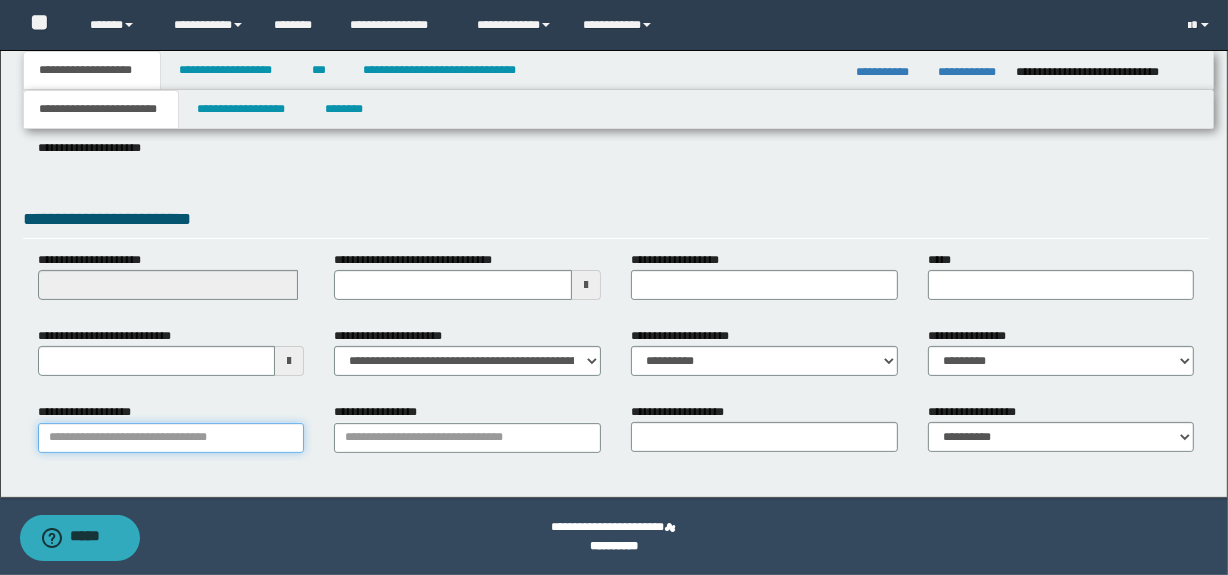 click on "**********" at bounding box center (171, 438) 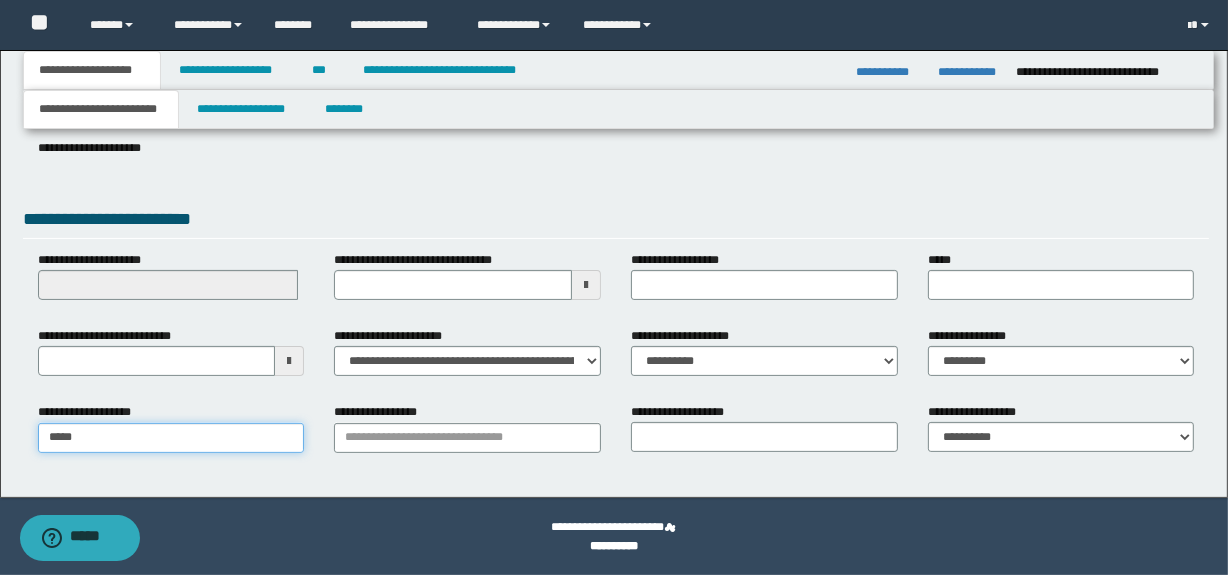 type on "*****" 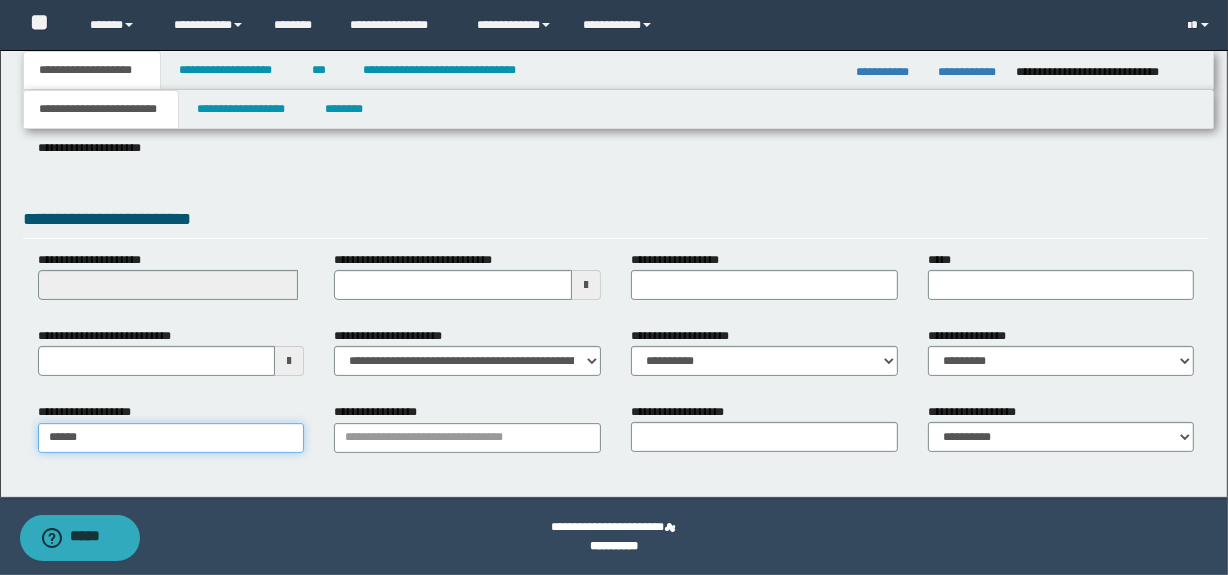 type on "**********" 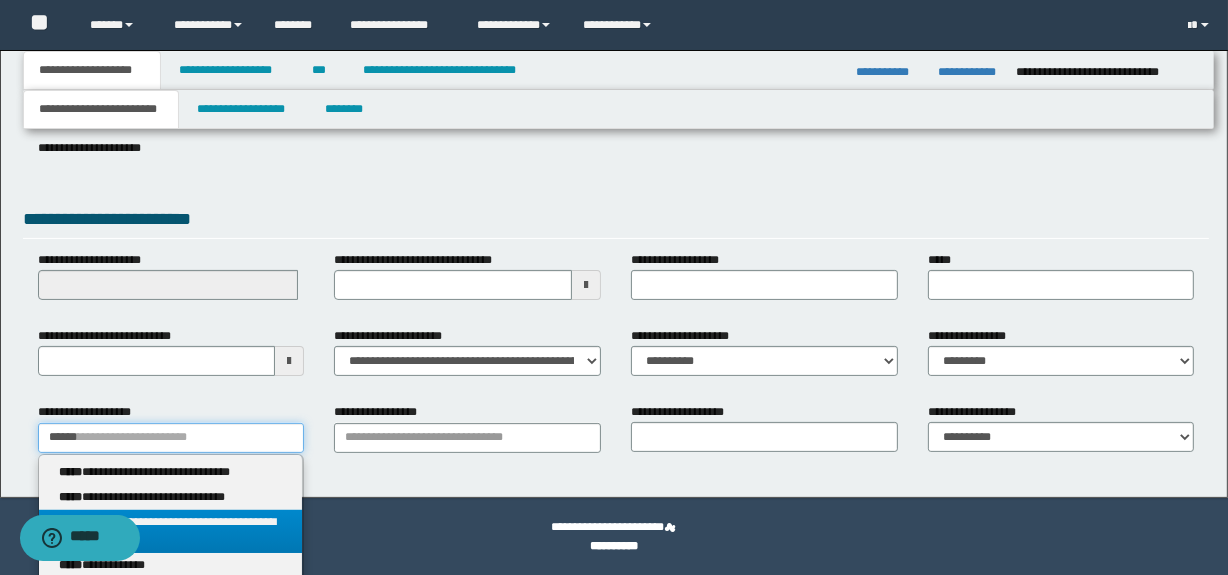 type on "*****" 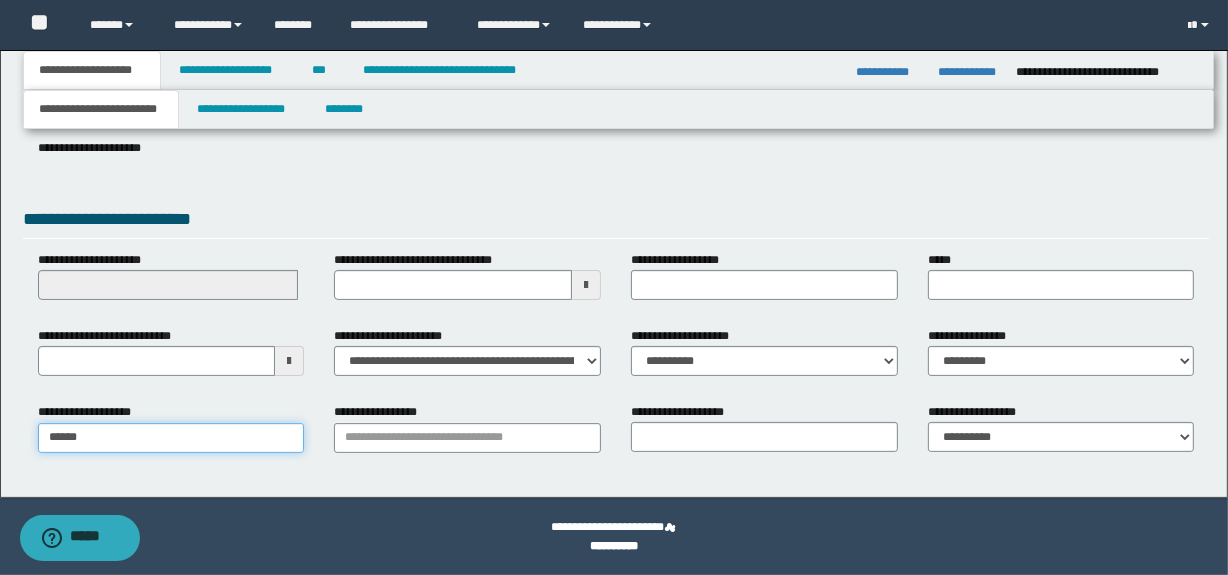 type on "**********" 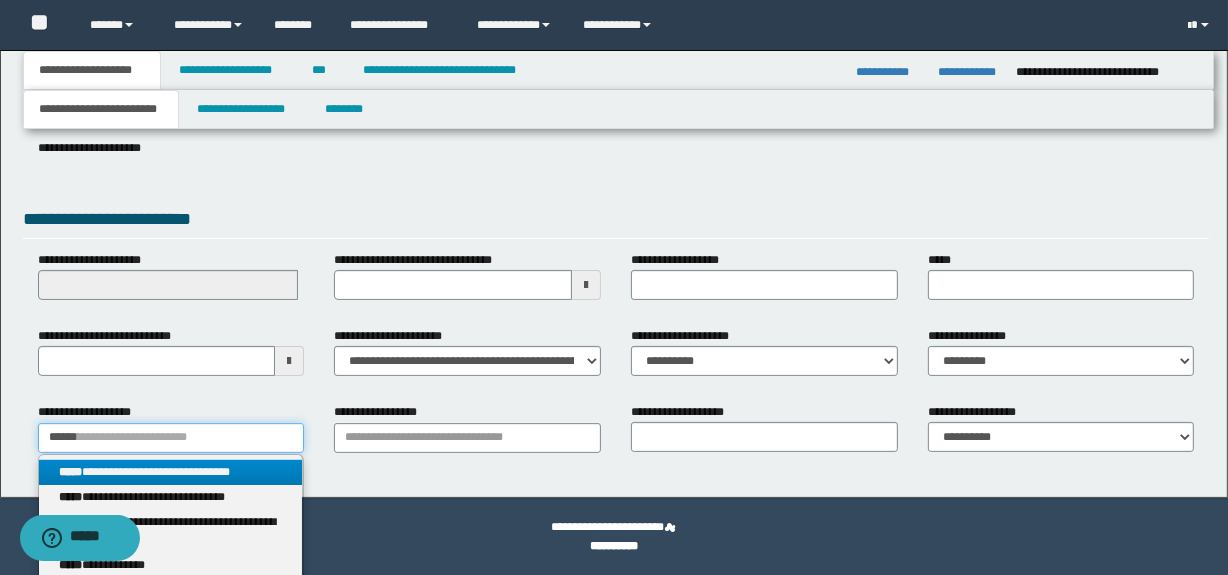 type 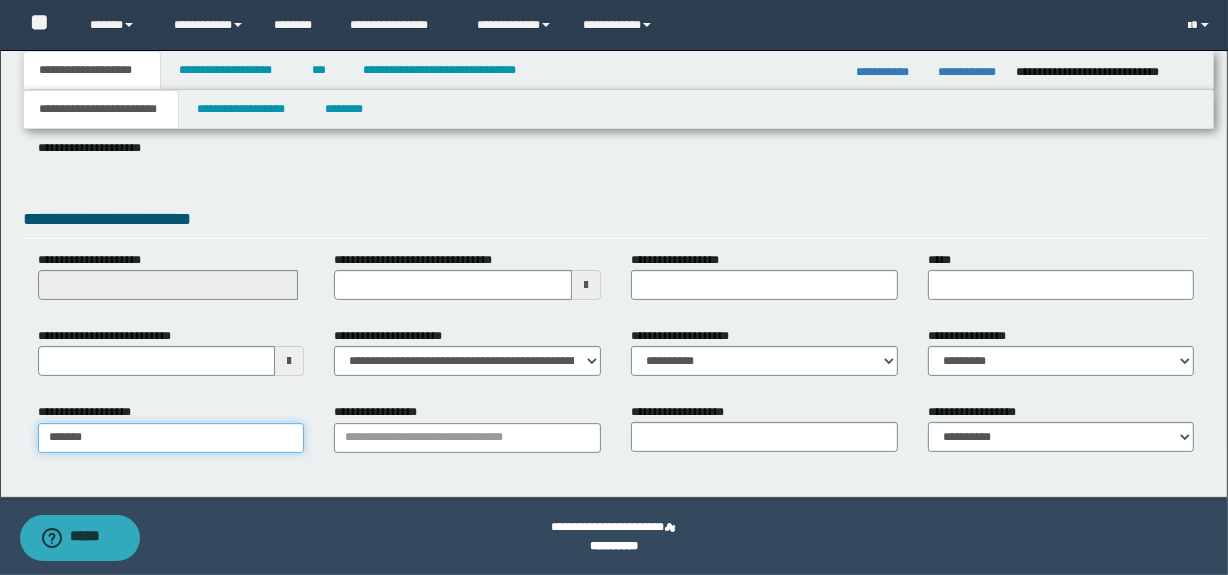 type on "**********" 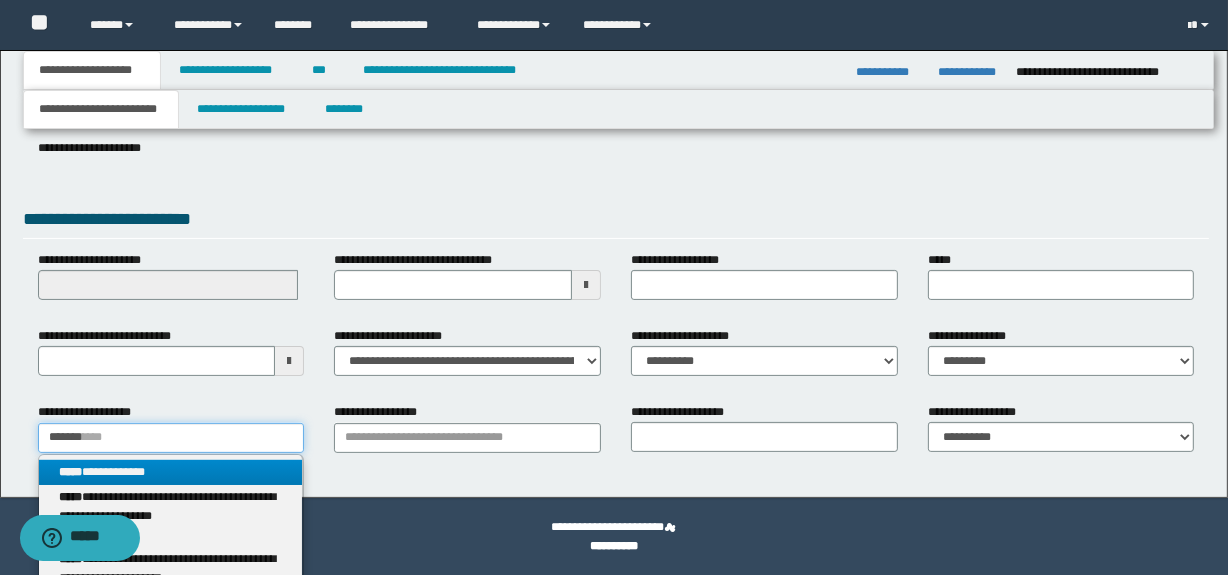 type on "*******" 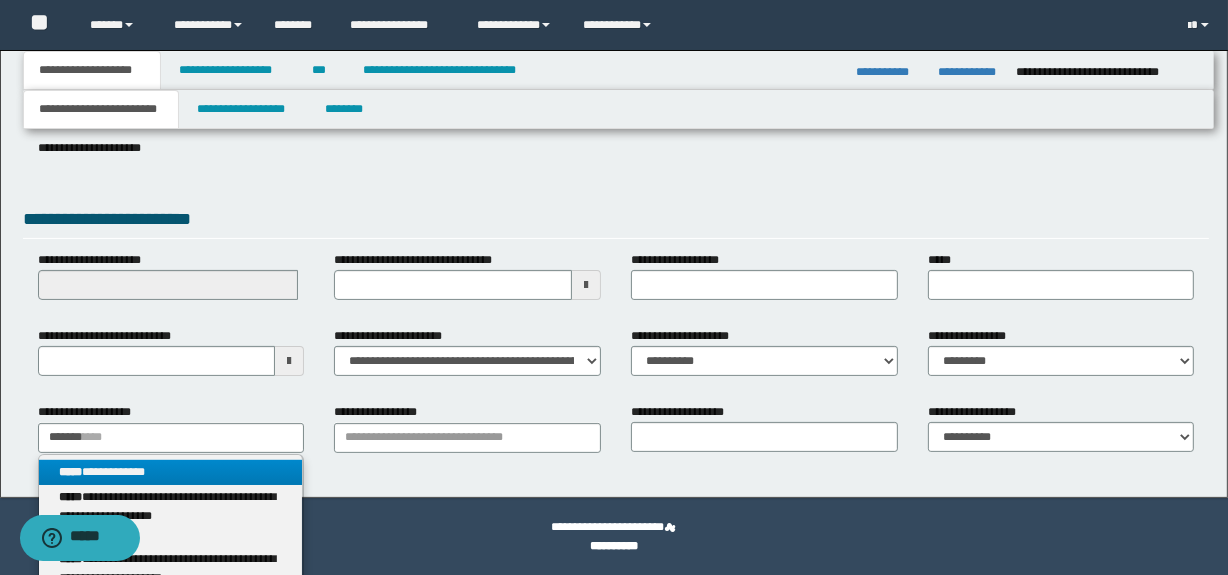 click on "**********" at bounding box center [171, 472] 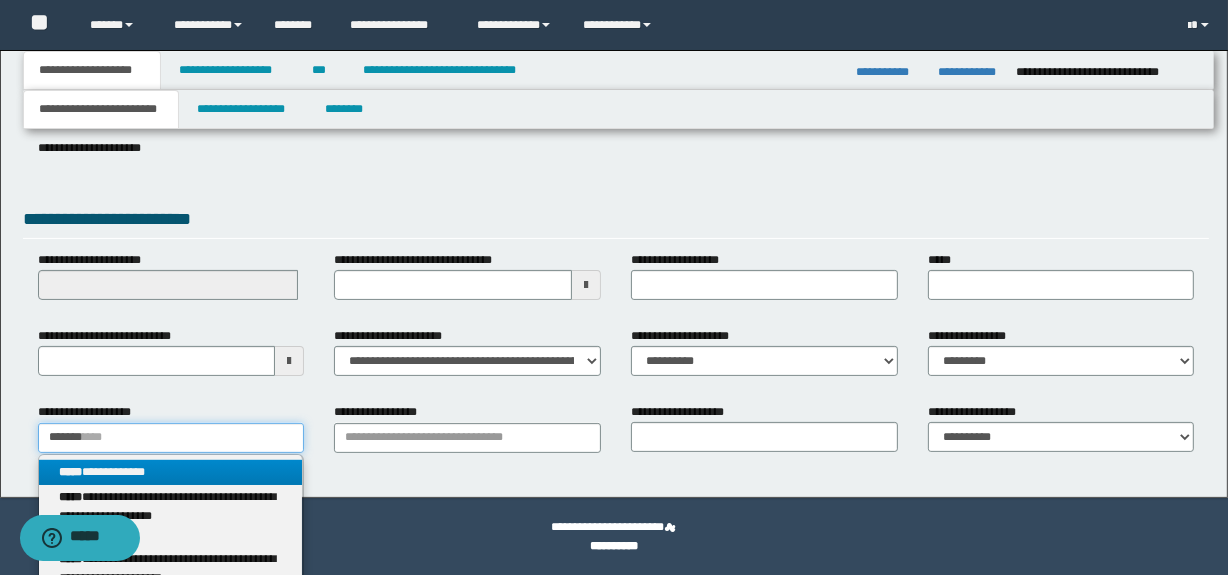 type 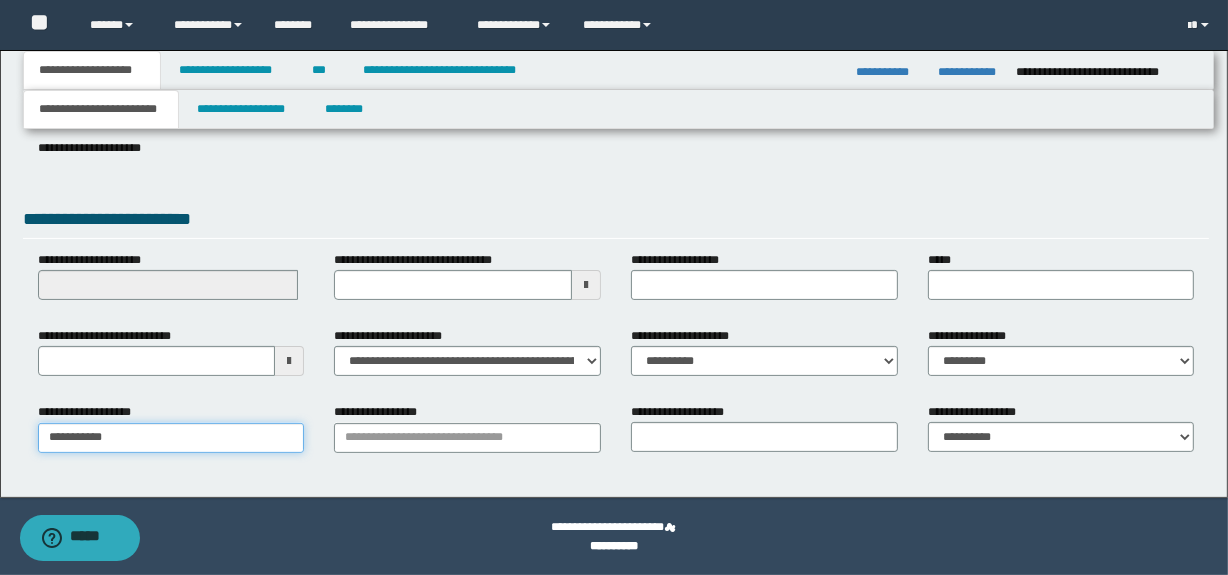 type on "**********" 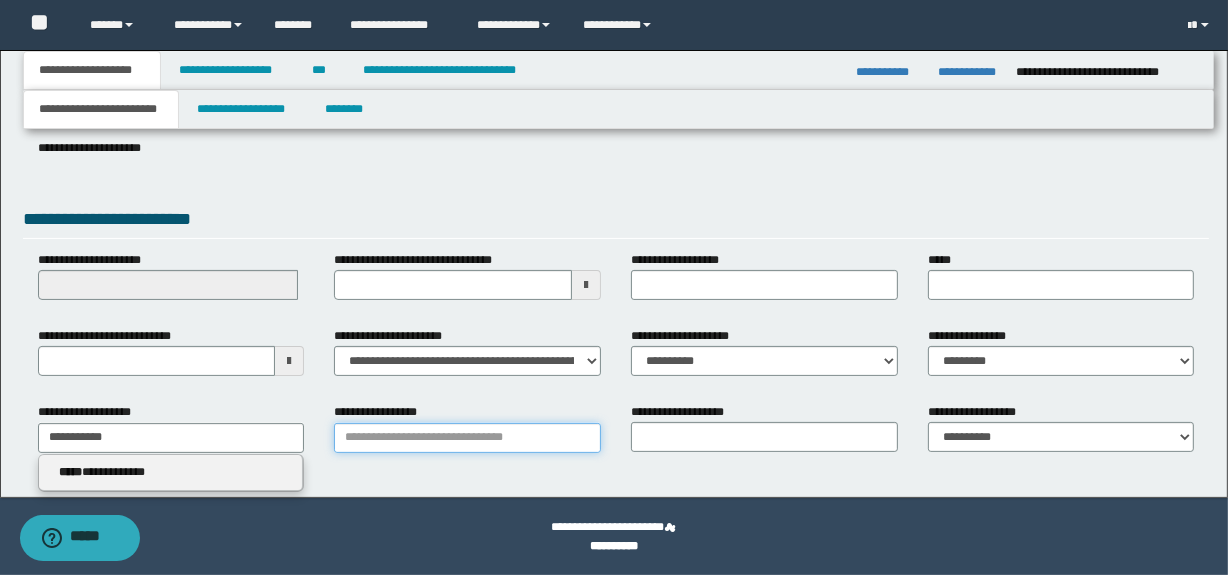 type 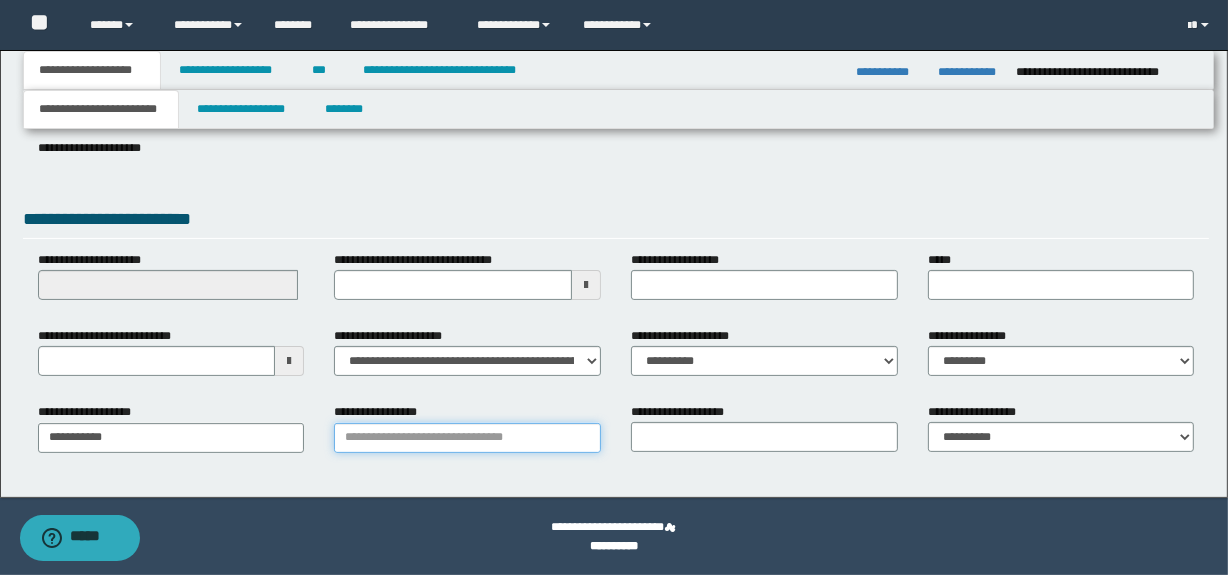 click on "**********" at bounding box center [467, 438] 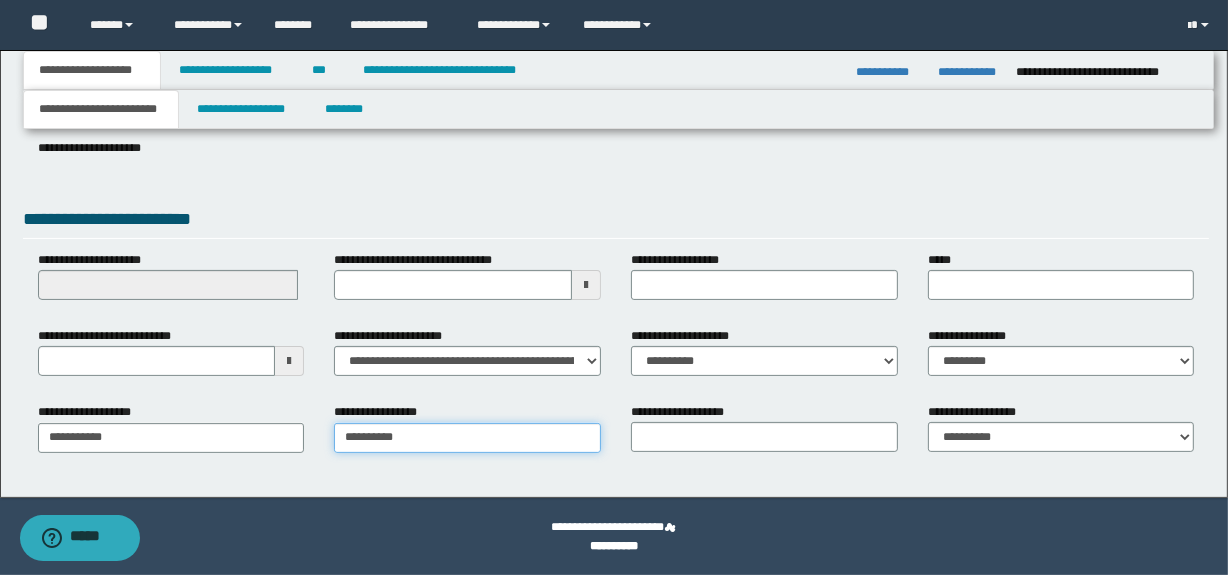 type on "**********" 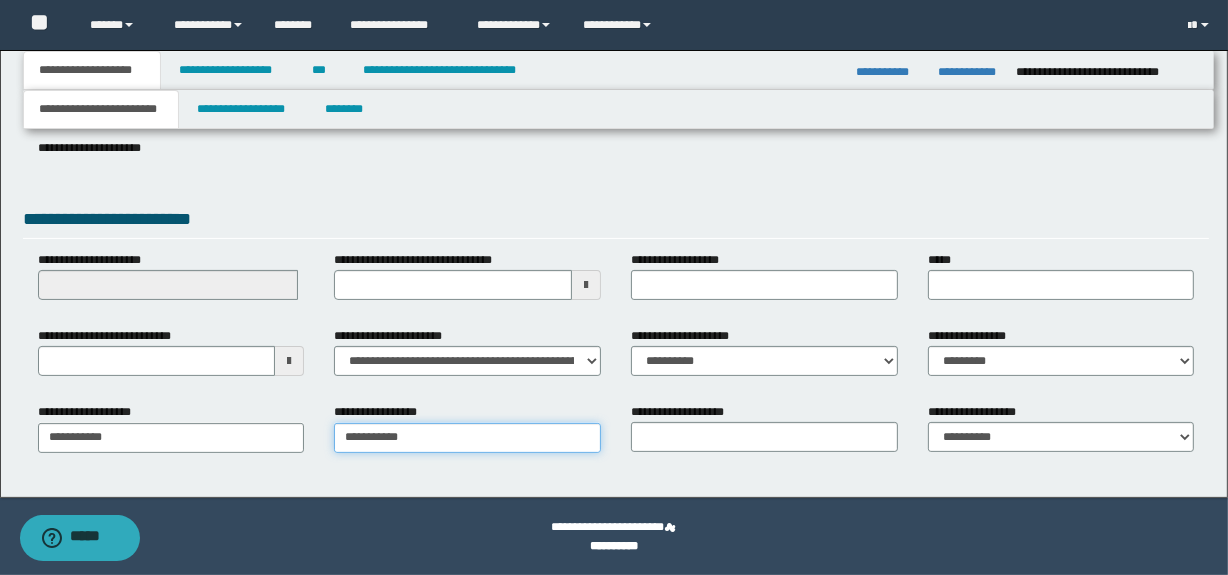 type on "**********" 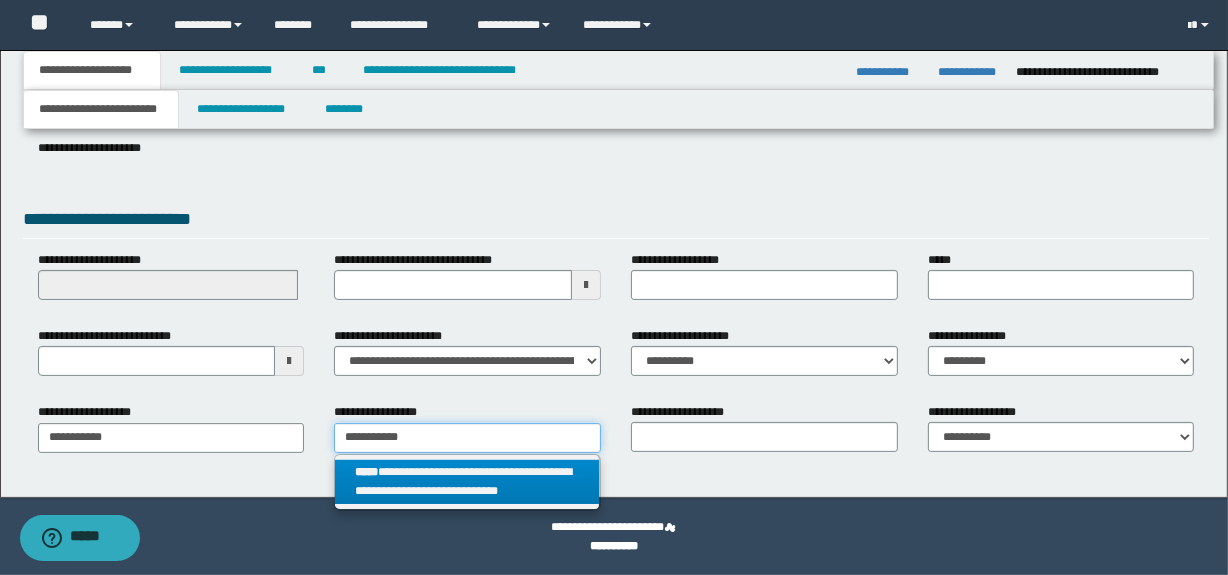 type on "**********" 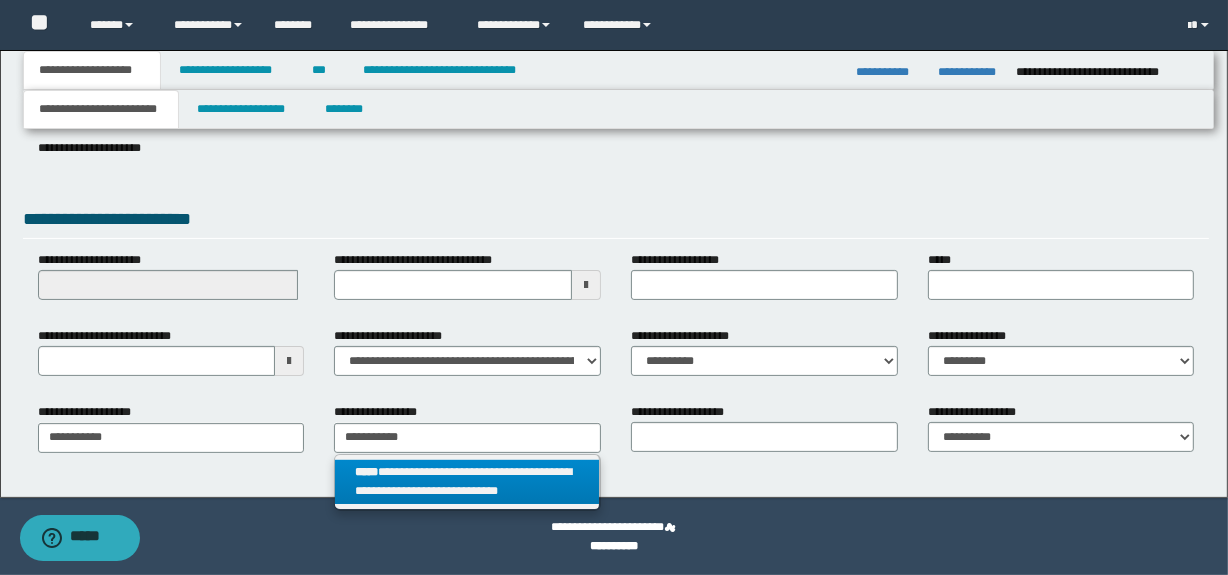 click on "**********" at bounding box center [467, 482] 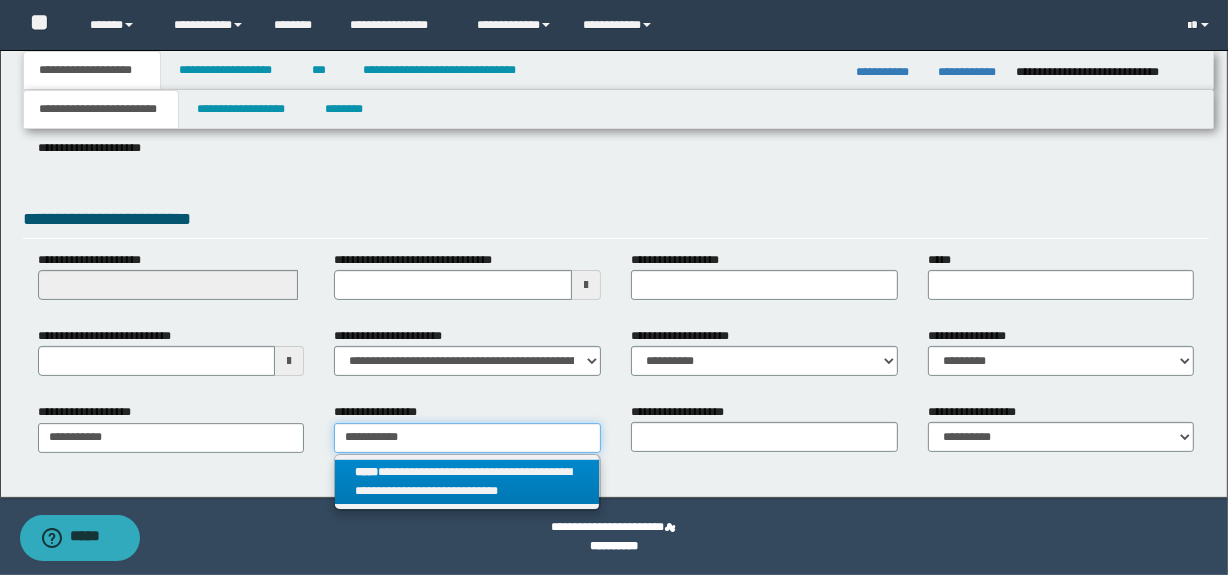 type 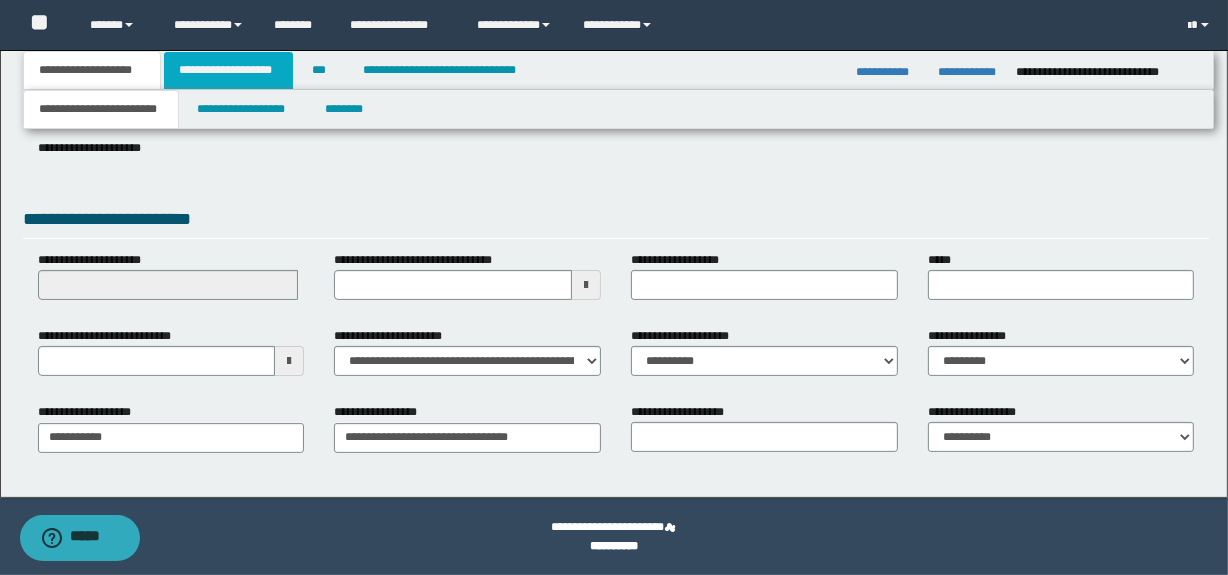 click on "**********" at bounding box center [228, 70] 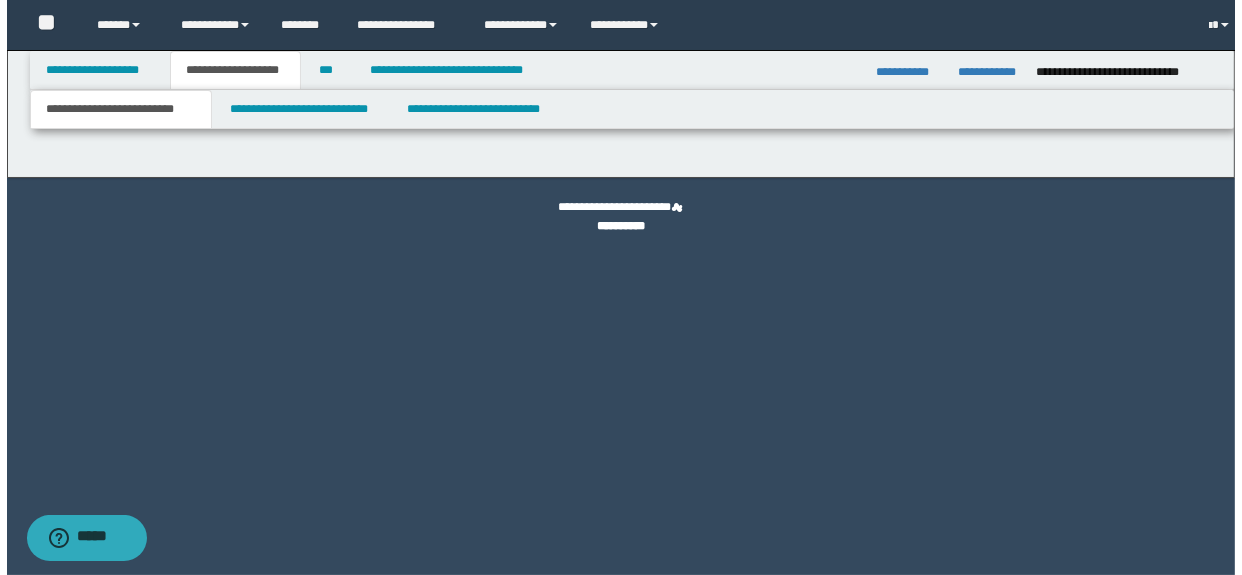 scroll, scrollTop: 0, scrollLeft: 0, axis: both 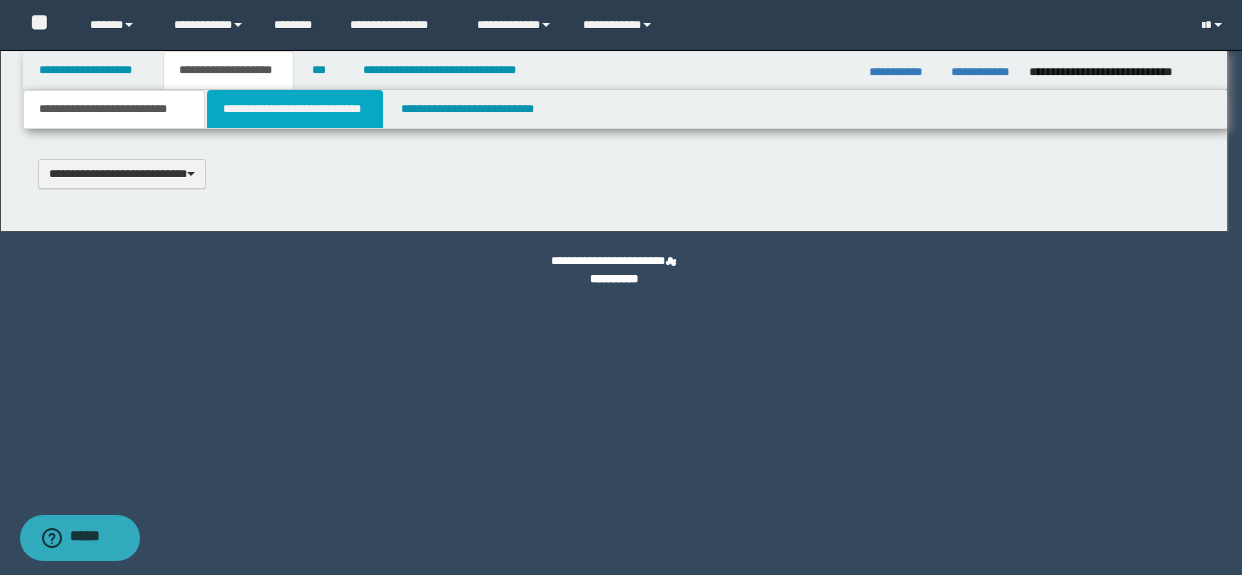 select on "*" 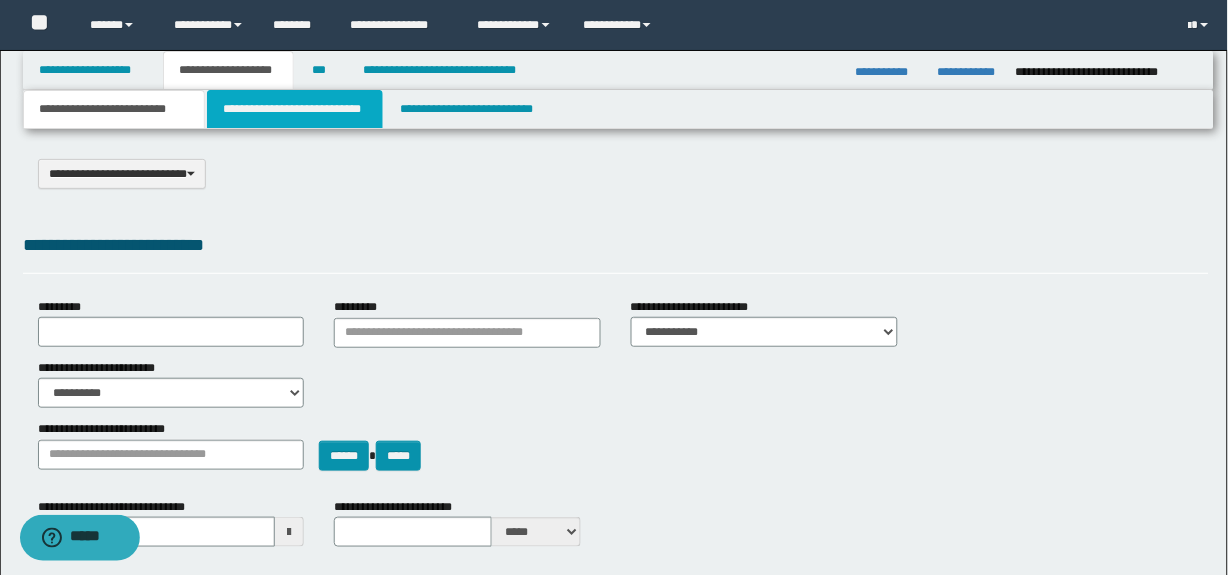 click on "**********" at bounding box center [294, 109] 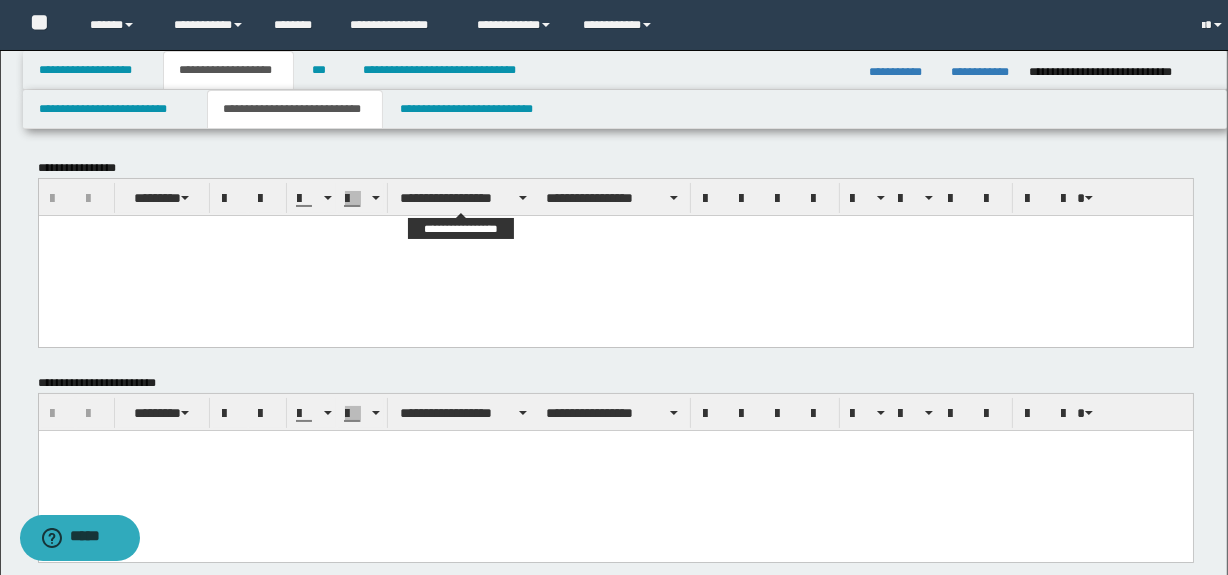 scroll, scrollTop: 0, scrollLeft: 0, axis: both 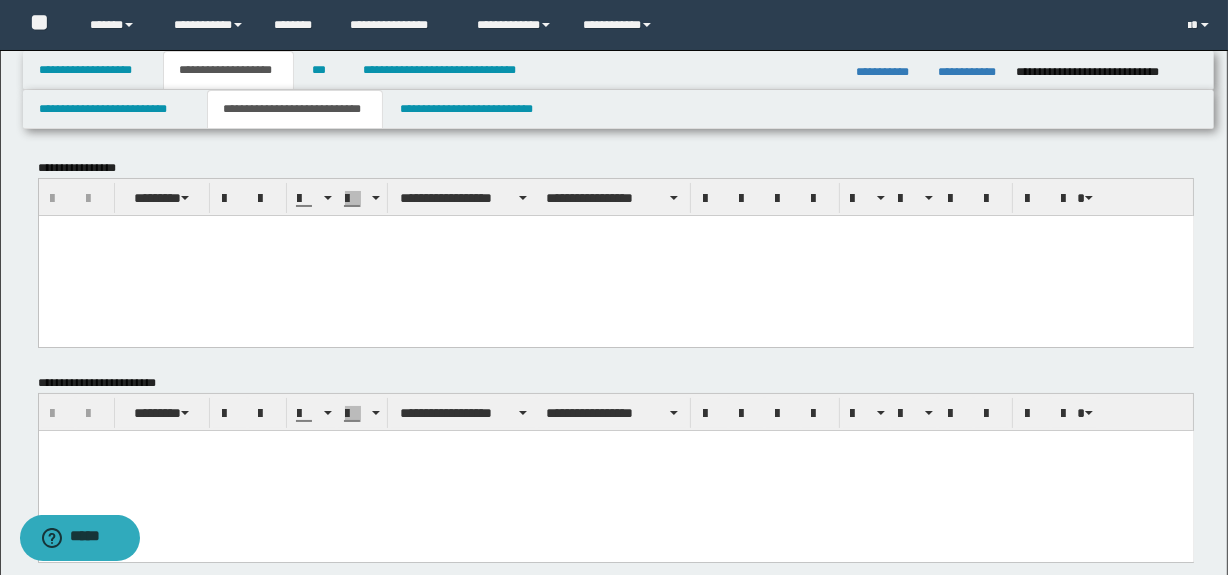 click at bounding box center [615, 255] 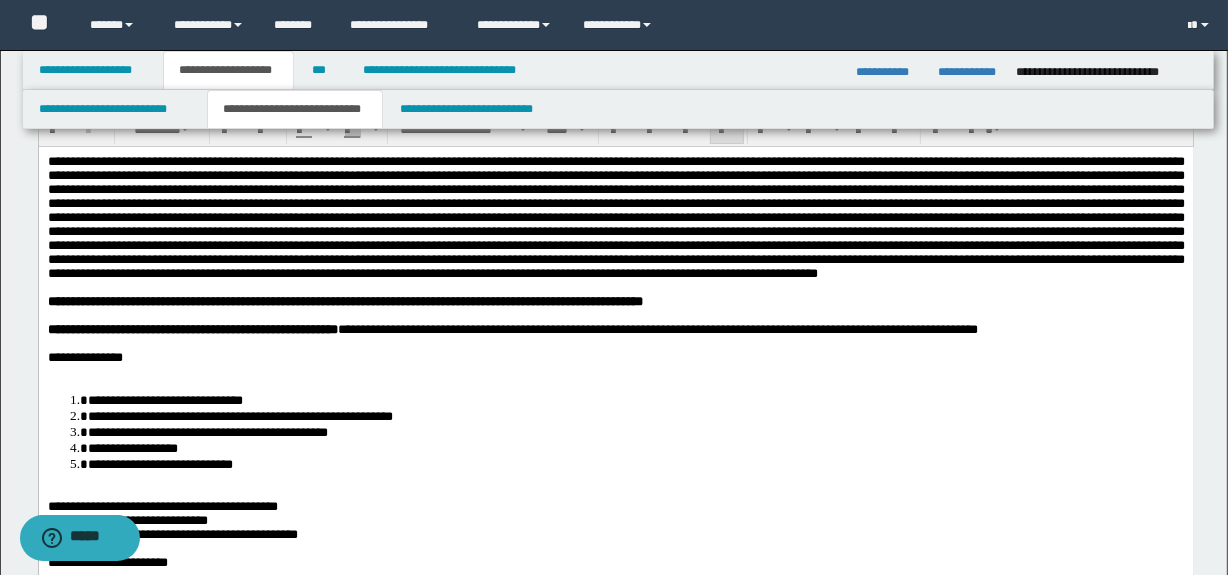 scroll, scrollTop: 90, scrollLeft: 0, axis: vertical 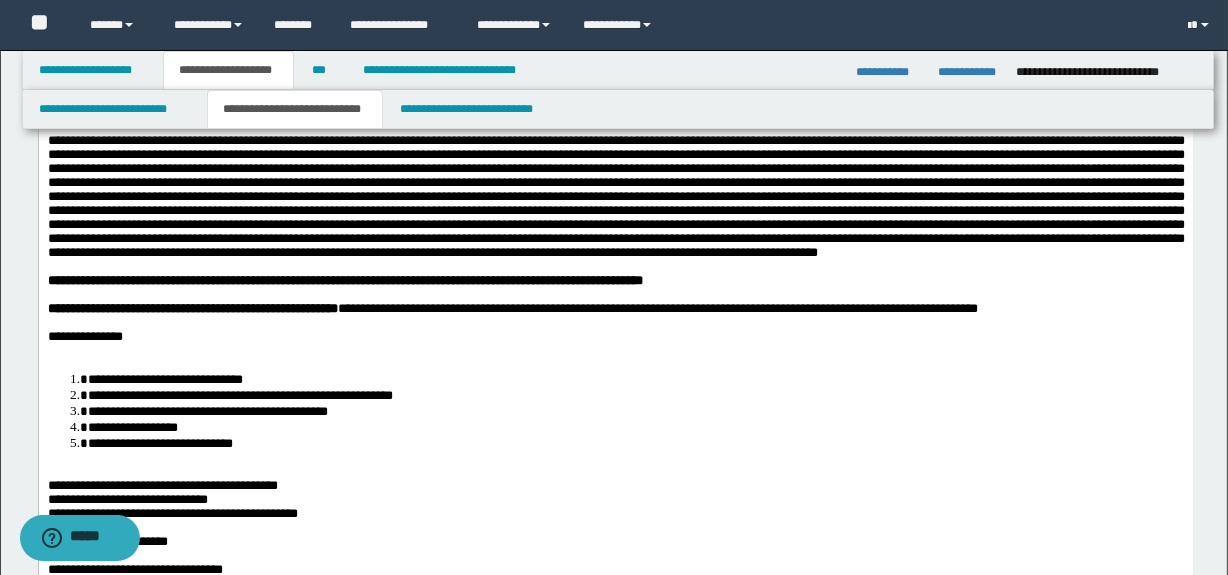 click on "**********" at bounding box center [615, 336] 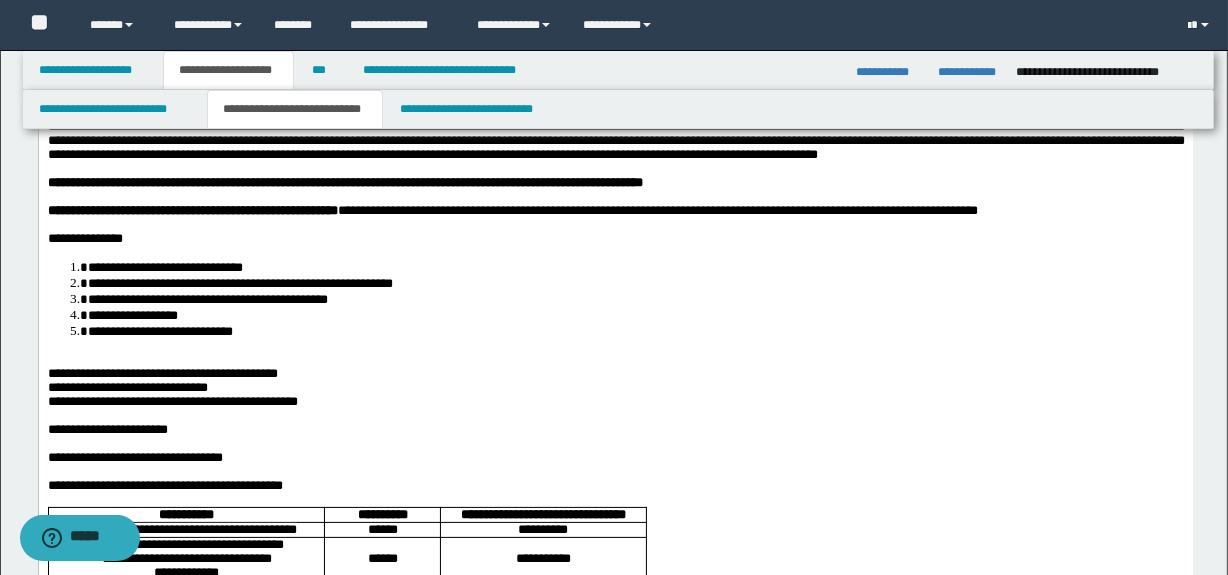 scroll, scrollTop: 211, scrollLeft: 0, axis: vertical 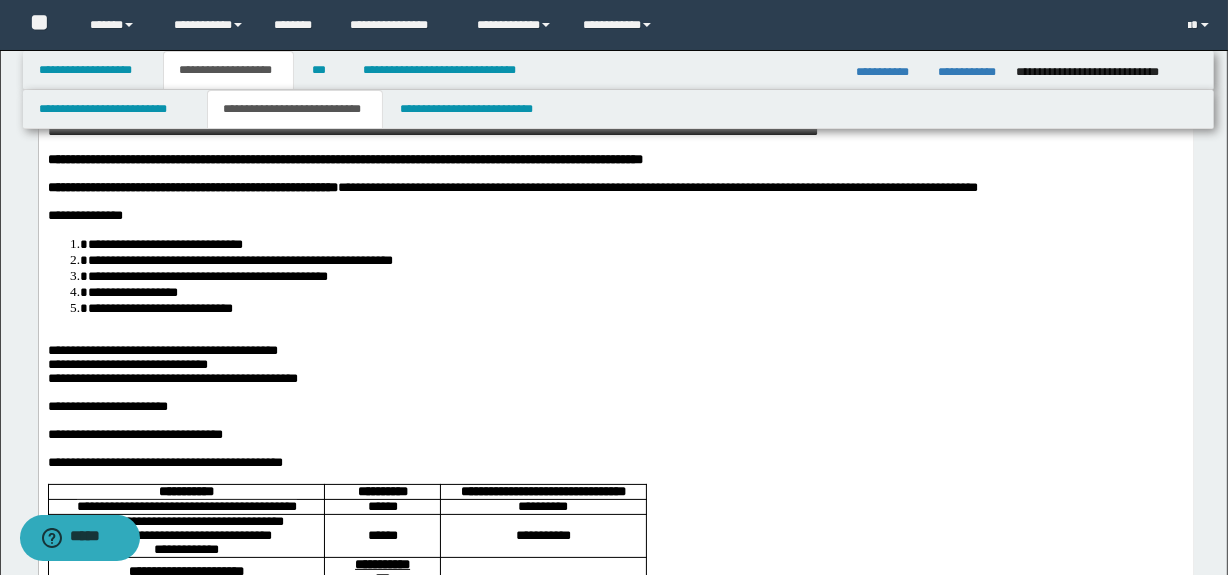 click on "**********" at bounding box center [615, 668] 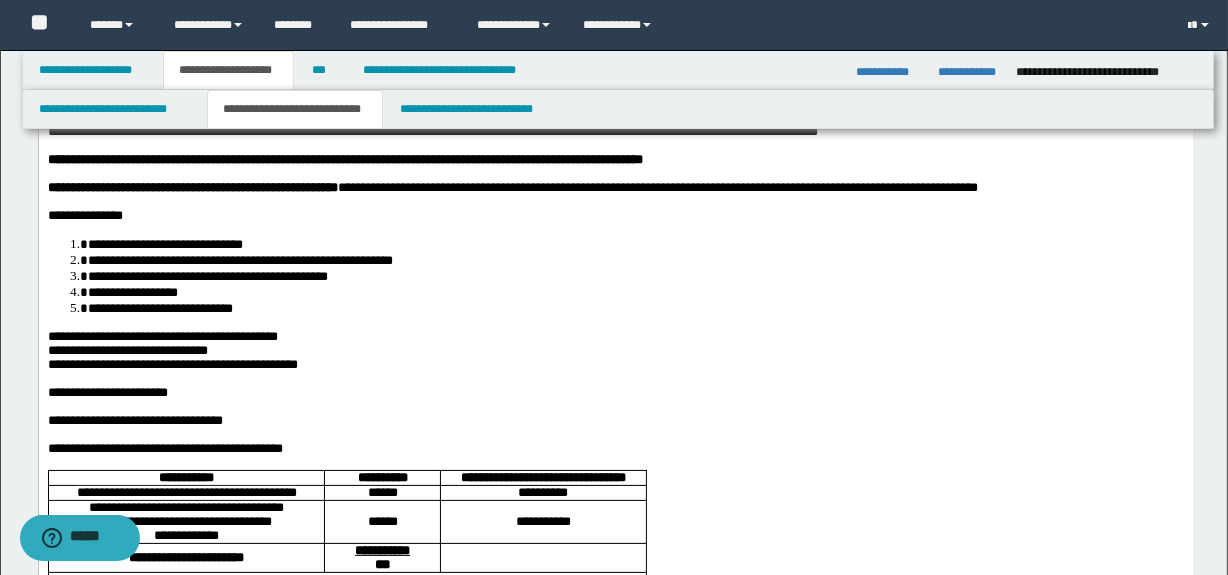 click on "**********" at bounding box center [162, 335] 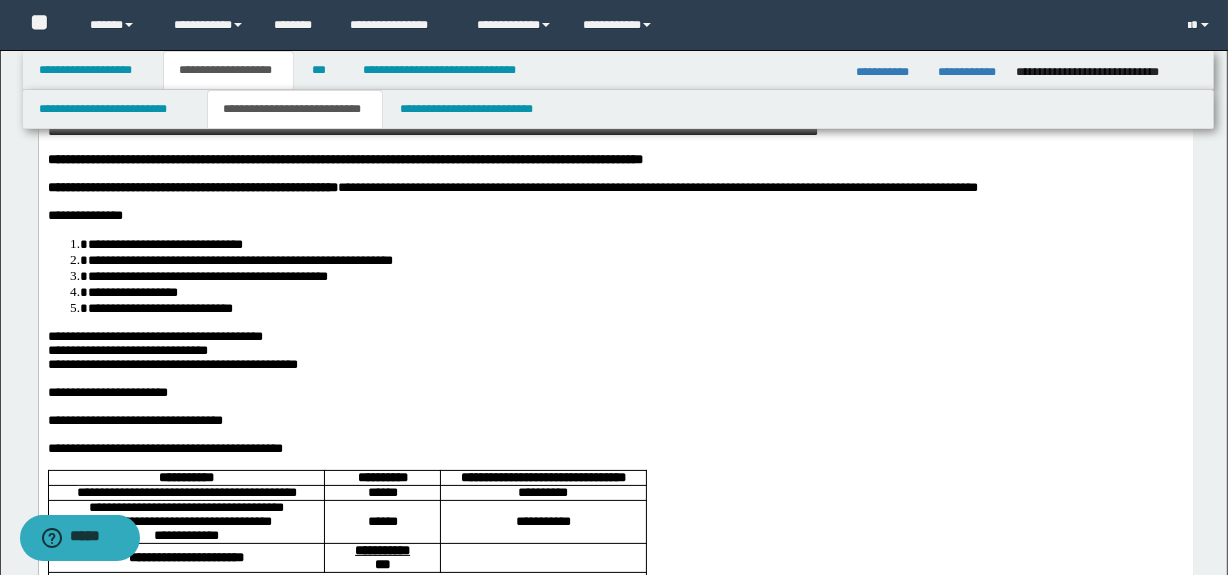 click on "**********" at bounding box center [172, 363] 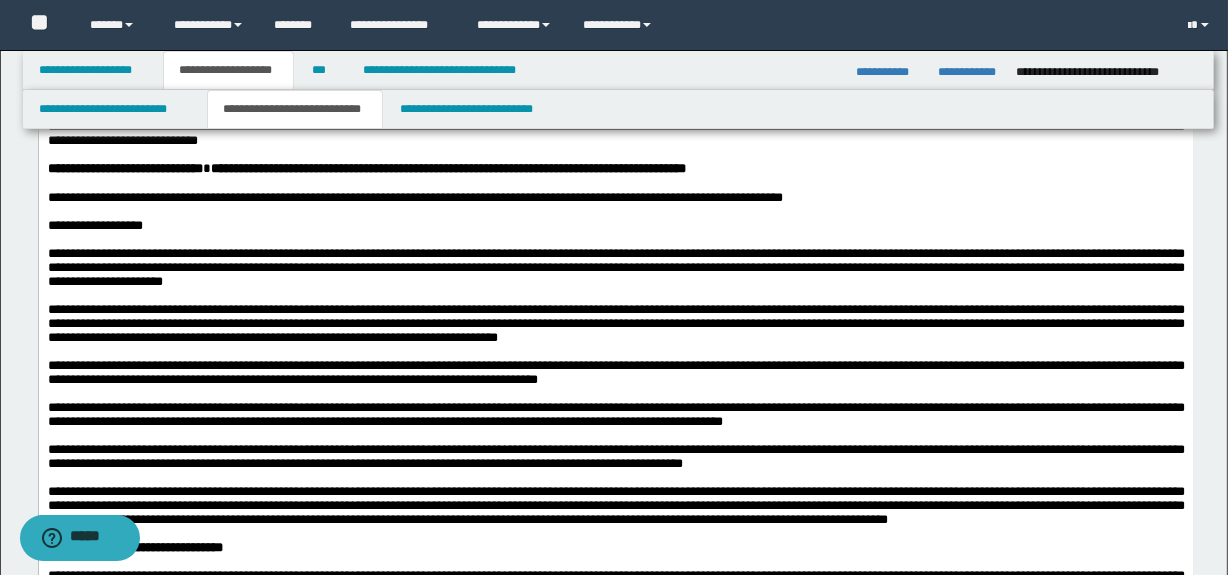 scroll, scrollTop: 909, scrollLeft: 0, axis: vertical 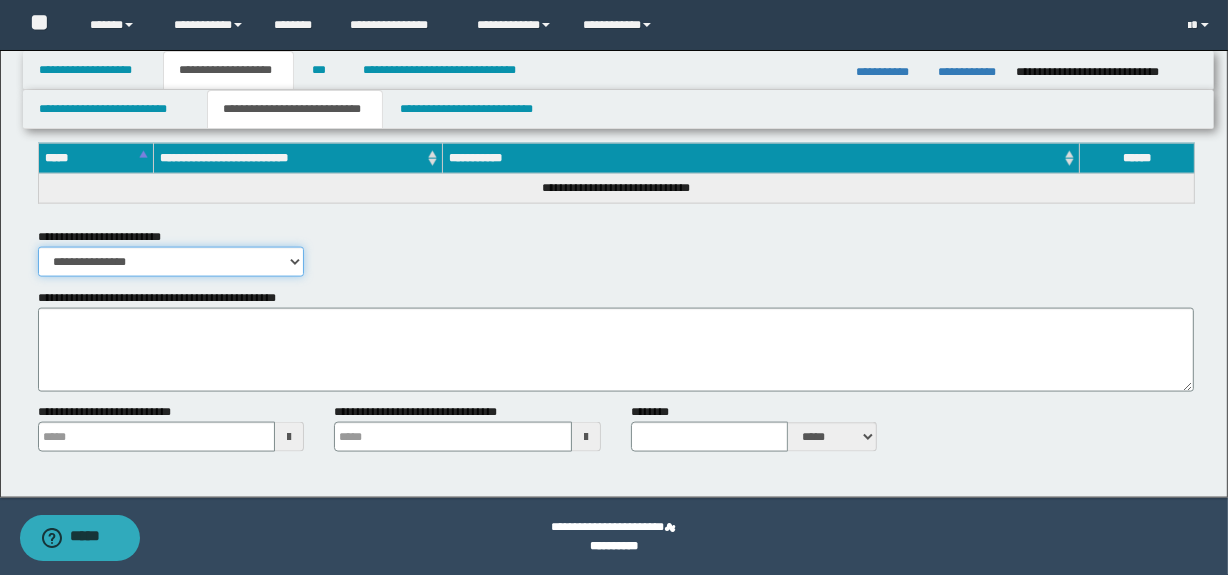 drag, startPoint x: 128, startPoint y: 263, endPoint x: 128, endPoint y: 275, distance: 12 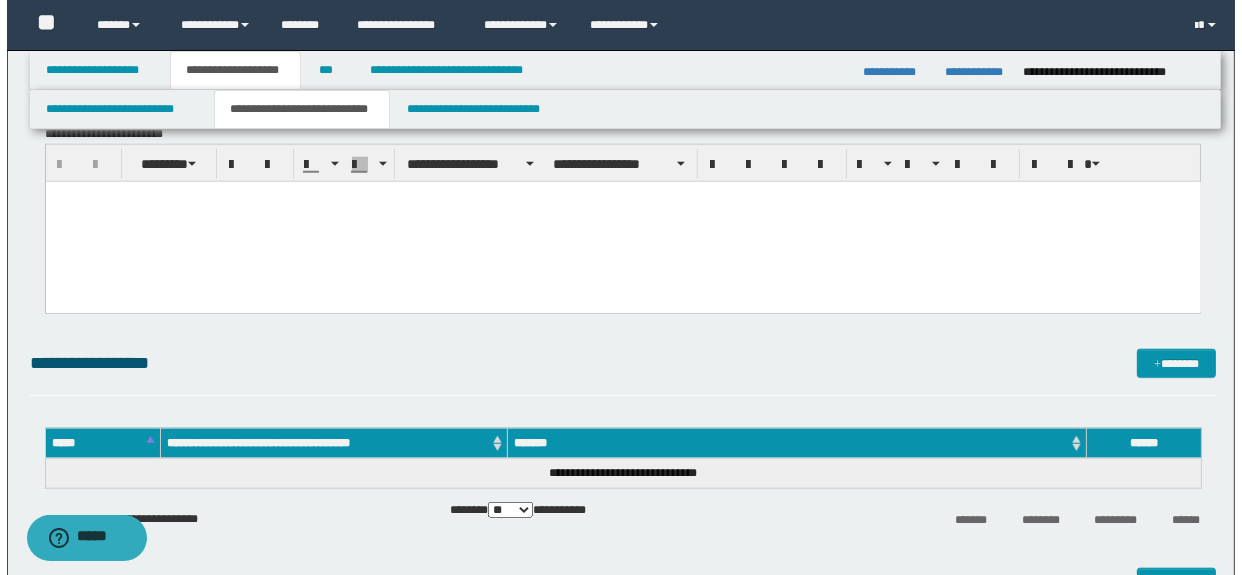 scroll, scrollTop: 1631, scrollLeft: 0, axis: vertical 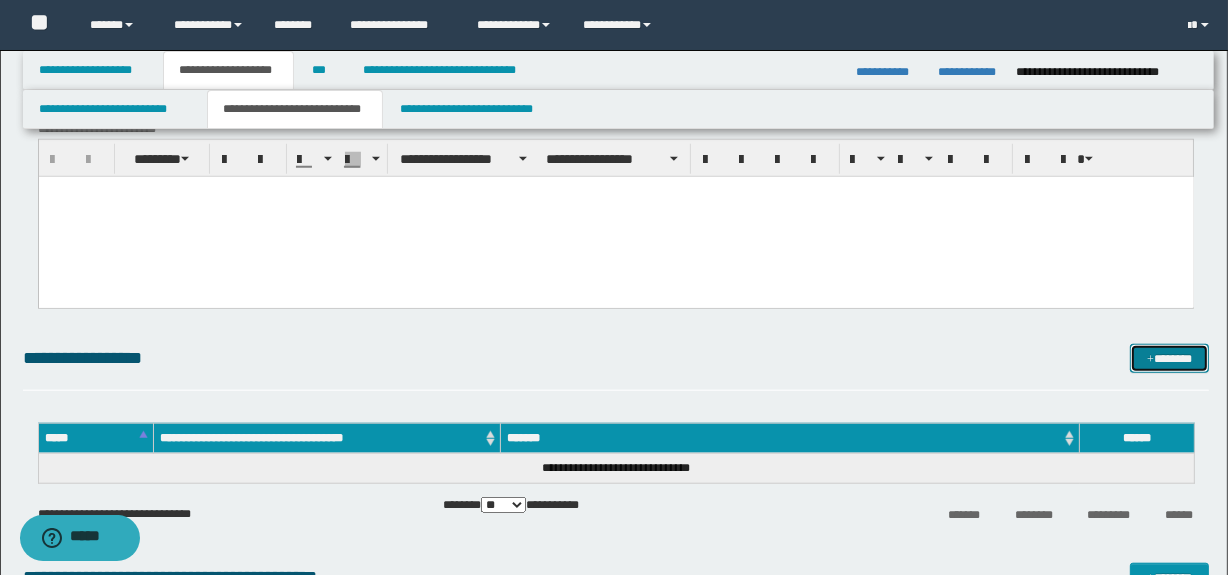 click on "*******" at bounding box center (1170, 359) 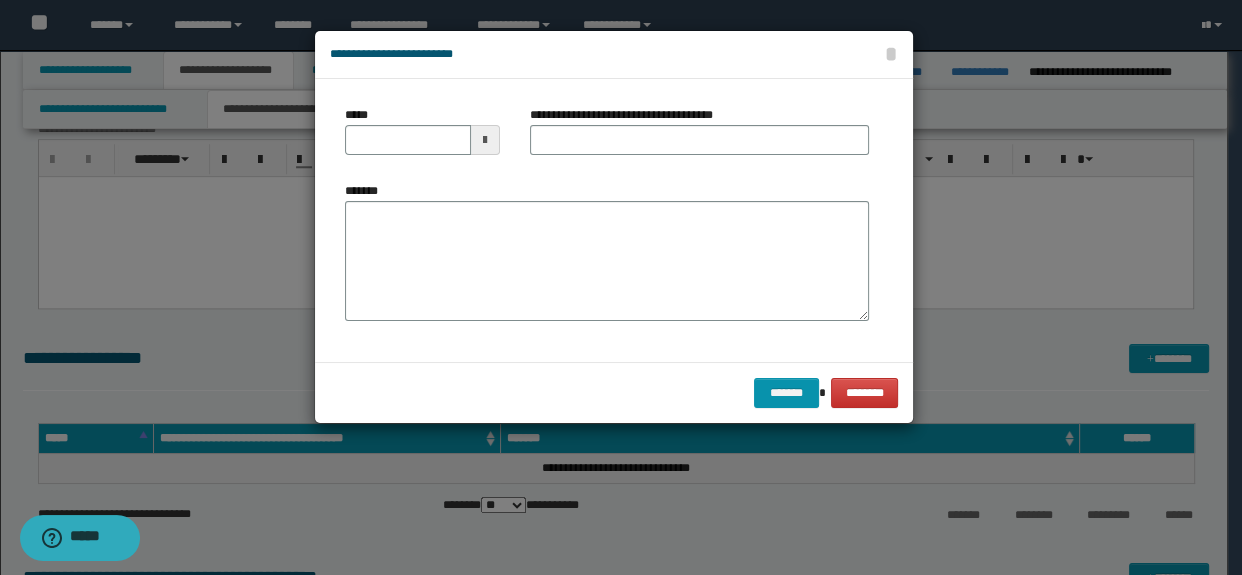drag, startPoint x: 664, startPoint y: 373, endPoint x: 649, endPoint y: 366, distance: 16.552946 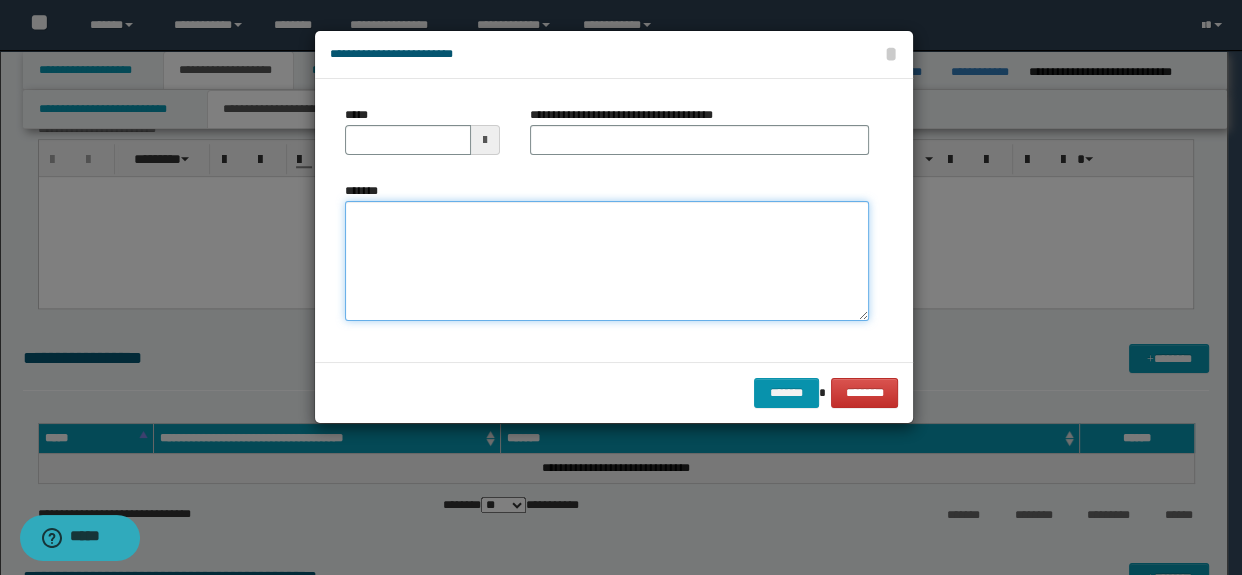 click on "*******" at bounding box center (607, 261) 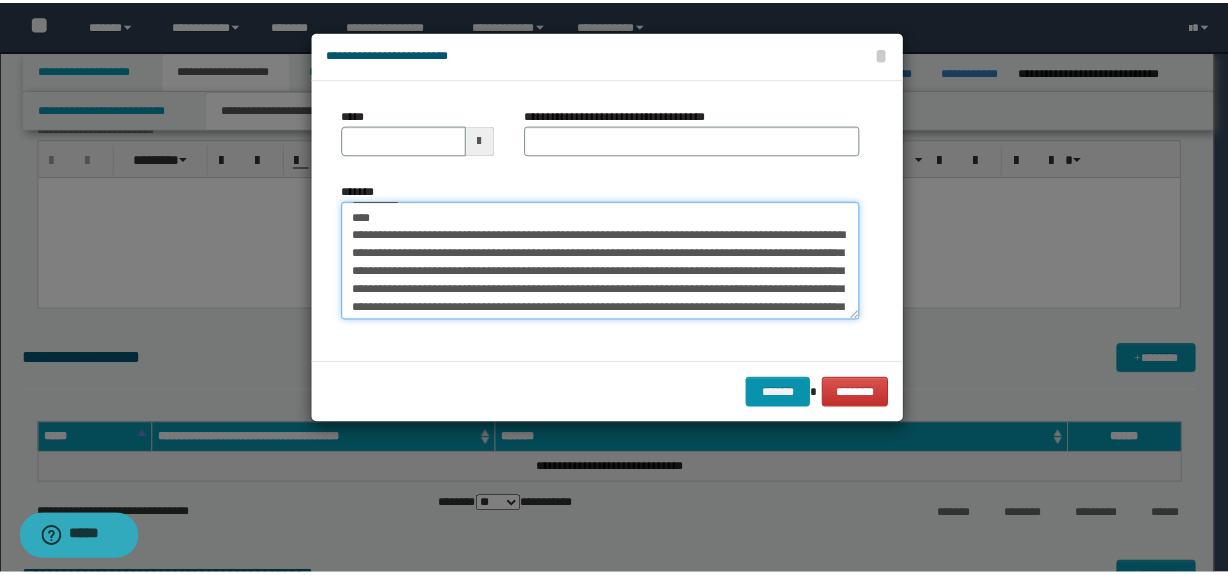 scroll, scrollTop: 0, scrollLeft: 0, axis: both 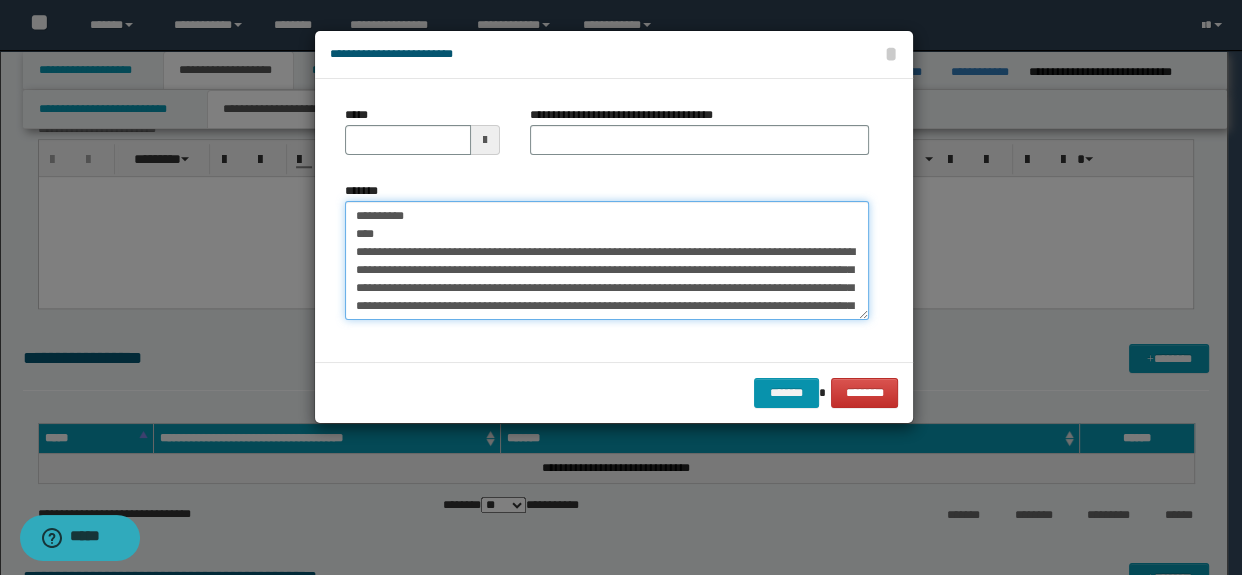 drag, startPoint x: 332, startPoint y: 215, endPoint x: 247, endPoint y: 170, distance: 96.17692 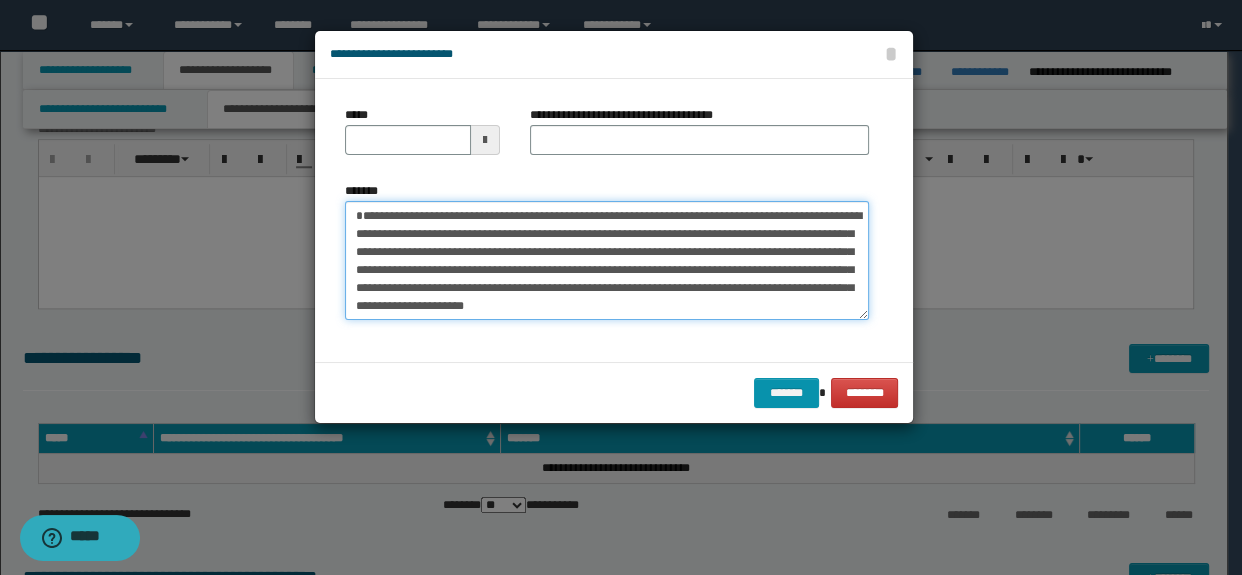 type 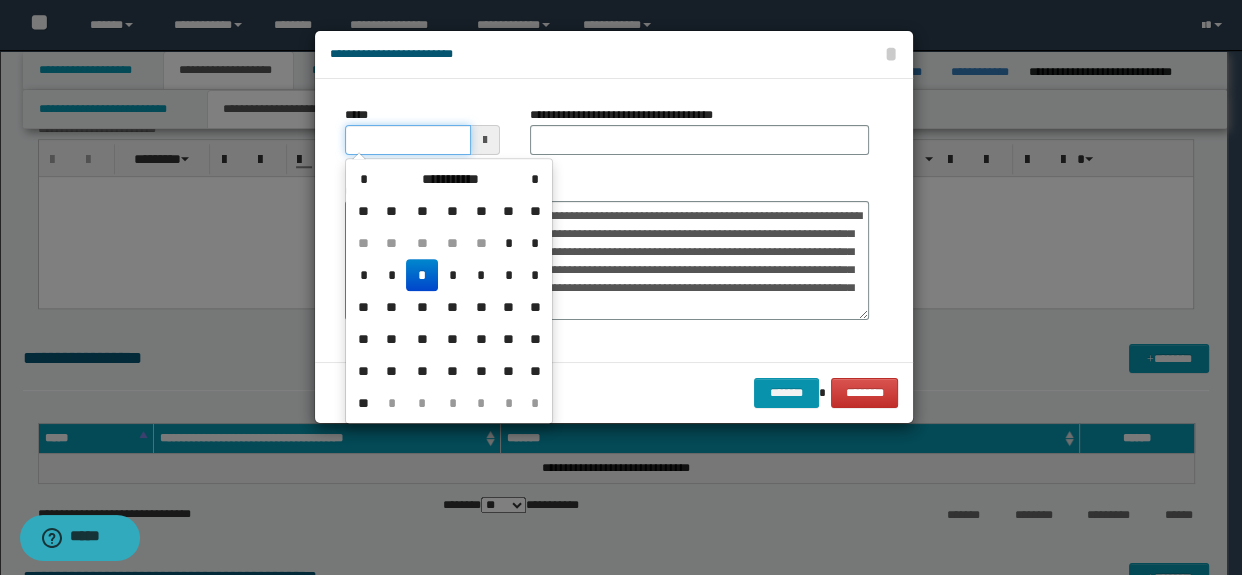 click on "*****" at bounding box center [408, 140] 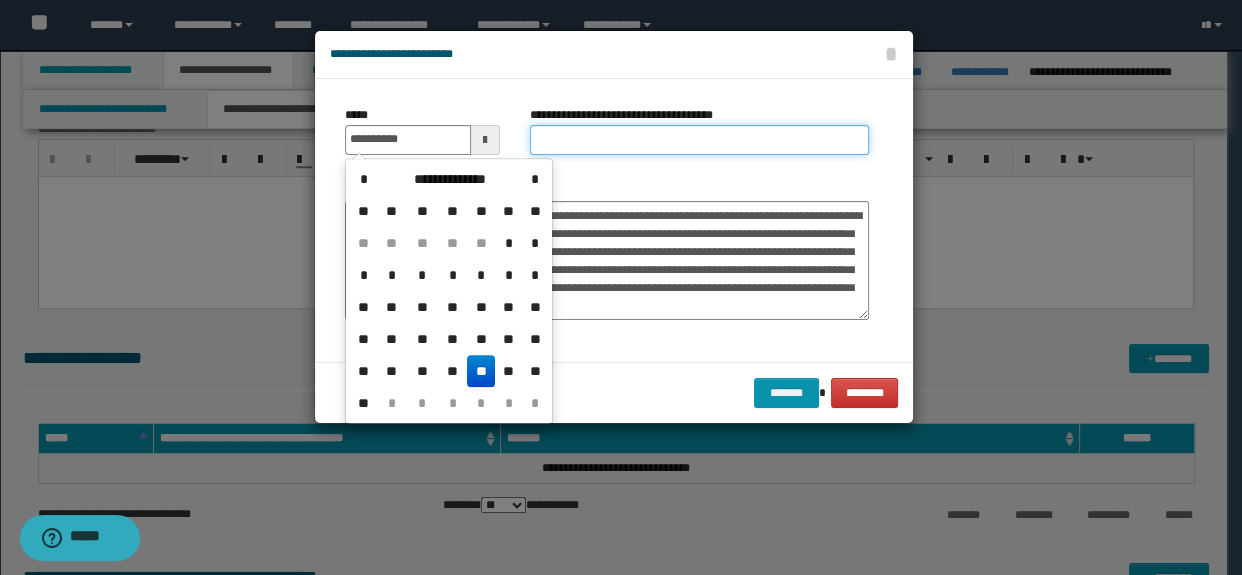 type on "**********" 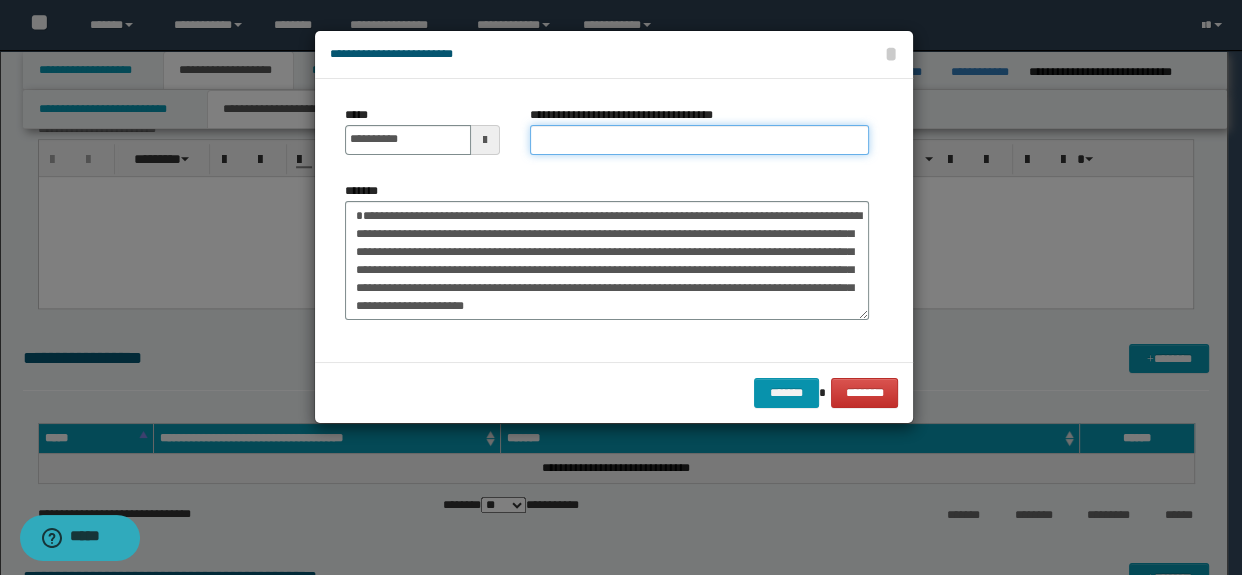 type on "**********" 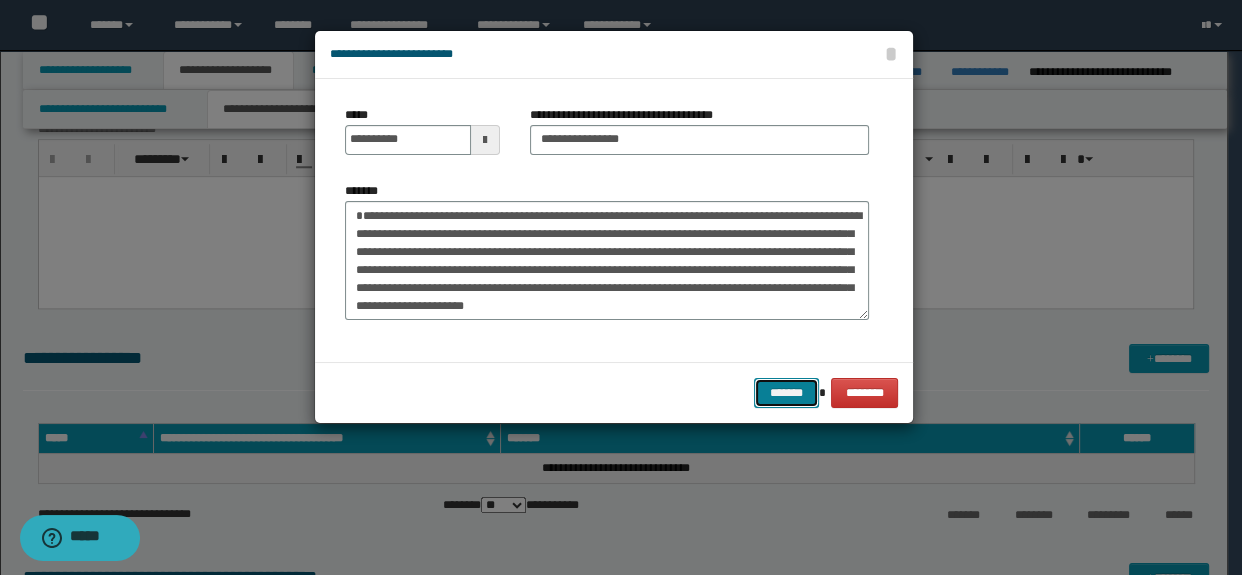 click on "*******" at bounding box center (786, 393) 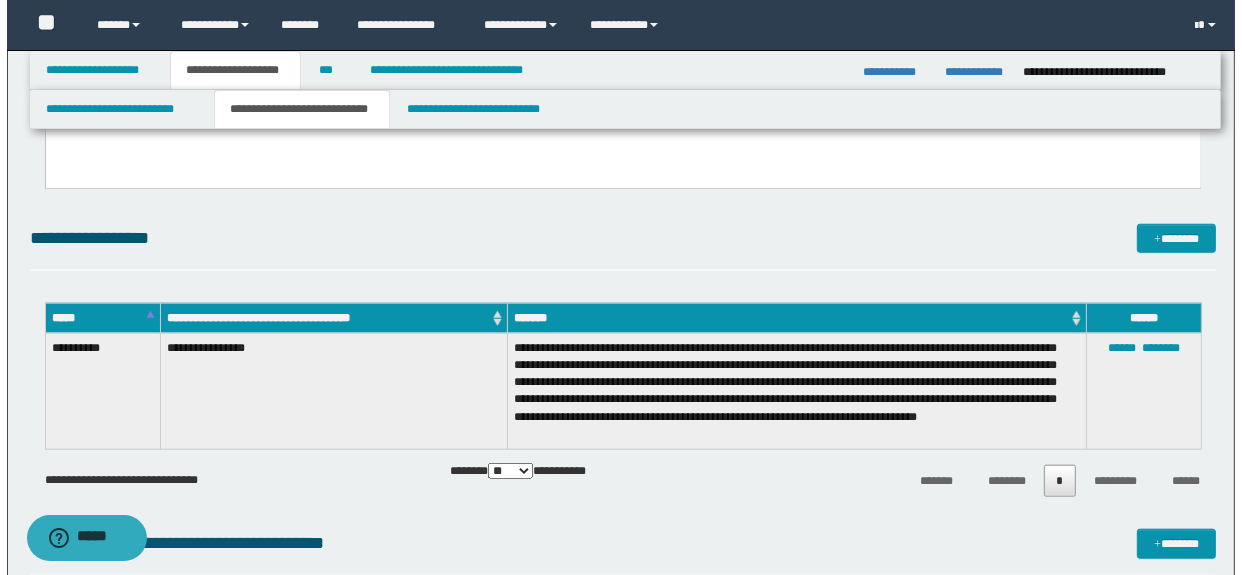 scroll, scrollTop: 1752, scrollLeft: 0, axis: vertical 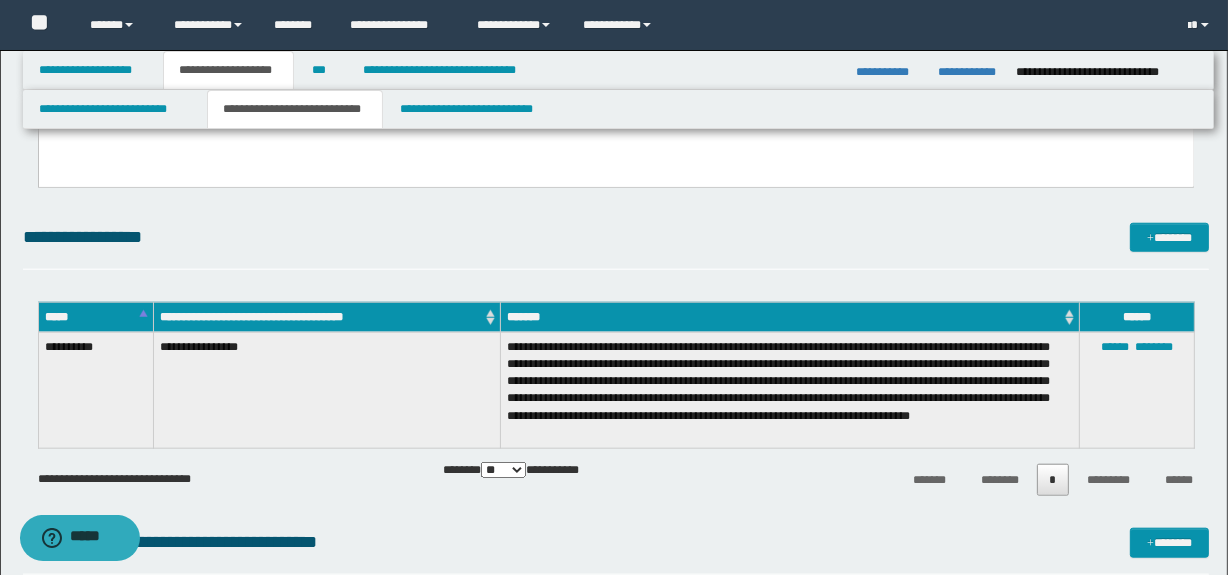 click on "**********" at bounding box center [616, -159] 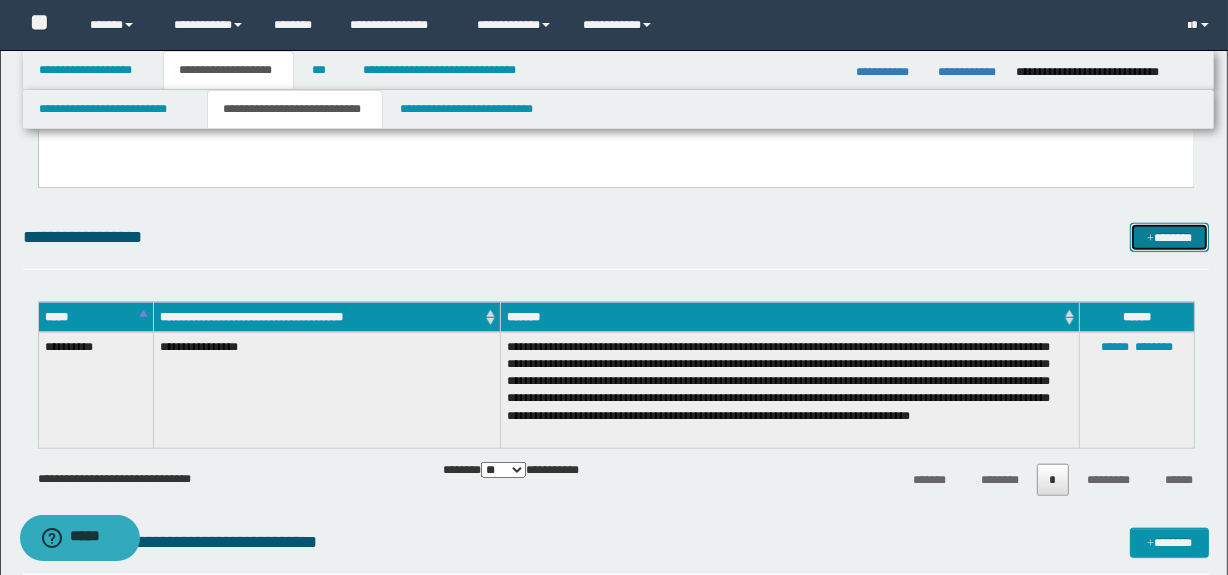 click on "*******" at bounding box center [1170, 238] 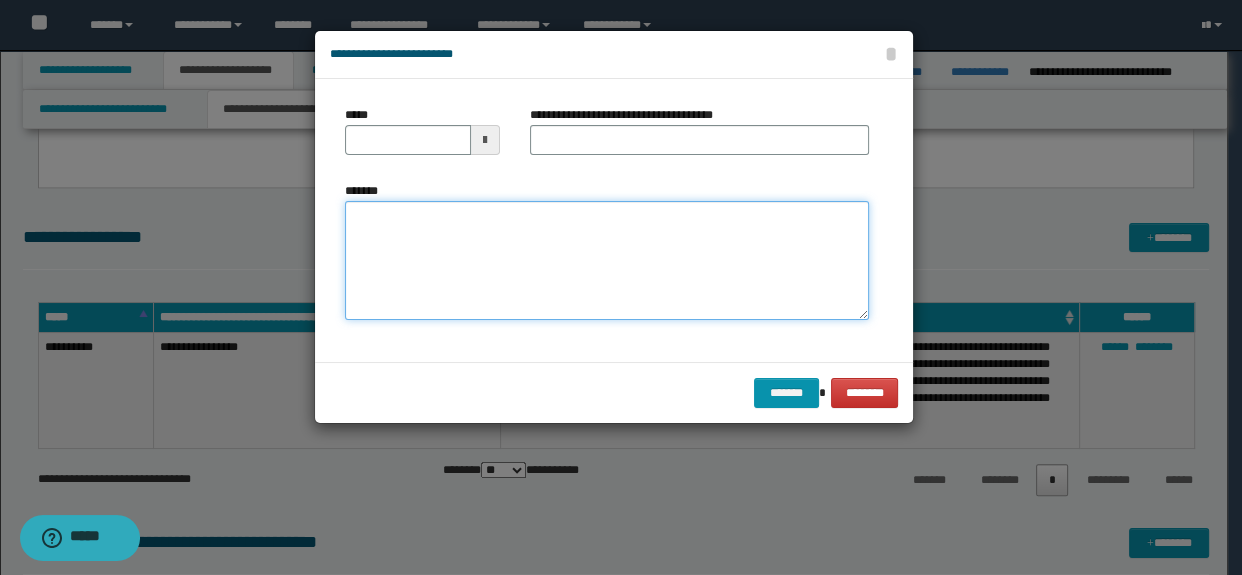 click on "*******" at bounding box center [607, 261] 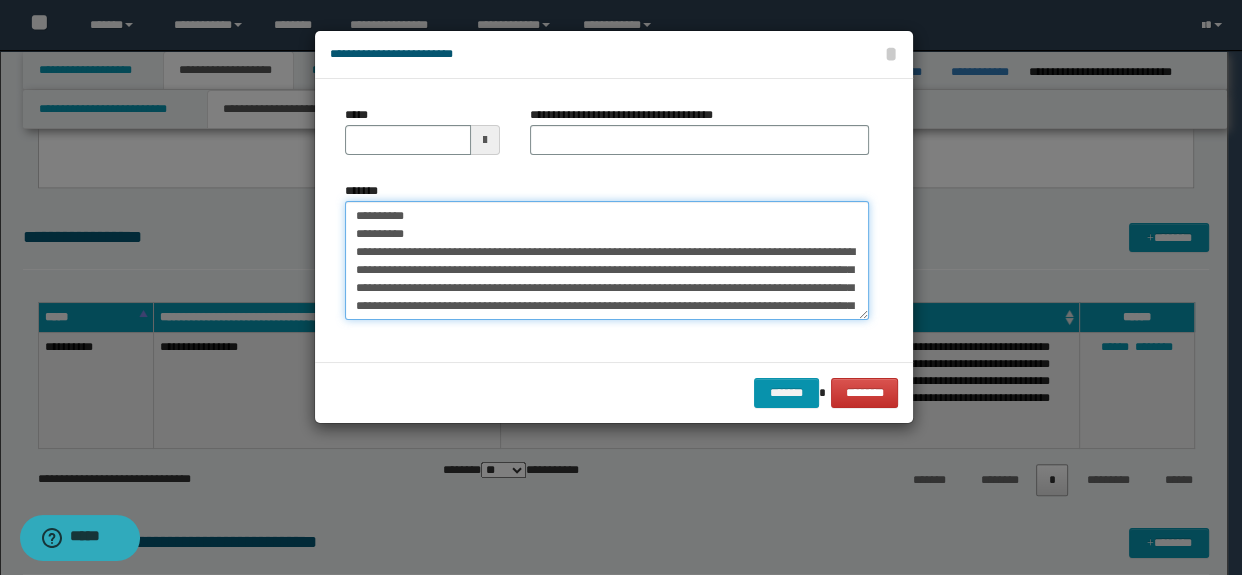 scroll, scrollTop: 0, scrollLeft: 0, axis: both 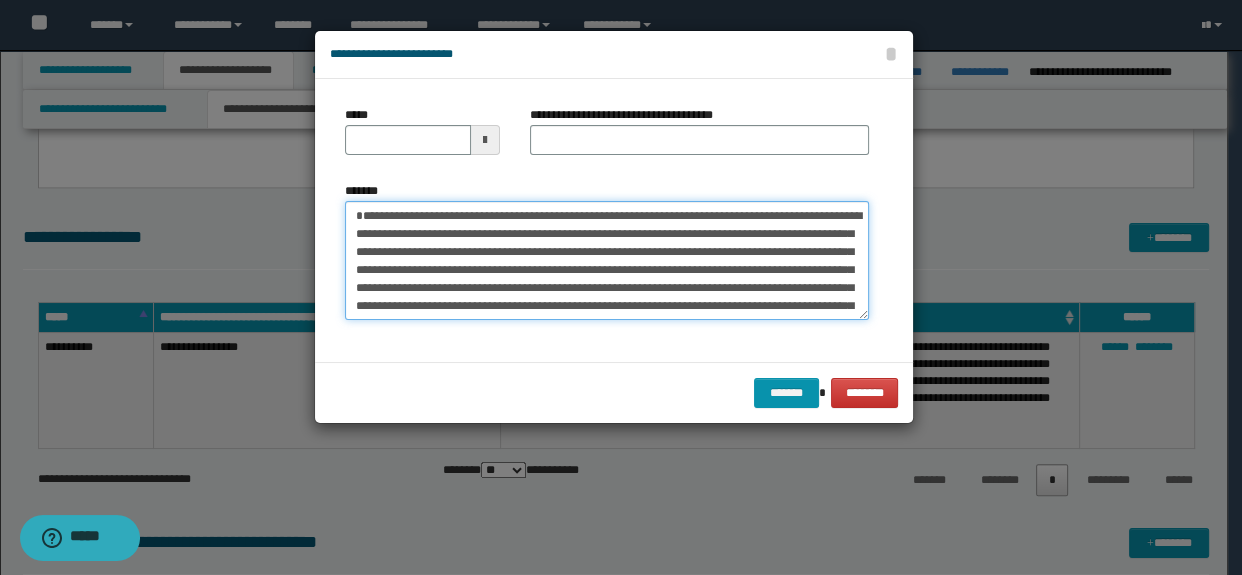 type on "**********" 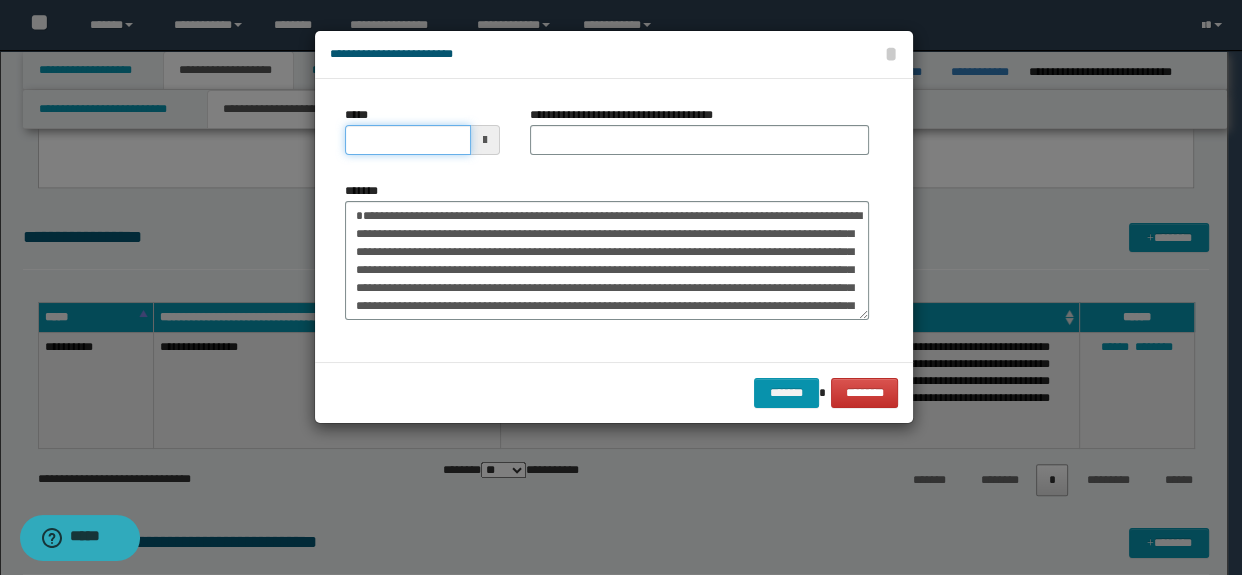 click on "*****" at bounding box center (408, 140) 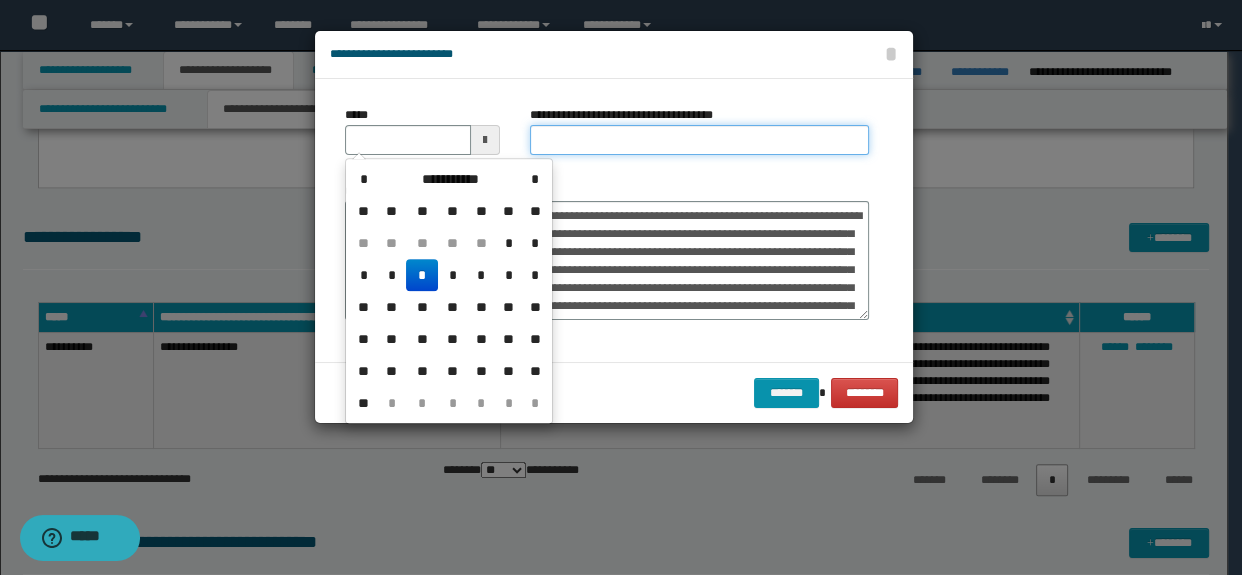 type 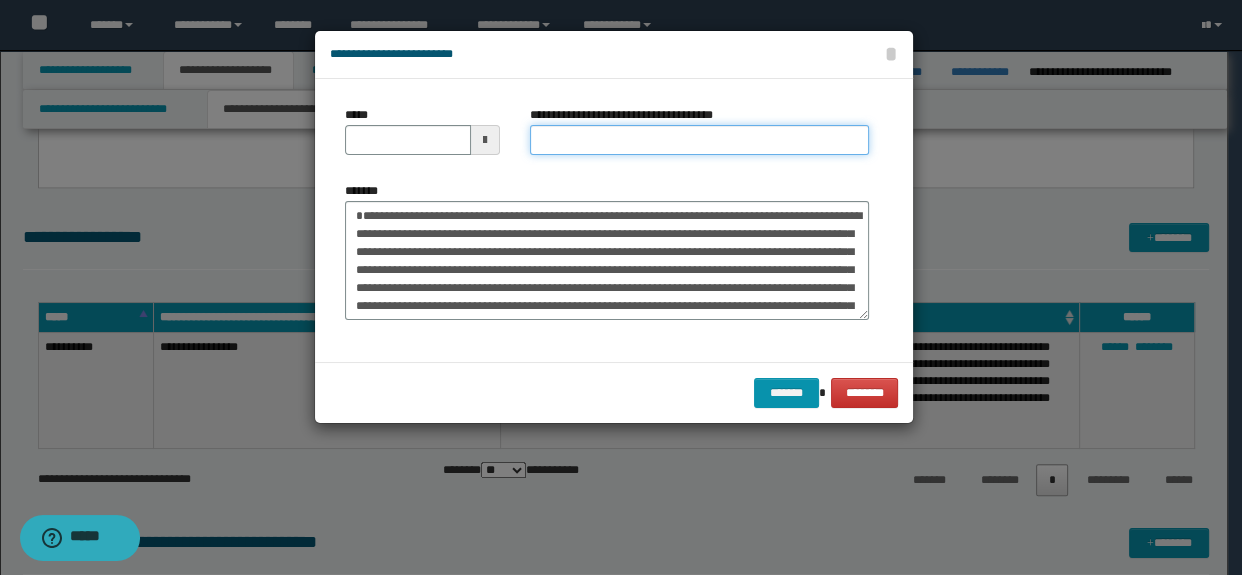 paste on "**********" 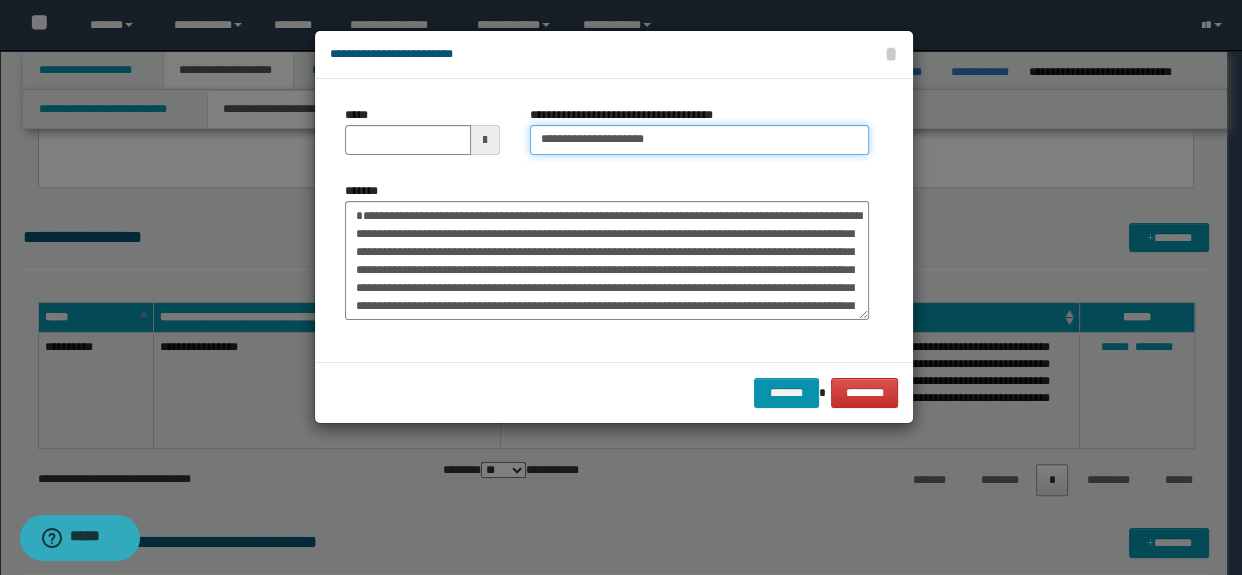 type 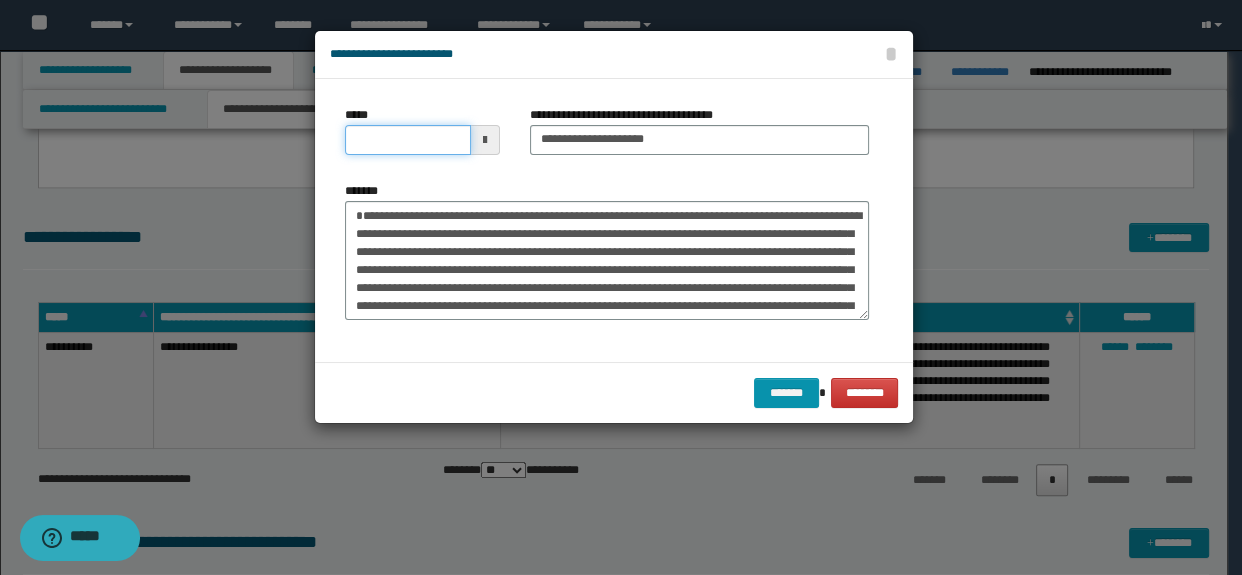 click on "*****" at bounding box center (408, 140) 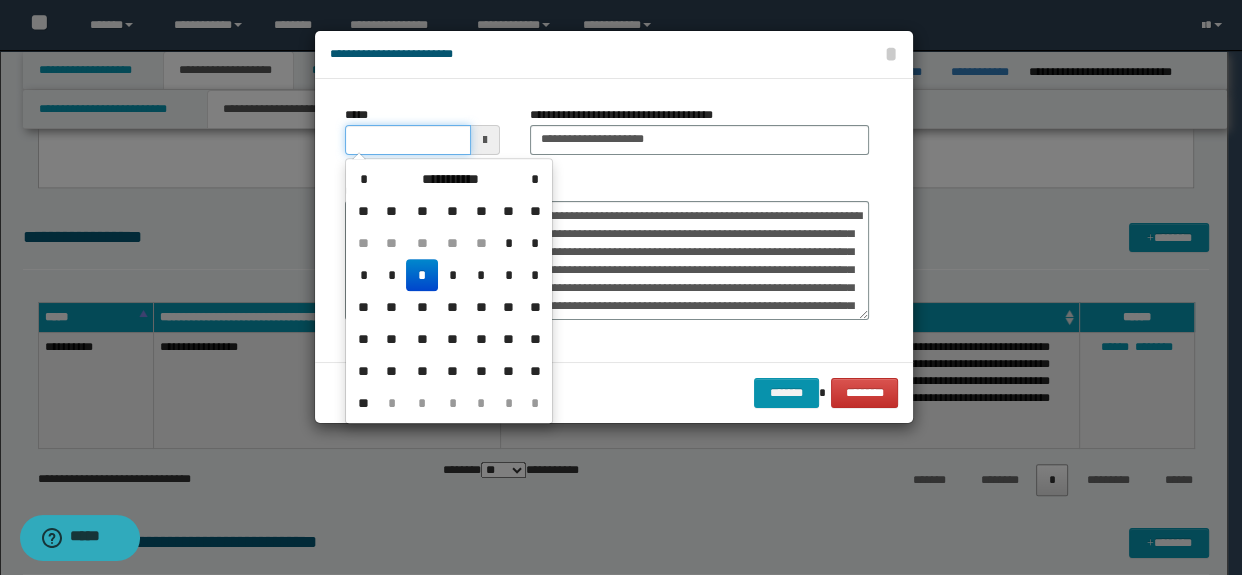 type on "*********" 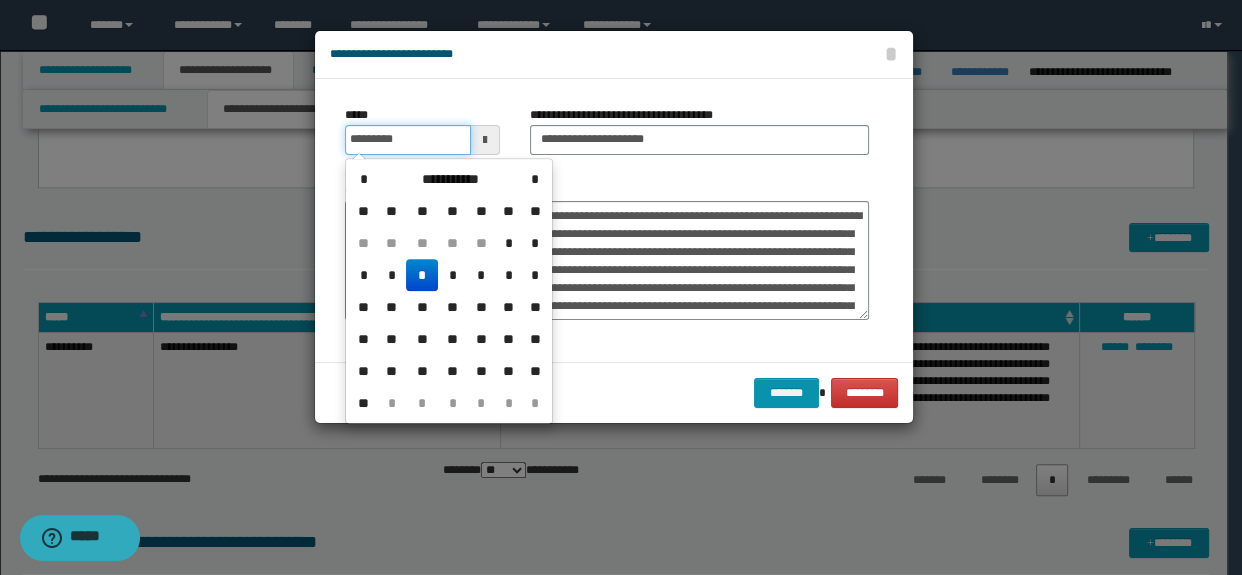click on "*********" at bounding box center (408, 140) 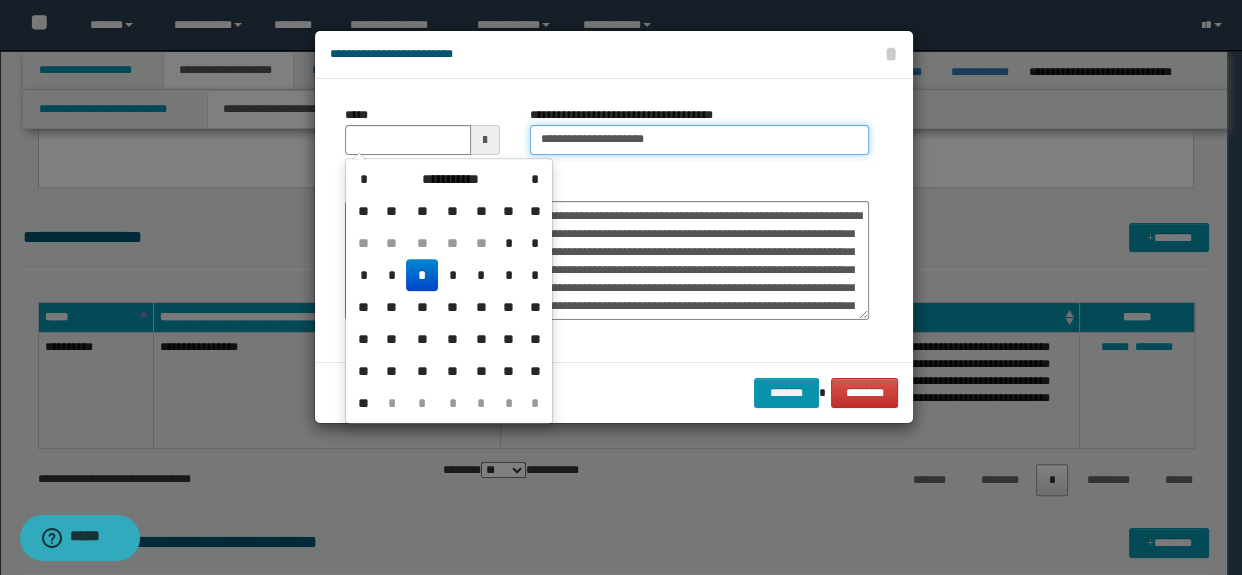 type 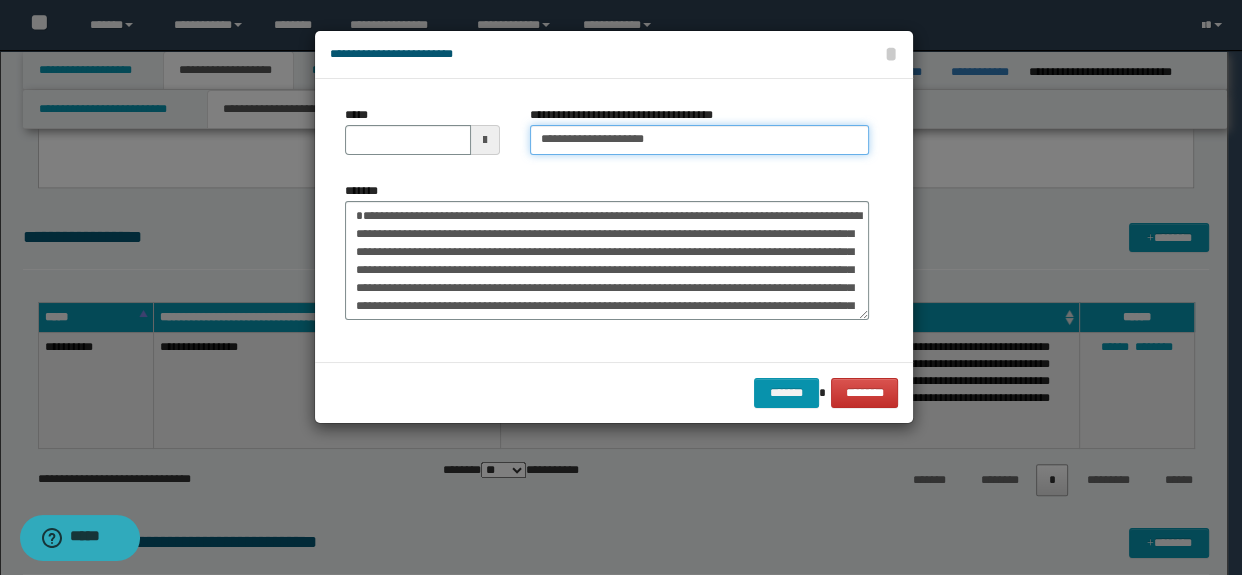 drag, startPoint x: 688, startPoint y: 140, endPoint x: 381, endPoint y: 137, distance: 307.01465 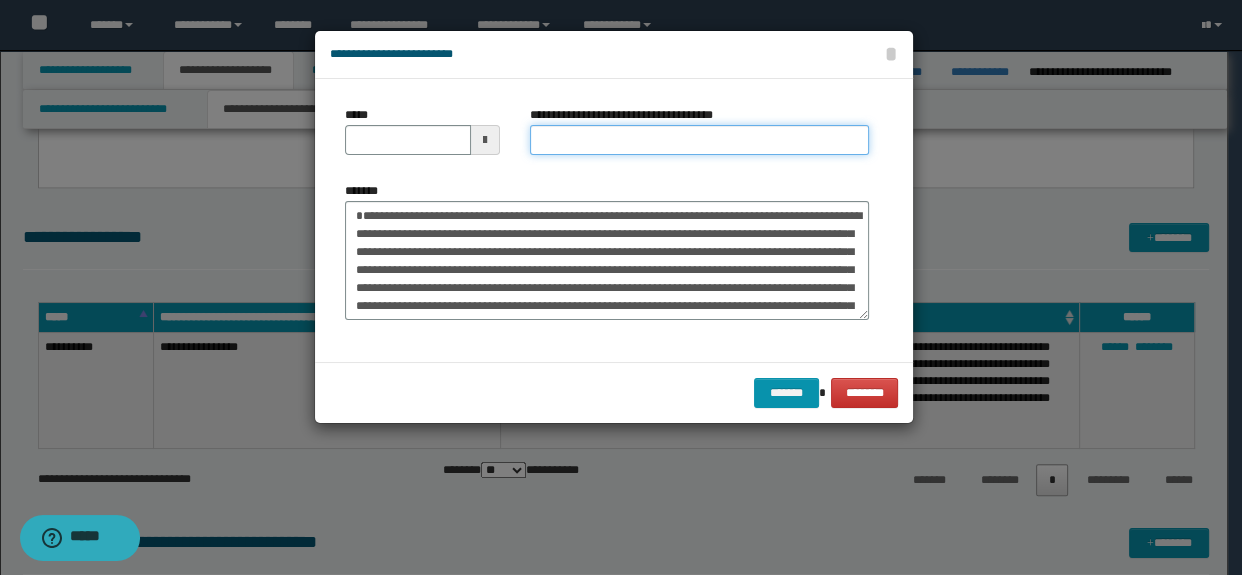 type 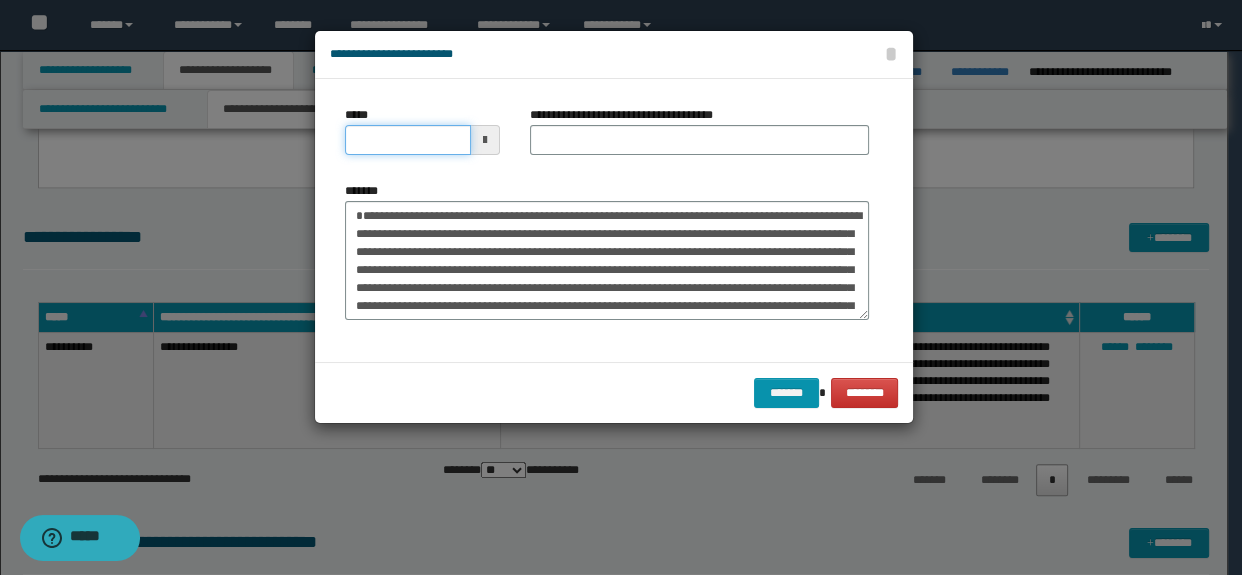 click on "*****" at bounding box center [408, 140] 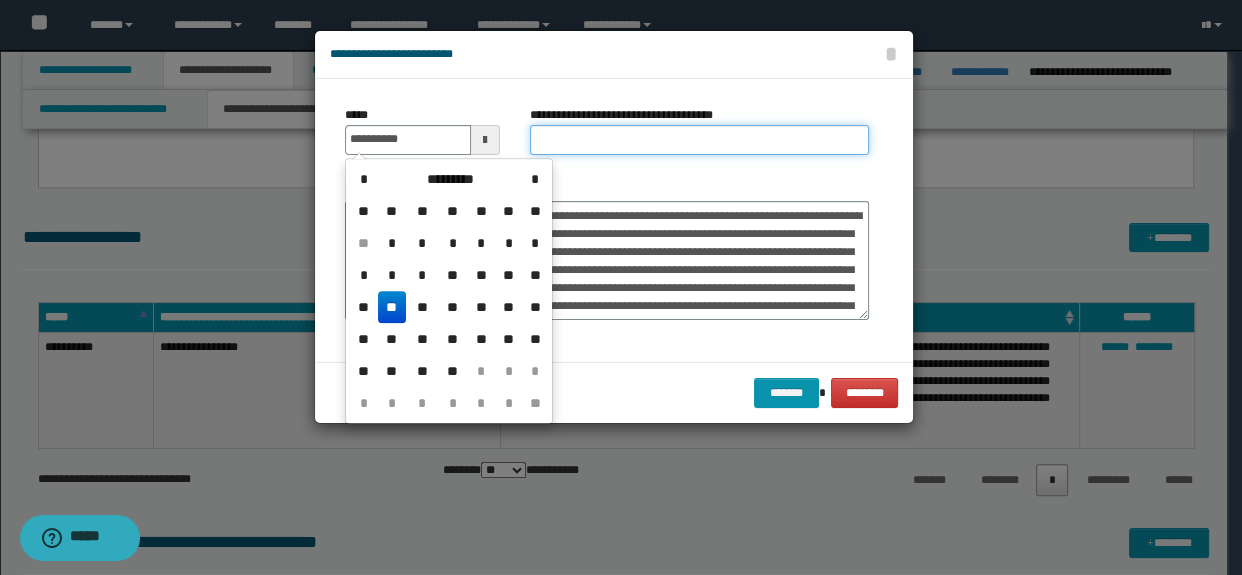 type on "**********" 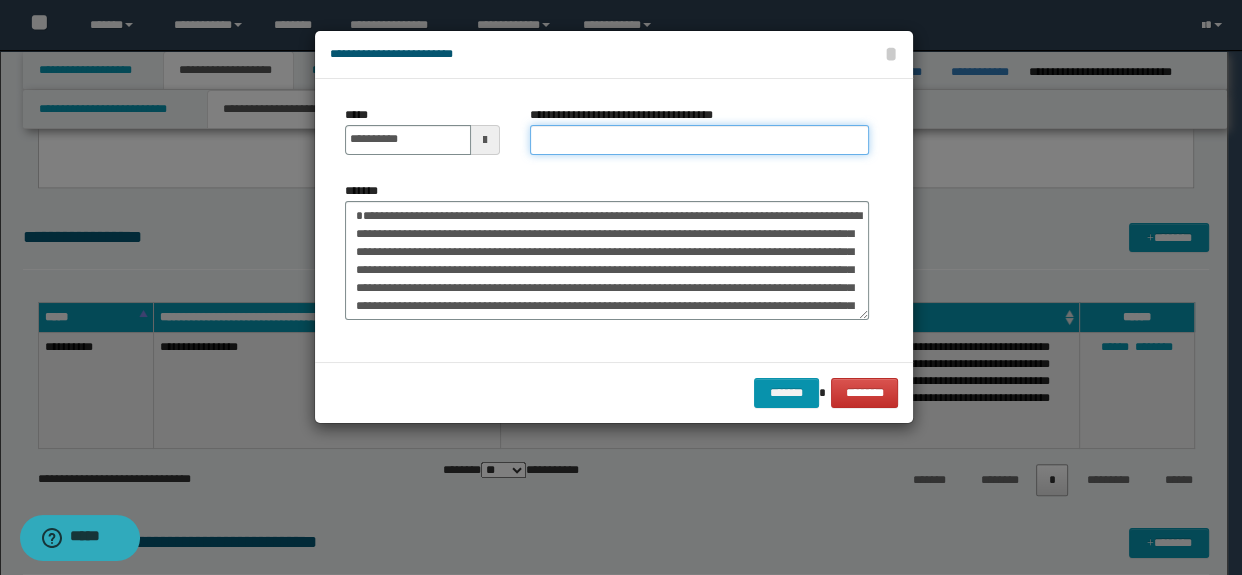 click on "**********" at bounding box center [700, 140] 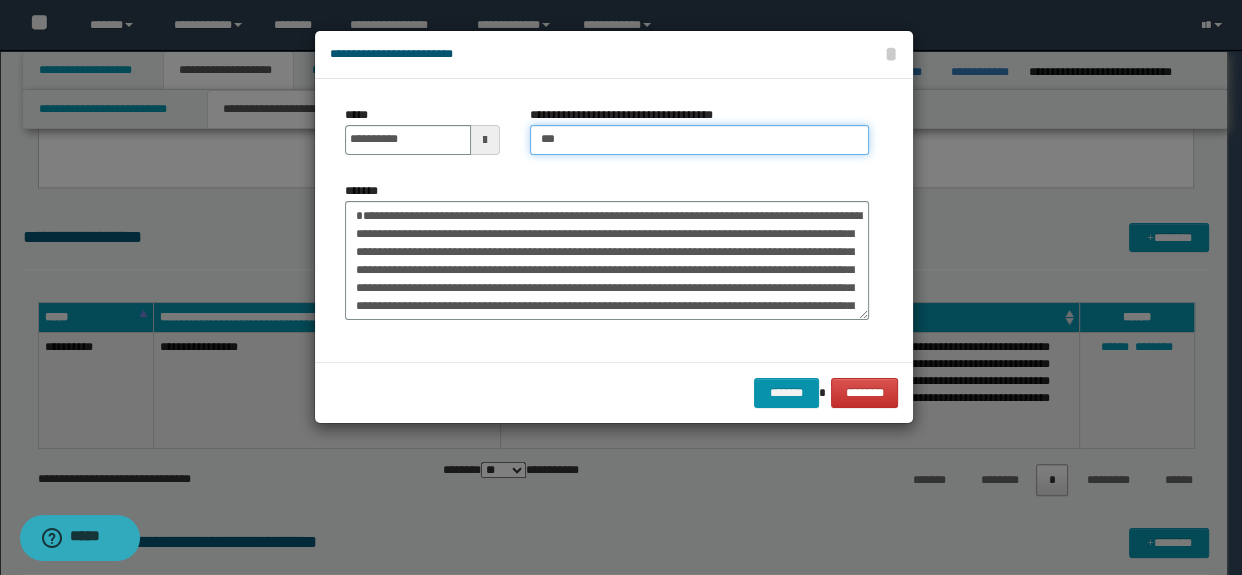 type on "**********" 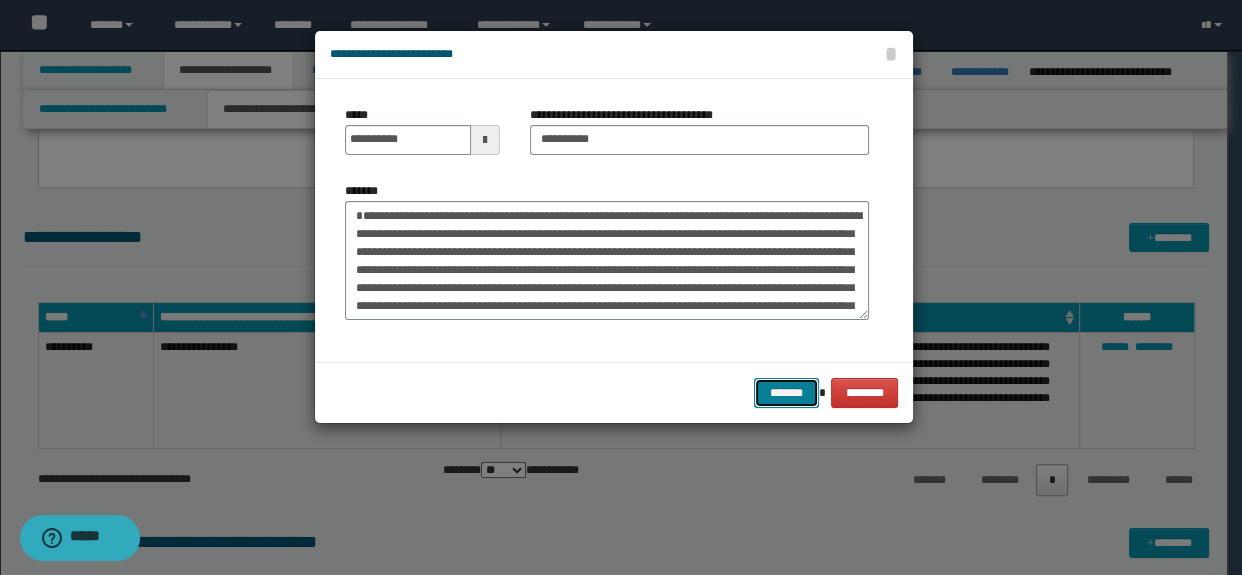 click on "*******" at bounding box center (786, 393) 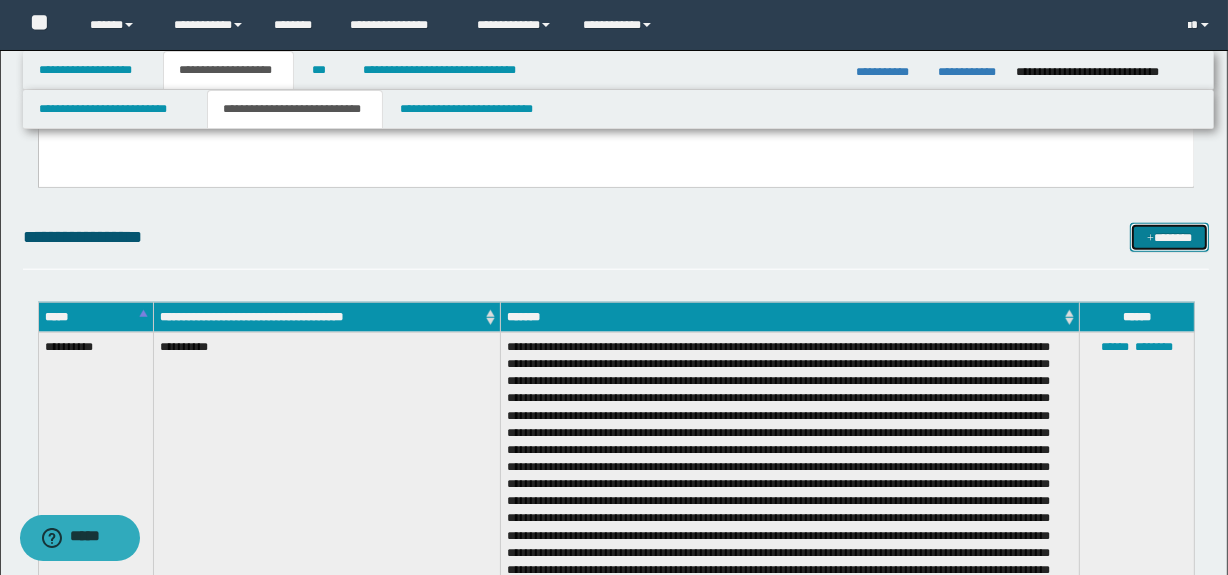 click on "*******" at bounding box center (1170, 238) 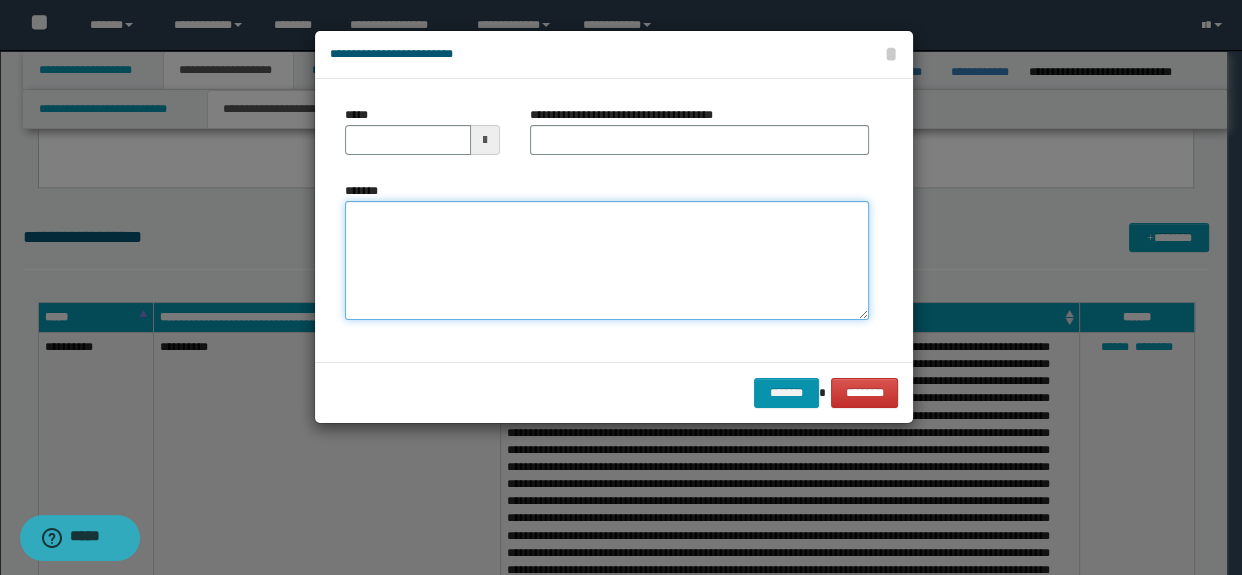 click on "*******" at bounding box center [607, 261] 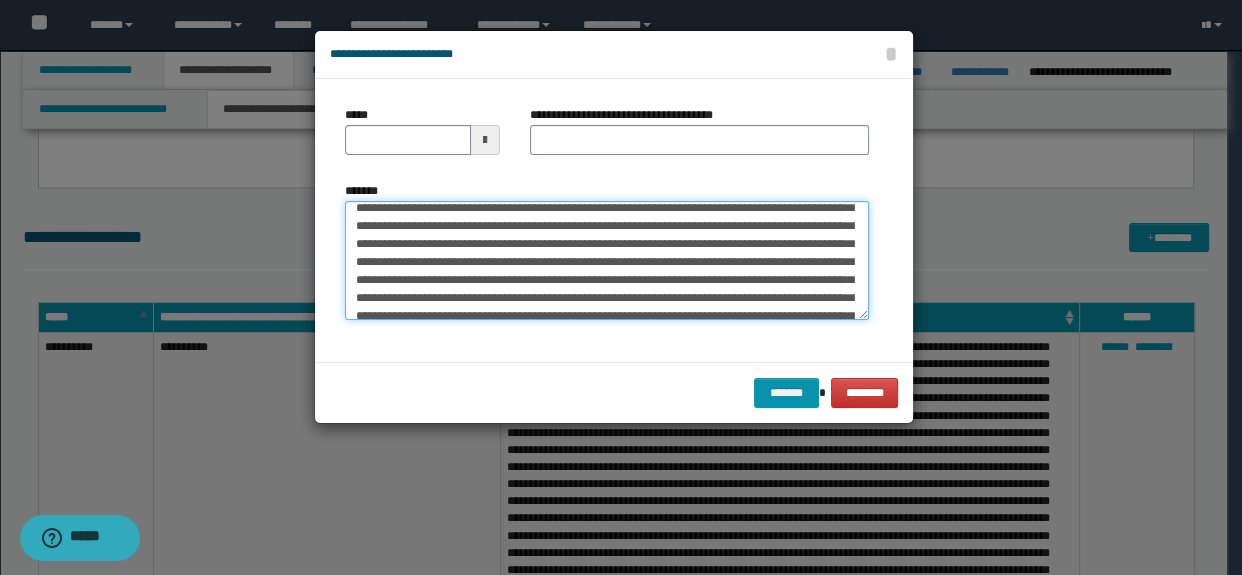 scroll, scrollTop: 0, scrollLeft: 0, axis: both 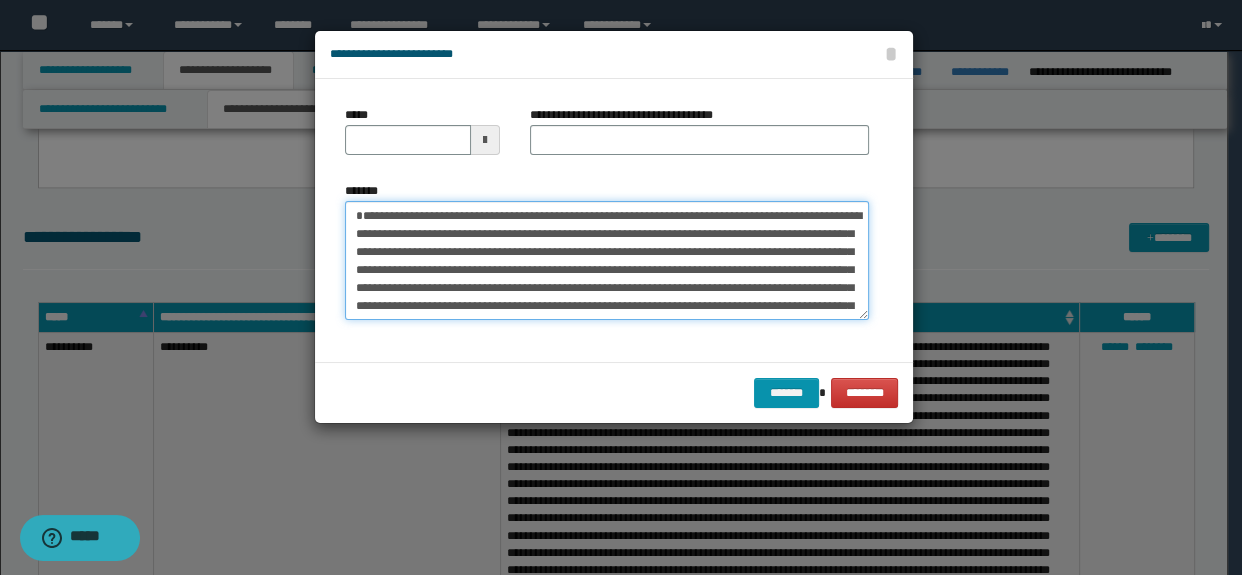 drag, startPoint x: 719, startPoint y: 231, endPoint x: 294, endPoint y: 173, distance: 428.9394 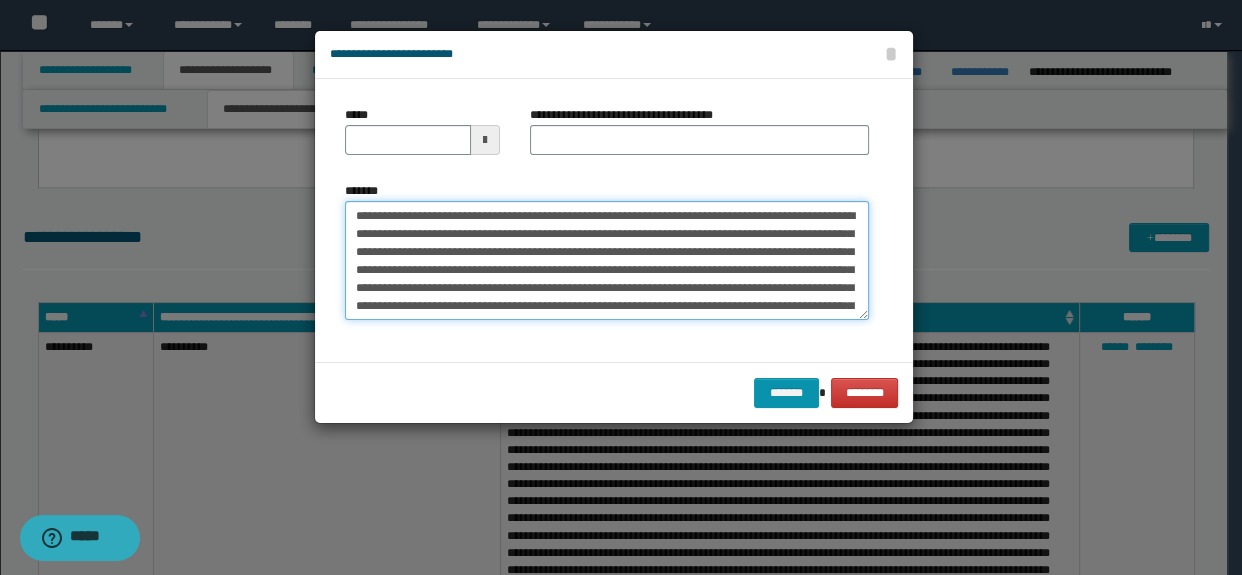 type 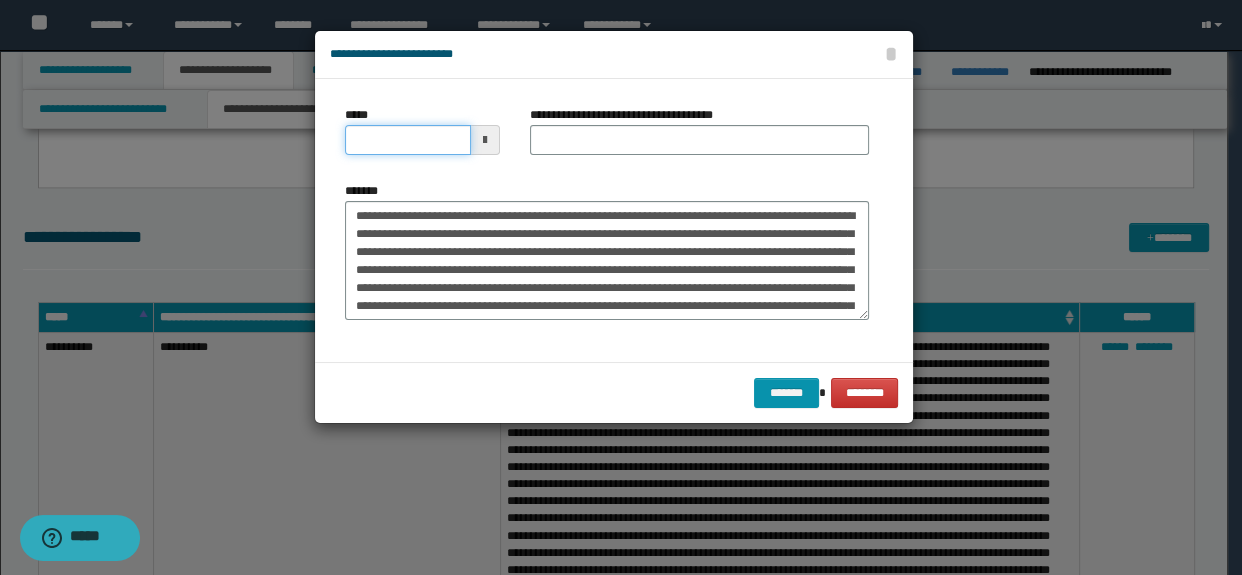 click on "*****" at bounding box center [408, 140] 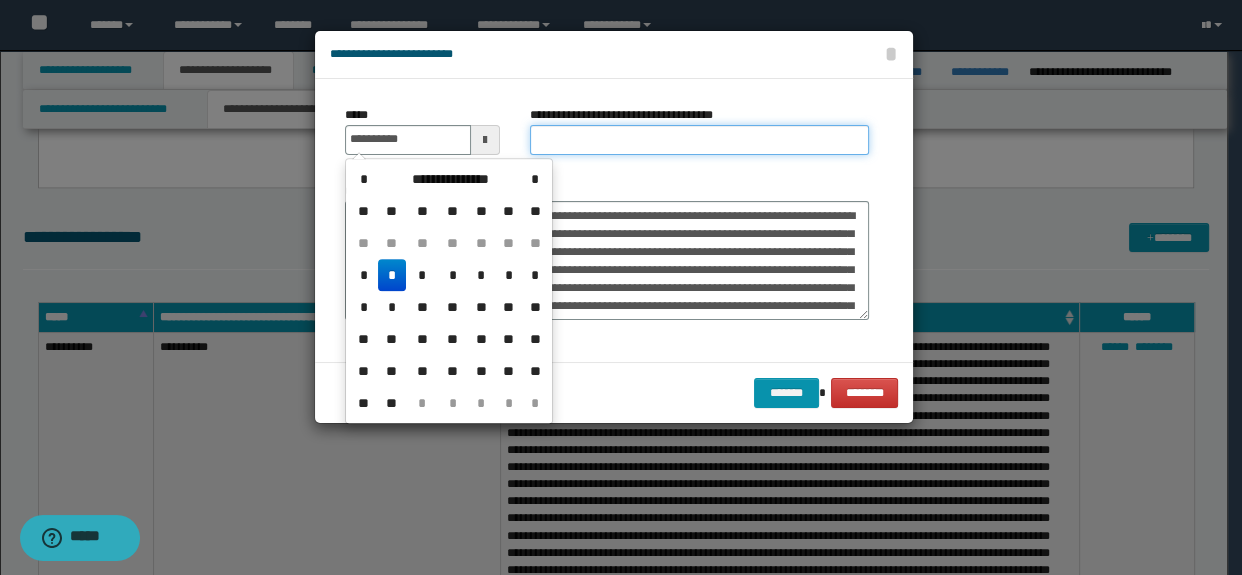 type on "**********" 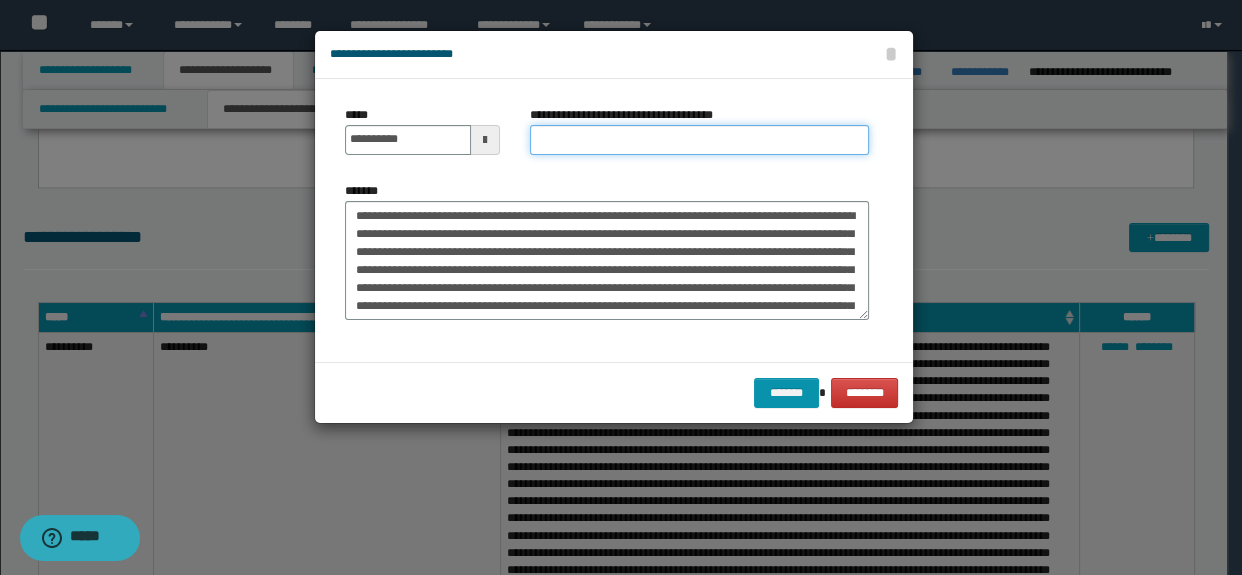 type on "**********" 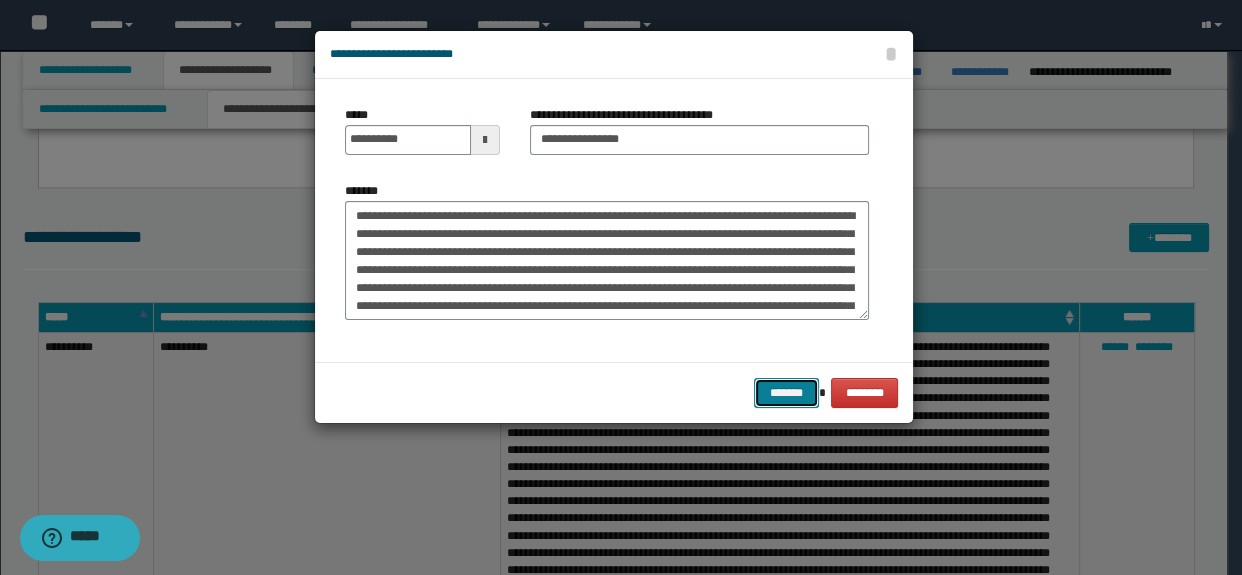 click on "*******" at bounding box center [786, 393] 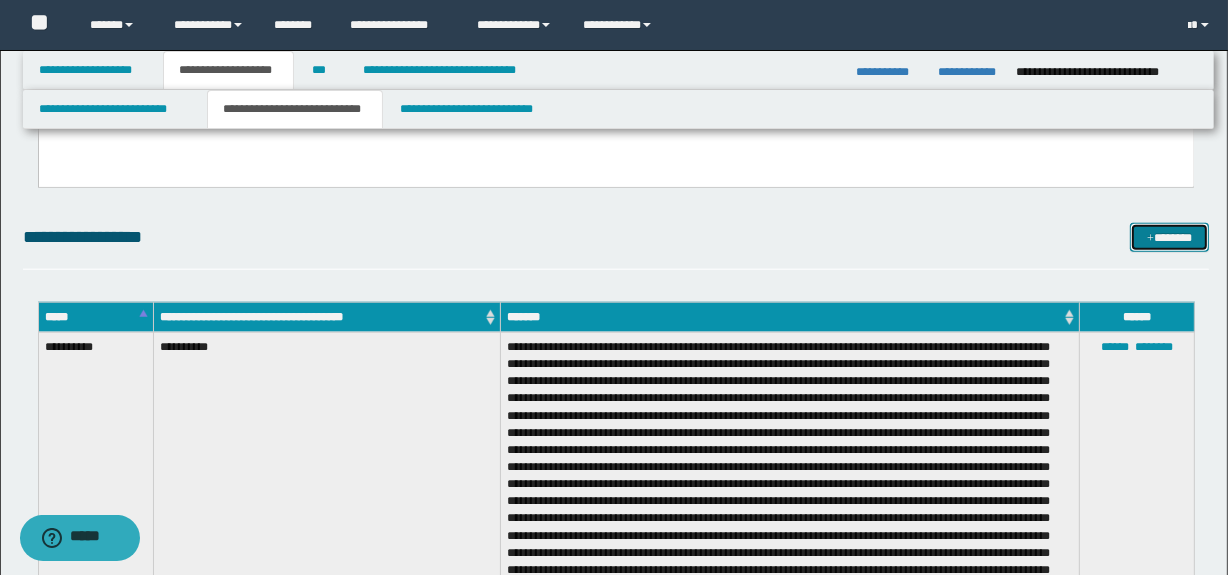 click at bounding box center [1150, 239] 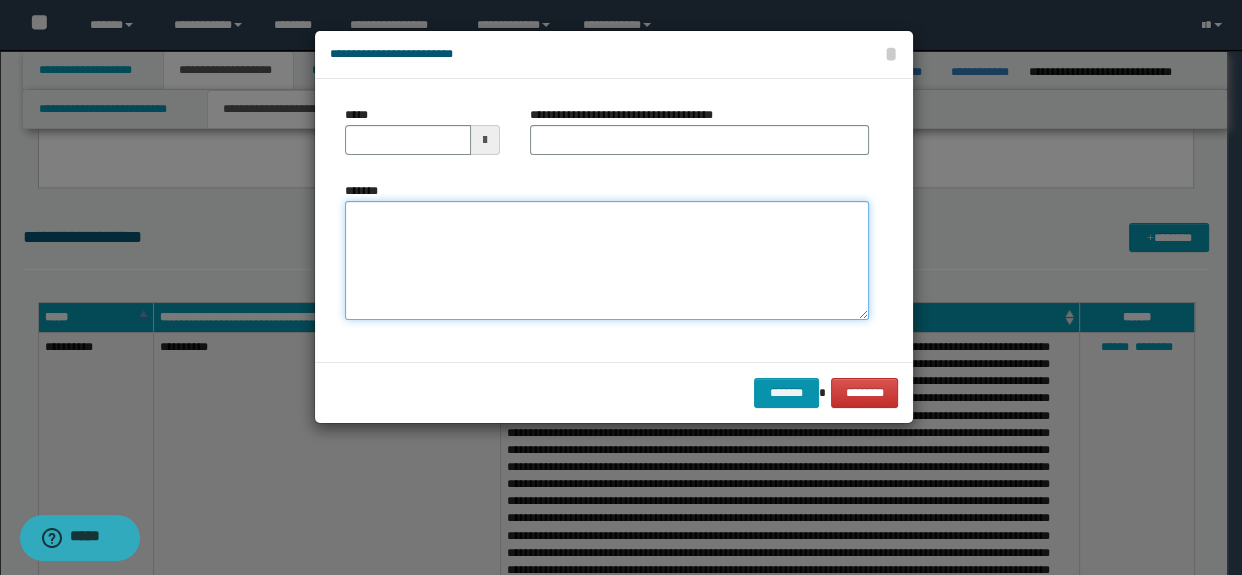 click on "*******" at bounding box center (607, 261) 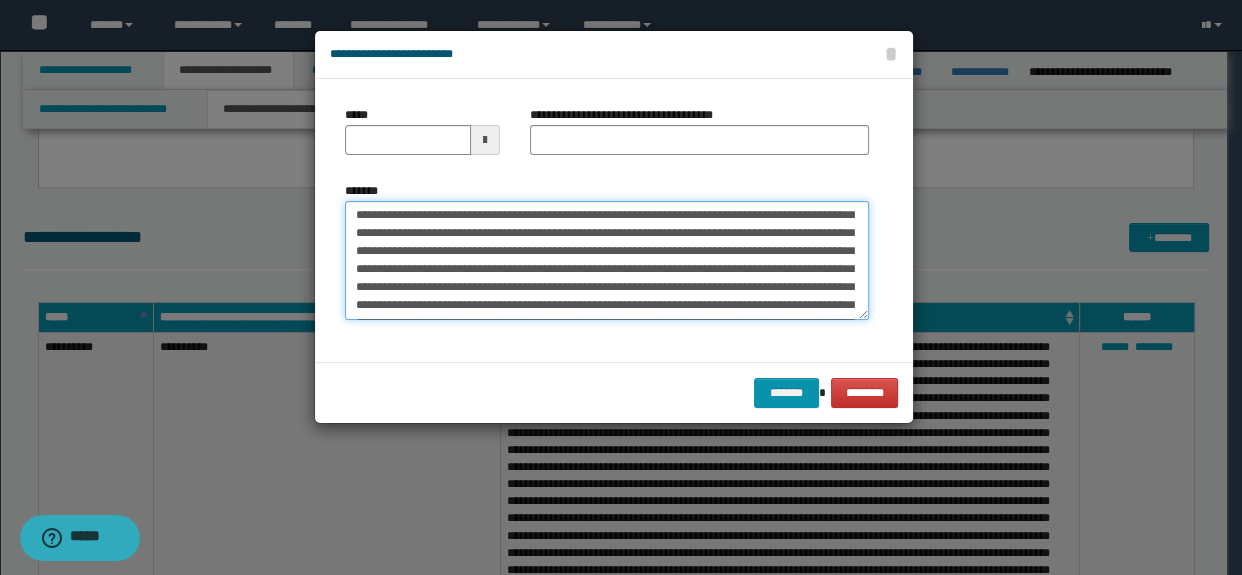 scroll, scrollTop: 0, scrollLeft: 0, axis: both 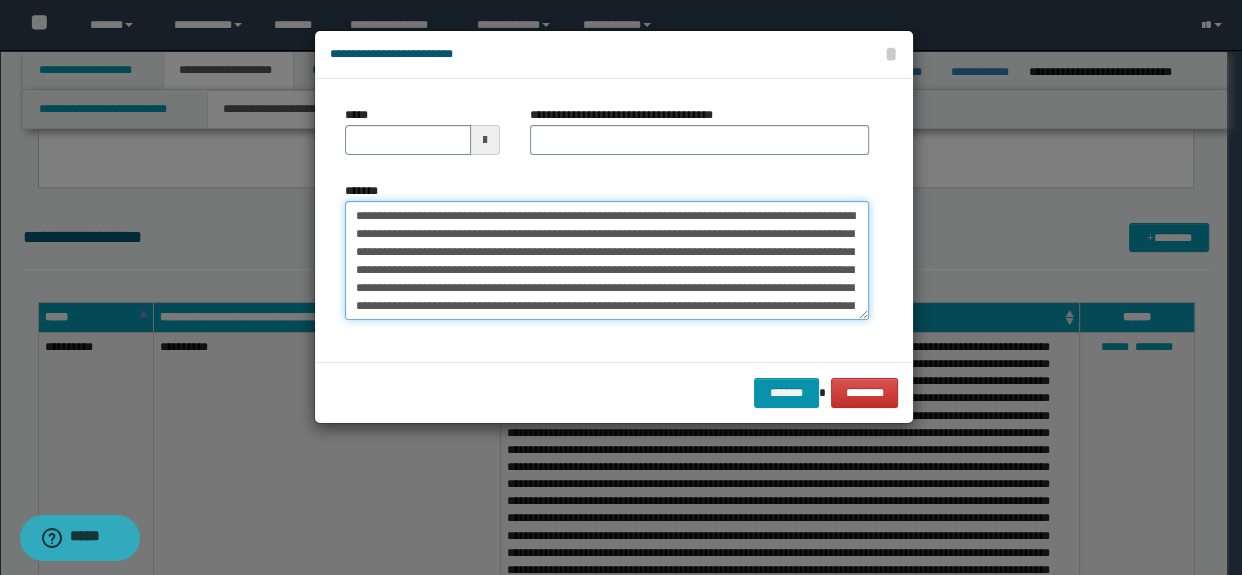 click on "*******" at bounding box center (607, 261) 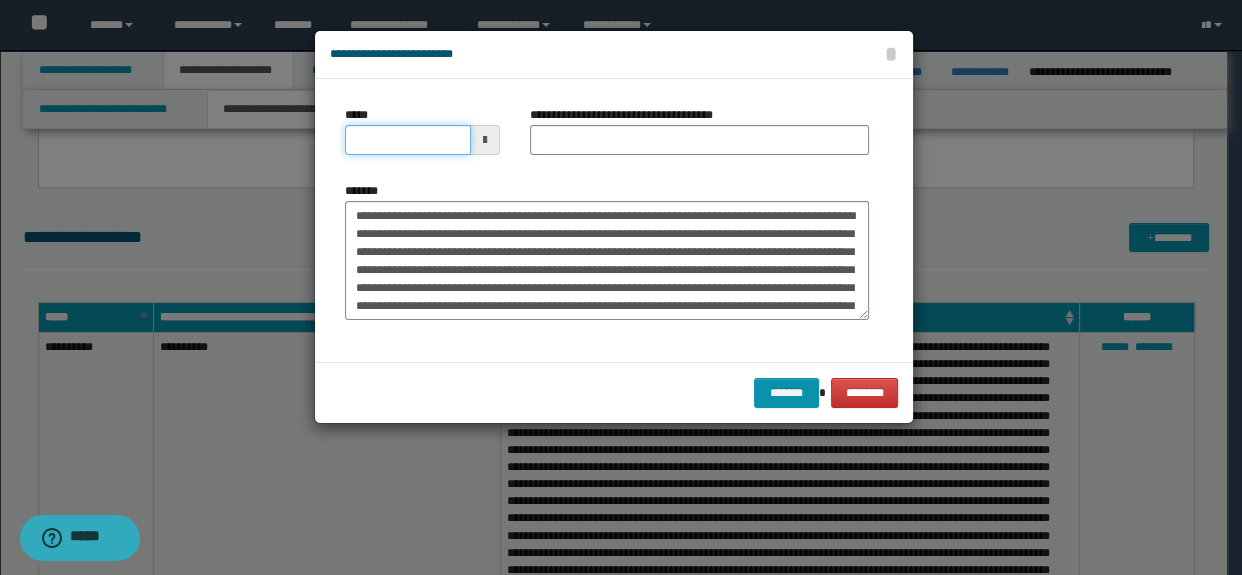 click on "*****" at bounding box center [408, 140] 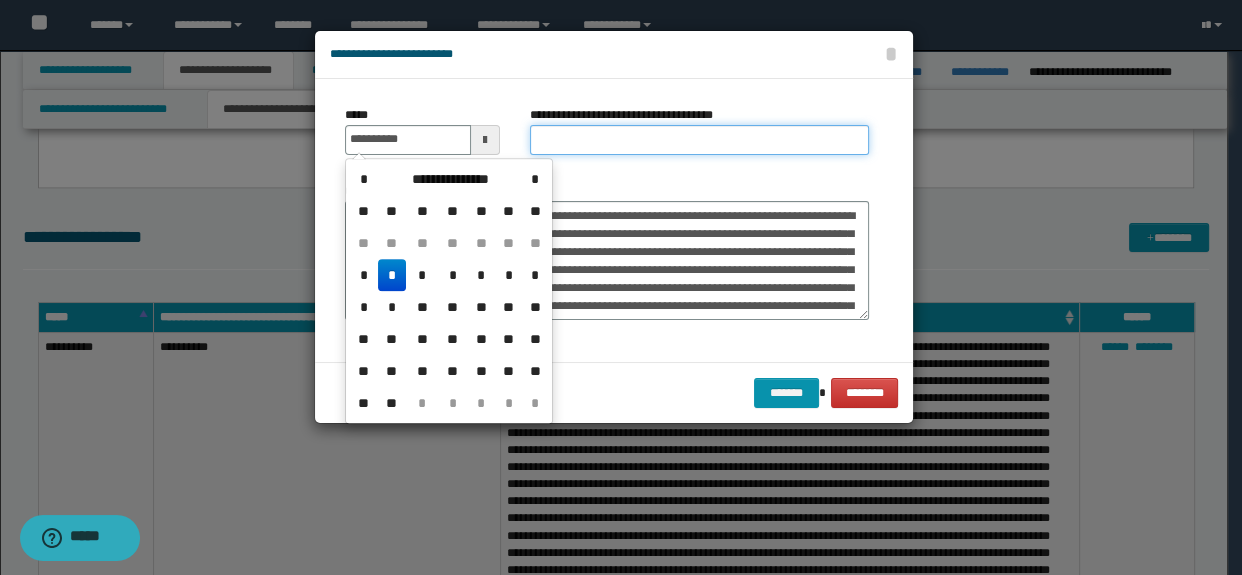 type on "**********" 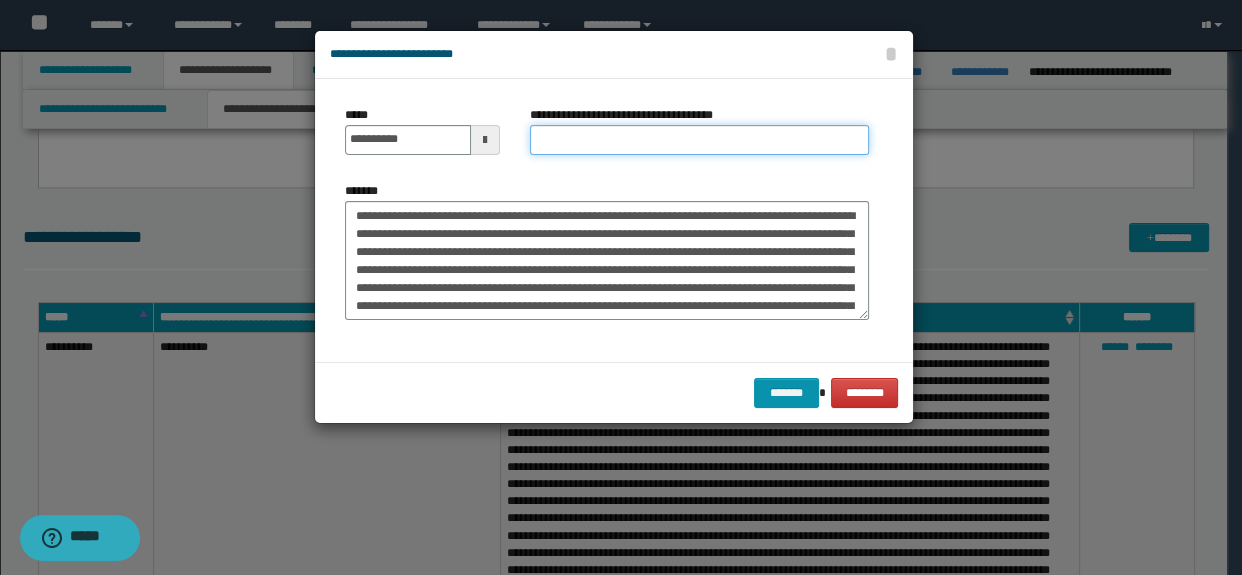 drag, startPoint x: 615, startPoint y: 143, endPoint x: 630, endPoint y: 143, distance: 15 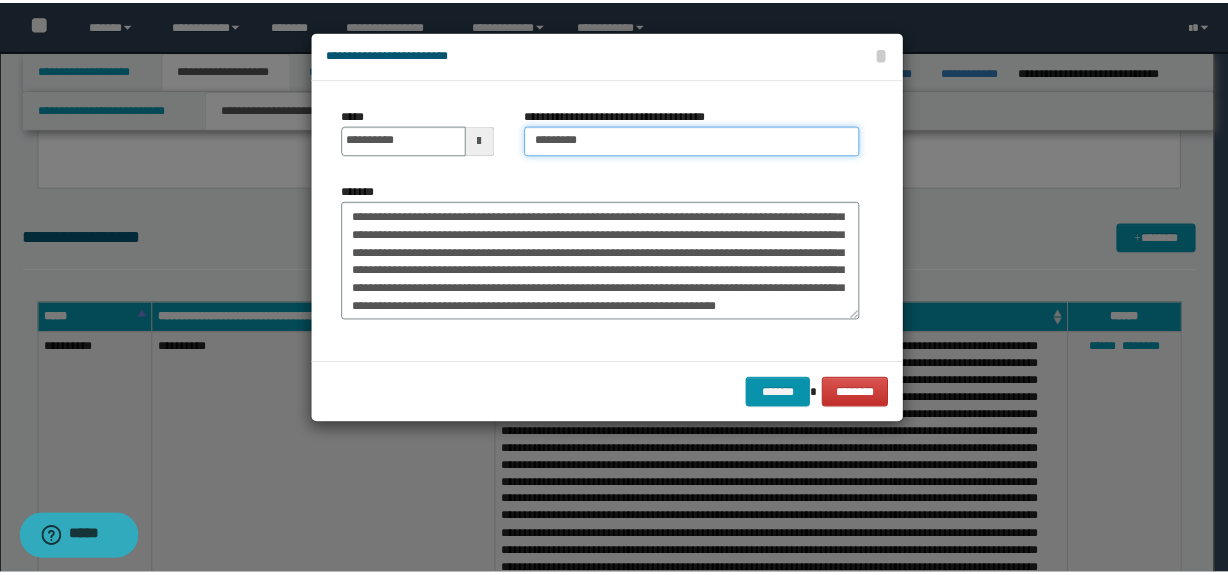 scroll, scrollTop: 108, scrollLeft: 0, axis: vertical 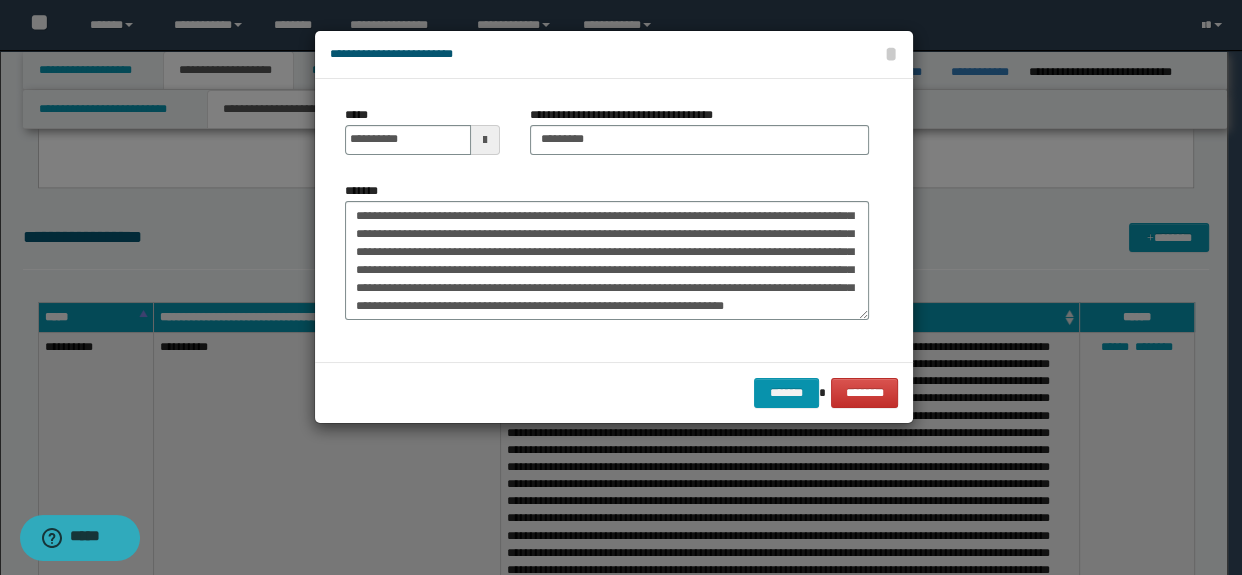 click on "*******
********" at bounding box center (614, 392) 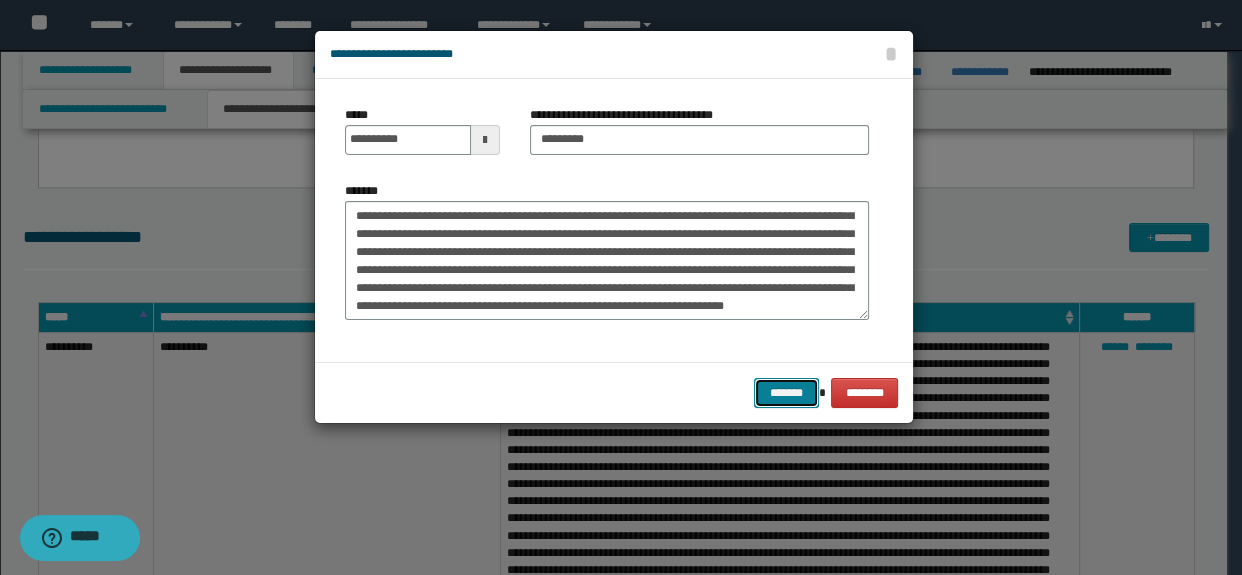 click on "*******" at bounding box center [786, 393] 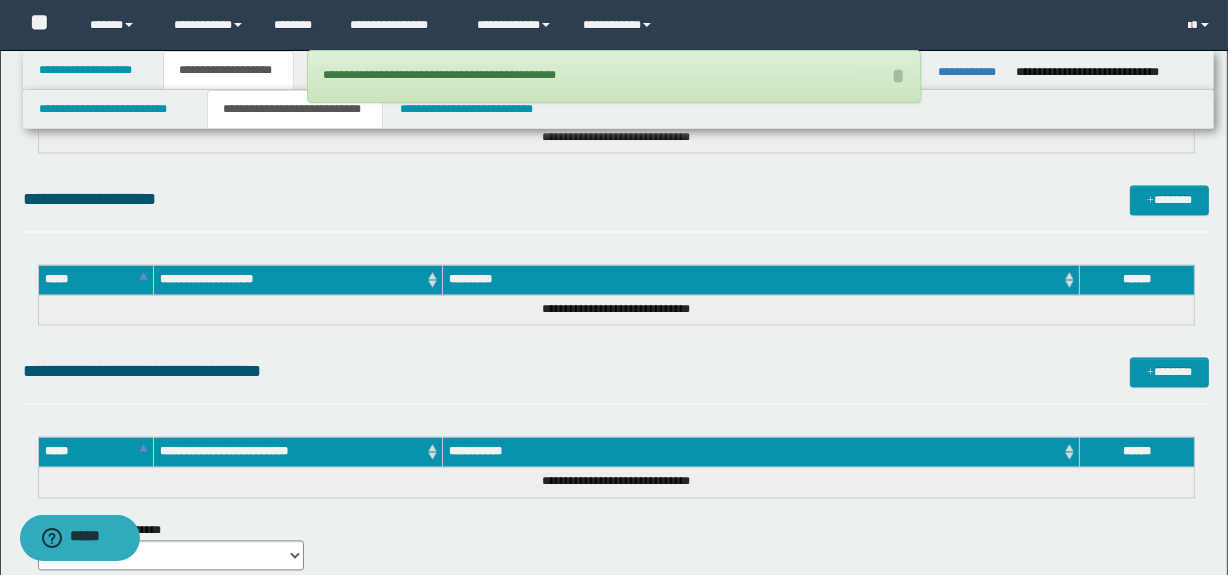scroll, scrollTop: 3782, scrollLeft: 0, axis: vertical 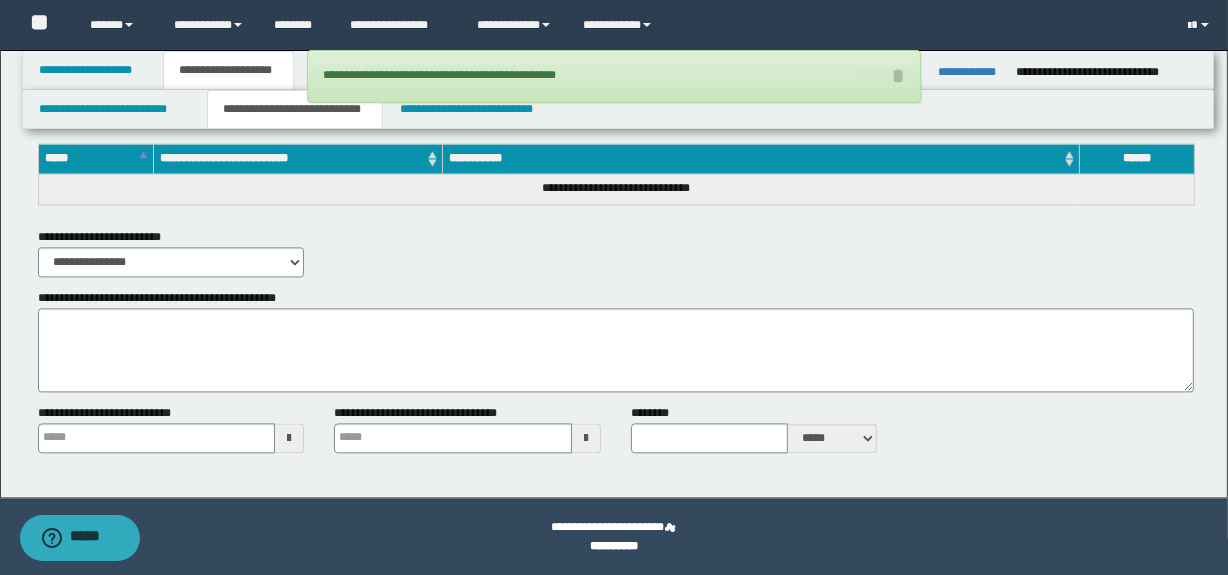 type 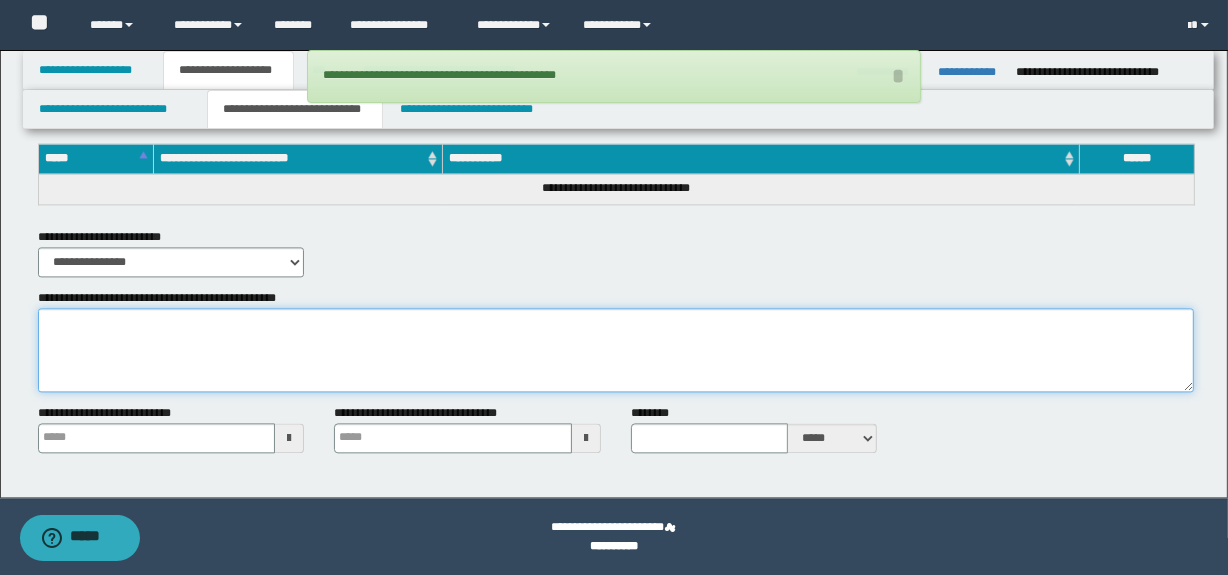 click on "**********" at bounding box center (616, 350) 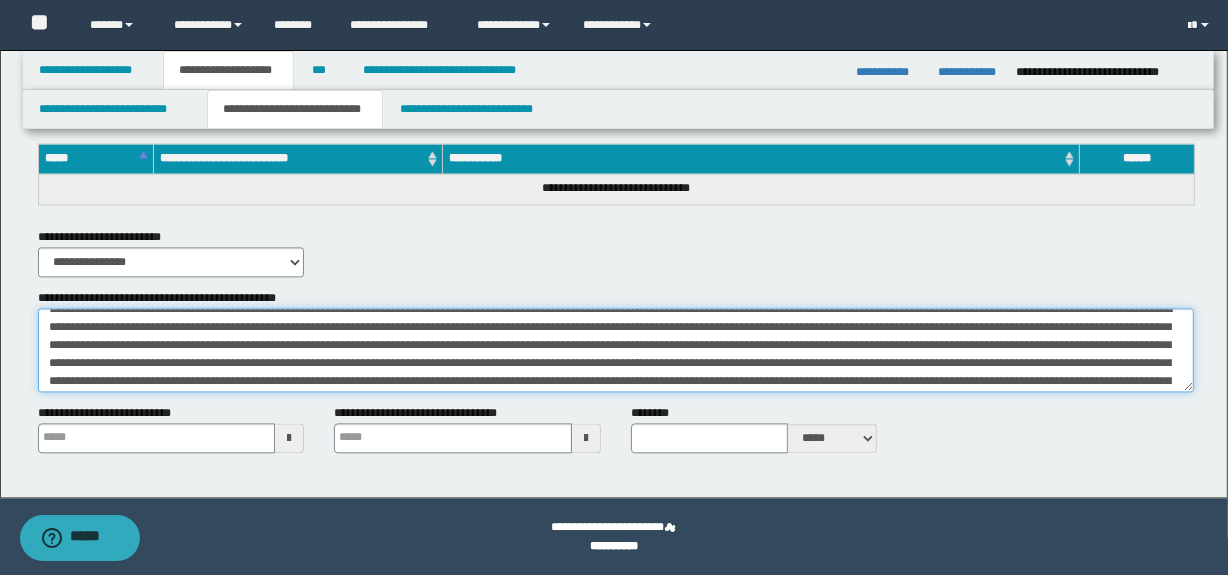 scroll, scrollTop: 0, scrollLeft: 0, axis: both 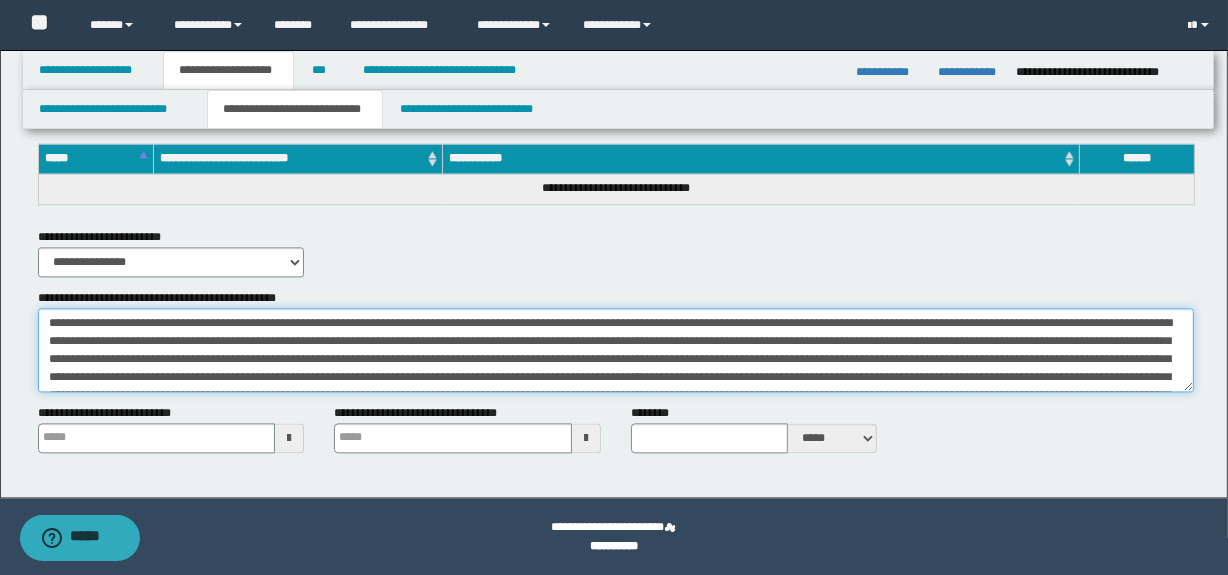 click on "**********" at bounding box center [616, 350] 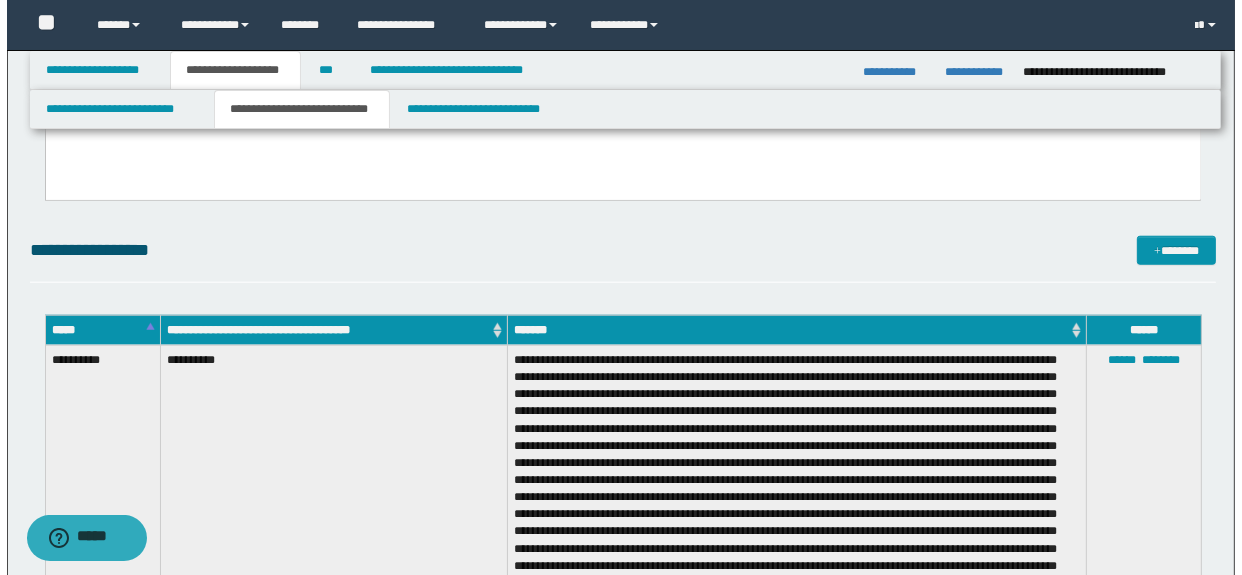 scroll, scrollTop: 1721, scrollLeft: 0, axis: vertical 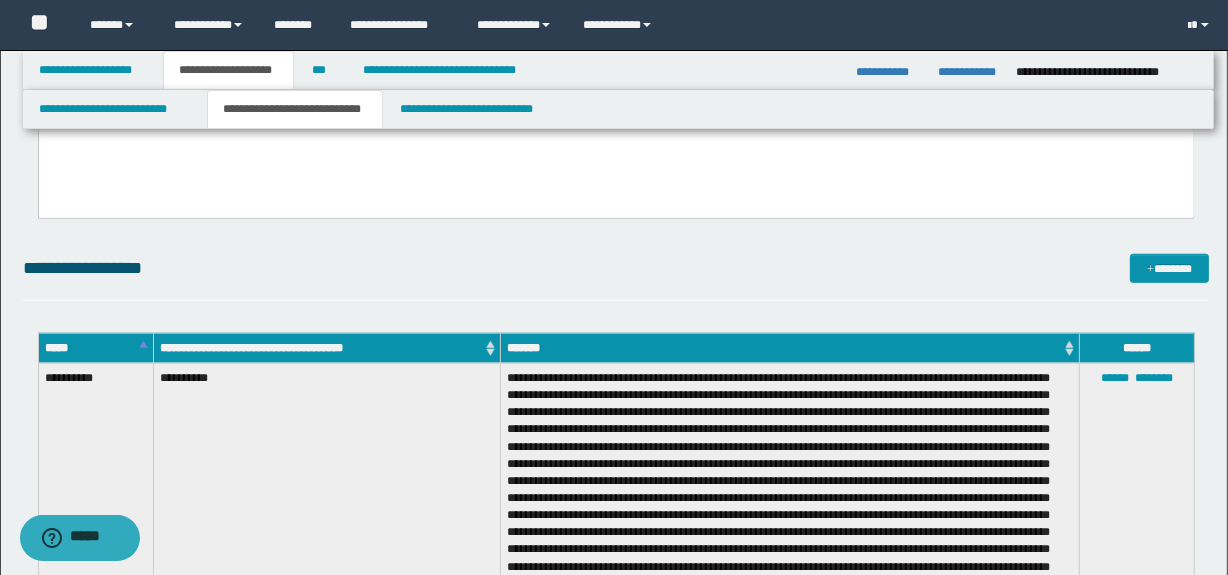 type on "**********" 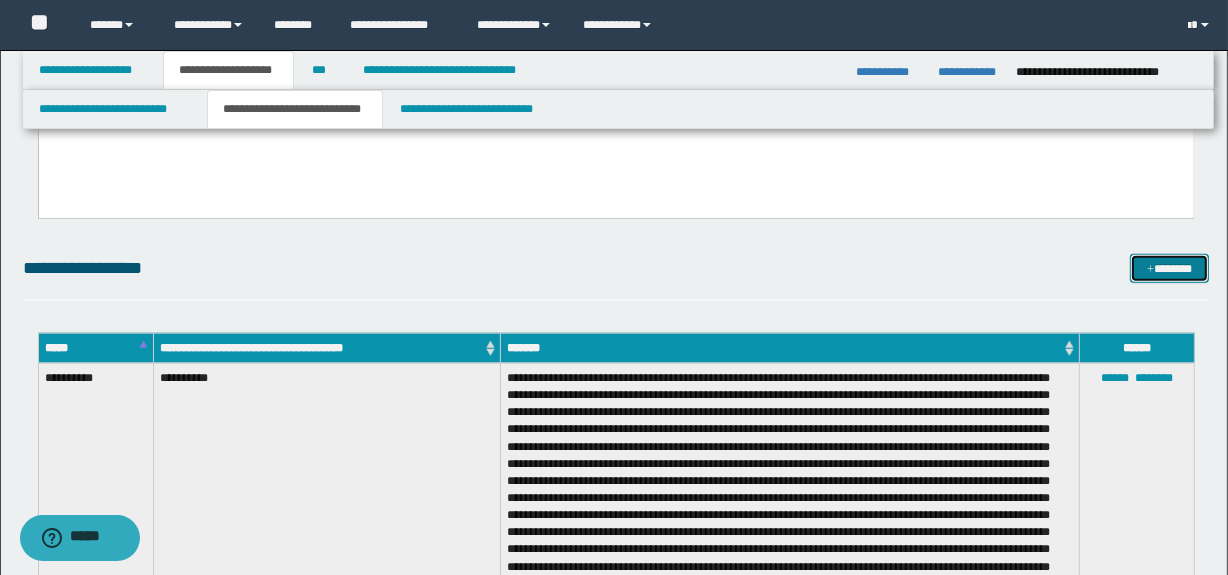 click on "*******" at bounding box center [1170, 269] 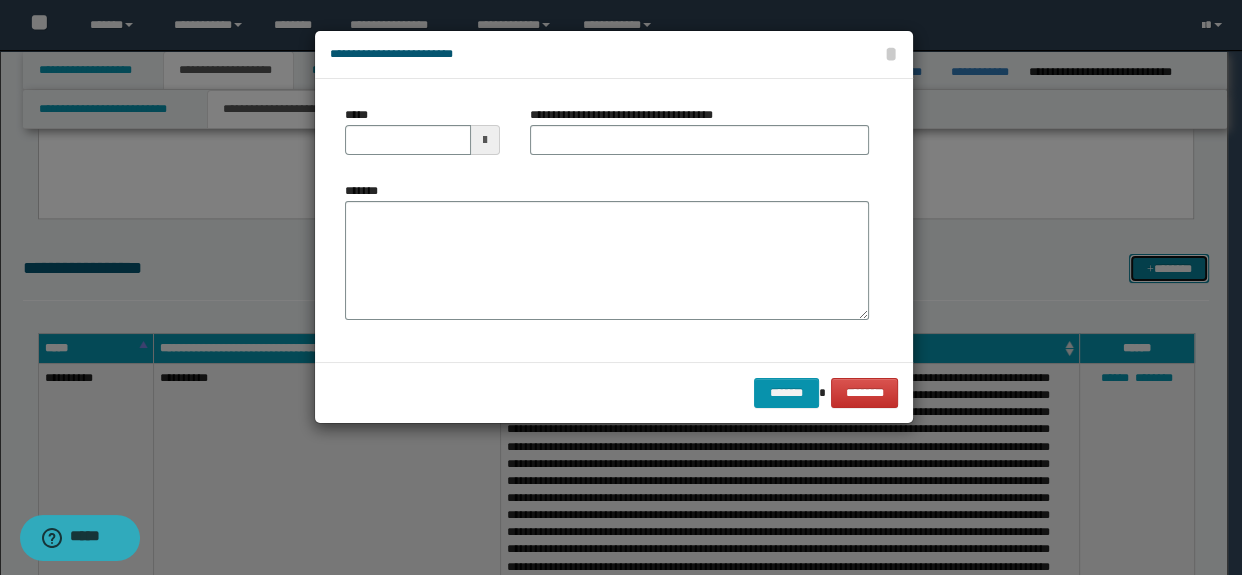 scroll, scrollTop: 0, scrollLeft: 0, axis: both 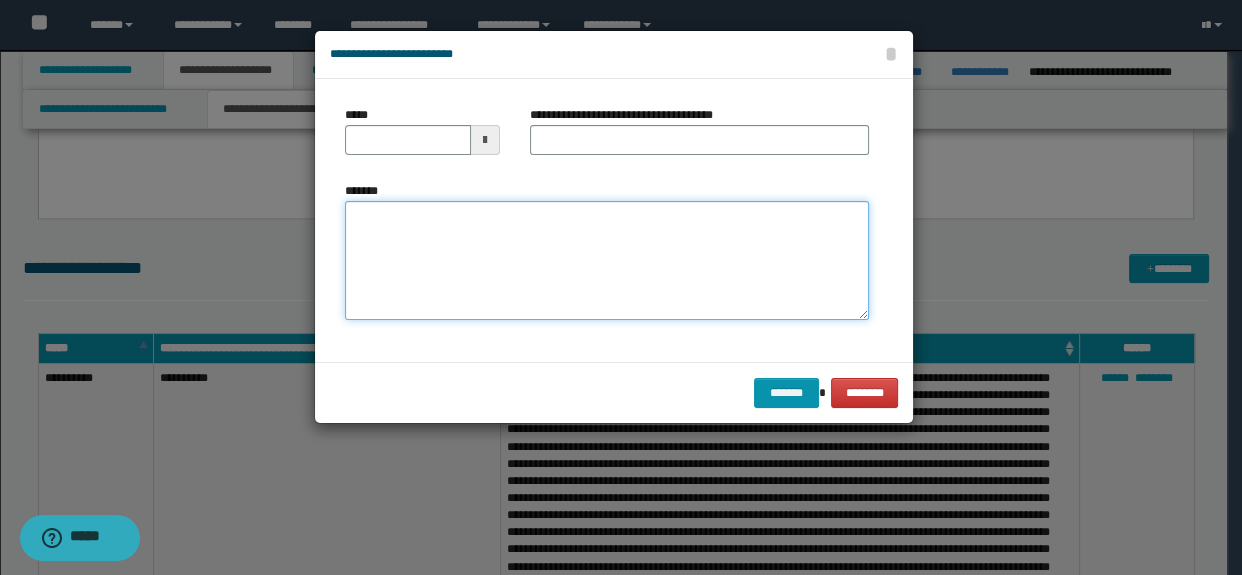click on "*******" at bounding box center [607, 261] 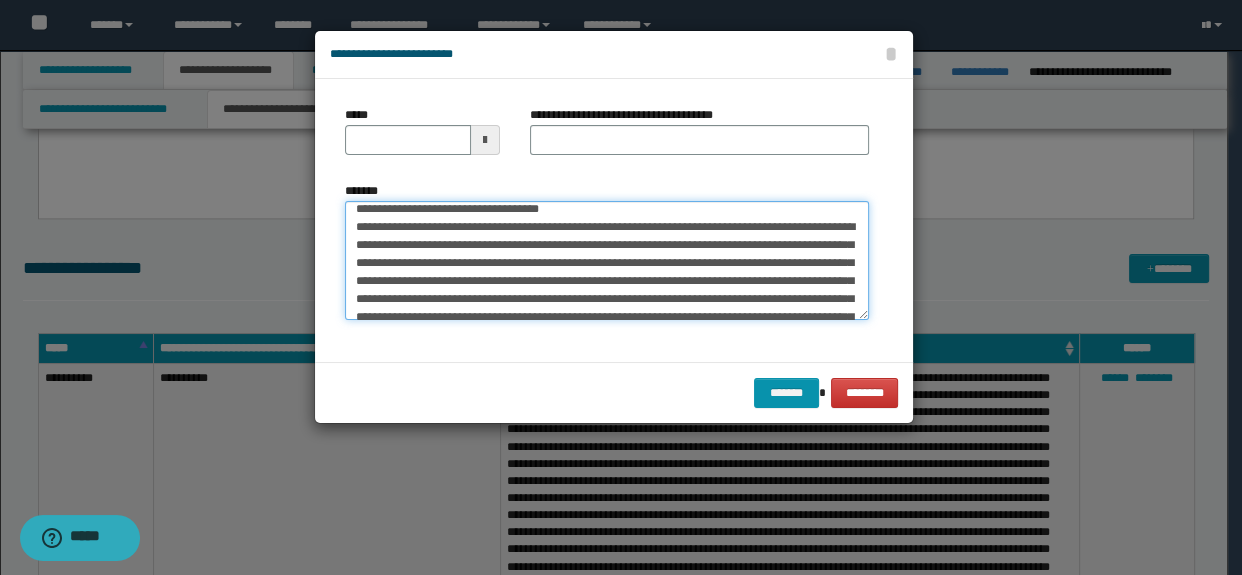 scroll, scrollTop: 0, scrollLeft: 0, axis: both 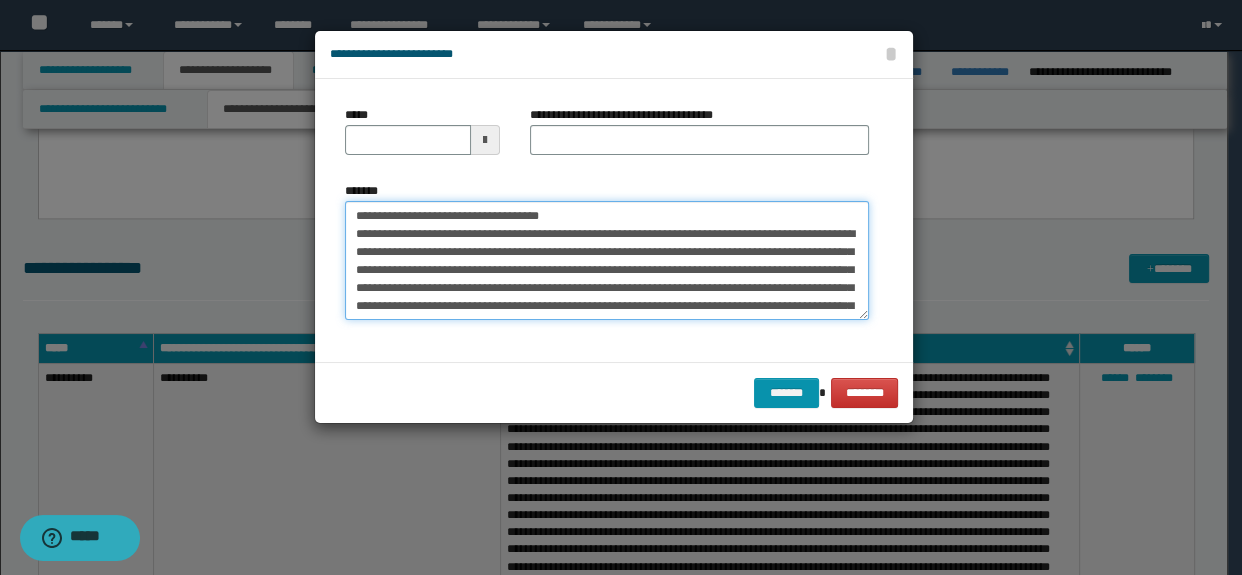 click on "*******" at bounding box center [607, 261] 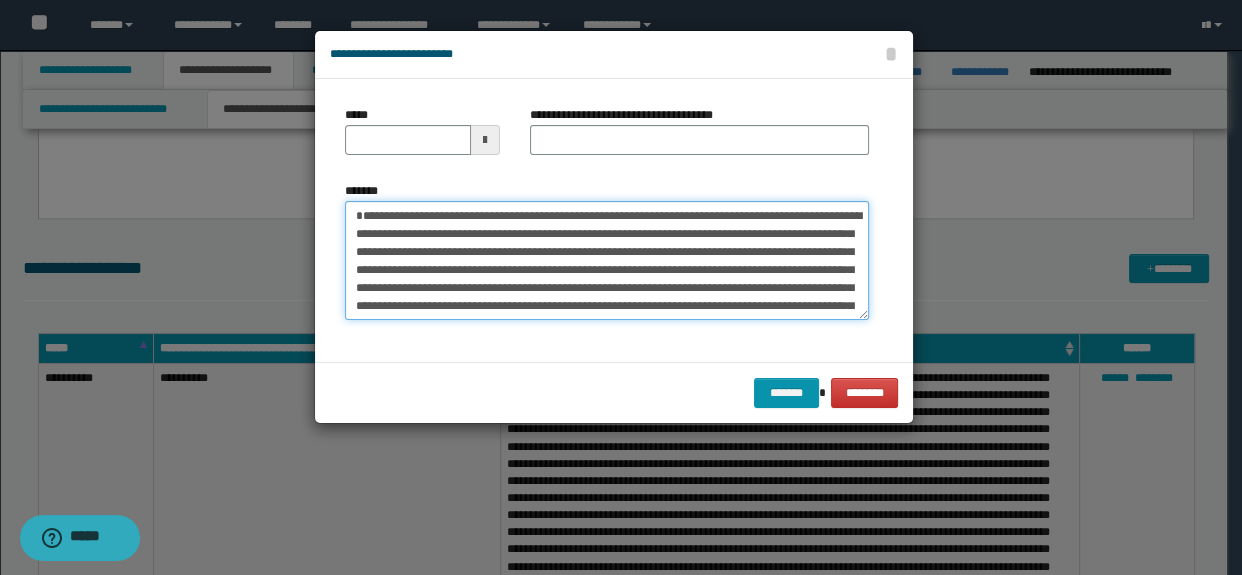 type 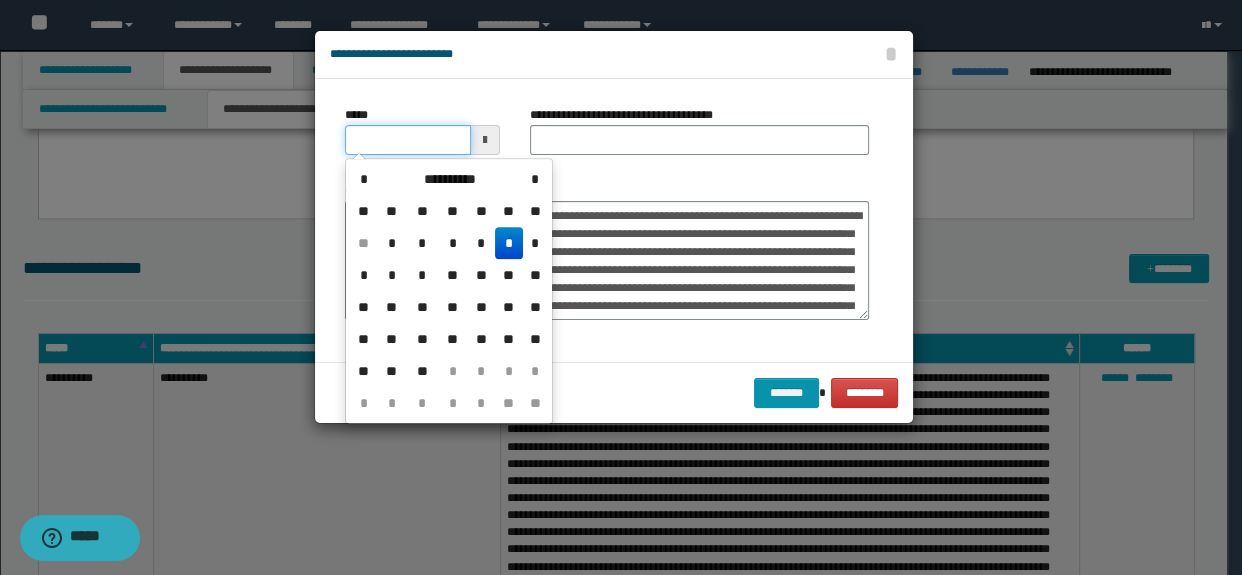 click on "*****" at bounding box center [408, 140] 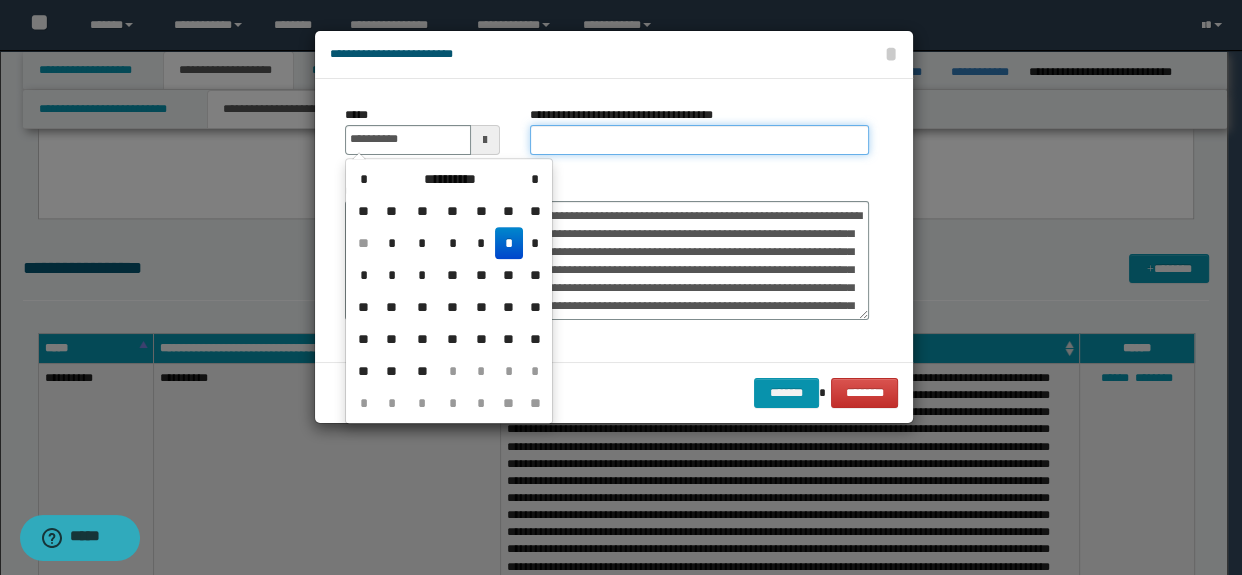 type on "**********" 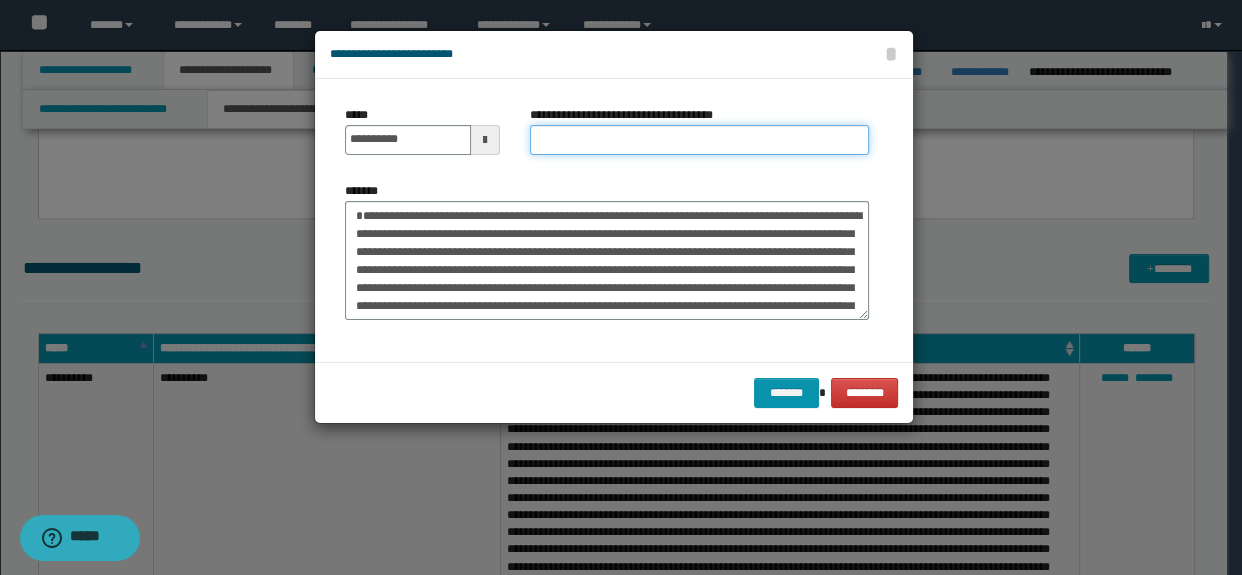 type on "*********" 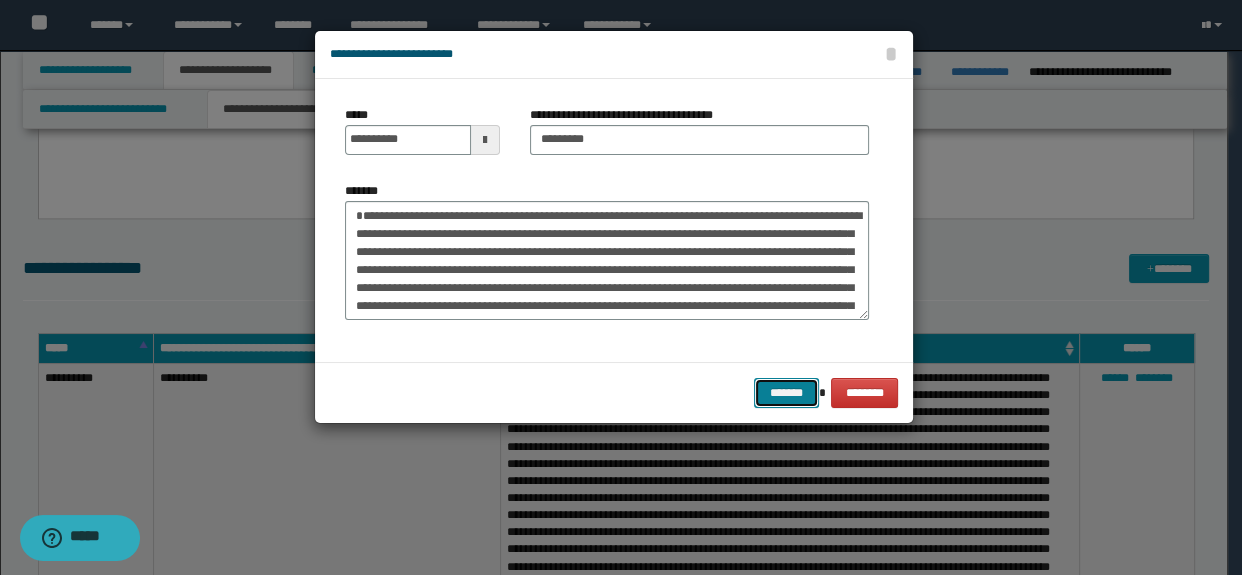 click on "*******" at bounding box center (786, 393) 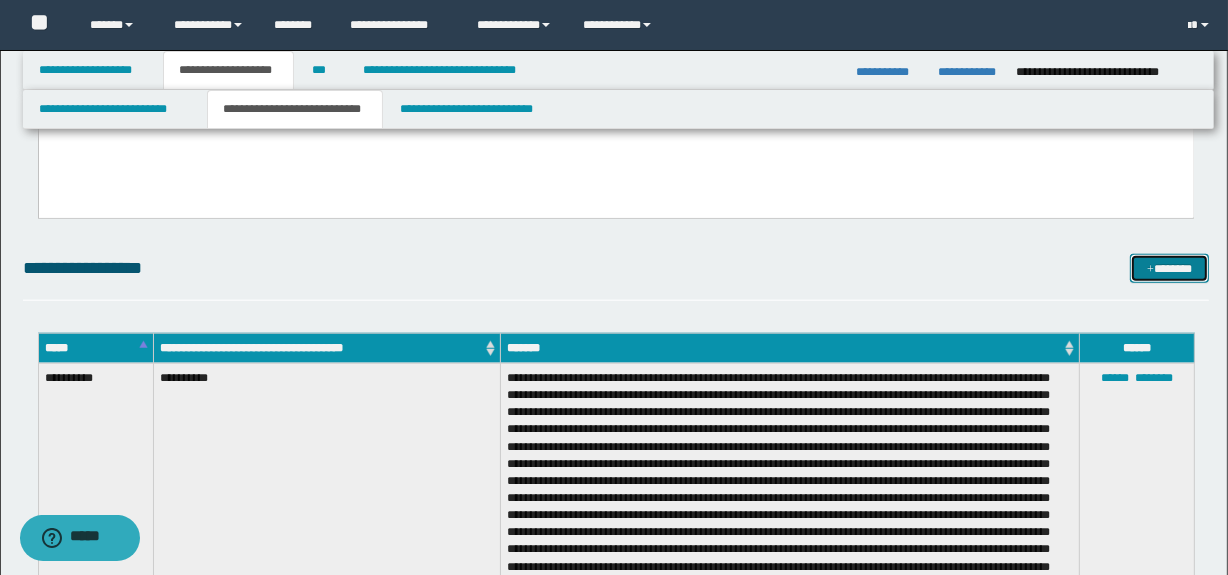 click on "*******" at bounding box center [1170, 269] 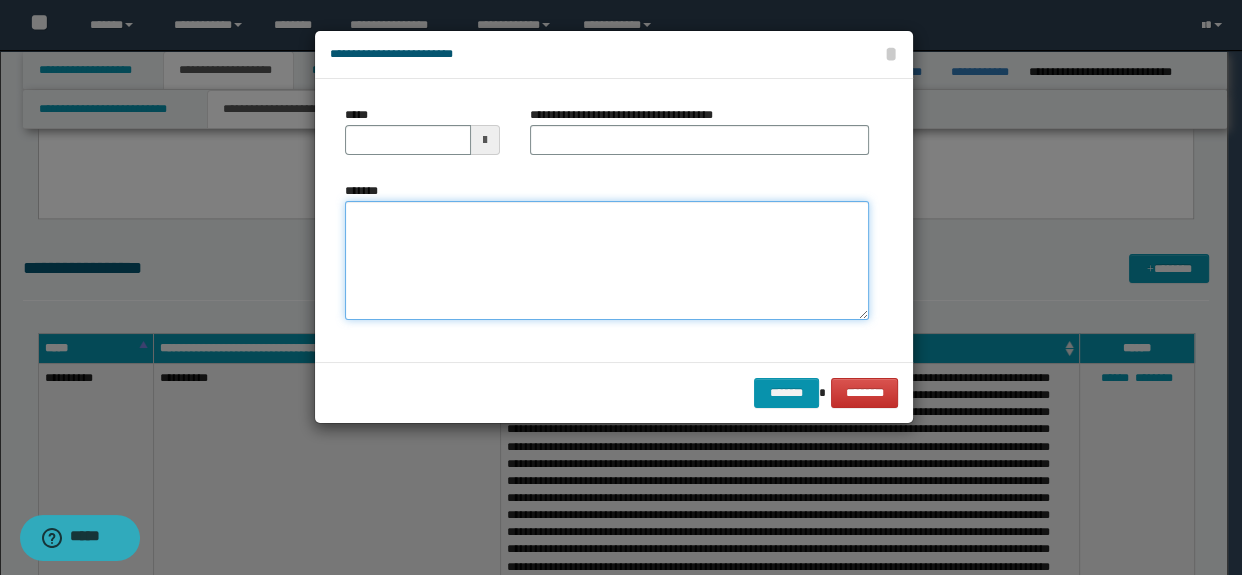 drag, startPoint x: 693, startPoint y: 272, endPoint x: 660, endPoint y: 270, distance: 33.06055 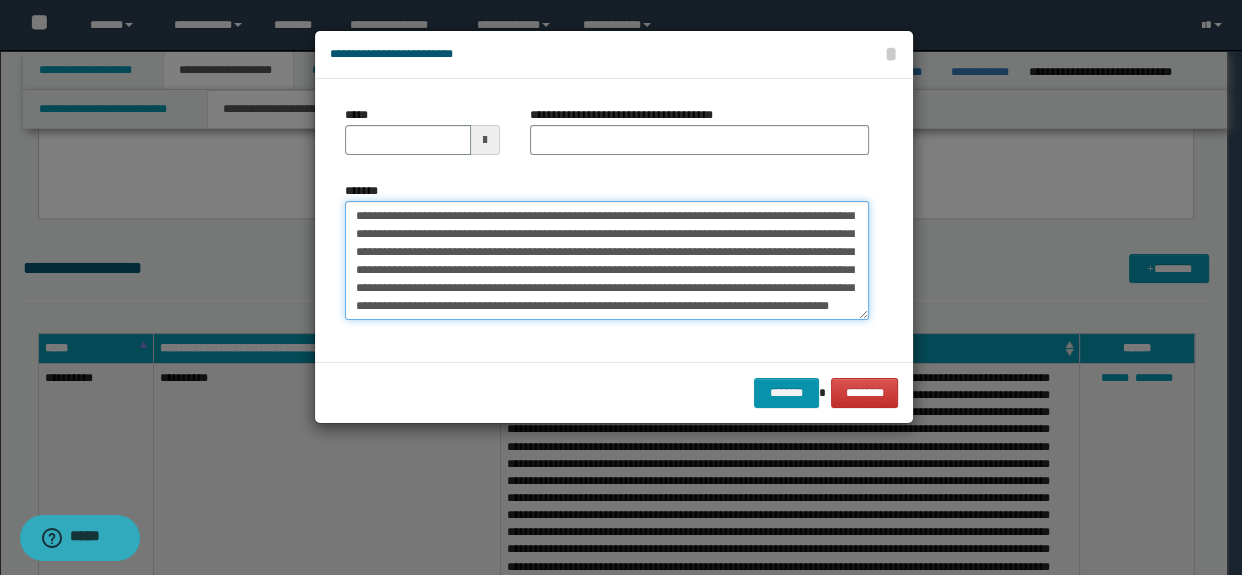 scroll, scrollTop: 0, scrollLeft: 0, axis: both 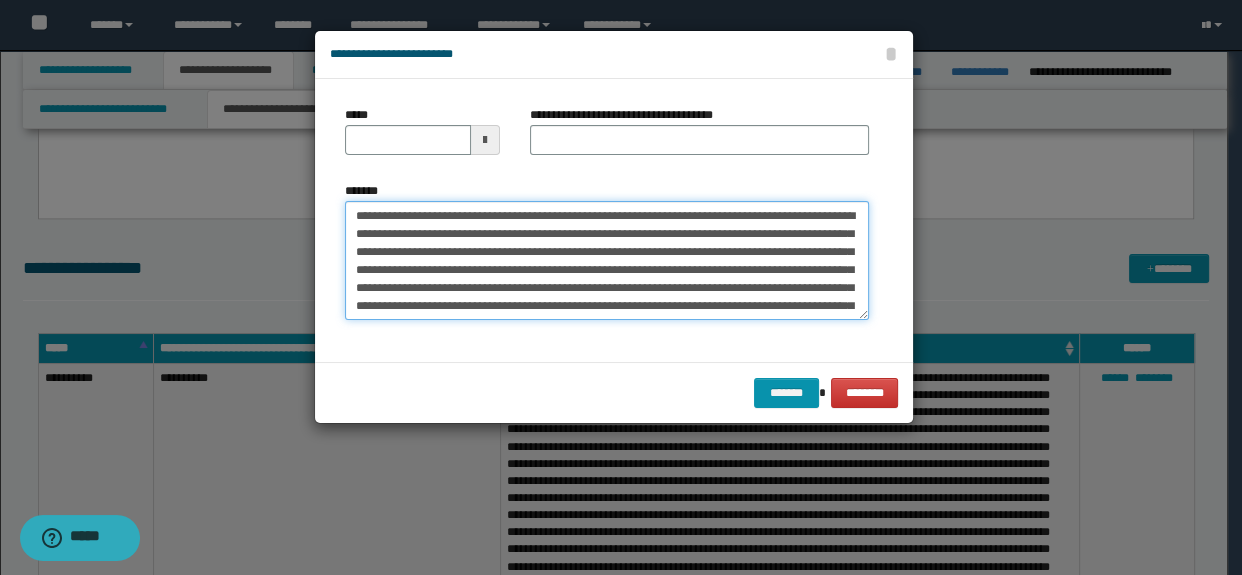 type on "**********" 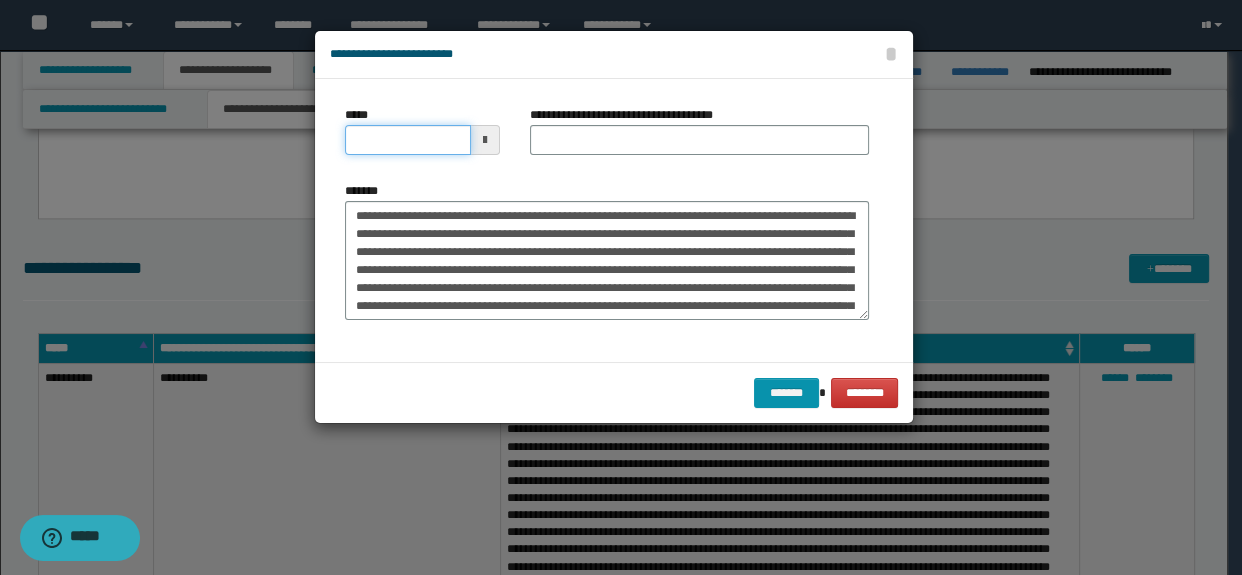 click on "*****" at bounding box center (408, 140) 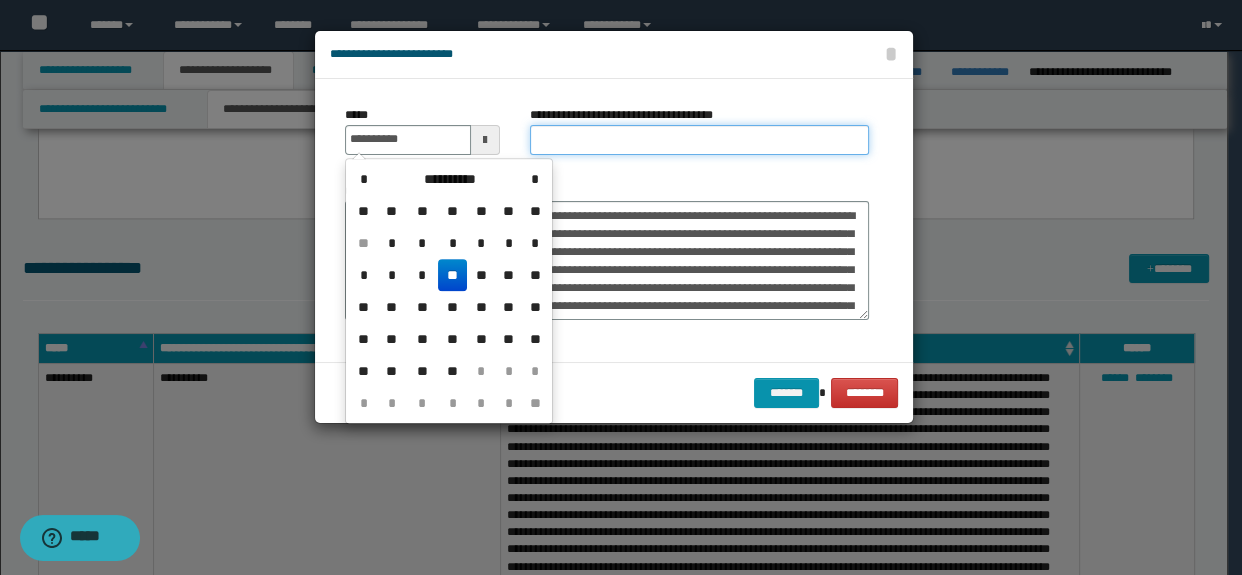 type on "**********" 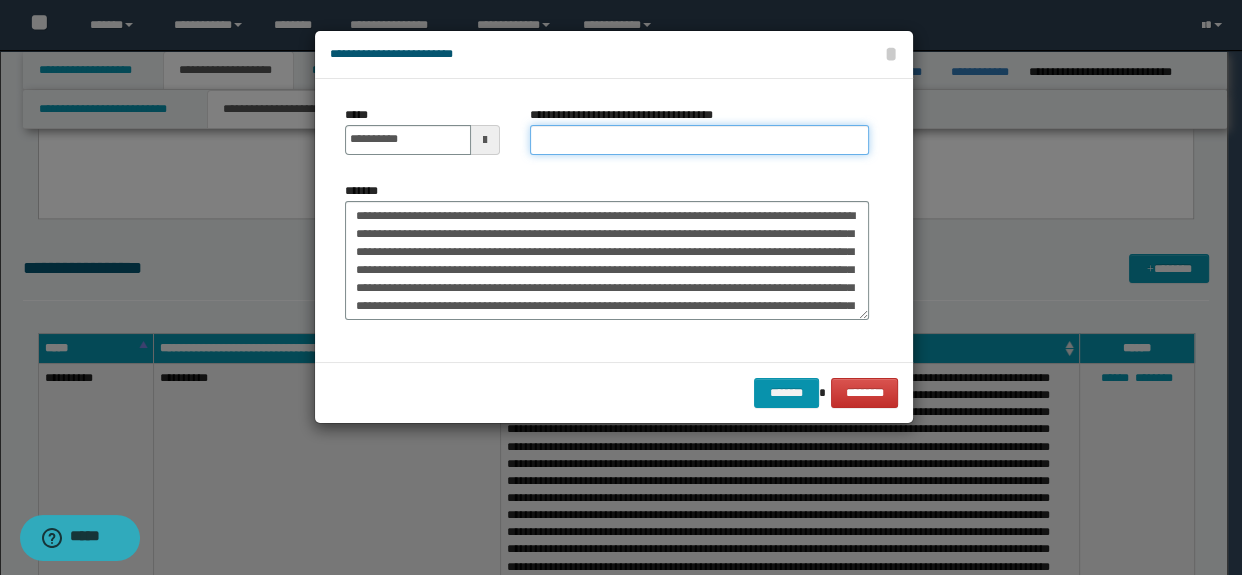 drag, startPoint x: 573, startPoint y: 138, endPoint x: 597, endPoint y: 146, distance: 25.298222 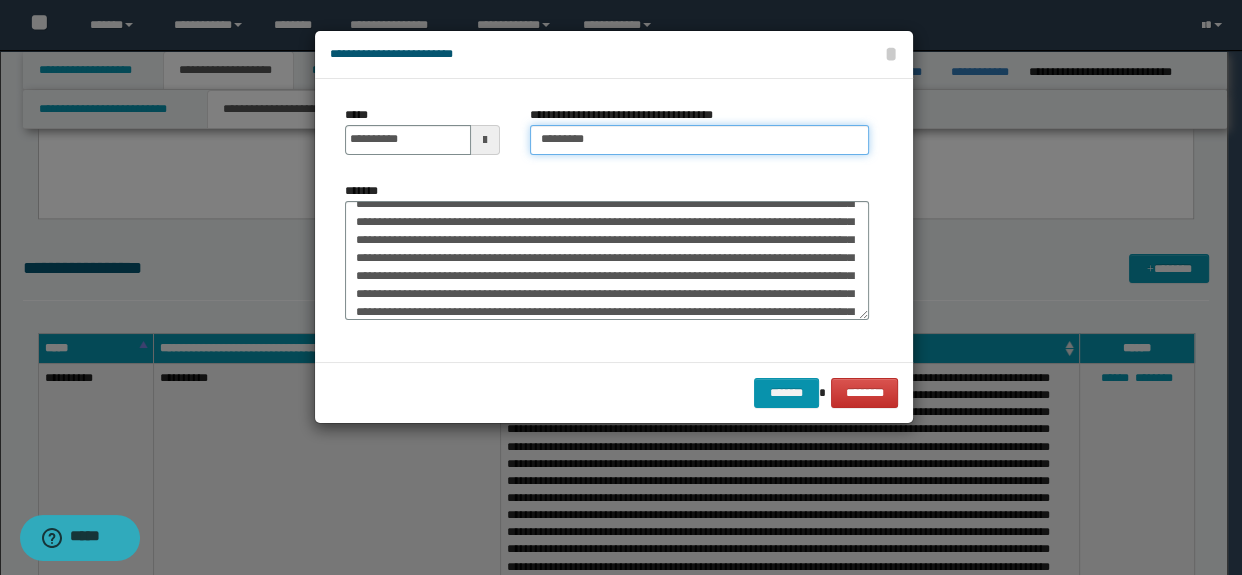 scroll, scrollTop: 71, scrollLeft: 0, axis: vertical 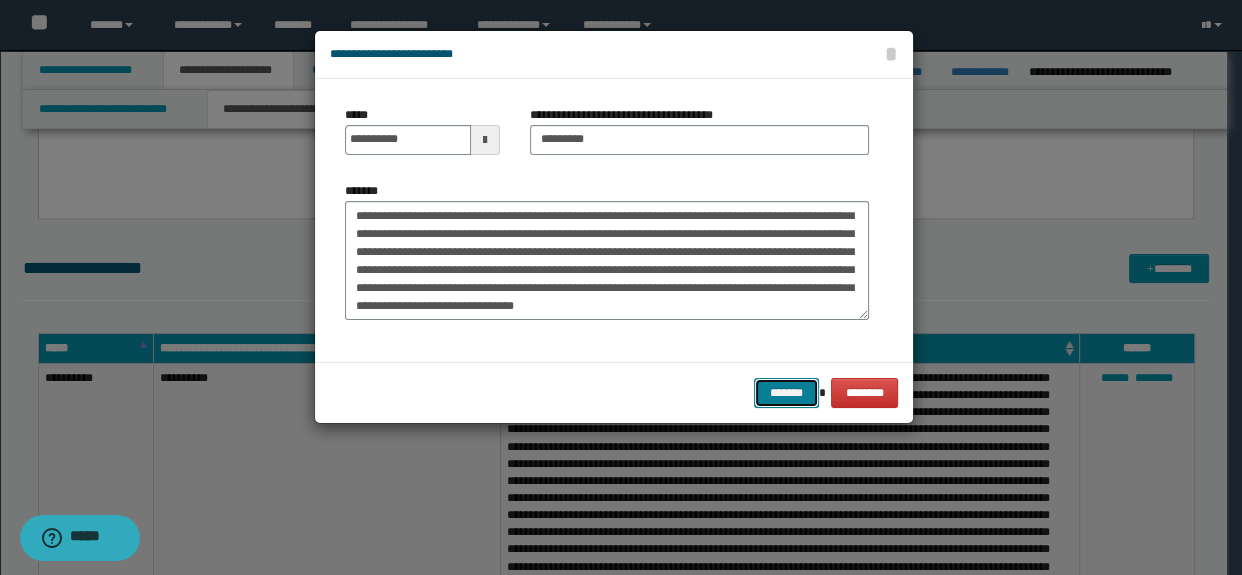 click on "*******" at bounding box center (786, 393) 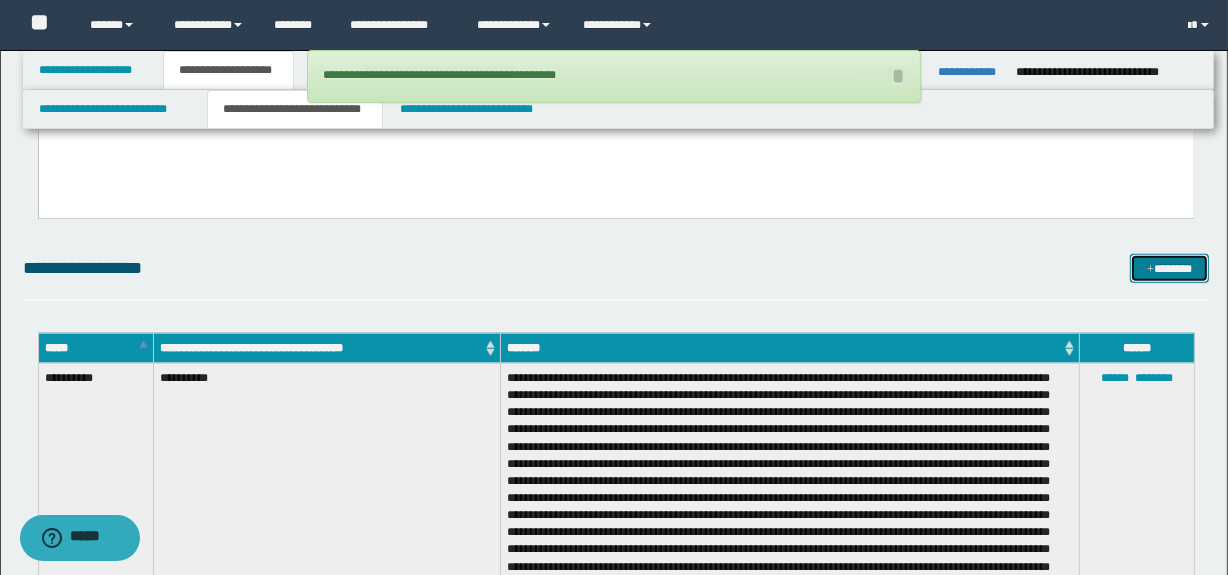 click on "*******" at bounding box center (1170, 269) 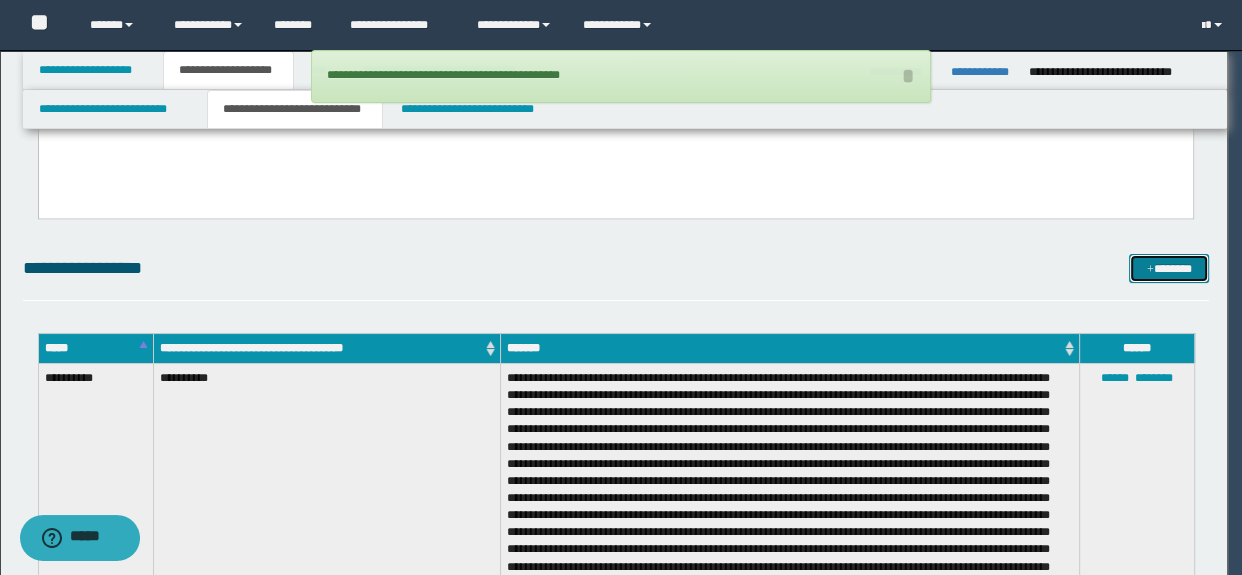 scroll, scrollTop: 0, scrollLeft: 0, axis: both 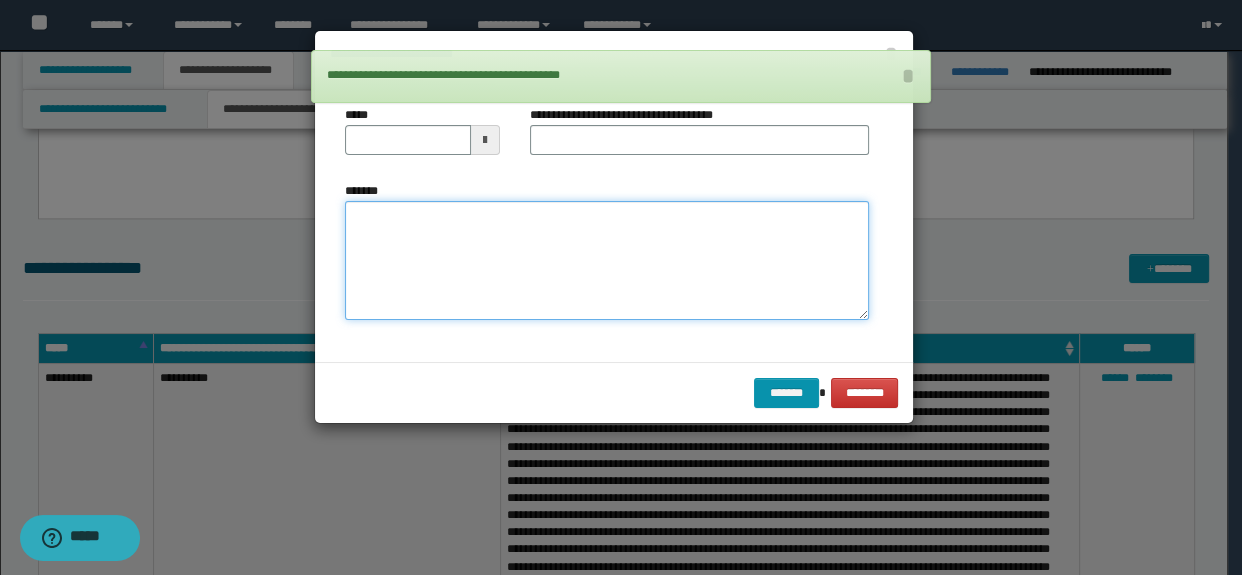 click on "*******" at bounding box center [607, 261] 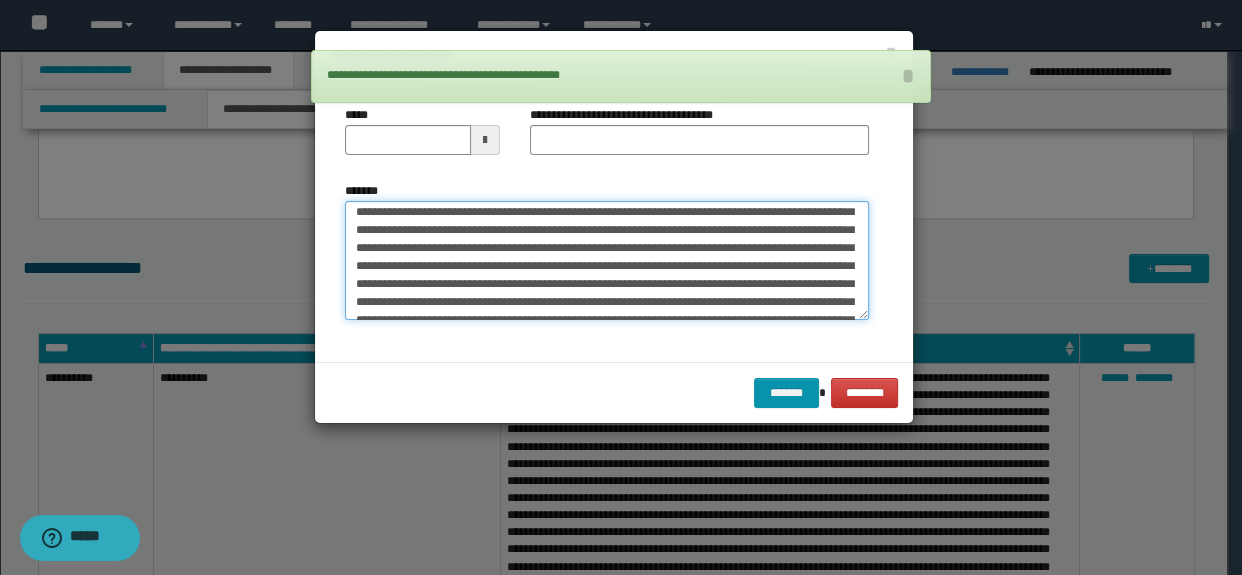 scroll, scrollTop: 0, scrollLeft: 0, axis: both 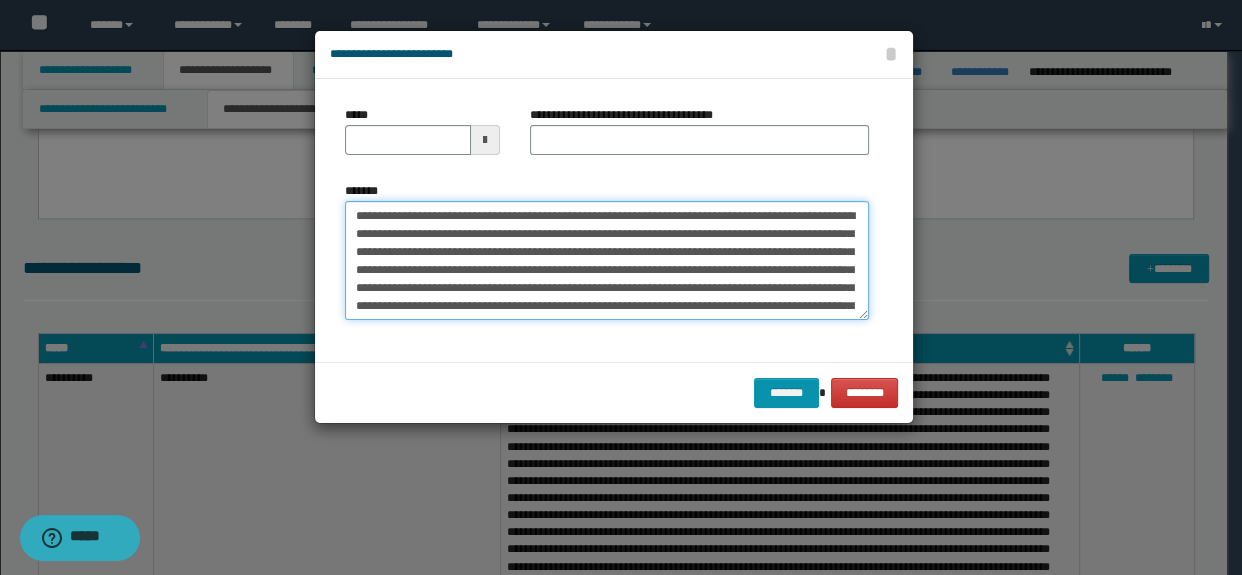 type on "**********" 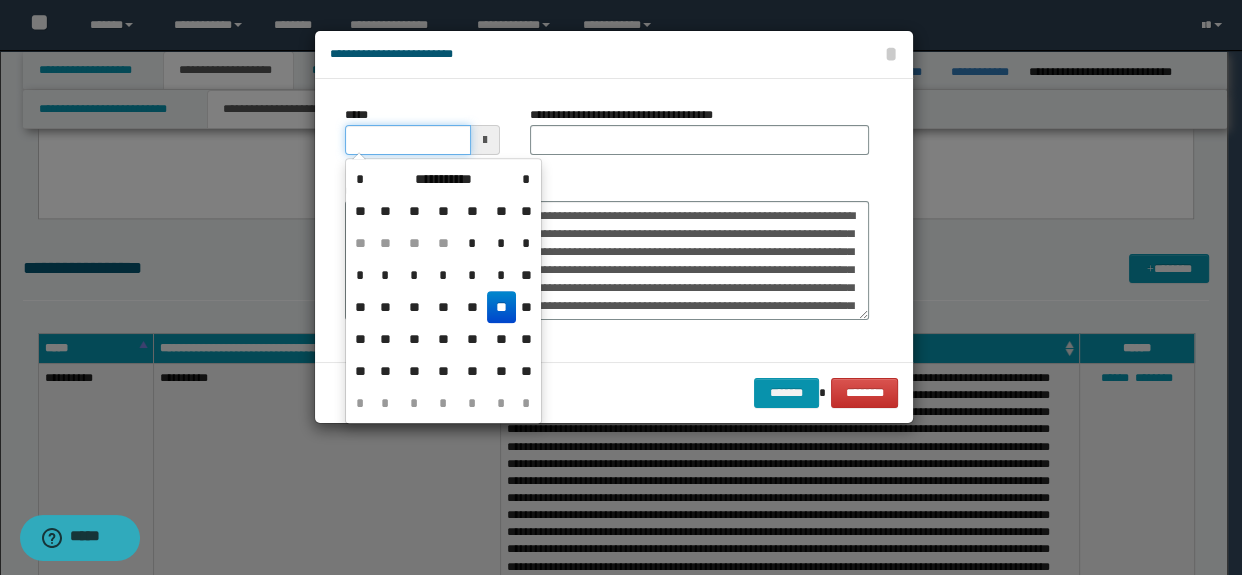click on "*****" at bounding box center [408, 140] 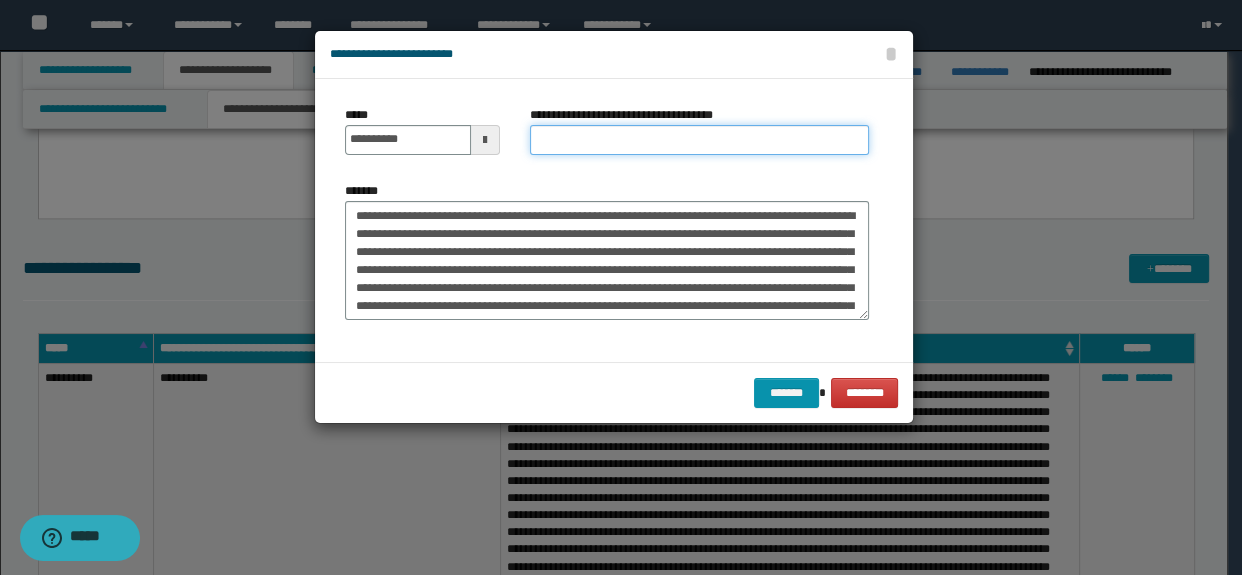 type on "**********" 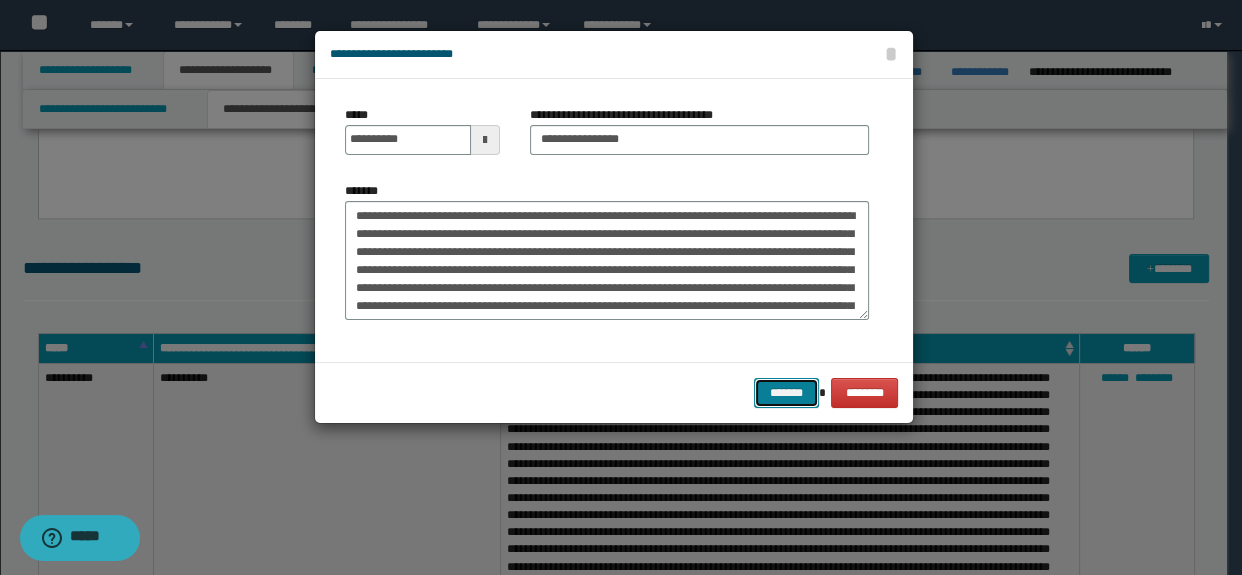 click on "*******" at bounding box center [786, 393] 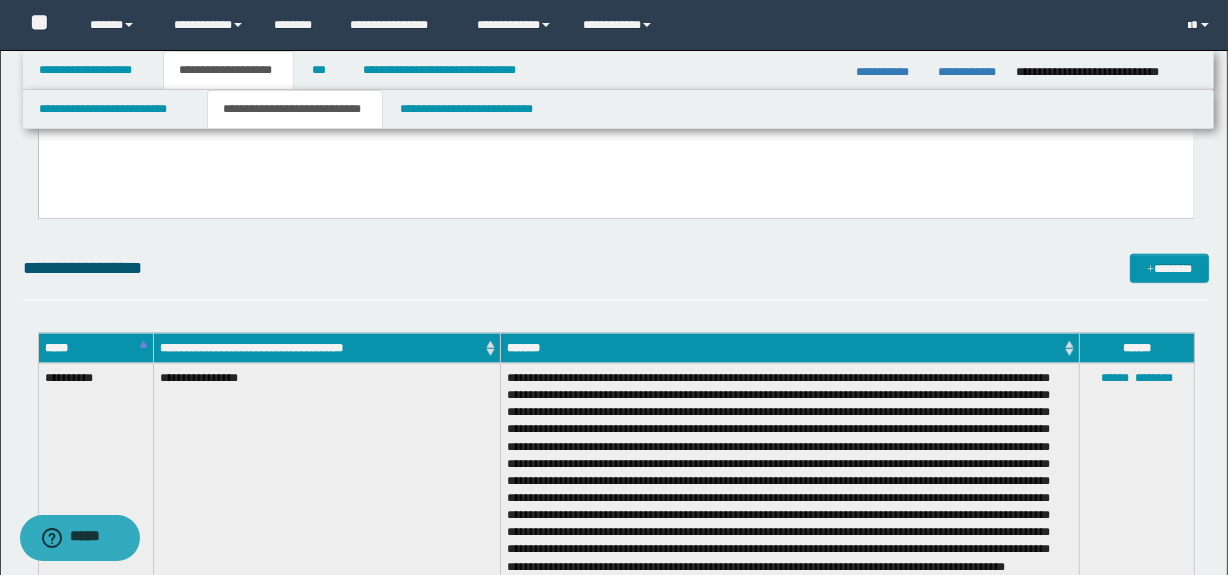 click on "**********" at bounding box center (616, 854) 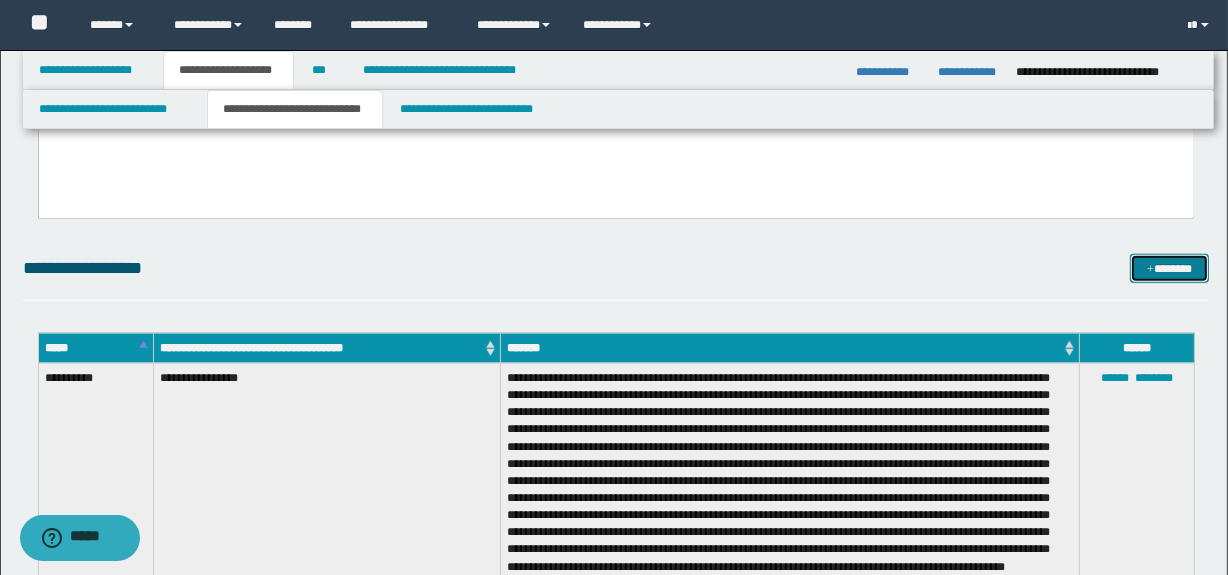 click on "*******" at bounding box center [1170, 269] 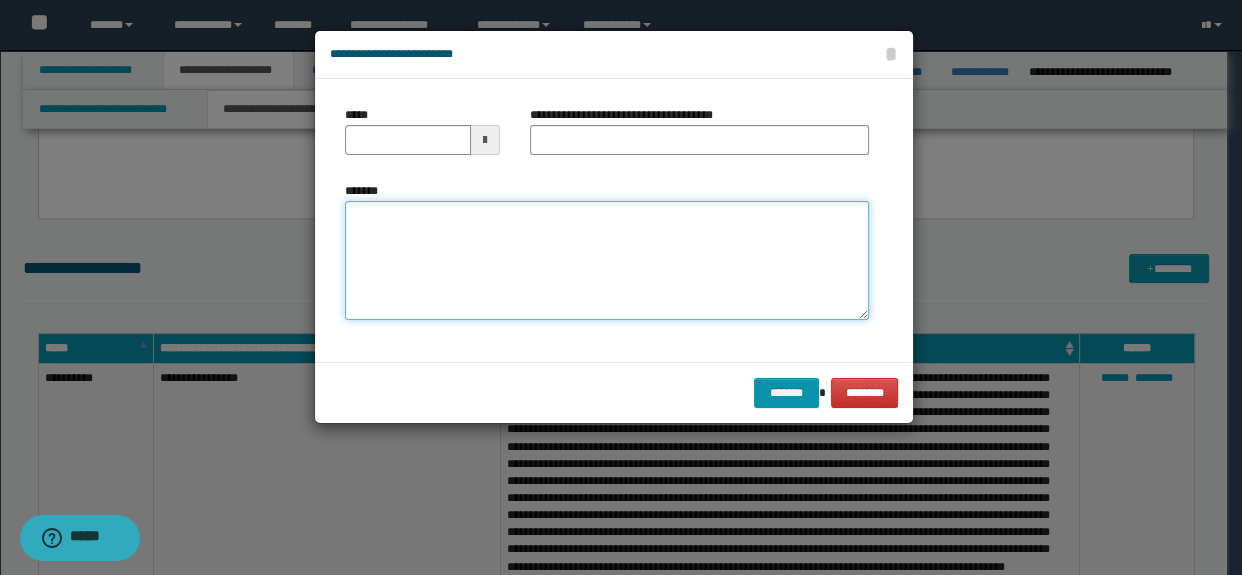 click on "*******" at bounding box center (607, 261) 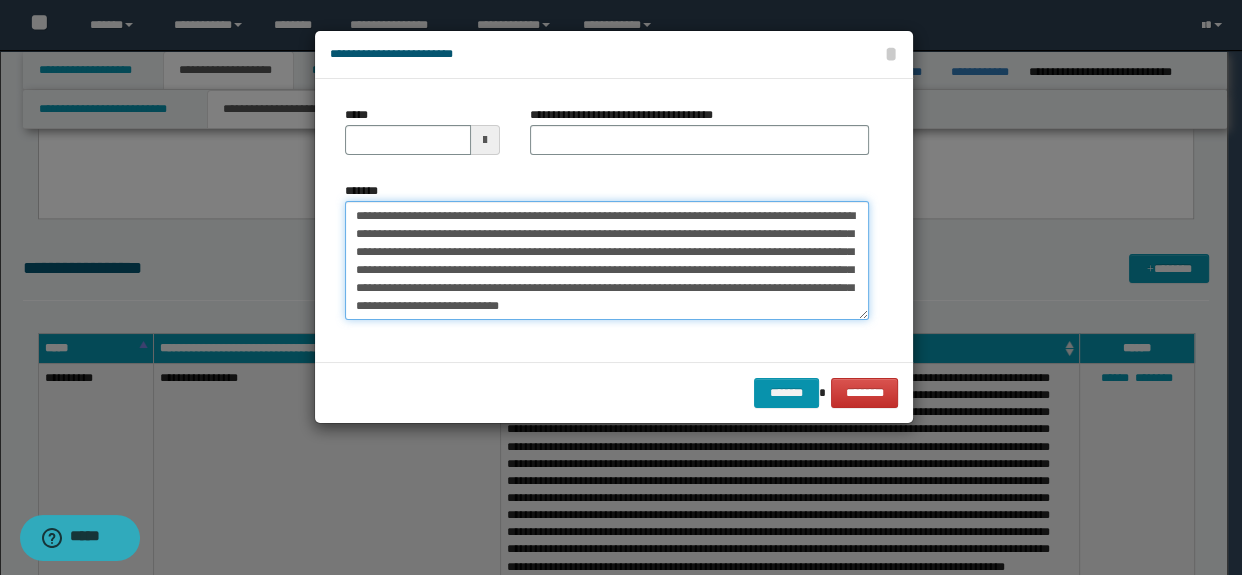 scroll, scrollTop: 0, scrollLeft: 0, axis: both 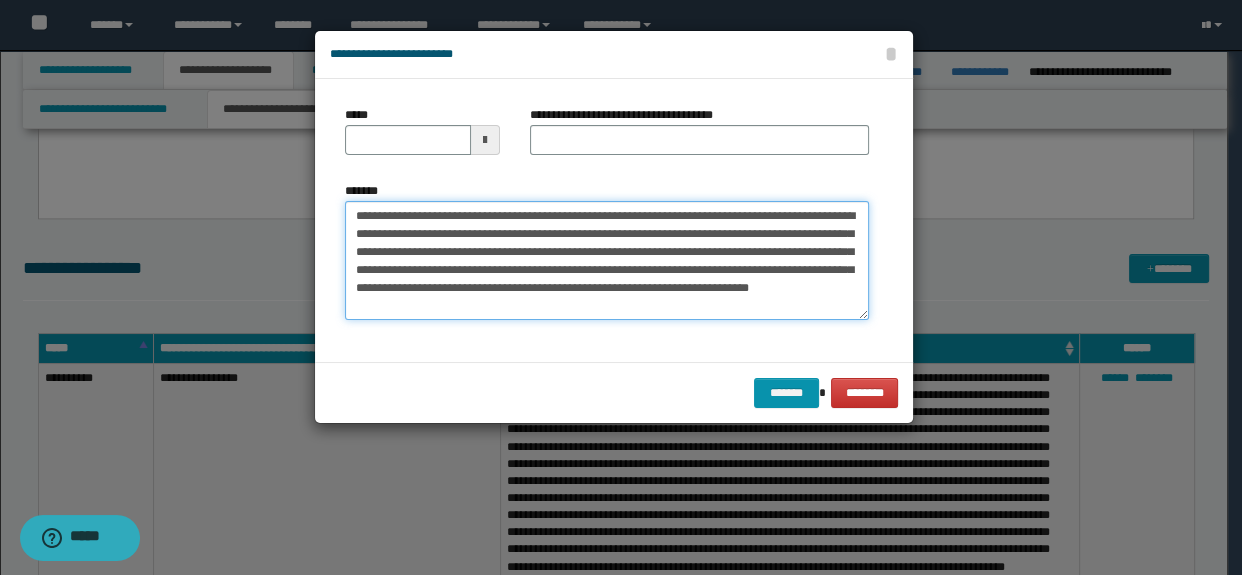 type 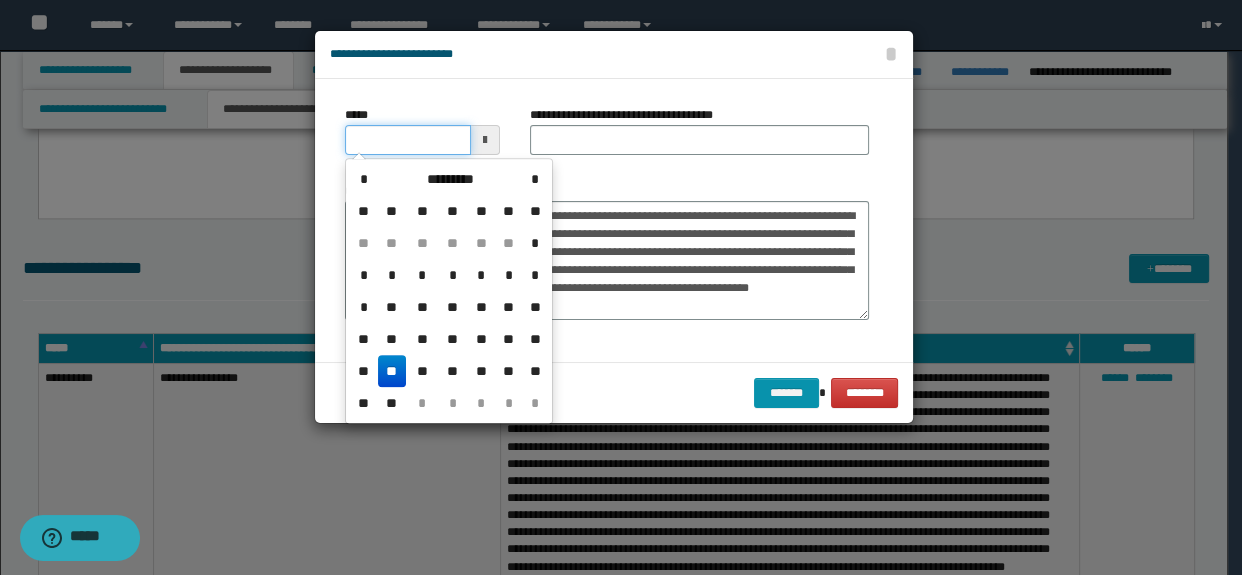 click on "*****" at bounding box center [408, 140] 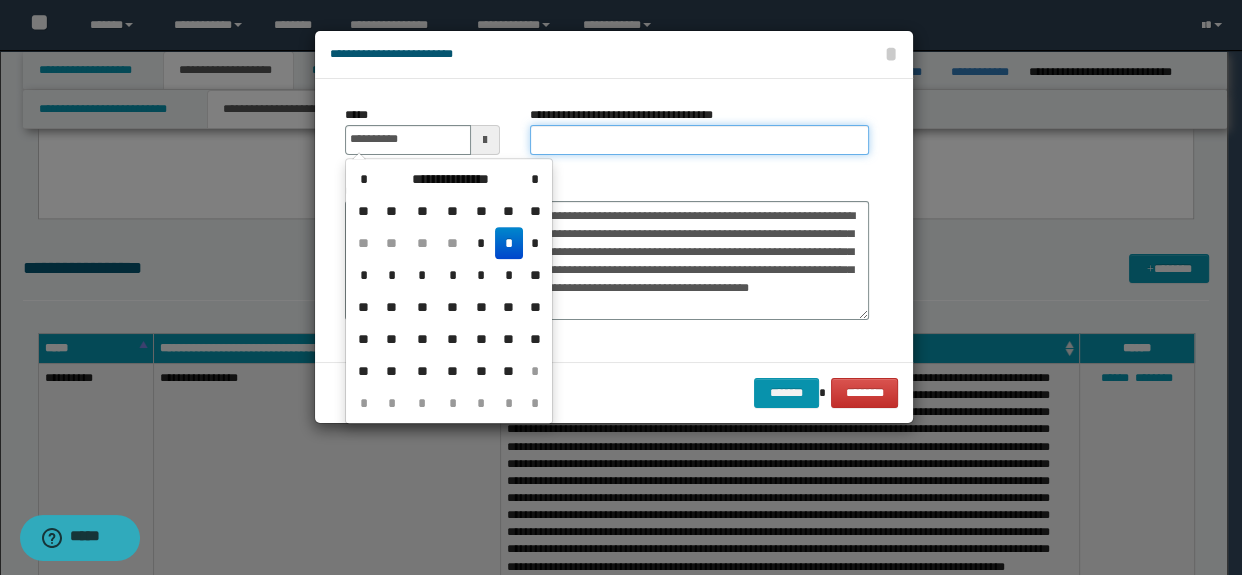 type on "**********" 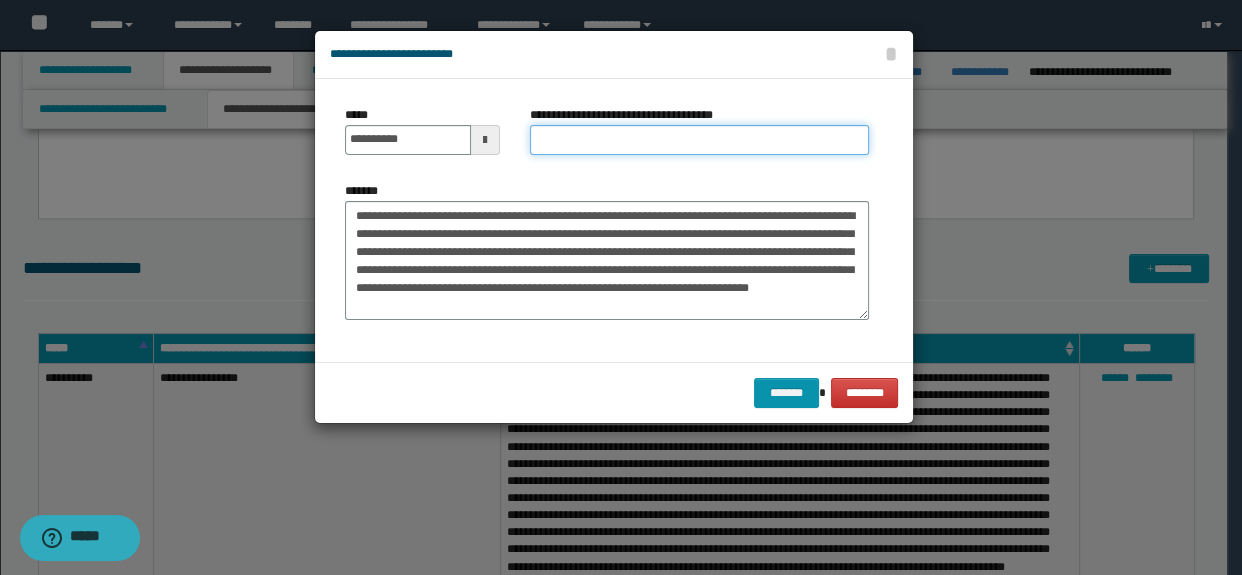type on "*********" 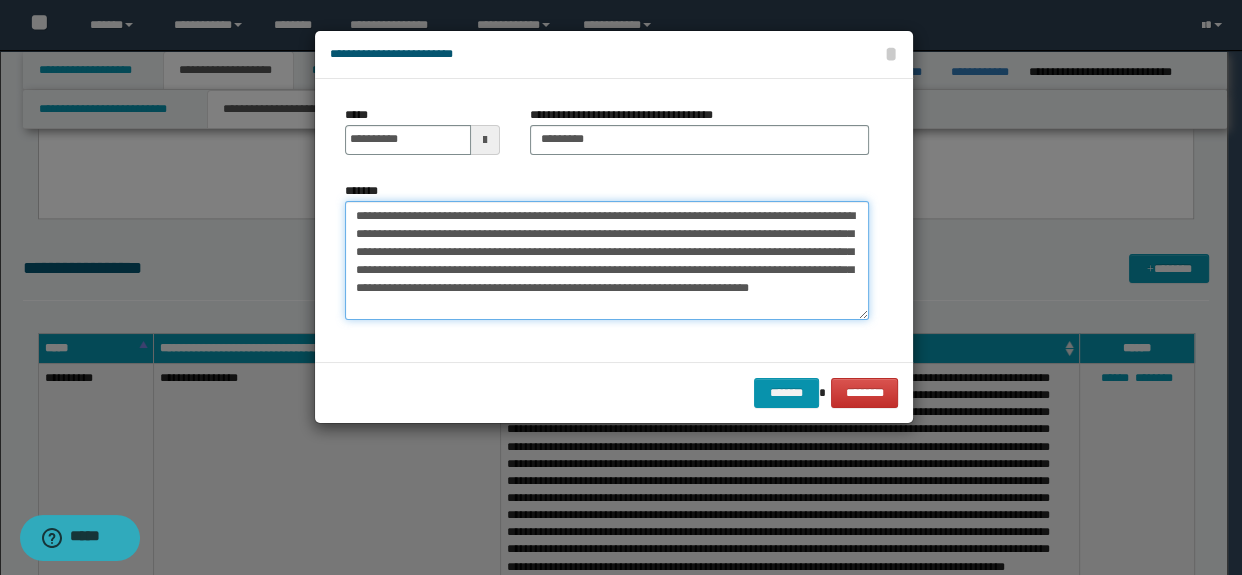 click on "**********" at bounding box center (607, 261) 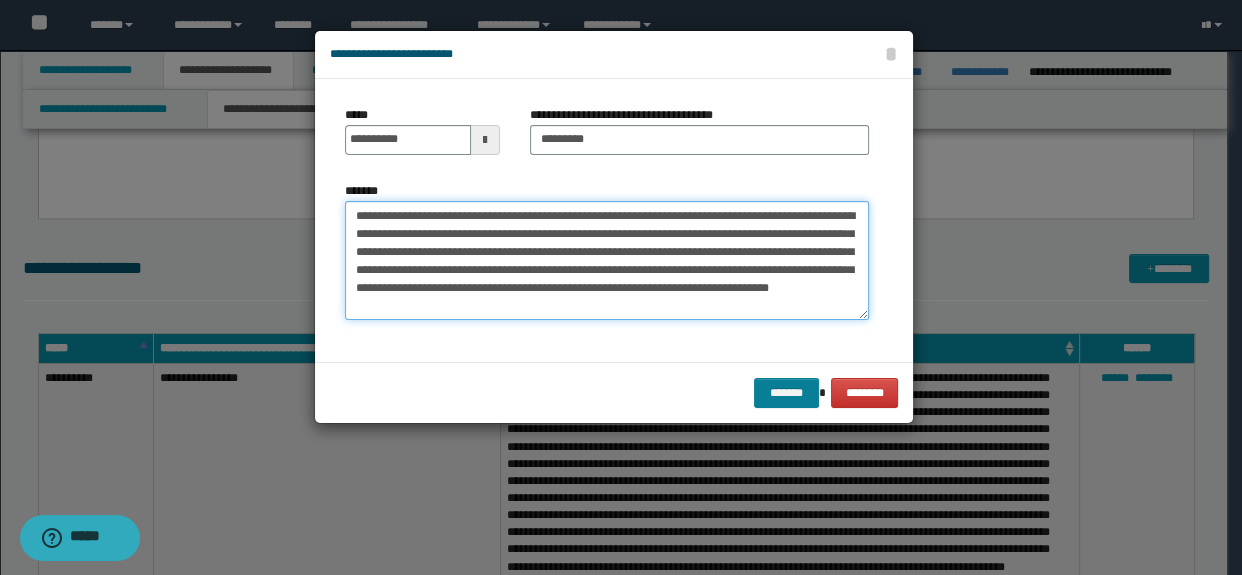 type on "**********" 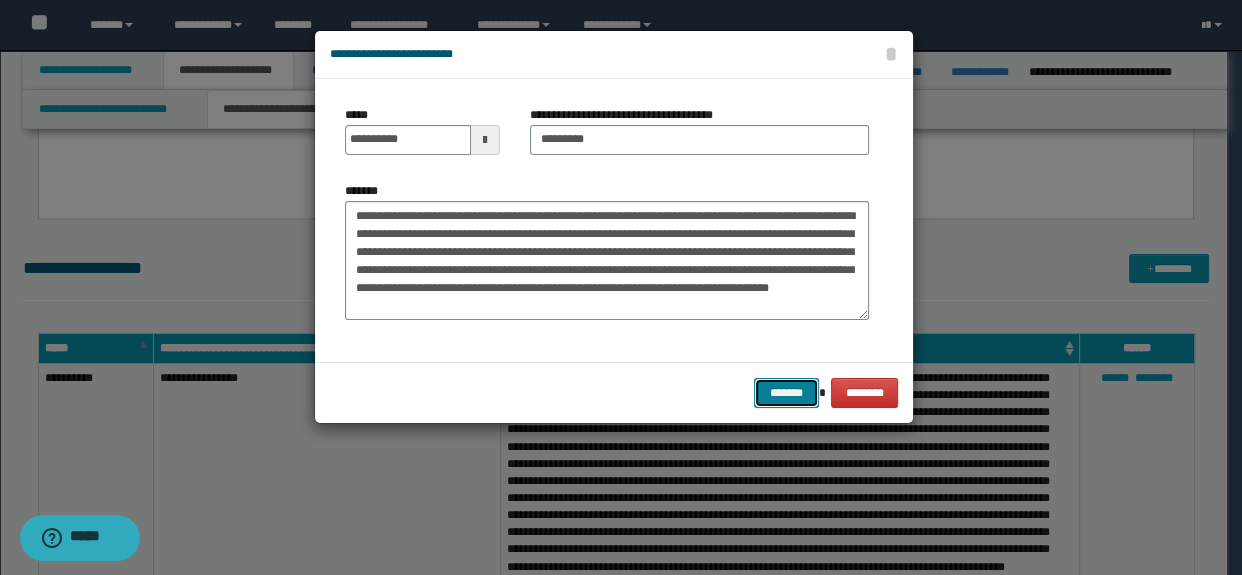 click on "*******" at bounding box center (786, 393) 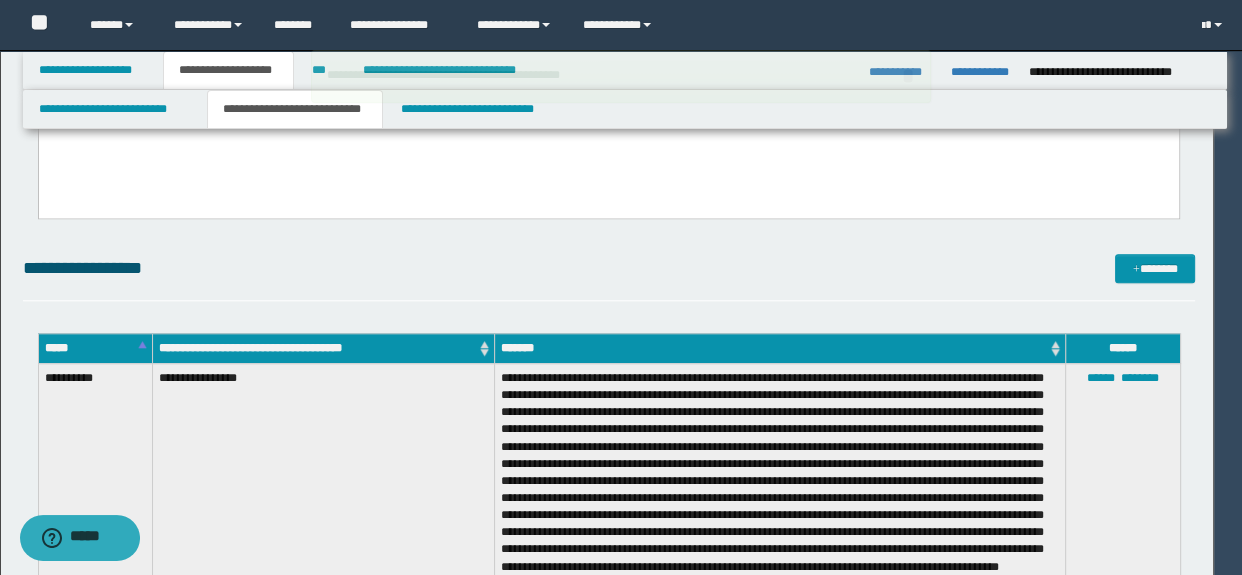 type 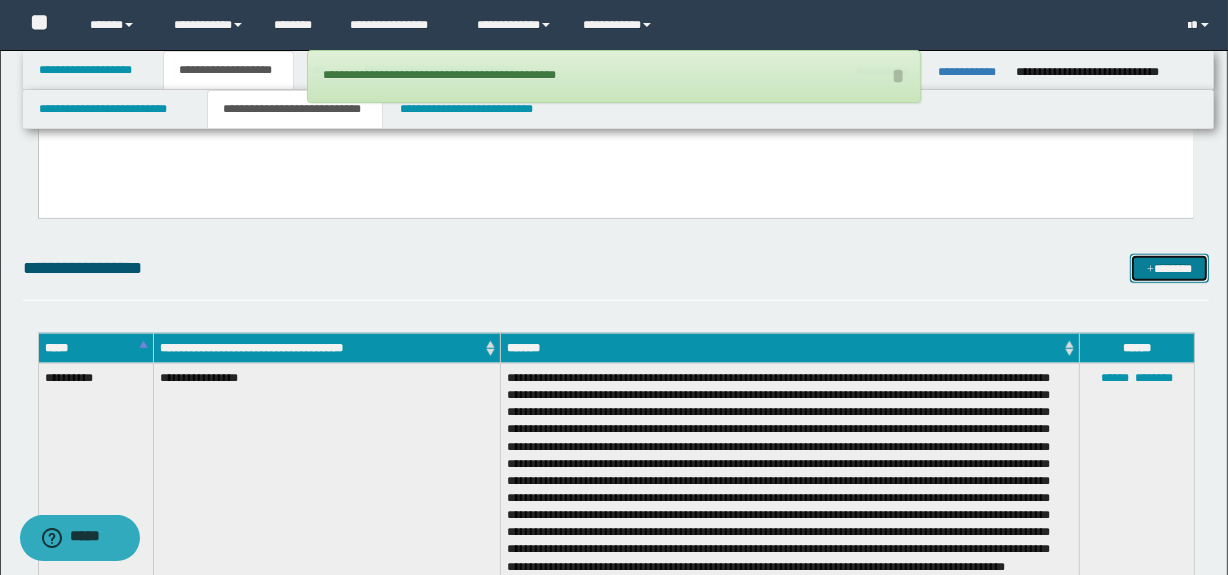 click on "*******" at bounding box center (1170, 269) 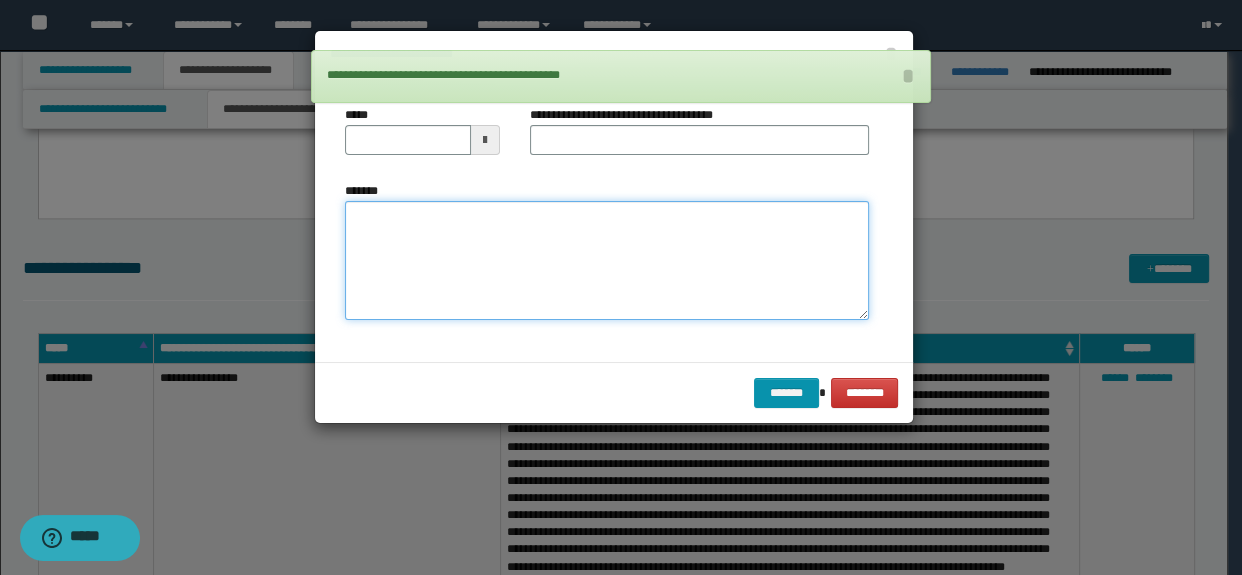 click on "*******" at bounding box center [607, 261] 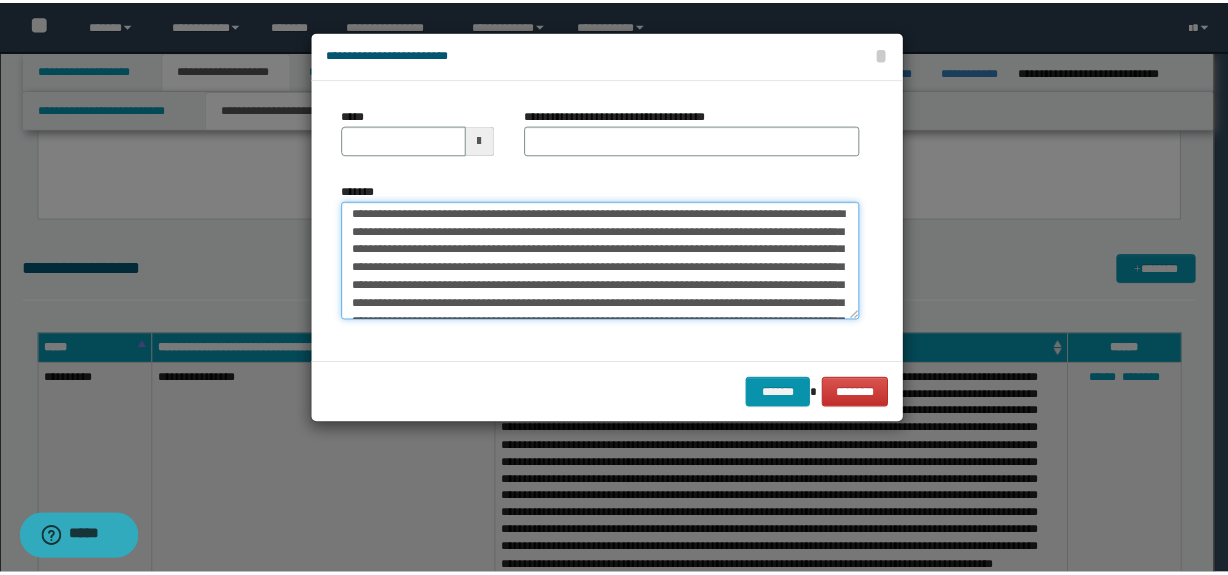 scroll, scrollTop: 0, scrollLeft: 0, axis: both 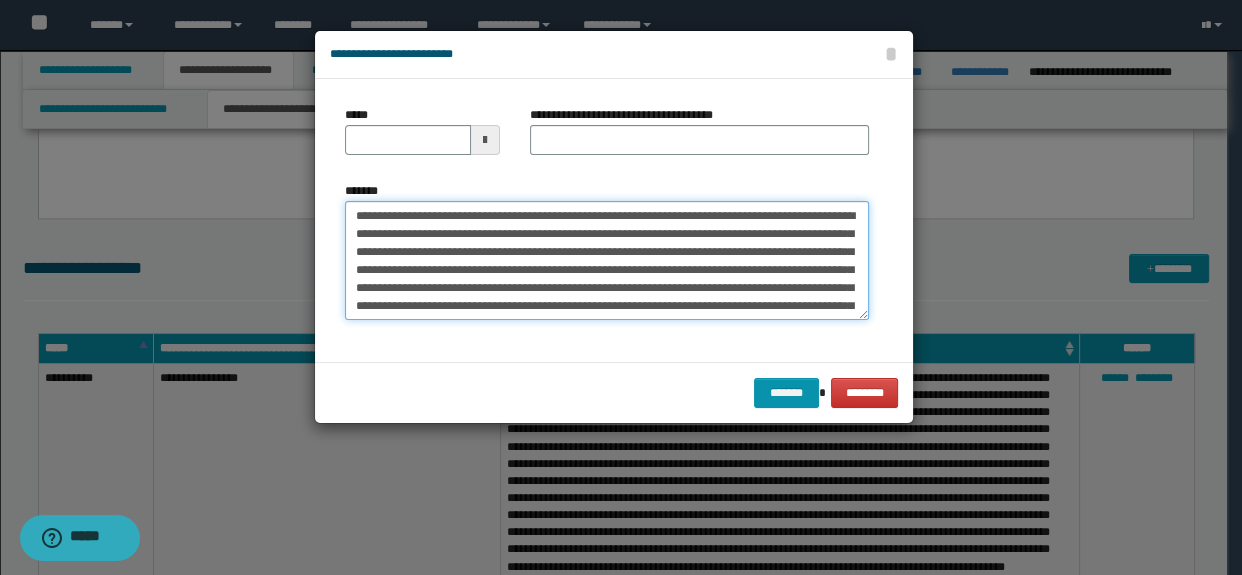 drag, startPoint x: 664, startPoint y: 214, endPoint x: 210, endPoint y: 203, distance: 454.13324 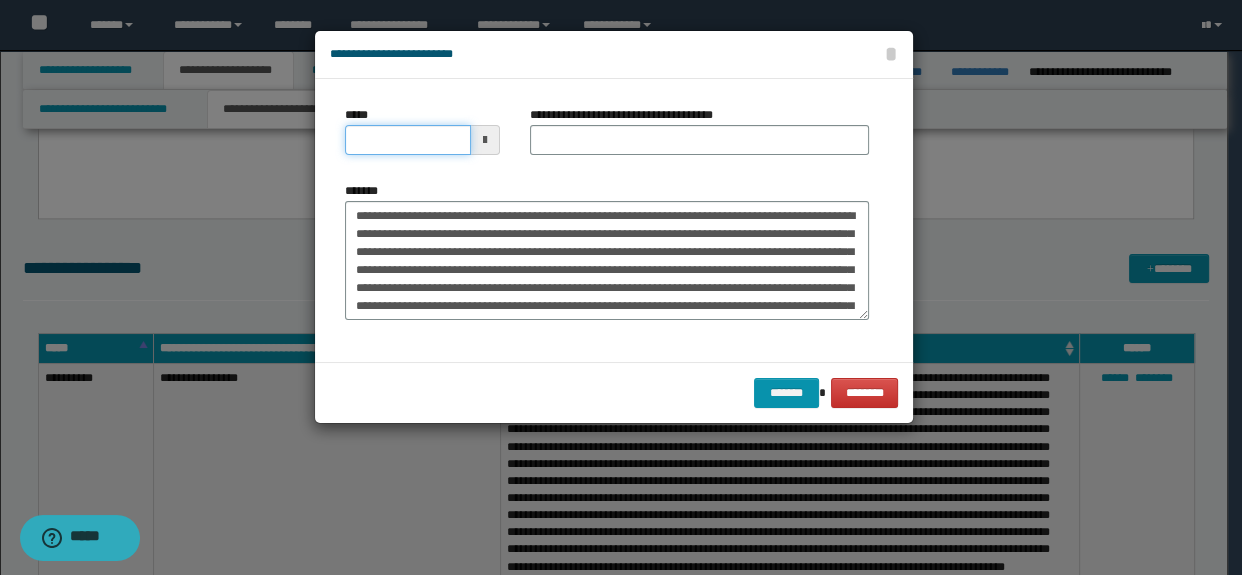 click on "*****" at bounding box center (408, 140) 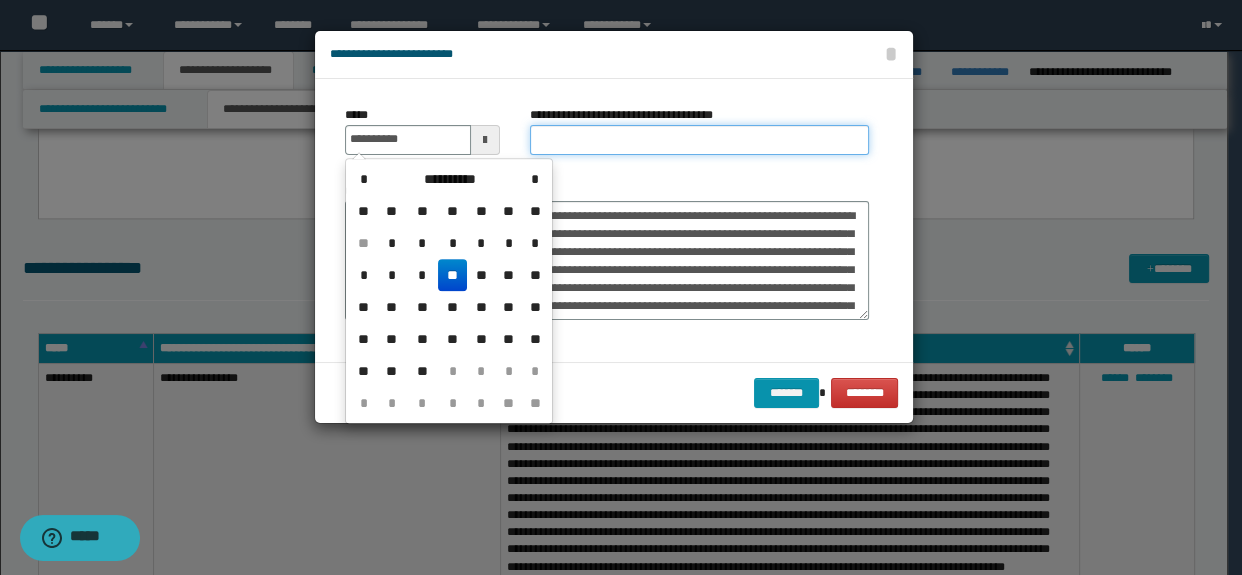 type on "**********" 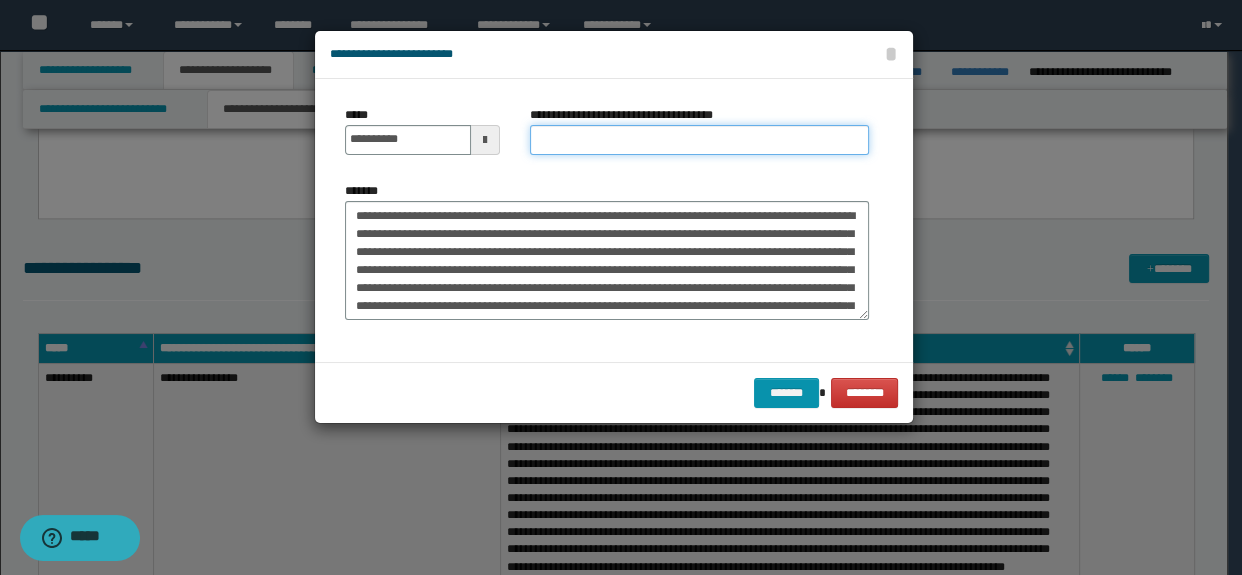 type on "*********" 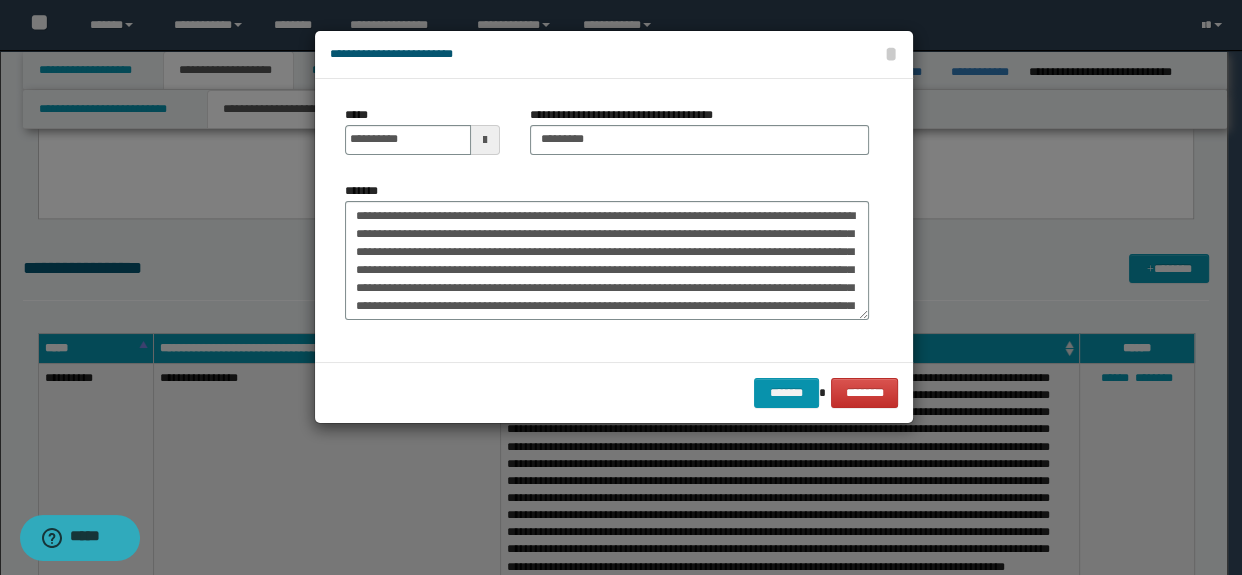 click on "*******
********" at bounding box center (614, 392) 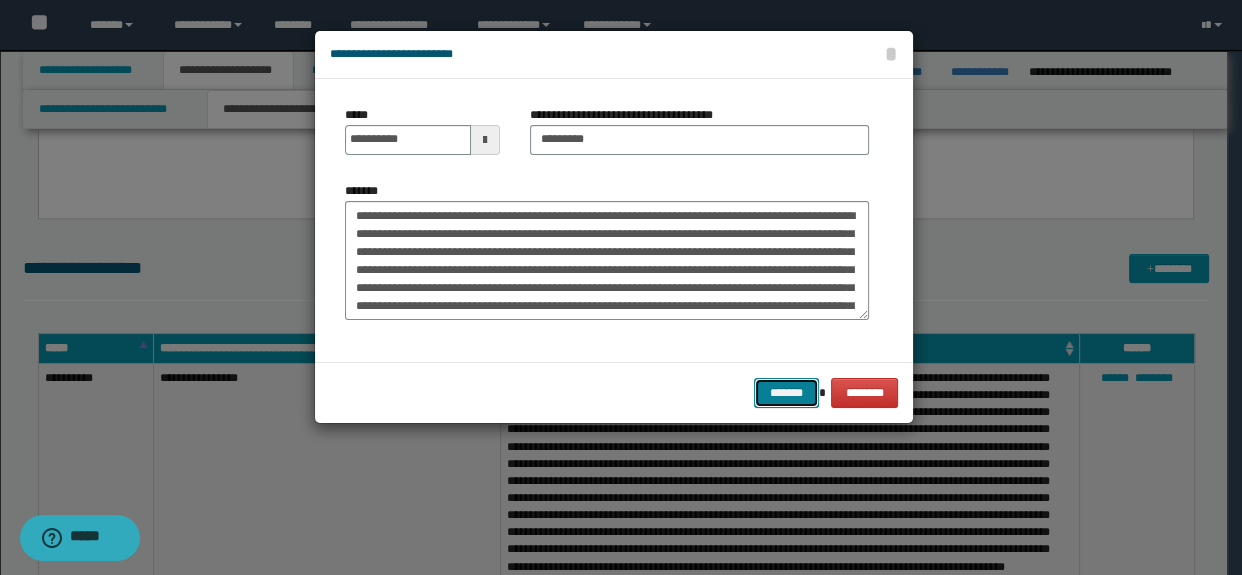 click on "*******" at bounding box center [786, 393] 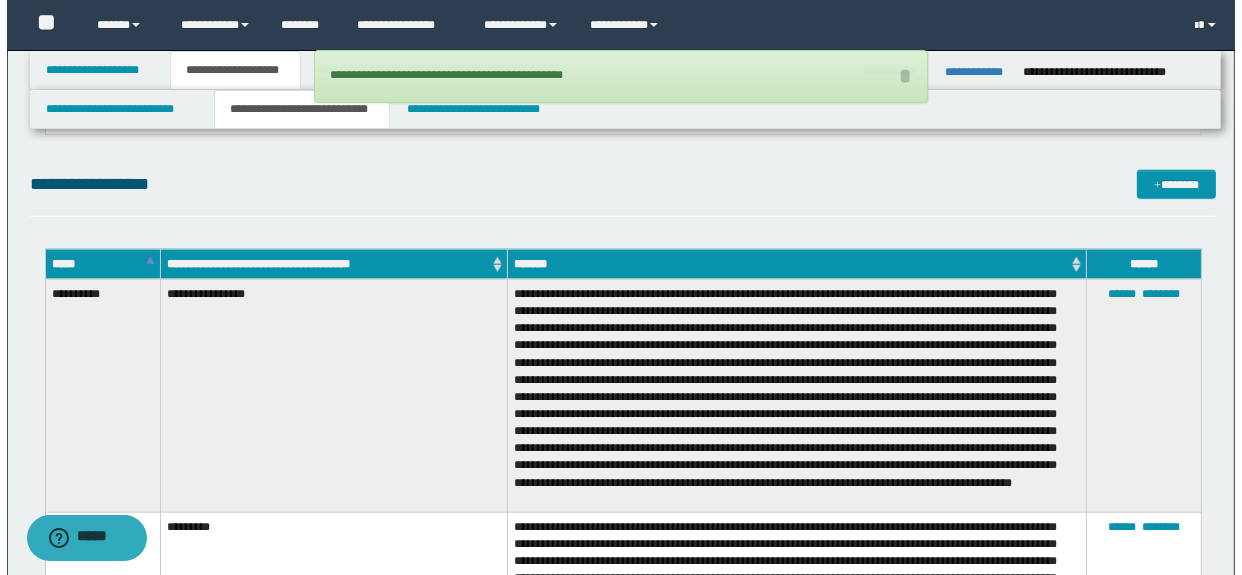 scroll, scrollTop: 1843, scrollLeft: 0, axis: vertical 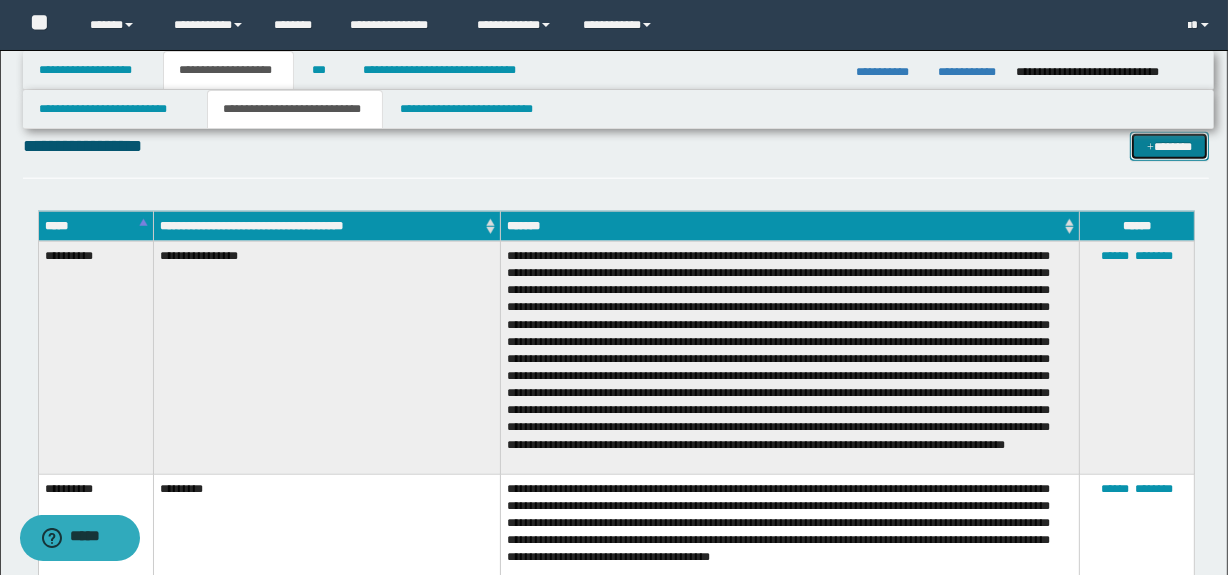 click on "*******" at bounding box center (1170, 147) 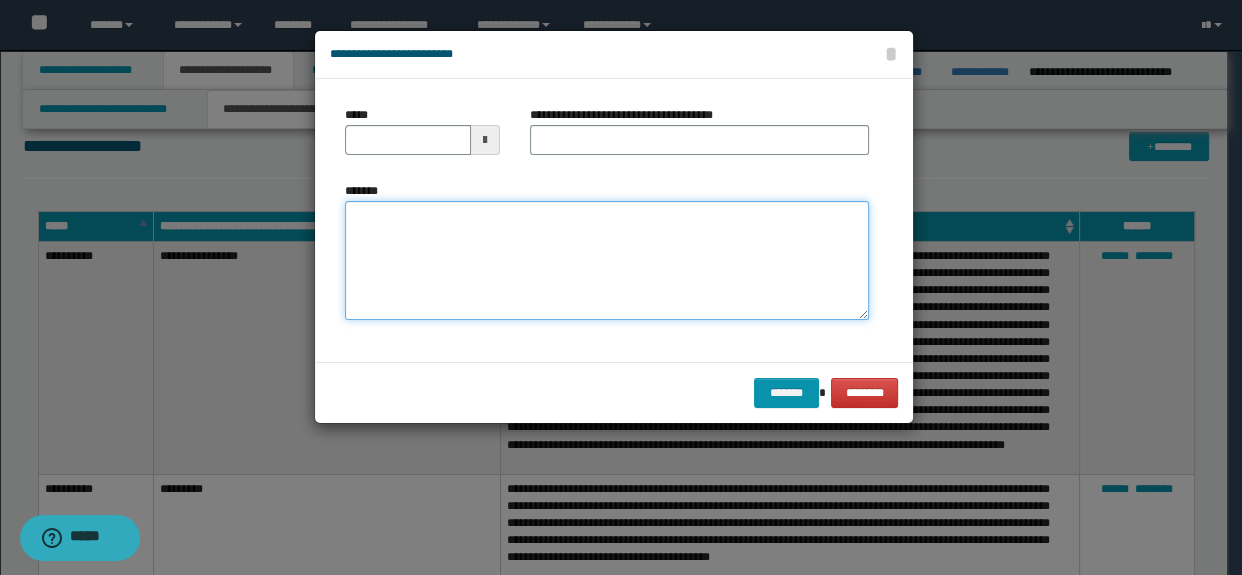 click on "*******" at bounding box center [607, 261] 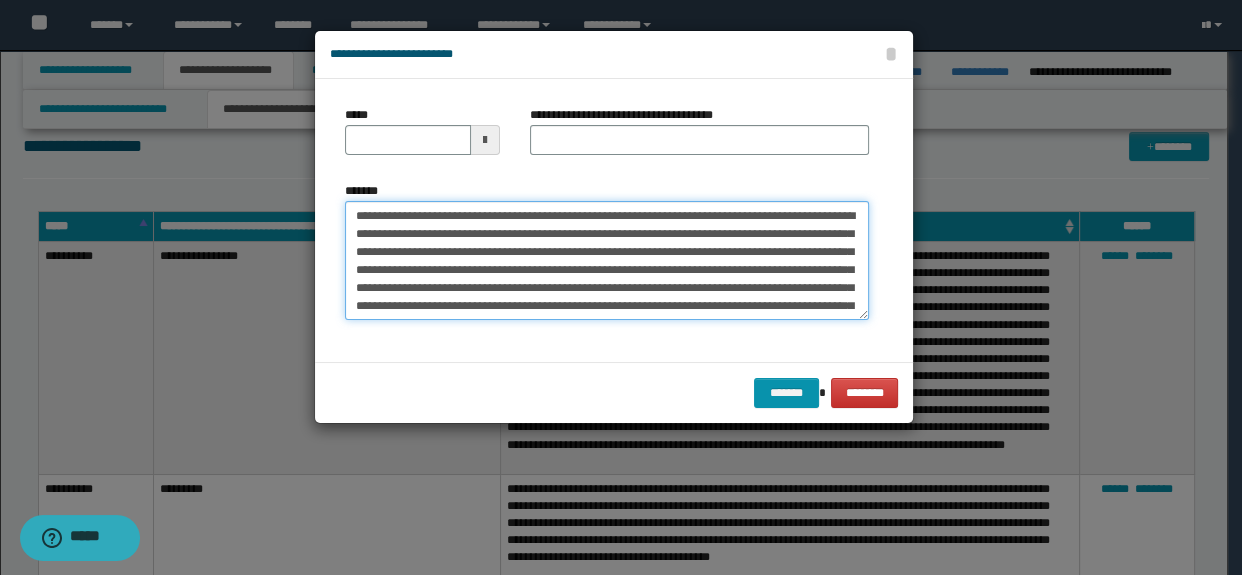 scroll, scrollTop: 84, scrollLeft: 0, axis: vertical 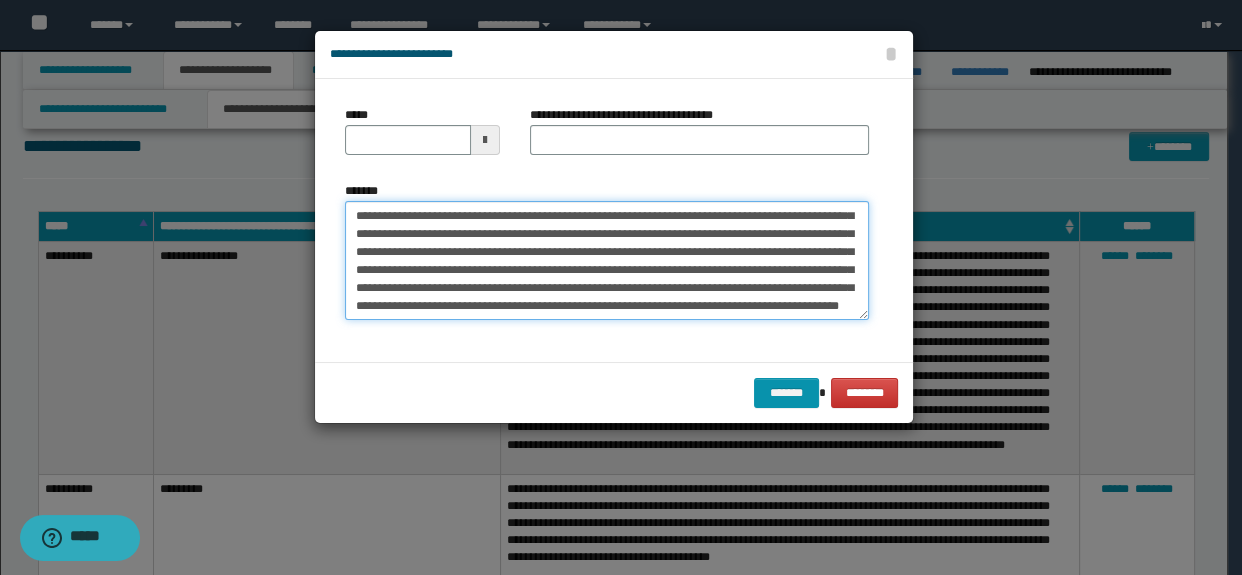type on "**********" 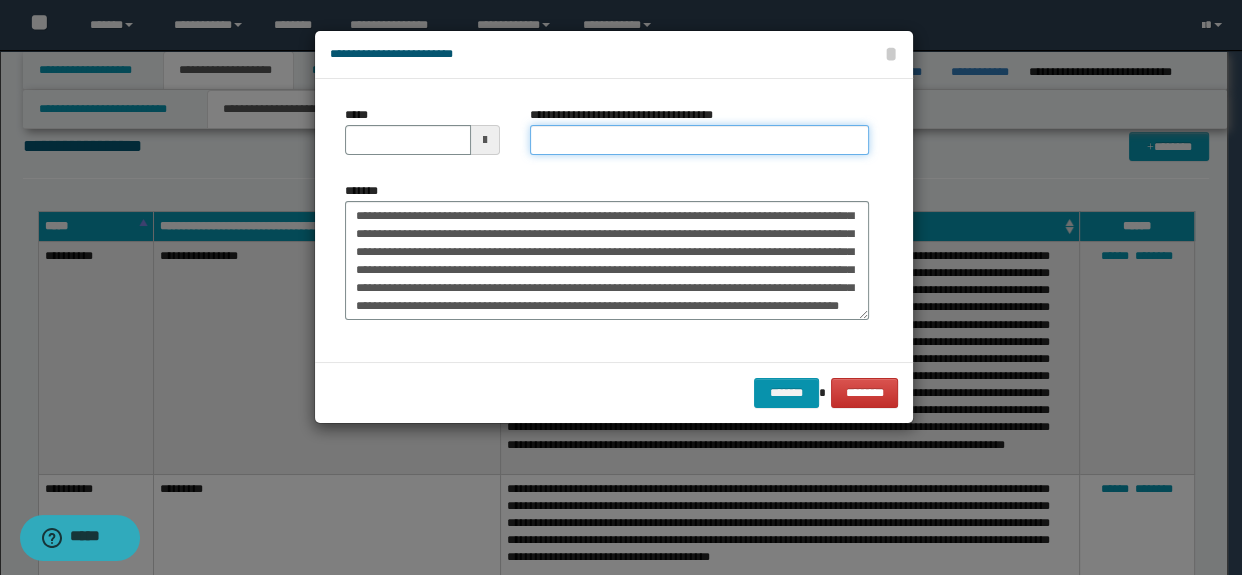 click on "**********" at bounding box center (700, 140) 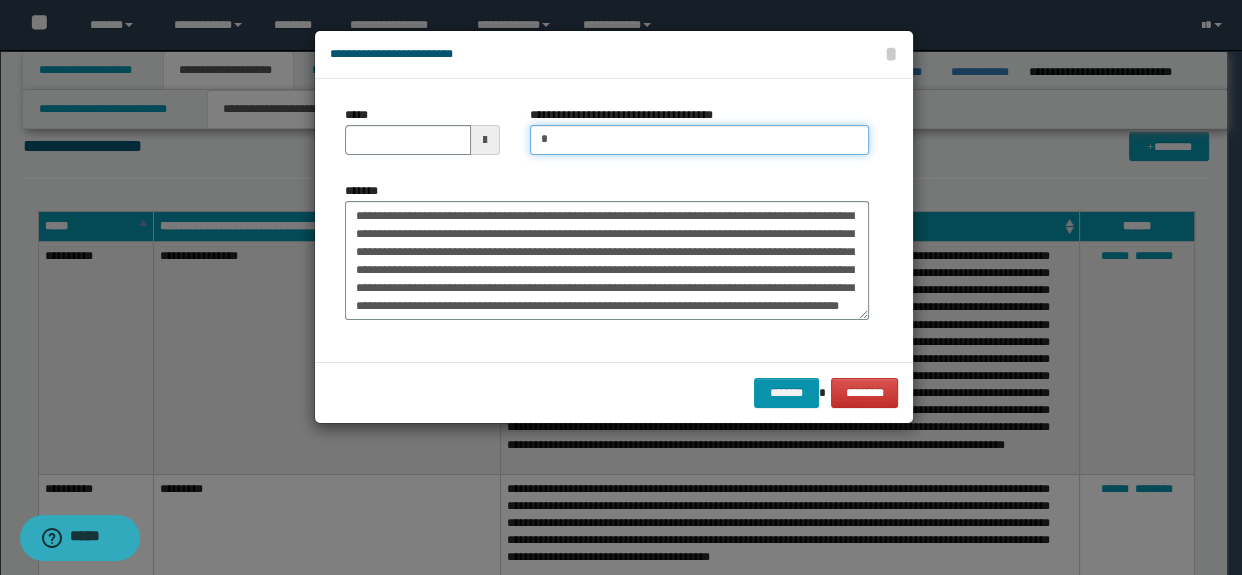 type on "**********" 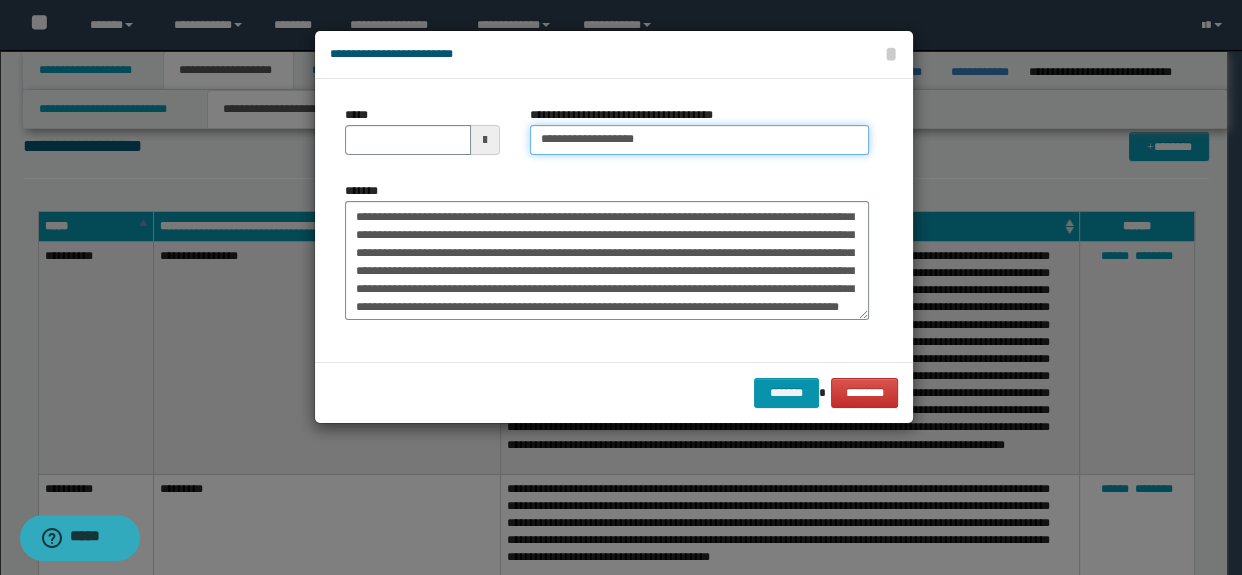 scroll, scrollTop: 0, scrollLeft: 0, axis: both 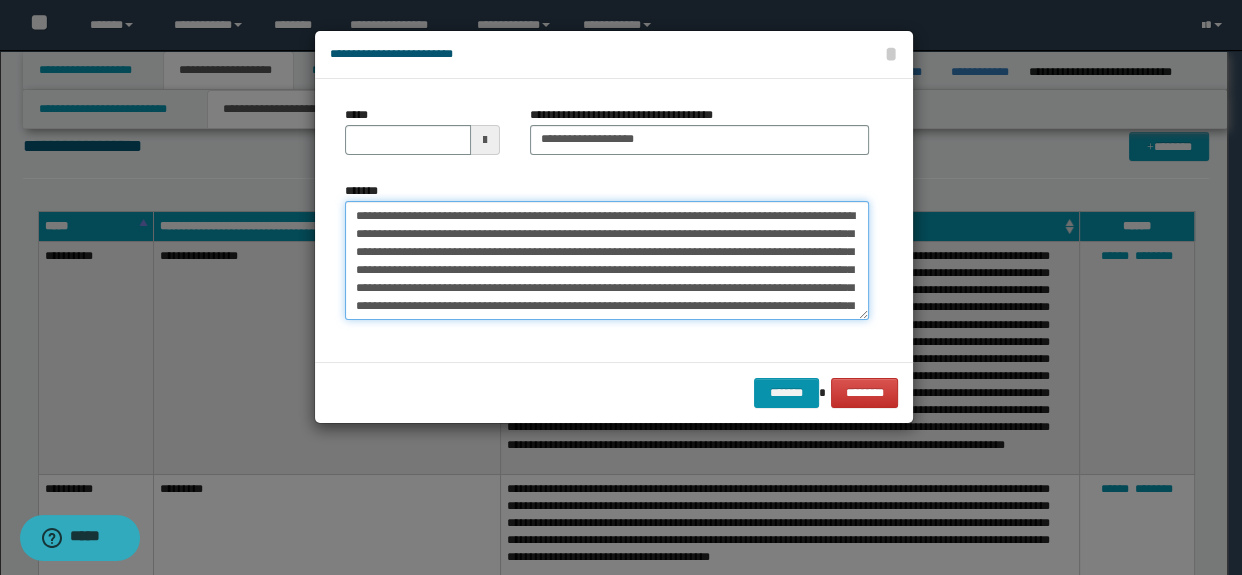 type on "**********" 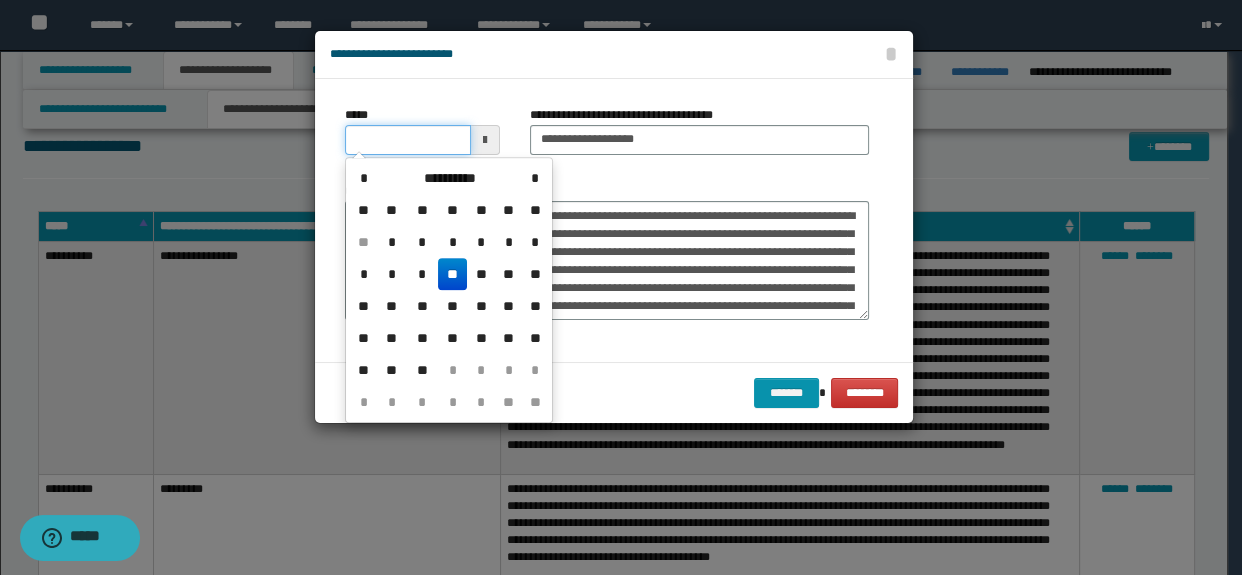 click on "*****" at bounding box center (408, 140) 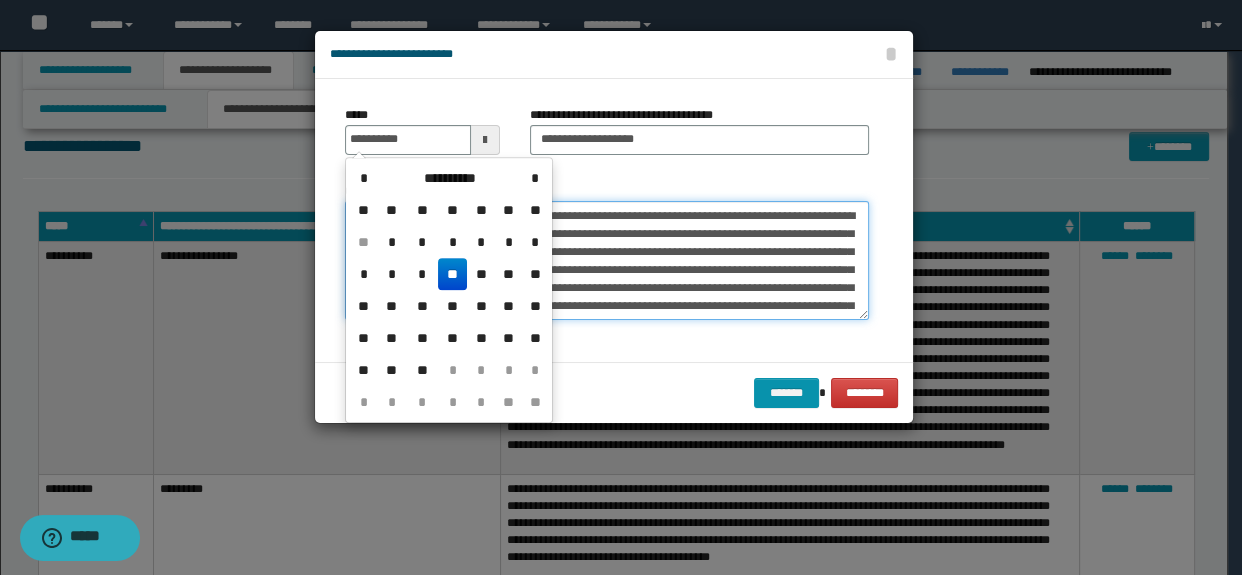 type on "**********" 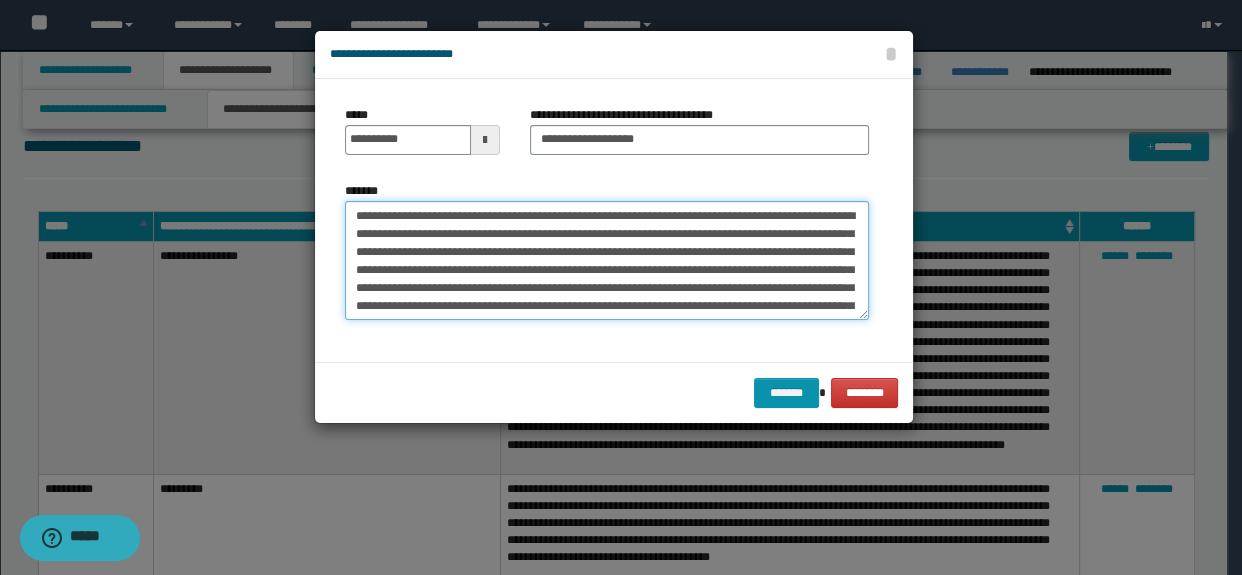 click on "**********" at bounding box center (607, 261) 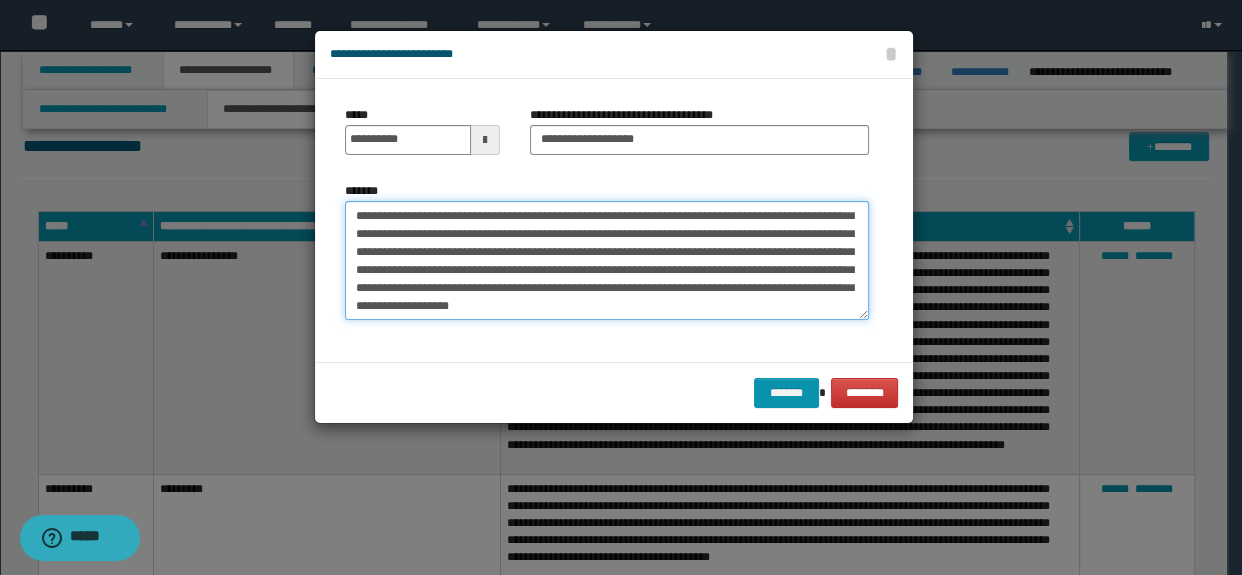 scroll, scrollTop: 71, scrollLeft: 0, axis: vertical 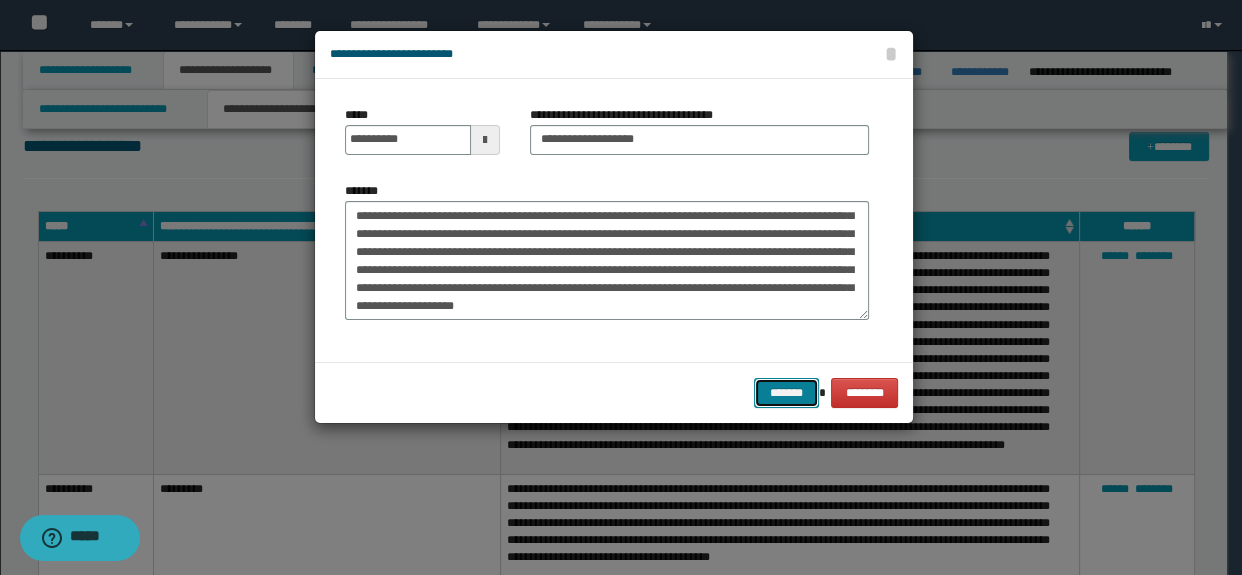 click on "*******" at bounding box center (786, 393) 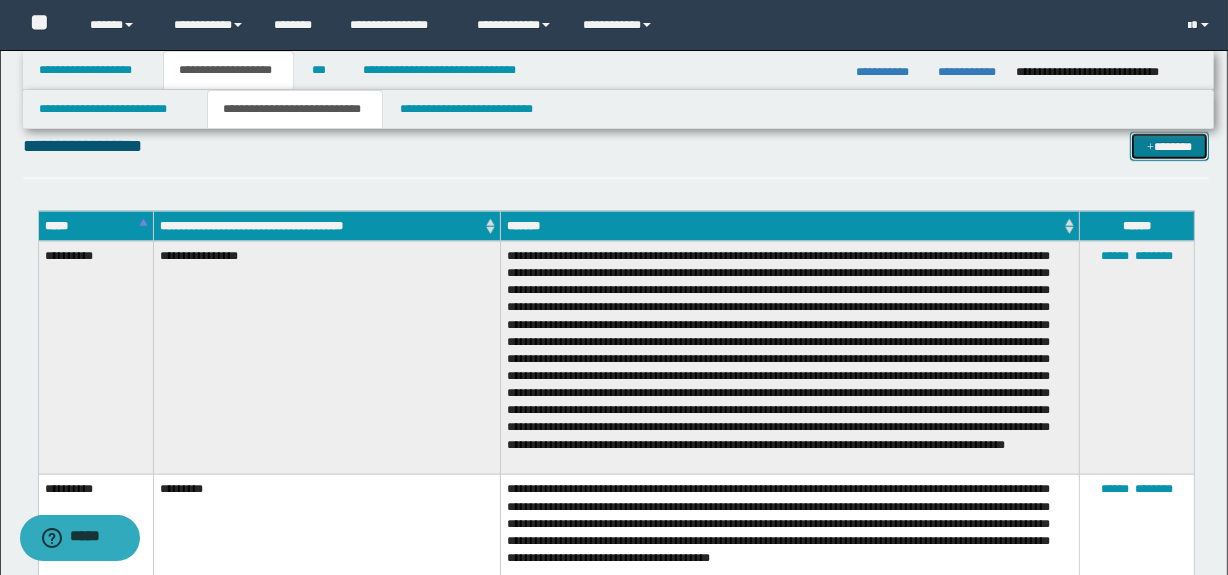 click on "*******" at bounding box center [1170, 147] 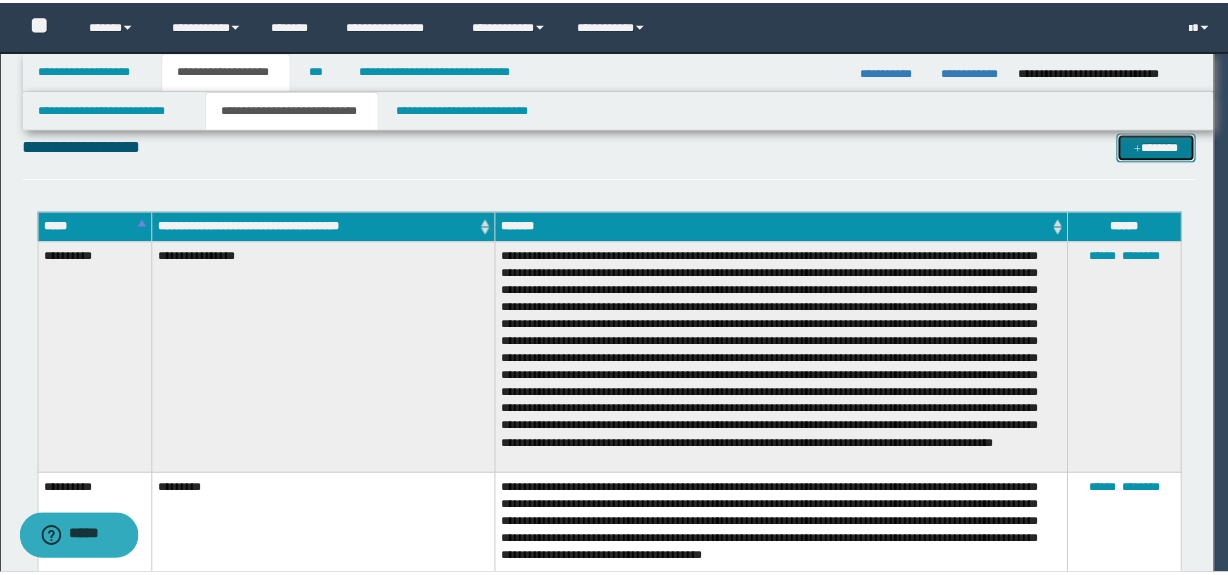 scroll, scrollTop: 0, scrollLeft: 0, axis: both 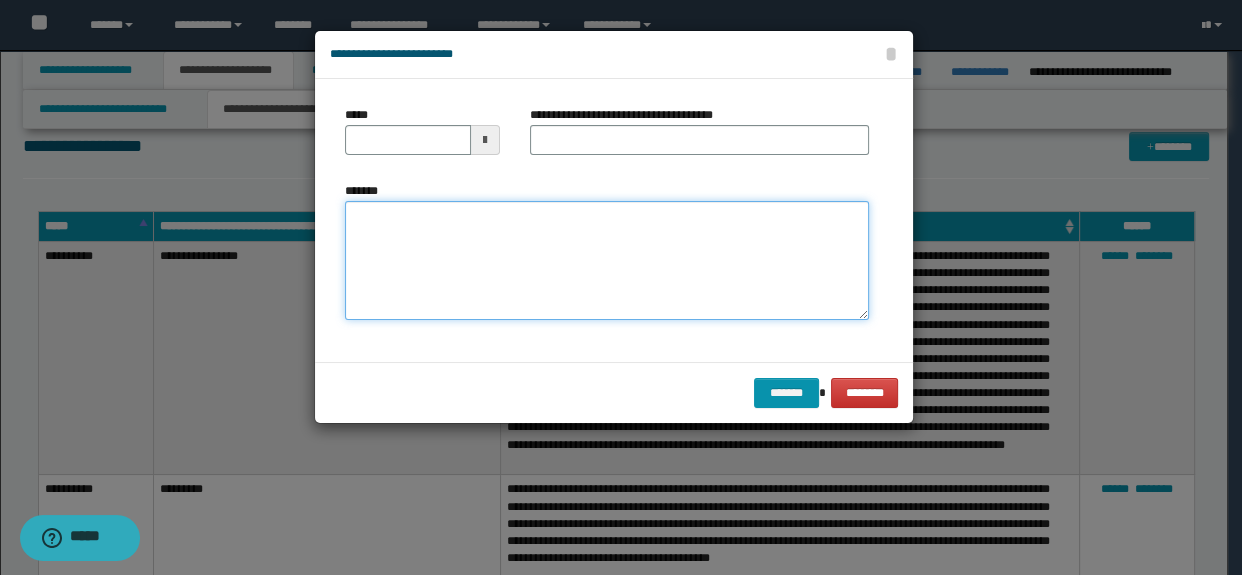 click on "*******" at bounding box center (607, 261) 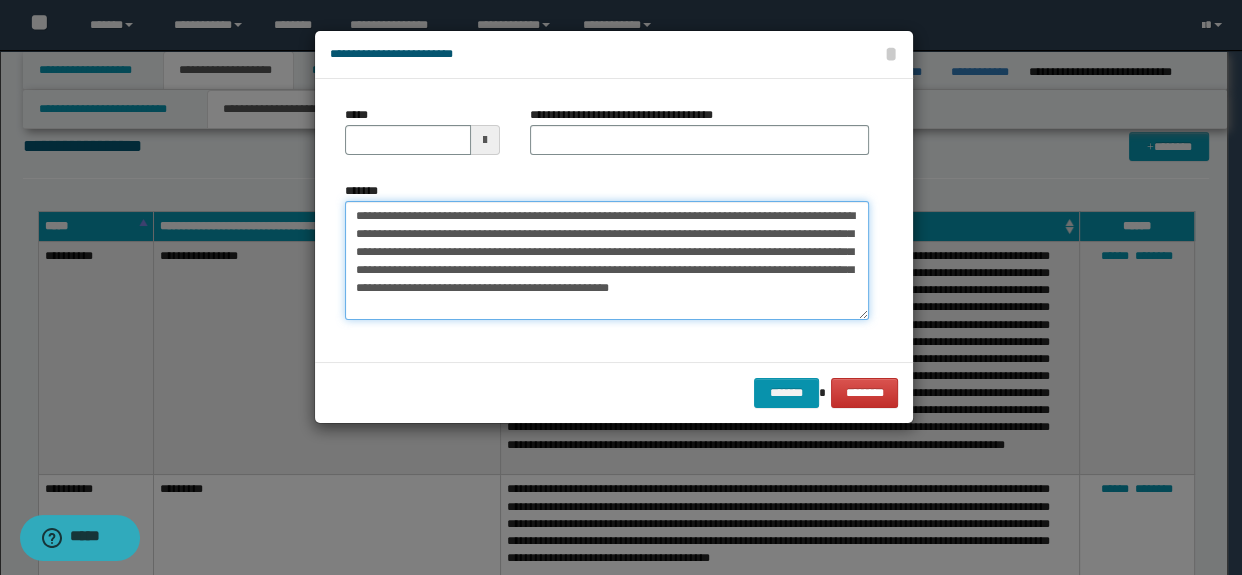 type on "**********" 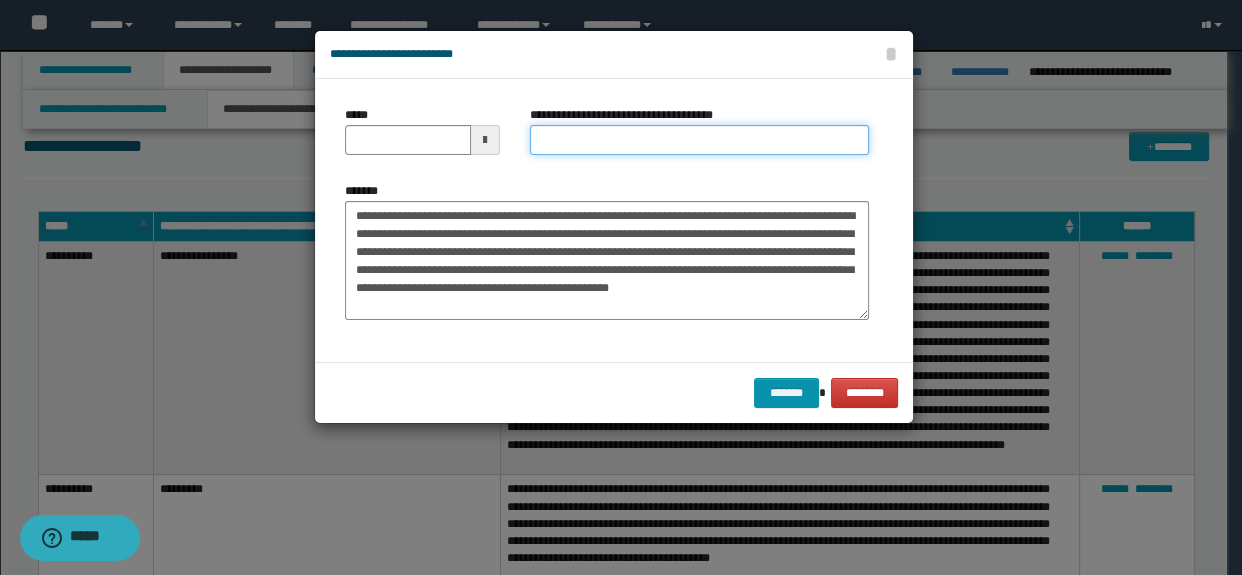 click on "**********" at bounding box center [700, 140] 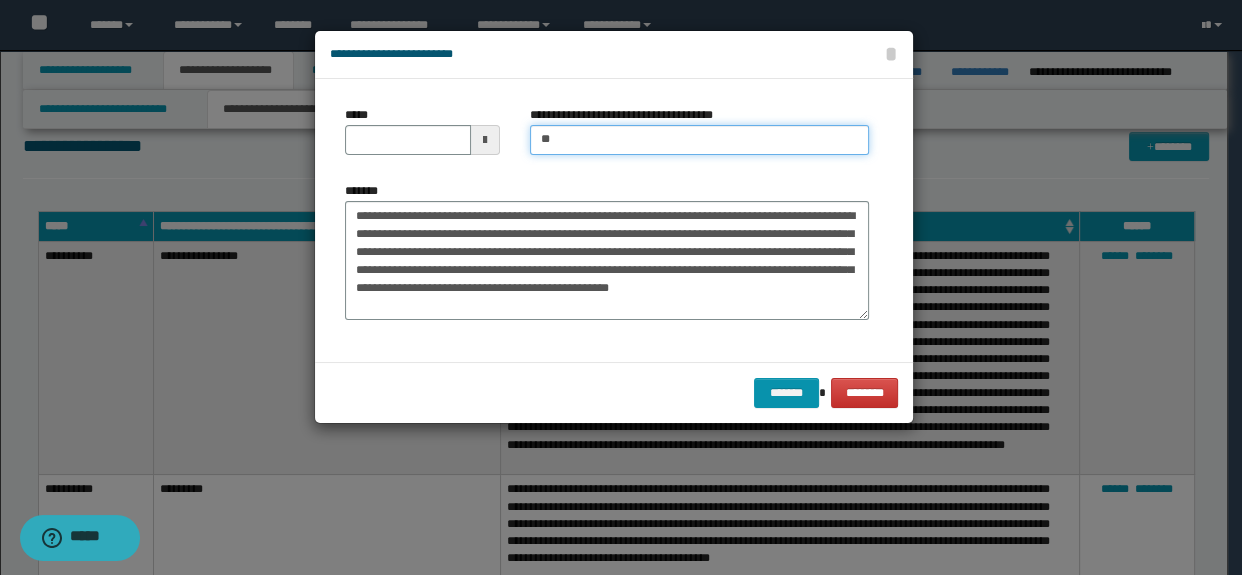 type on "**********" 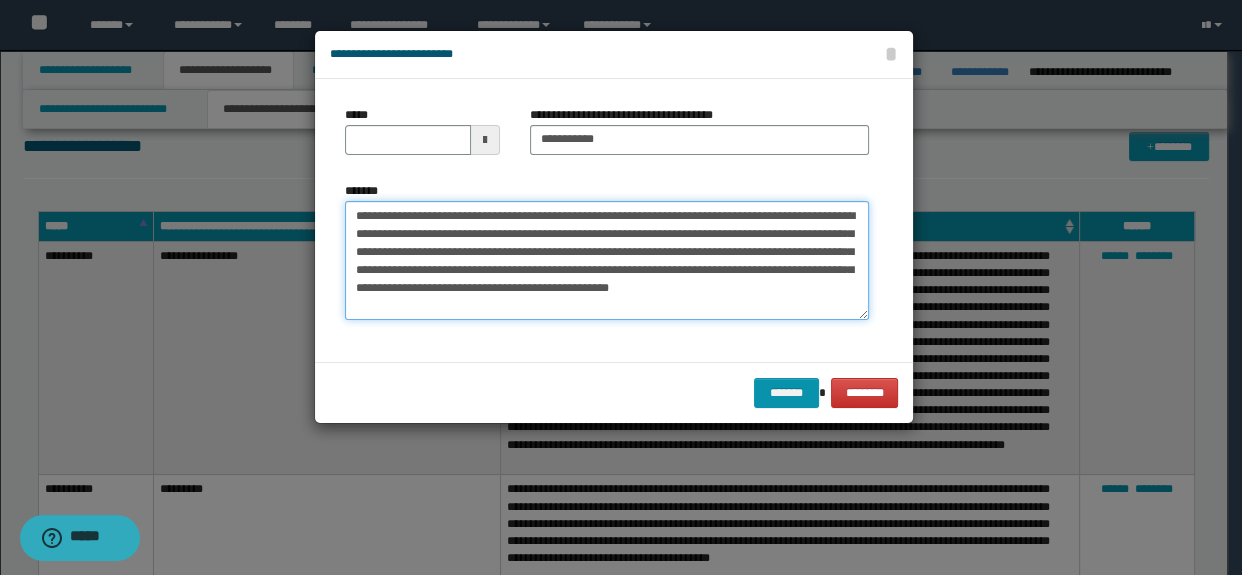 click on "**********" at bounding box center (607, 261) 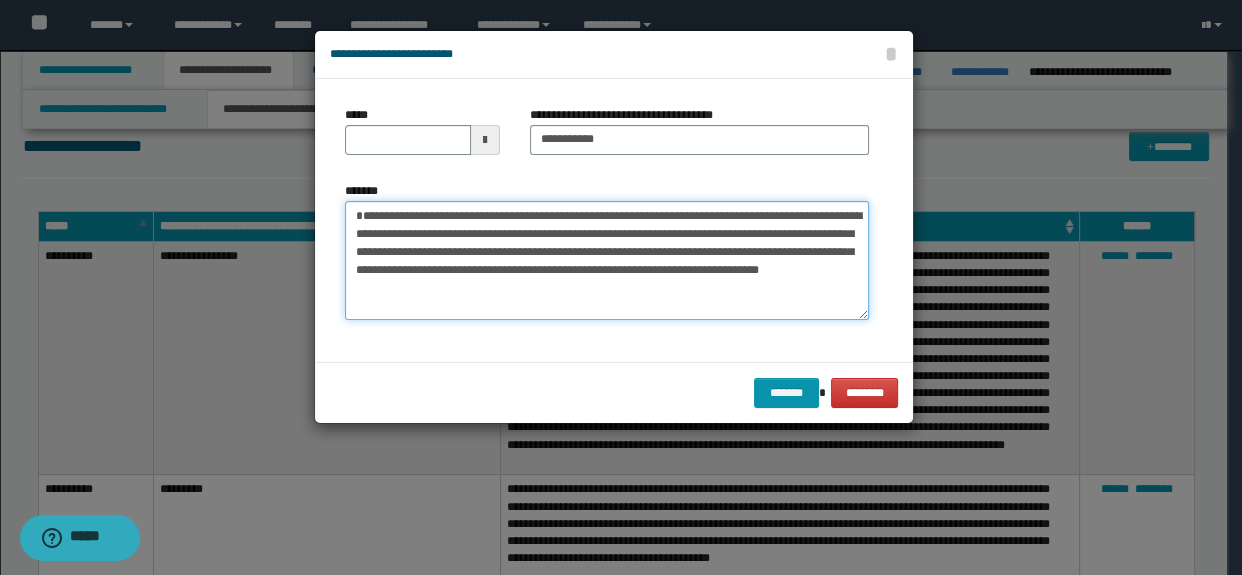 type 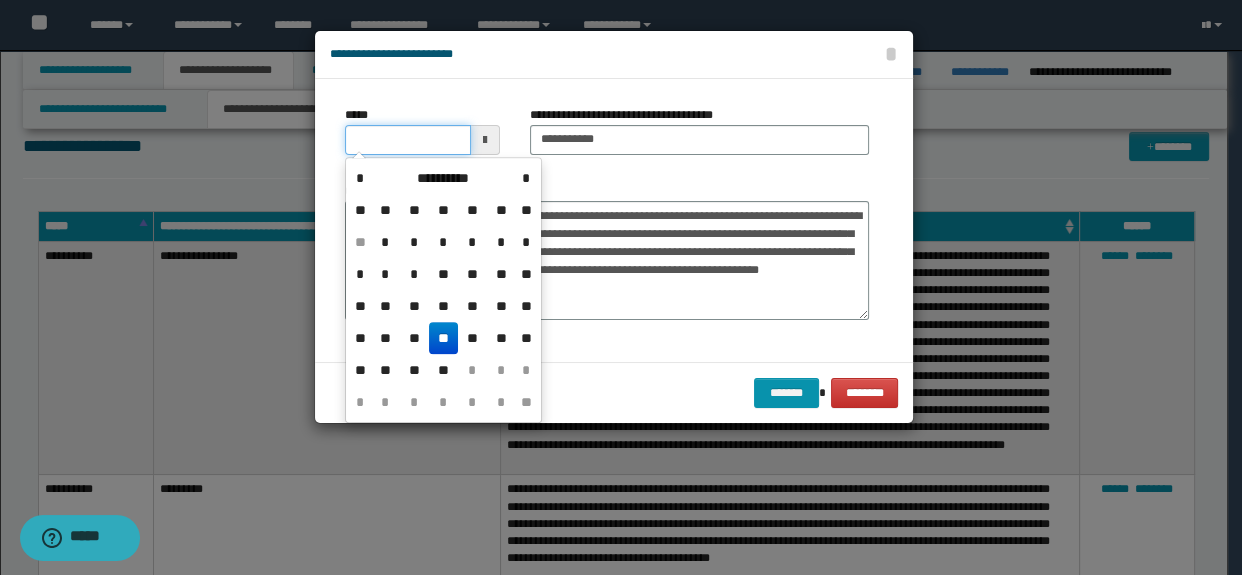 click on "*****" at bounding box center (408, 140) 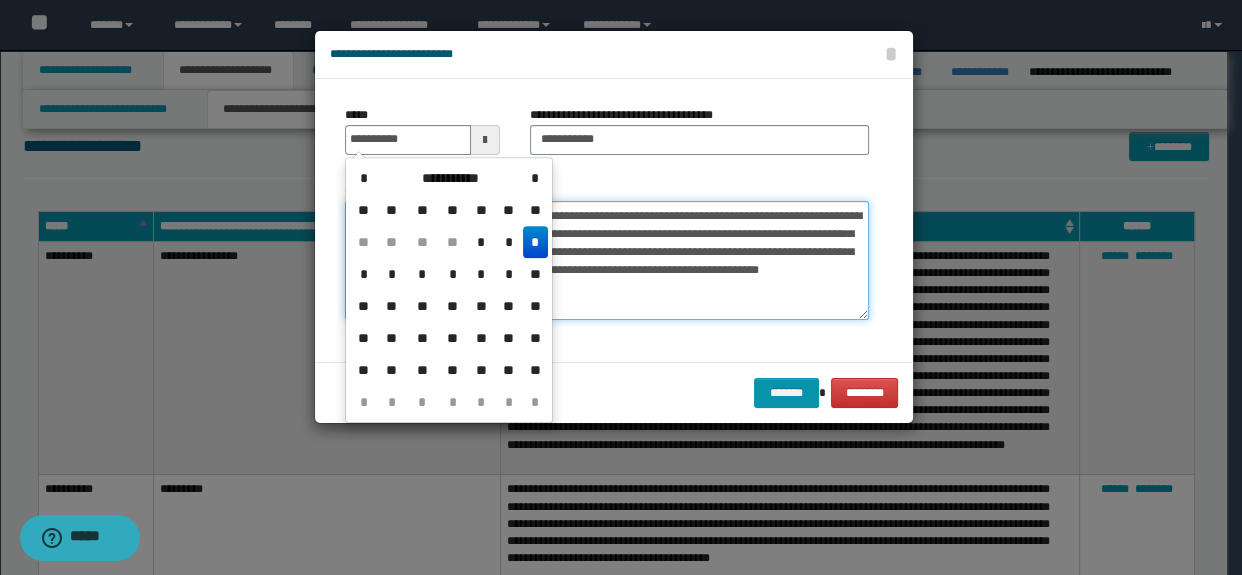 type on "**********" 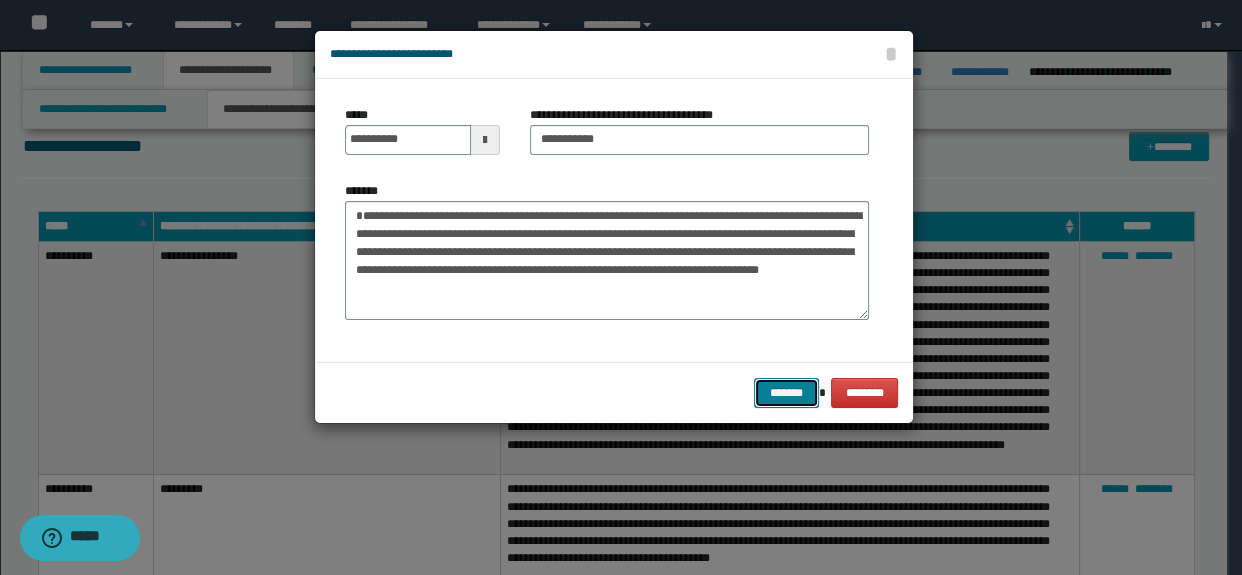 click on "*******" at bounding box center [786, 393] 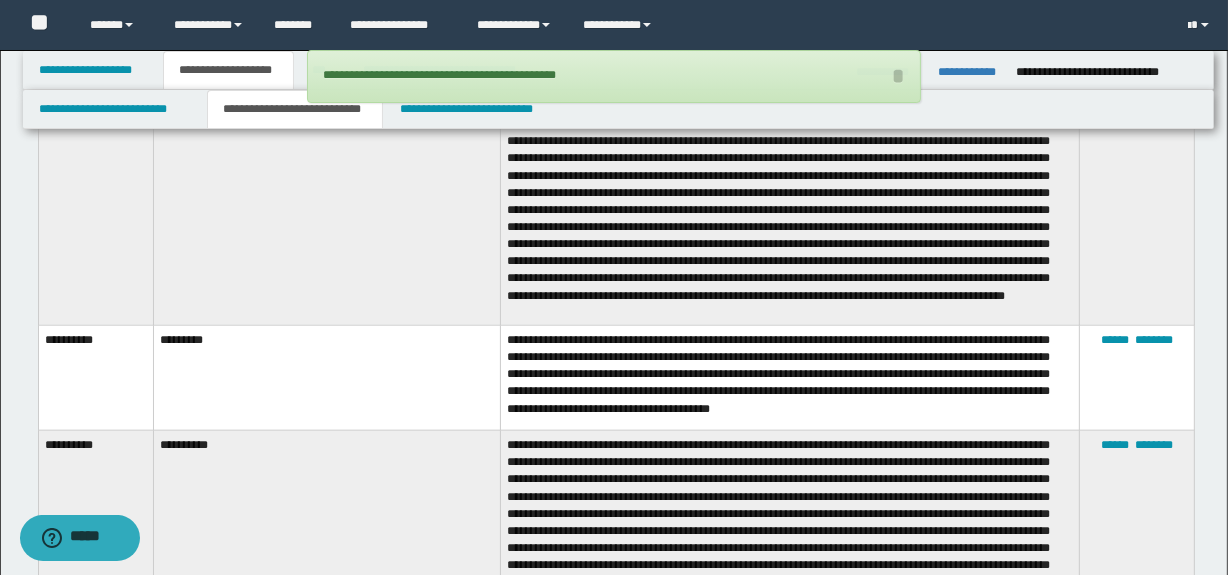 scroll, scrollTop: 1994, scrollLeft: 0, axis: vertical 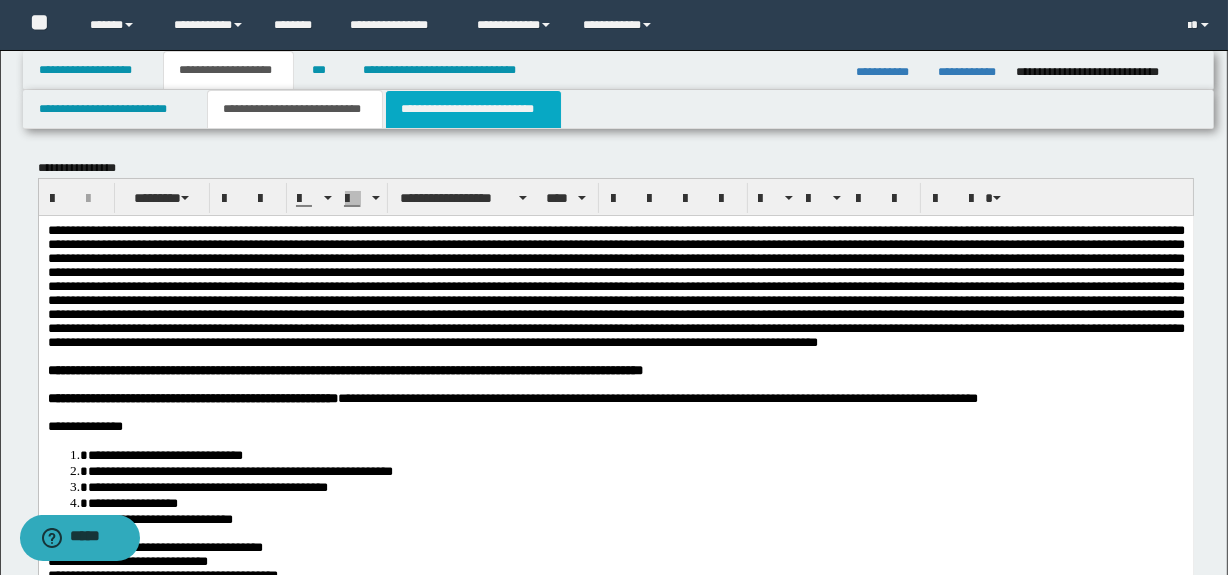 click on "**********" at bounding box center (473, 109) 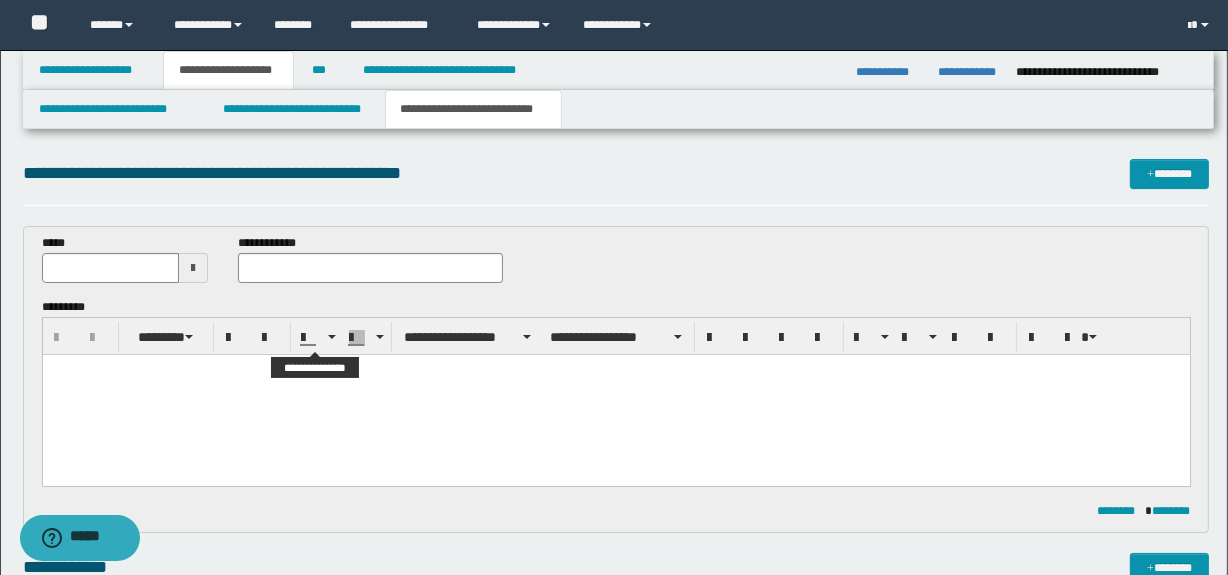 scroll, scrollTop: 0, scrollLeft: 0, axis: both 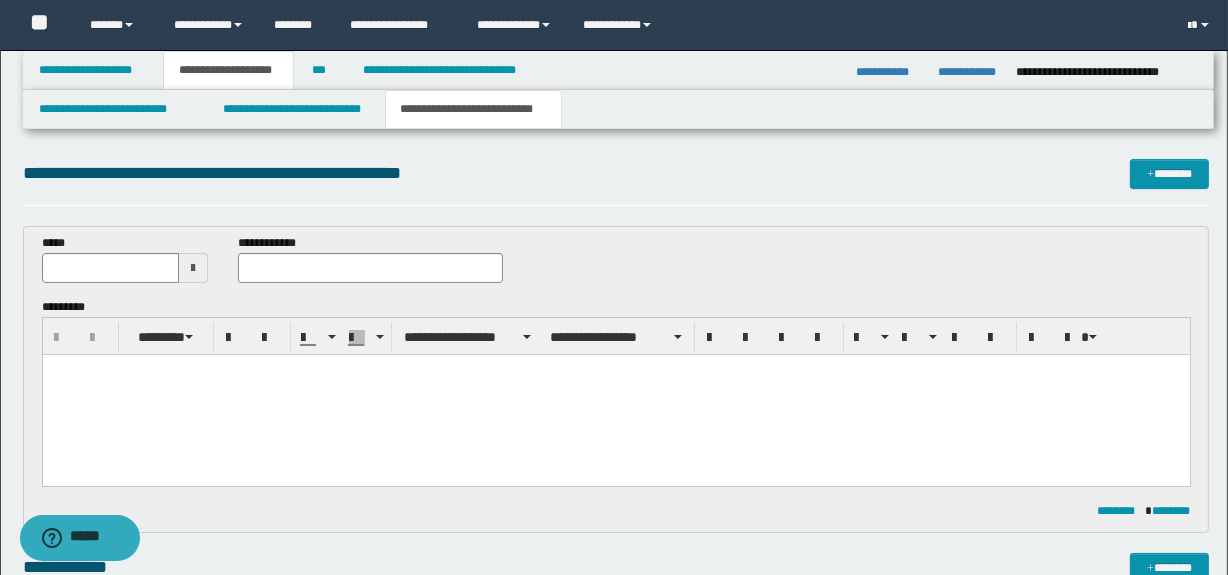 click at bounding box center [615, 395] 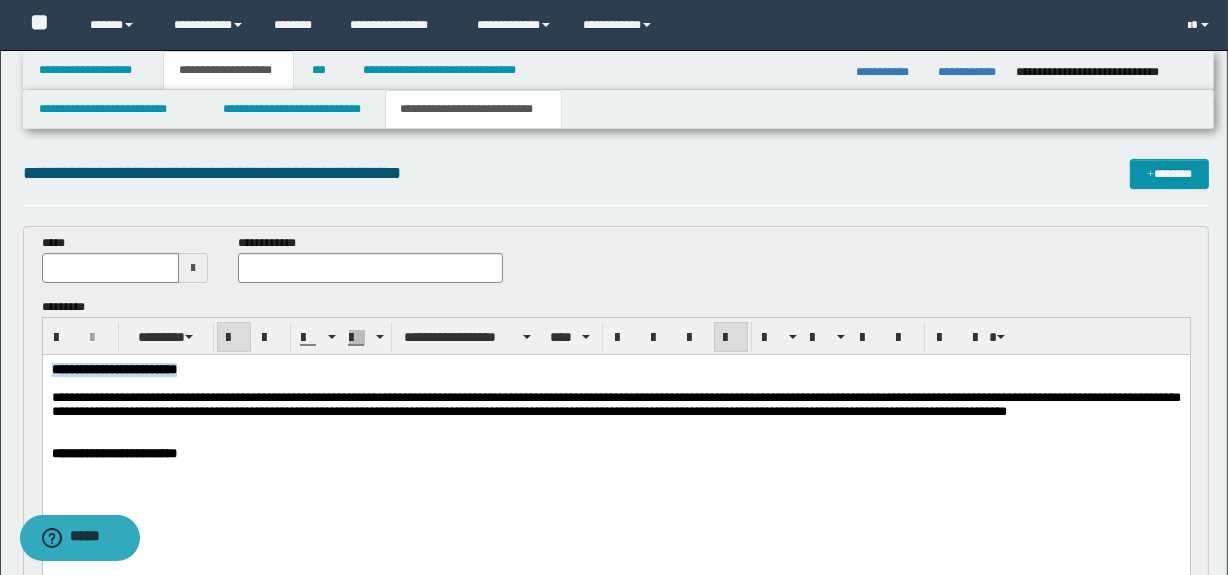 drag, startPoint x: 300, startPoint y: 366, endPoint x: -1, endPoint y: 367, distance: 301.00165 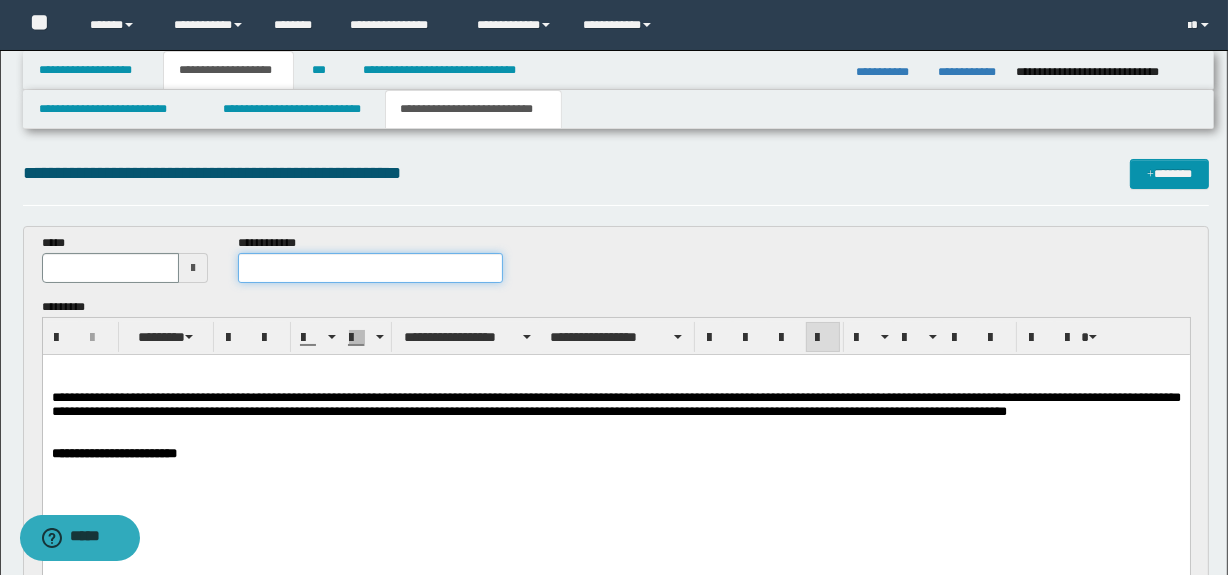 click at bounding box center [370, 268] 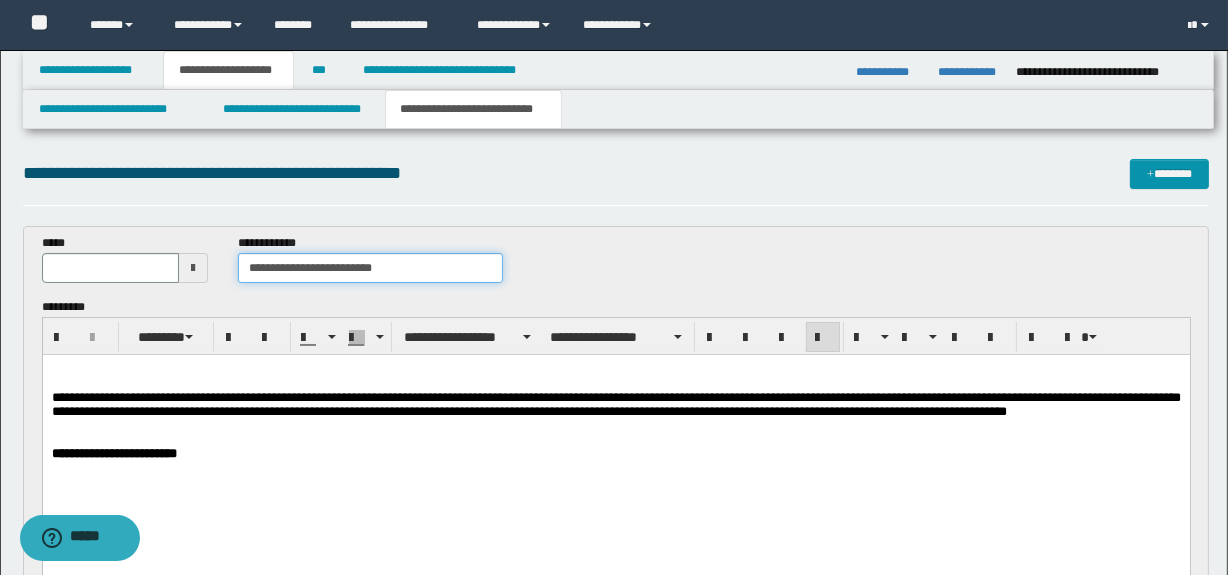 type on "**********" 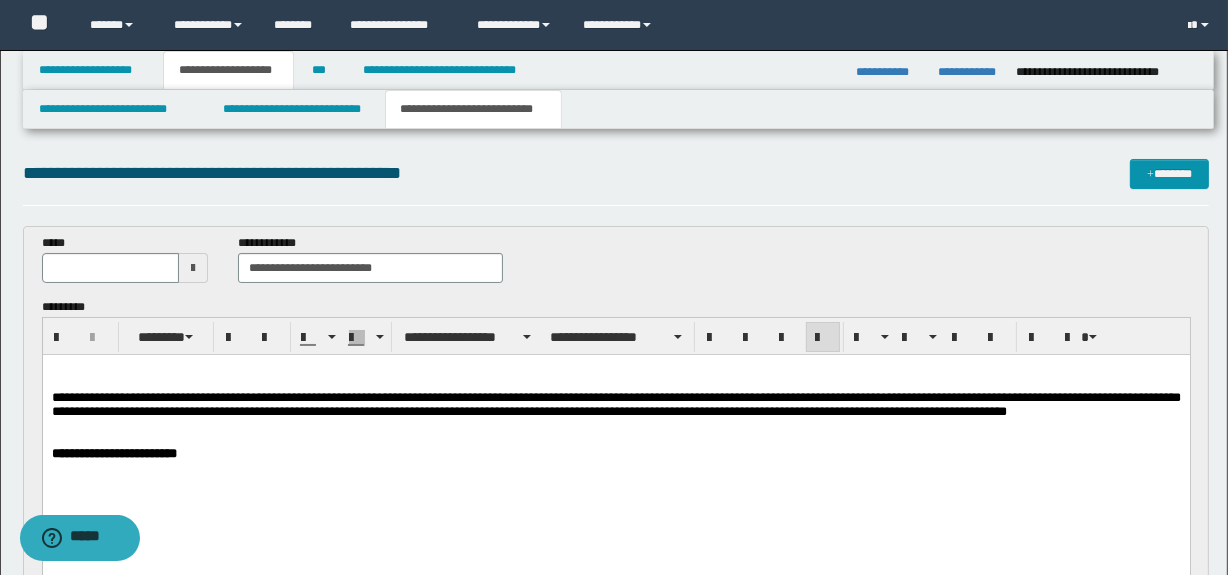 click at bounding box center (193, 268) 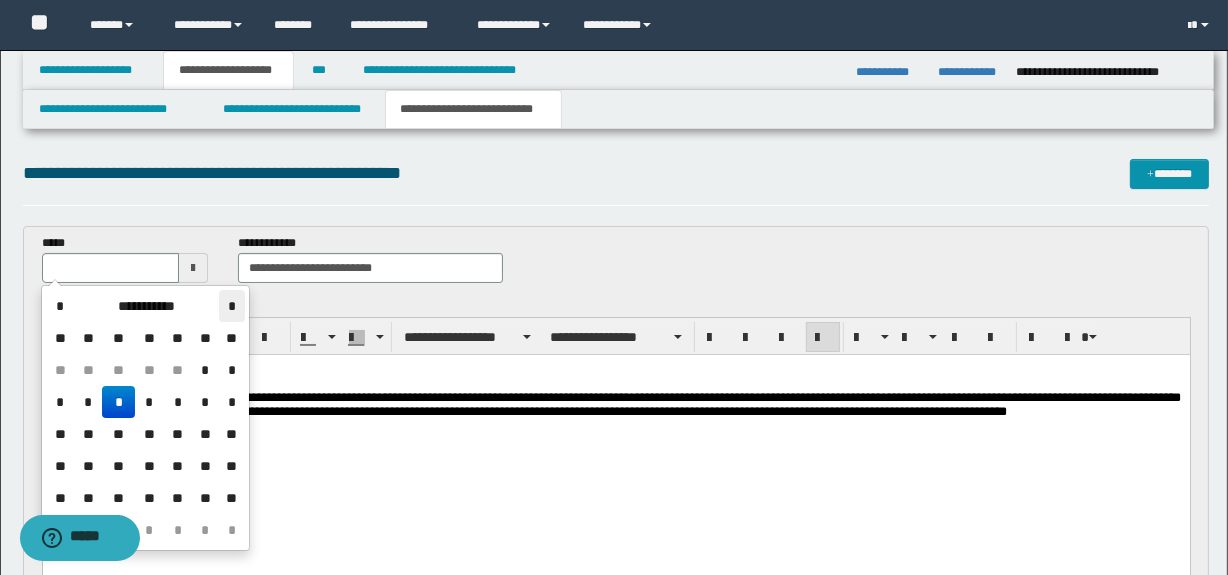 click on "*" at bounding box center (231, 306) 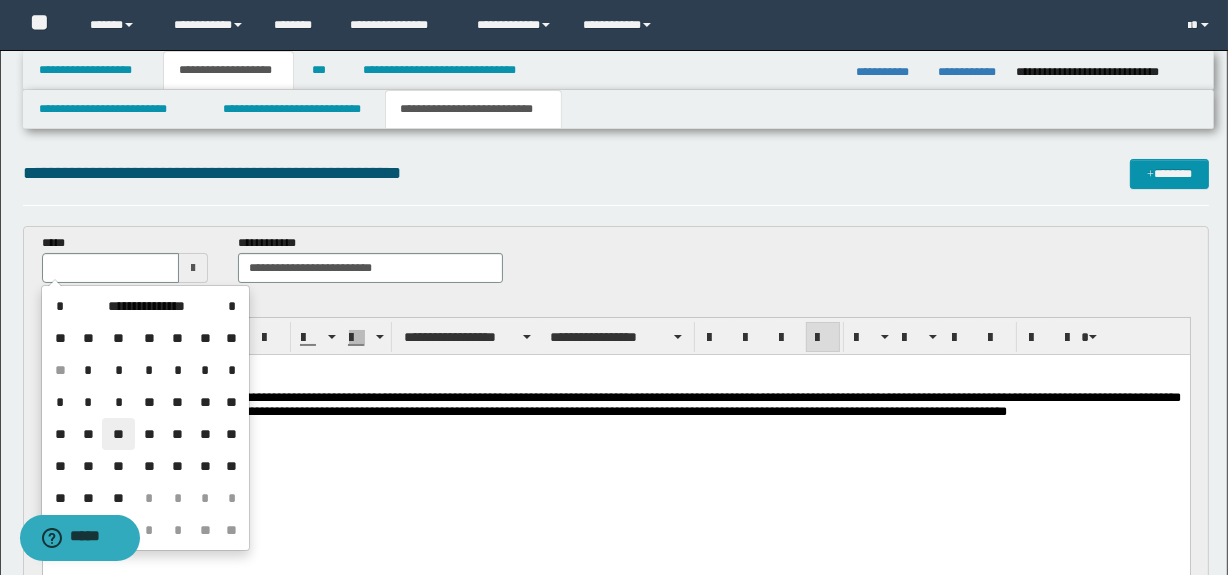 click on "**" at bounding box center (118, 434) 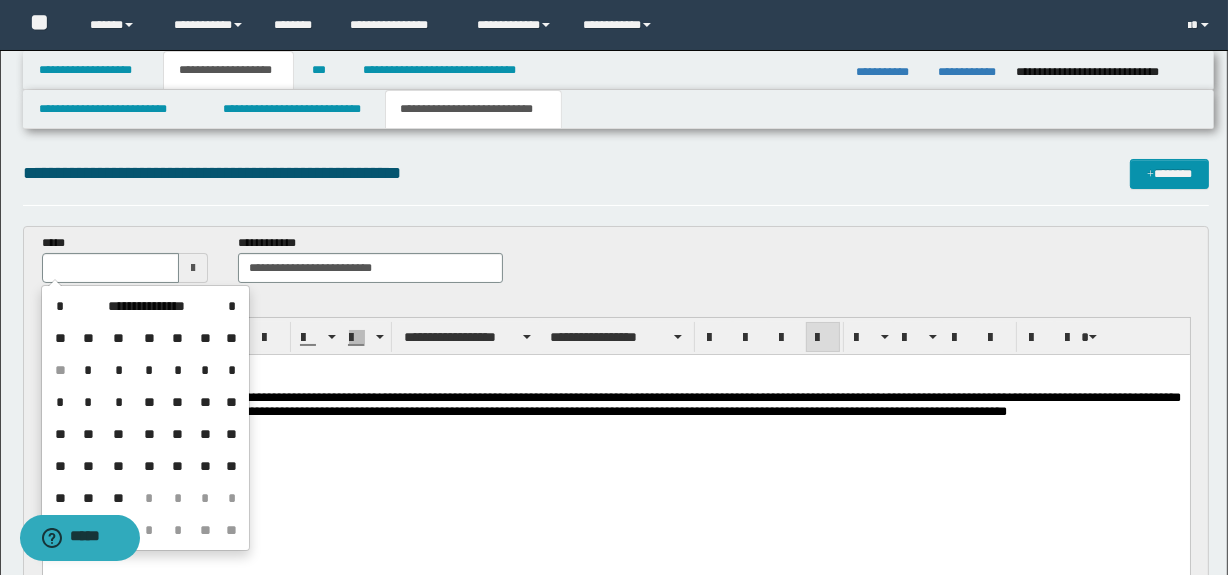 type on "**********" 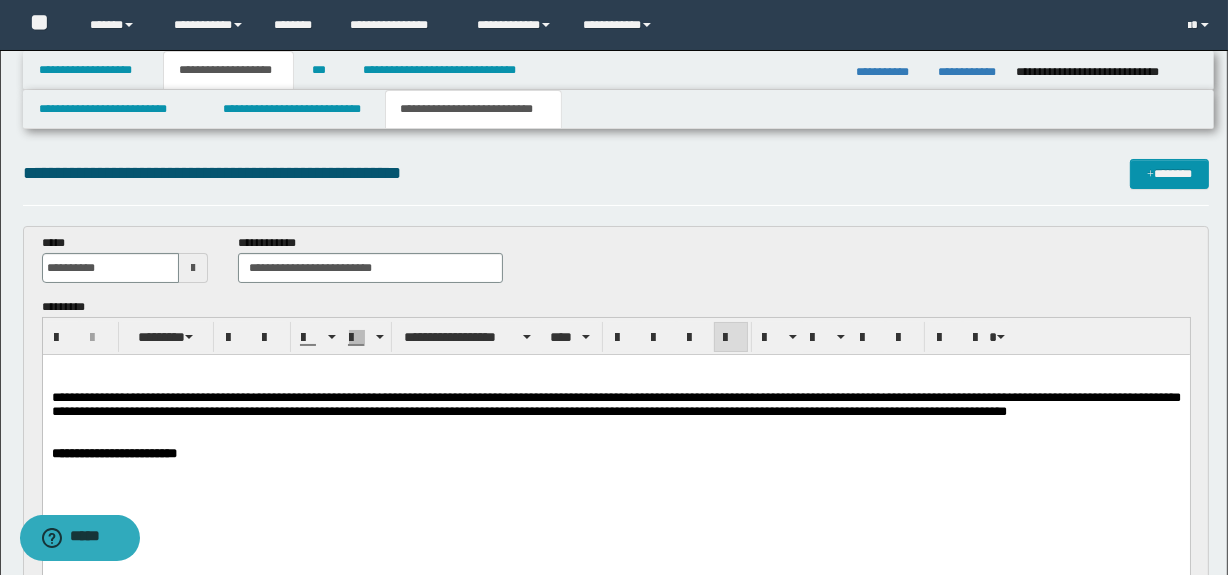 click on "**********" at bounding box center (615, 404) 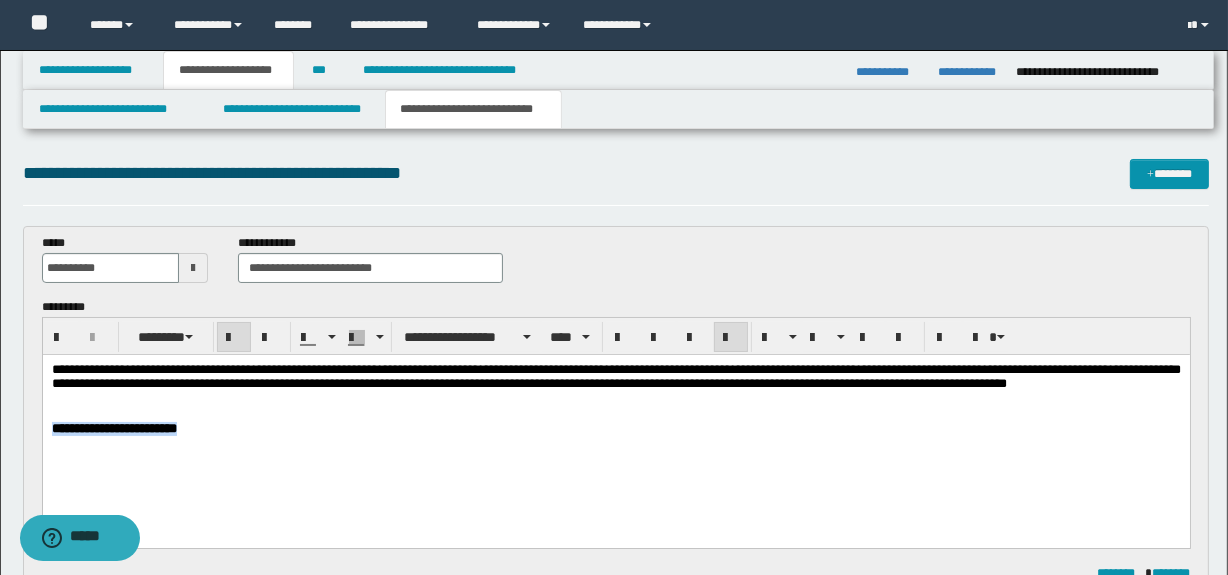 drag, startPoint x: 279, startPoint y: 425, endPoint x: -1, endPoint y: 436, distance: 280.21597 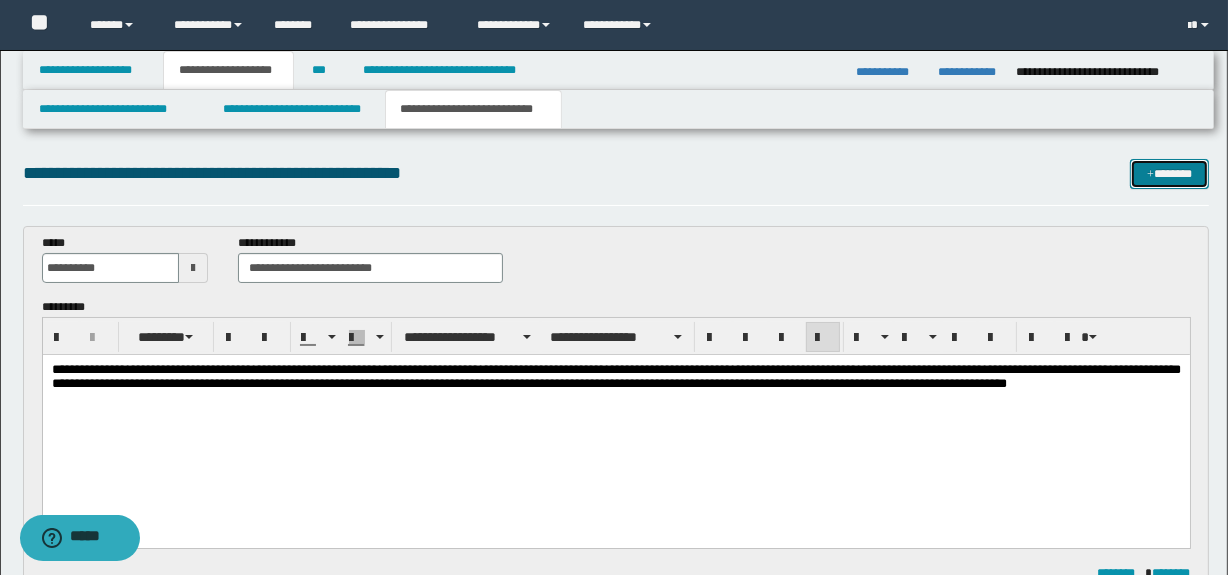 click on "*******" at bounding box center [1170, 174] 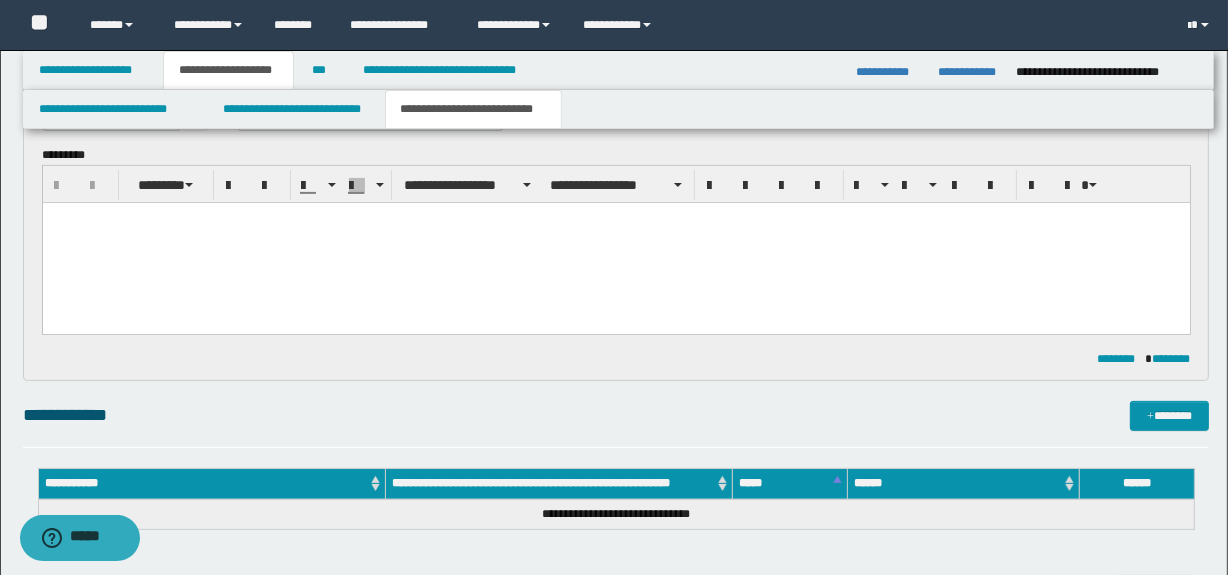 scroll, scrollTop: 390, scrollLeft: 0, axis: vertical 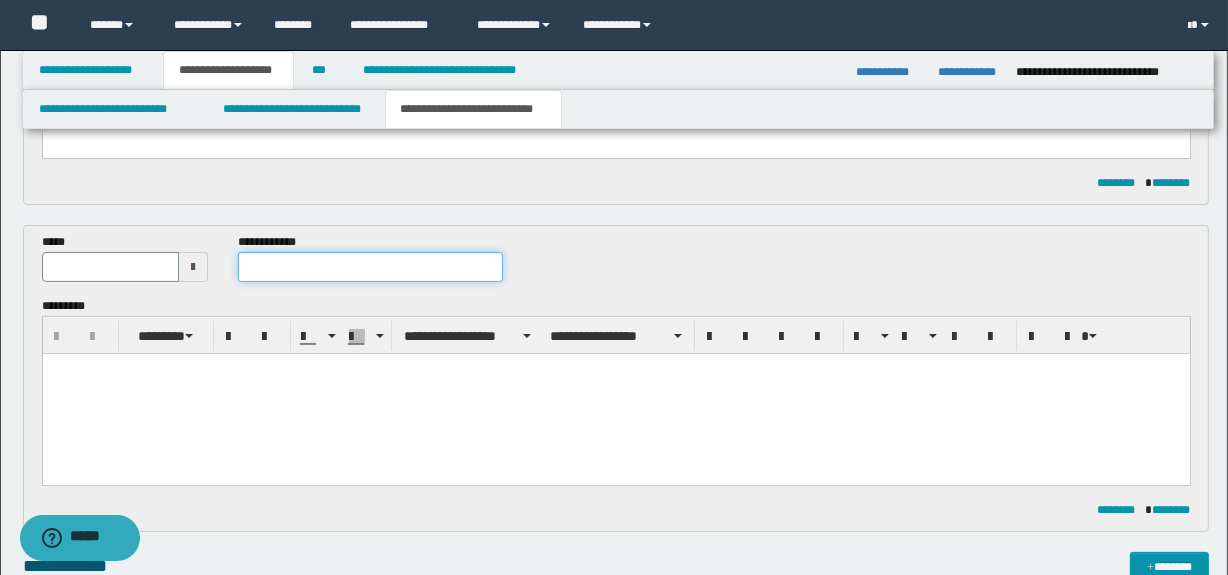 click at bounding box center [370, 267] 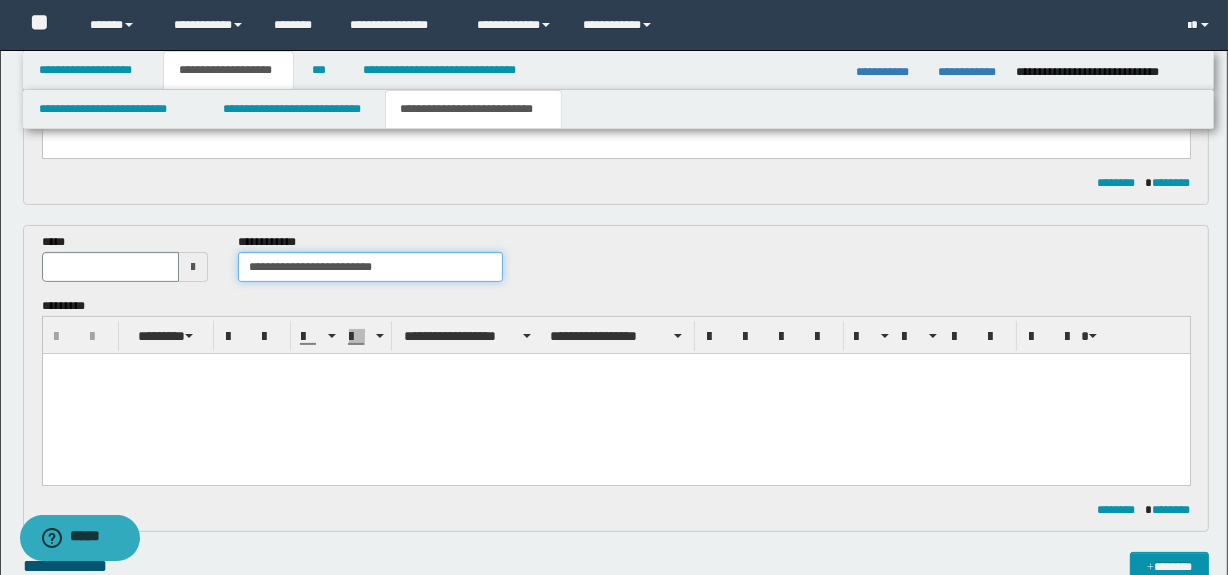 type on "**********" 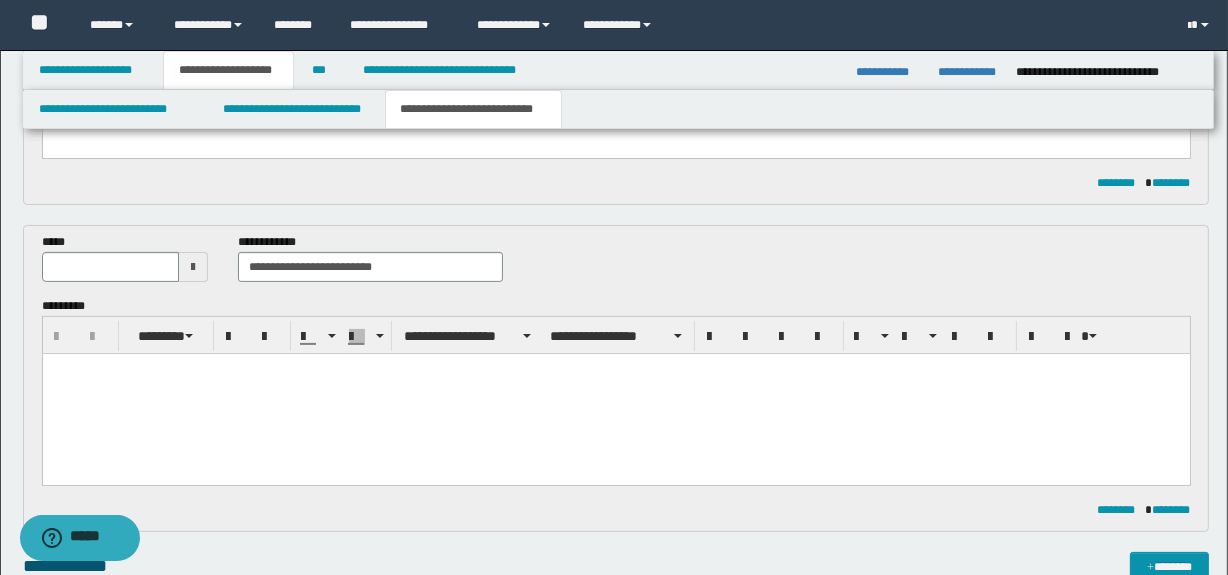 click at bounding box center [193, 267] 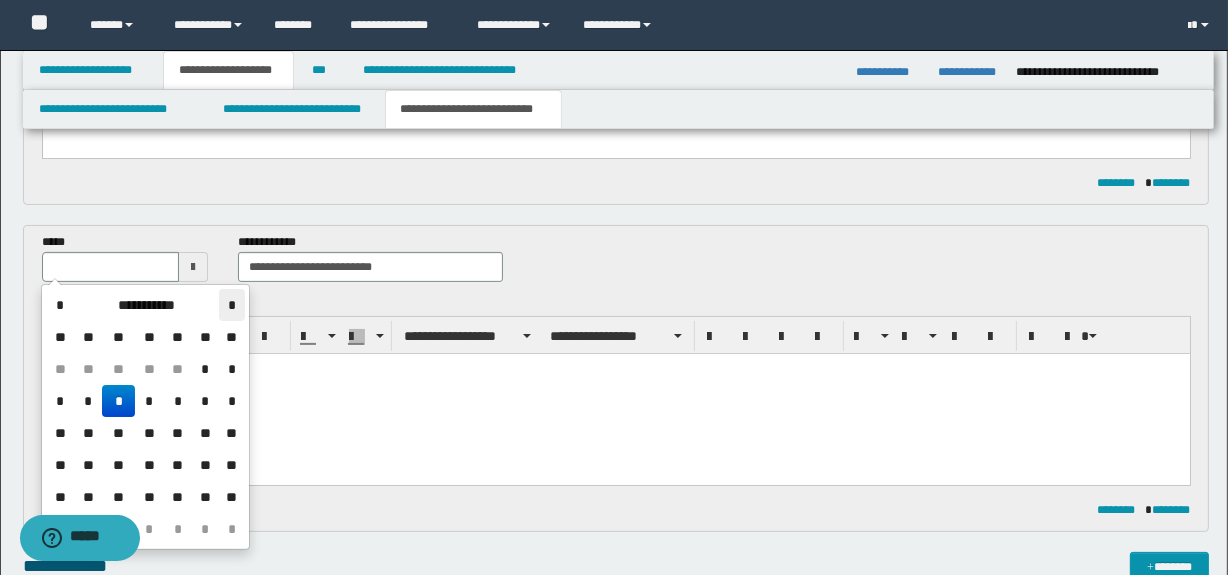 click on "*" at bounding box center (231, 305) 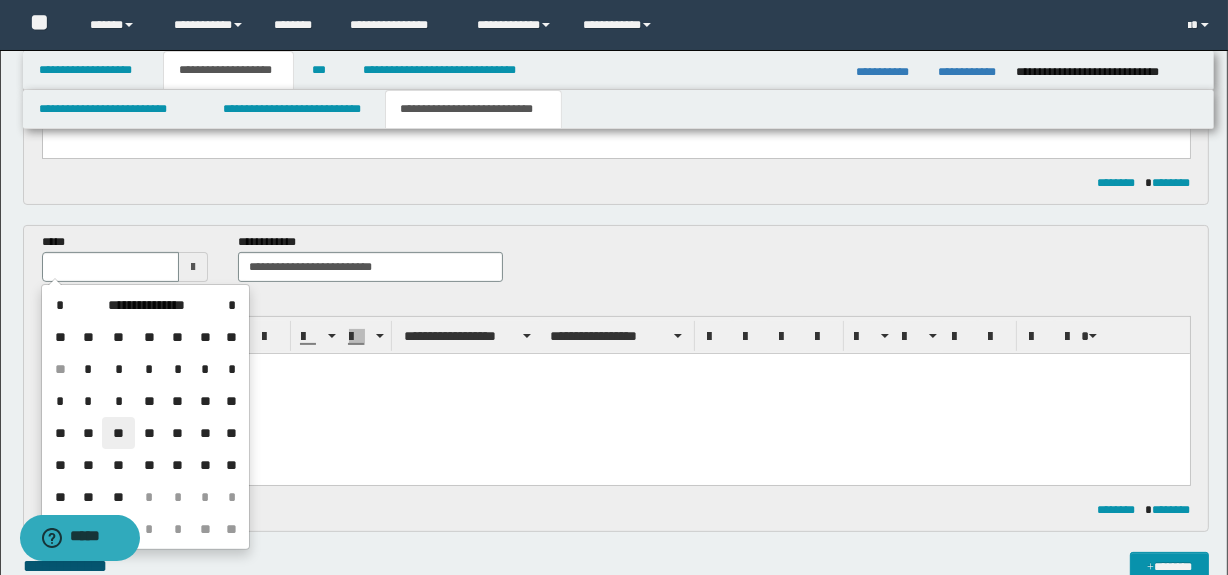 click on "**" at bounding box center (118, 433) 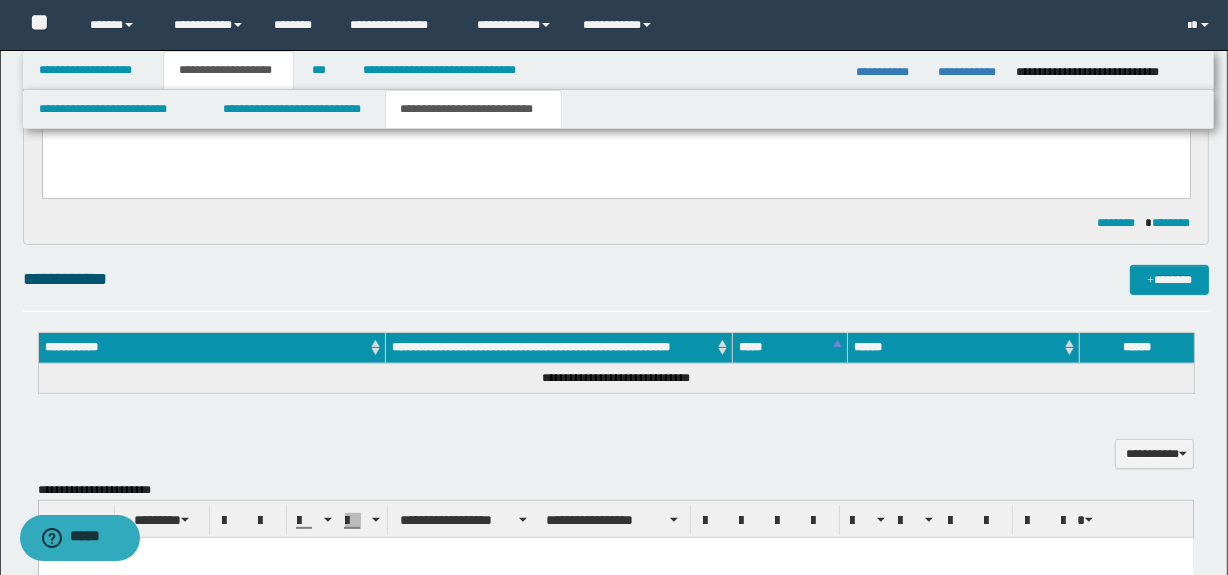 scroll, scrollTop: 1324, scrollLeft: 0, axis: vertical 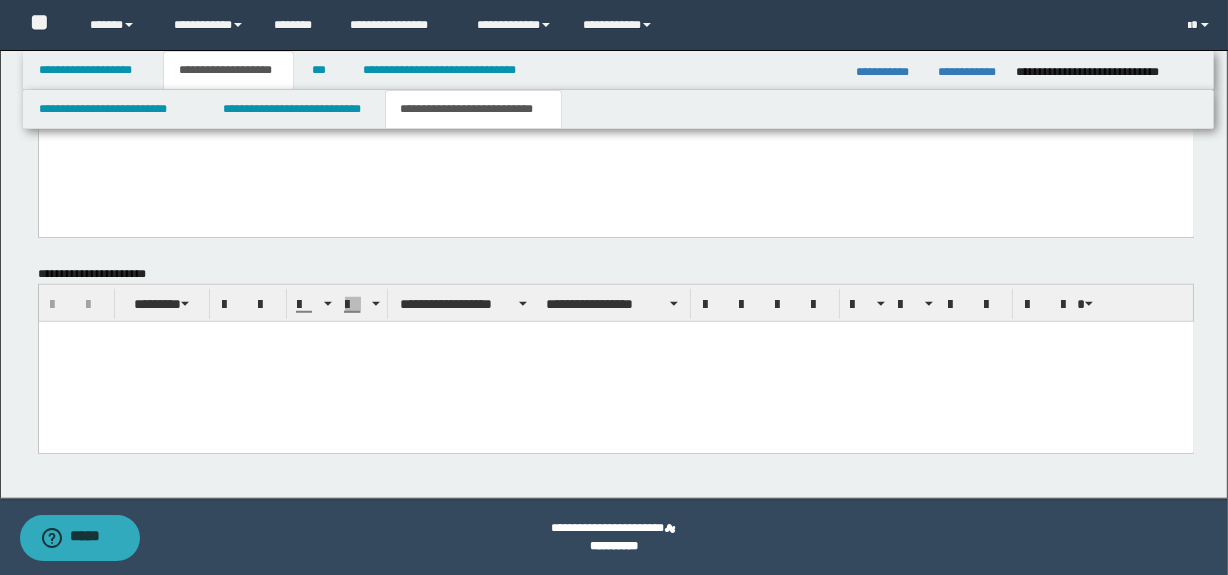 click at bounding box center (616, 387) 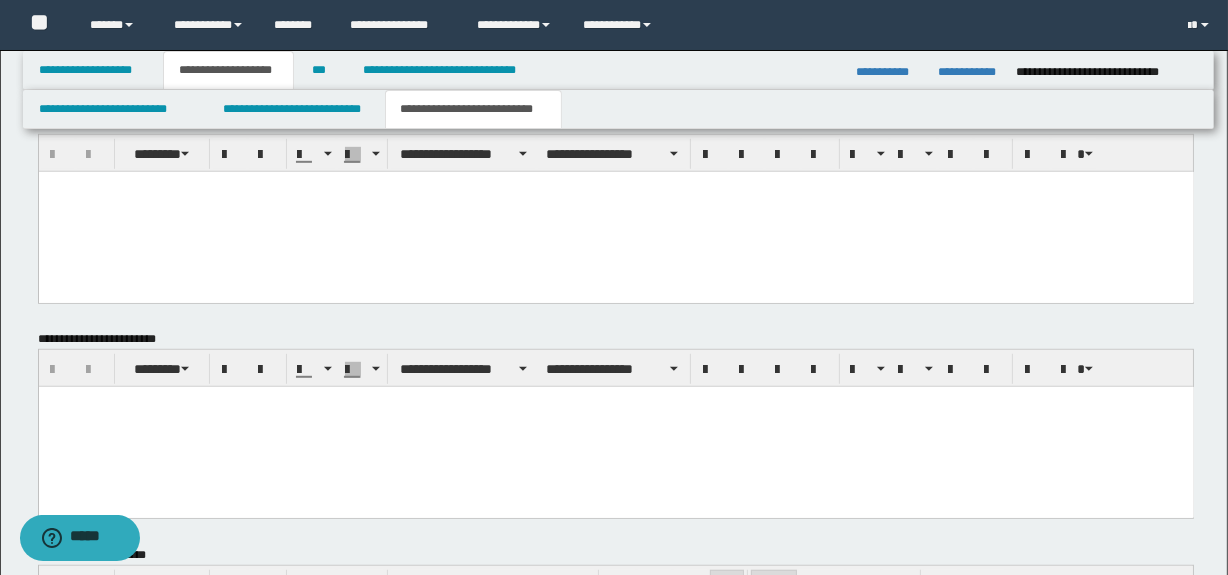 scroll, scrollTop: 930, scrollLeft: 0, axis: vertical 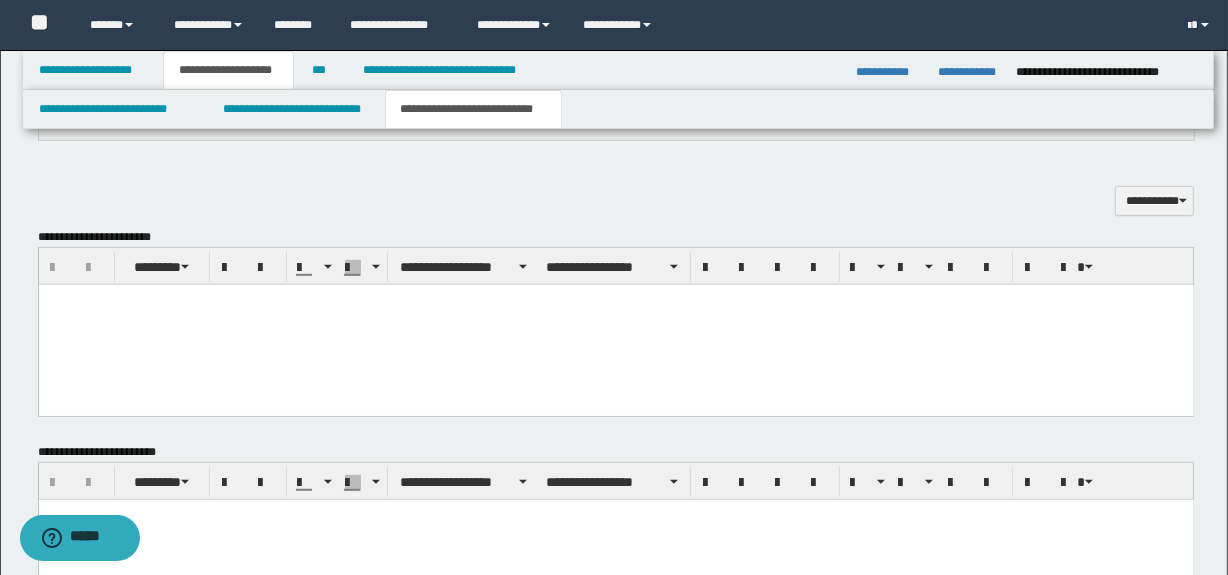 click at bounding box center (615, 324) 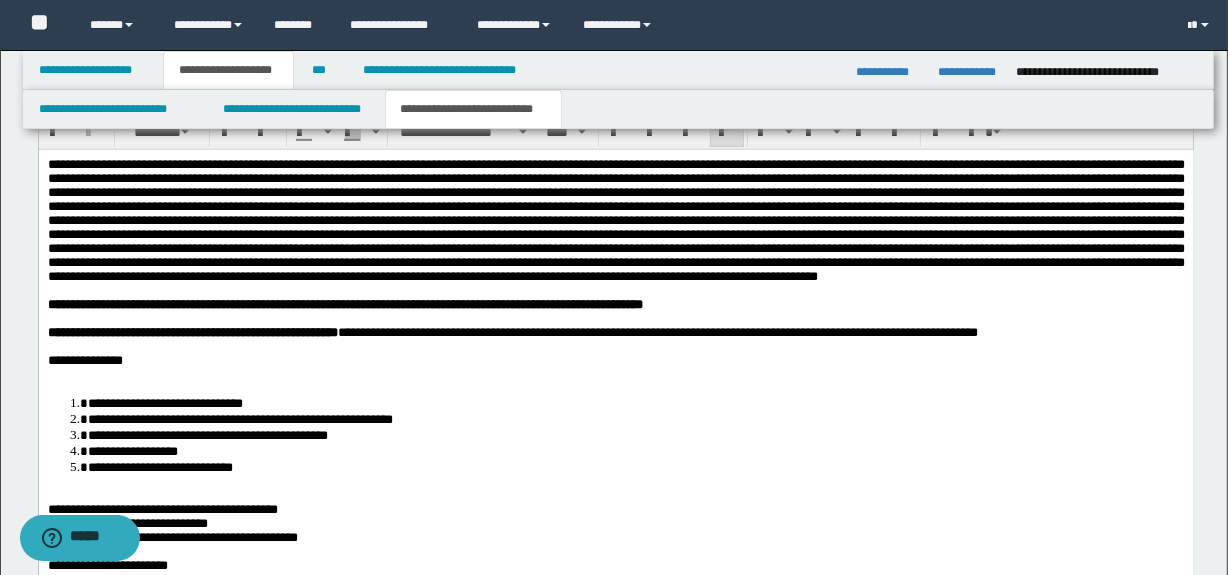 scroll, scrollTop: 1081, scrollLeft: 0, axis: vertical 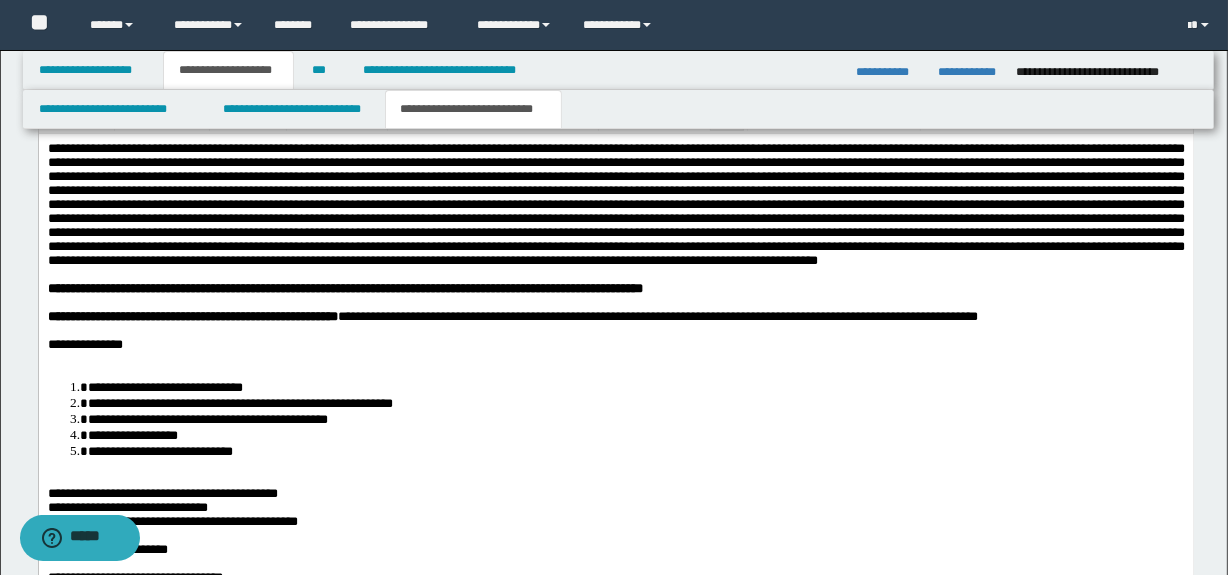 click at bounding box center [615, 358] 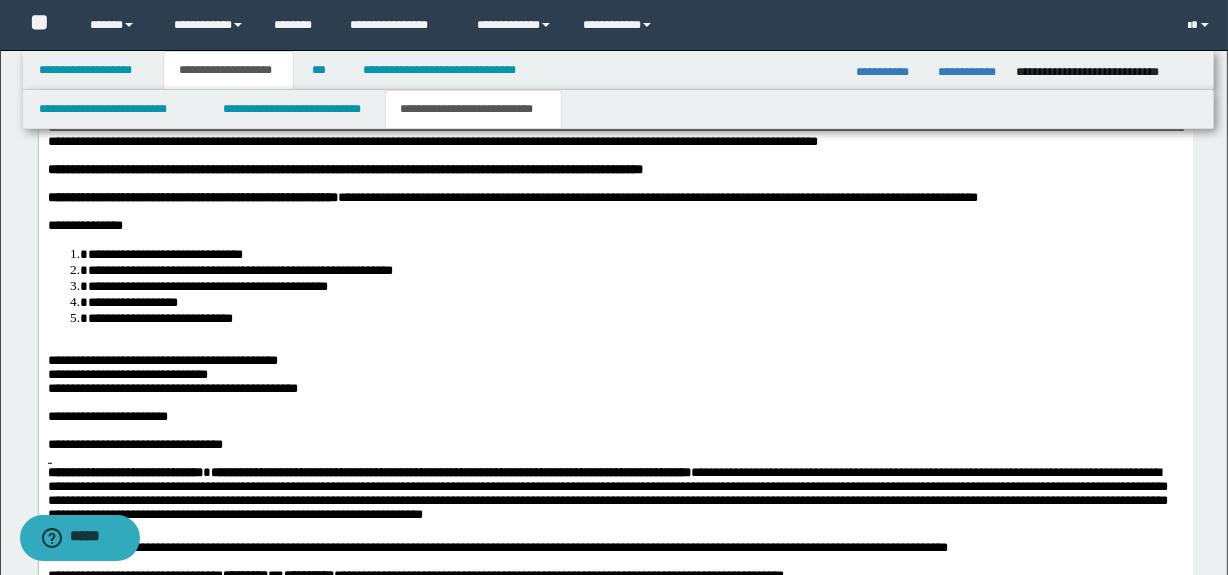 scroll, scrollTop: 1203, scrollLeft: 0, axis: vertical 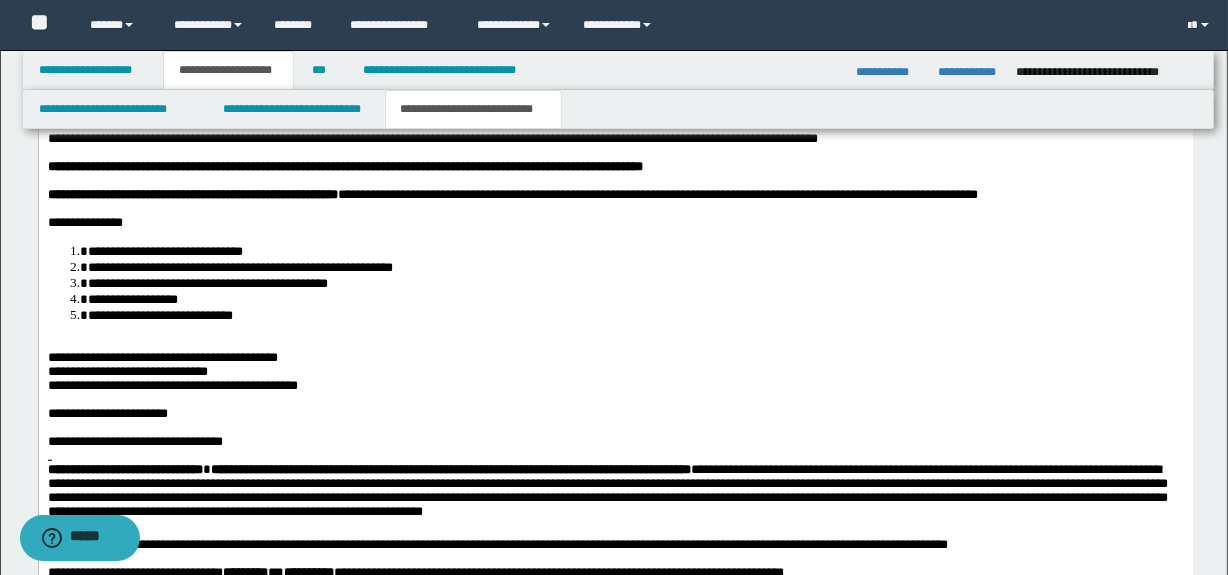 click on "**********" at bounding box center (615, 468) 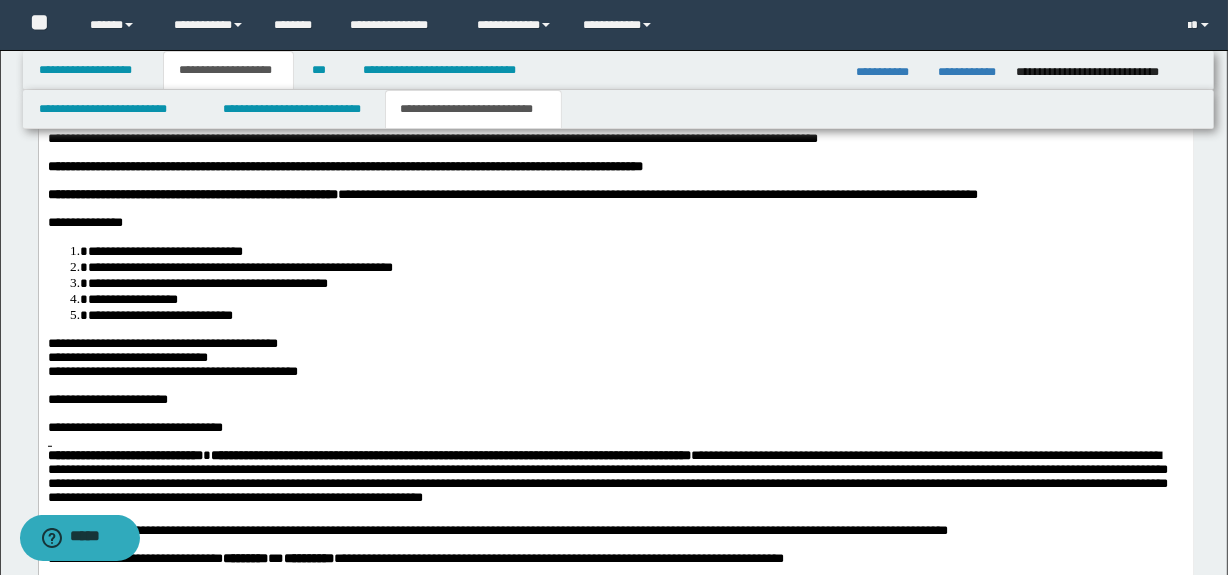 click on "**********" at bounding box center [162, 342] 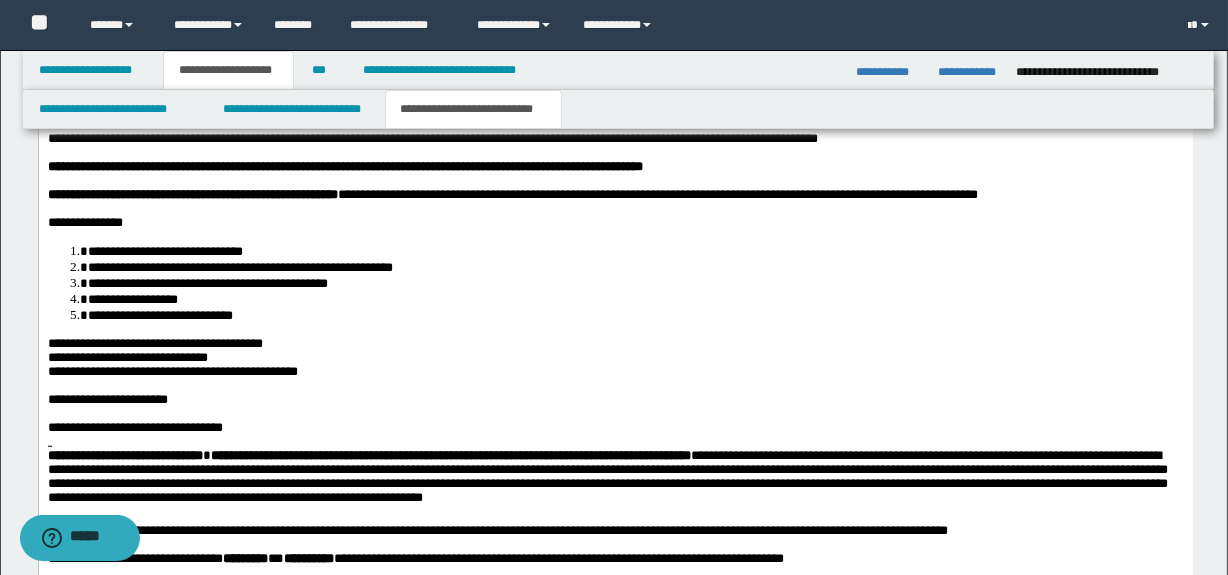 click on "**********" at bounding box center [172, 370] 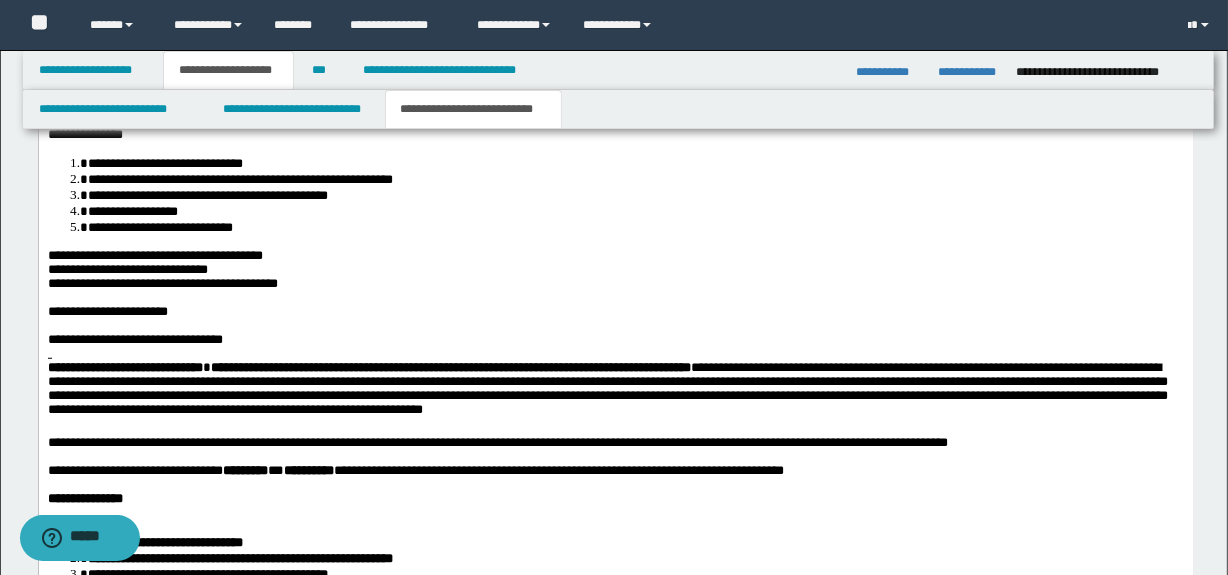 scroll, scrollTop: 1354, scrollLeft: 0, axis: vertical 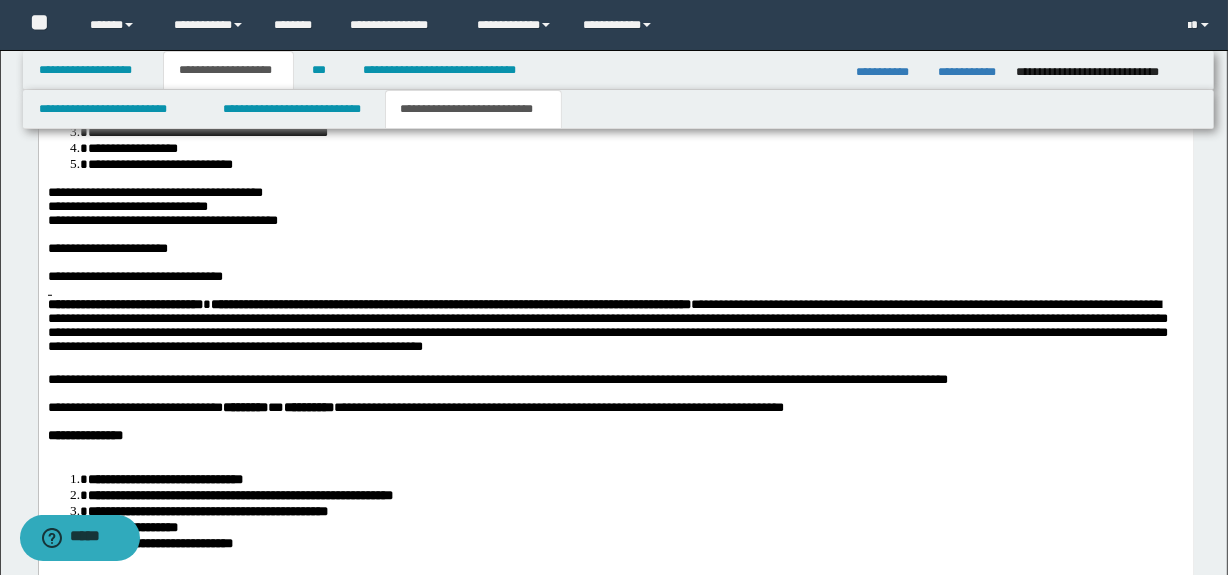 drag, startPoint x: 75, startPoint y: 341, endPoint x: 88, endPoint y: 340, distance: 13.038404 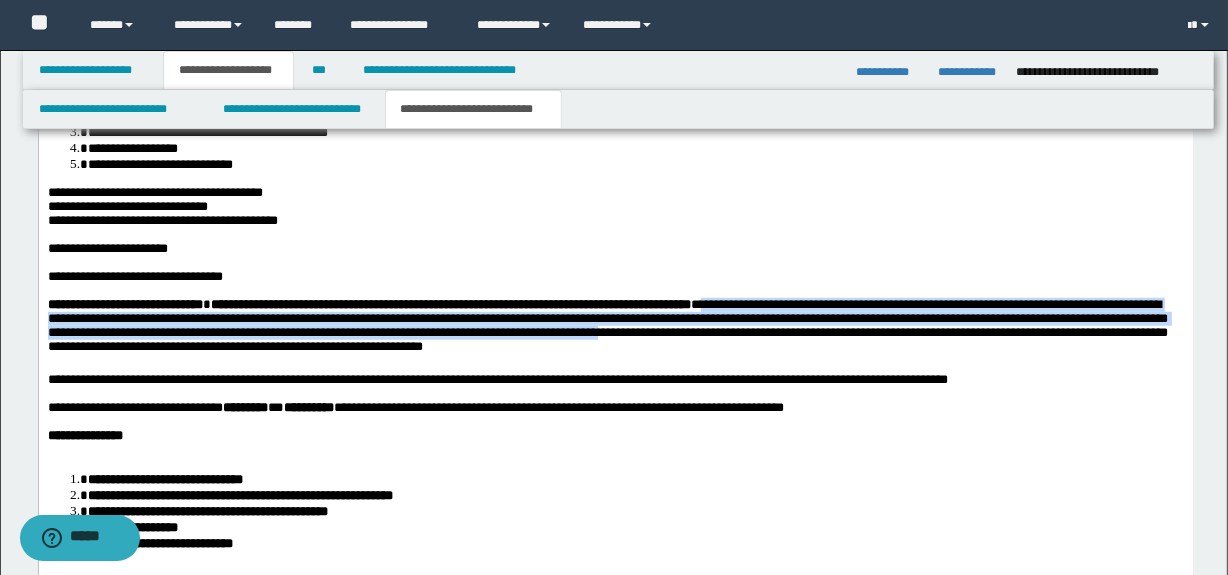 drag, startPoint x: 912, startPoint y: 385, endPoint x: 859, endPoint y: 350, distance: 63.51378 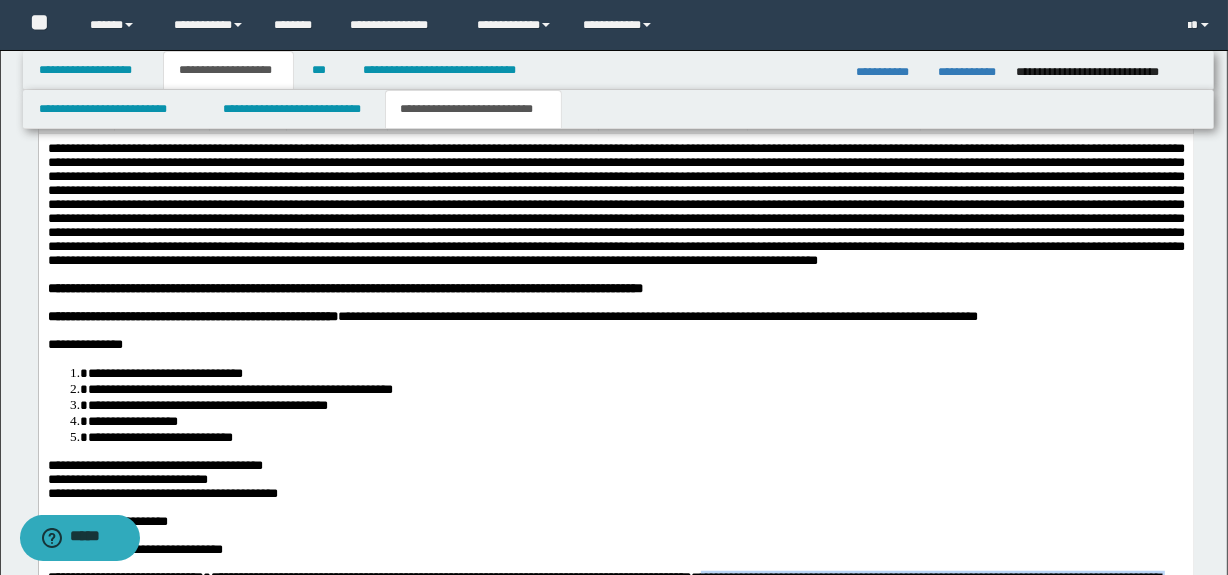 scroll, scrollTop: 990, scrollLeft: 0, axis: vertical 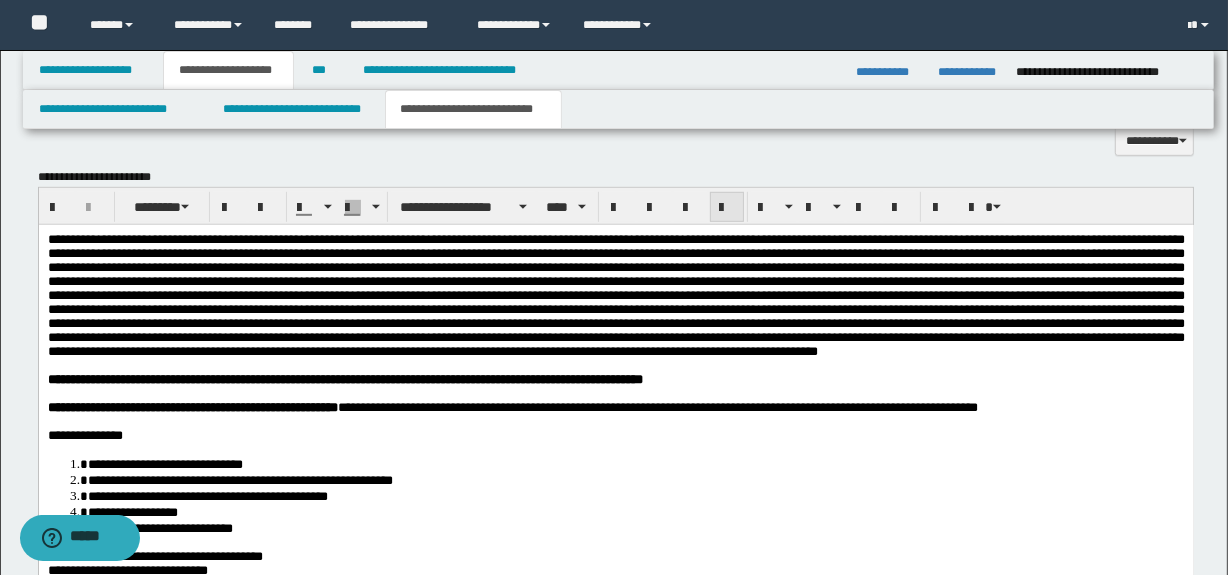 click at bounding box center (727, 208) 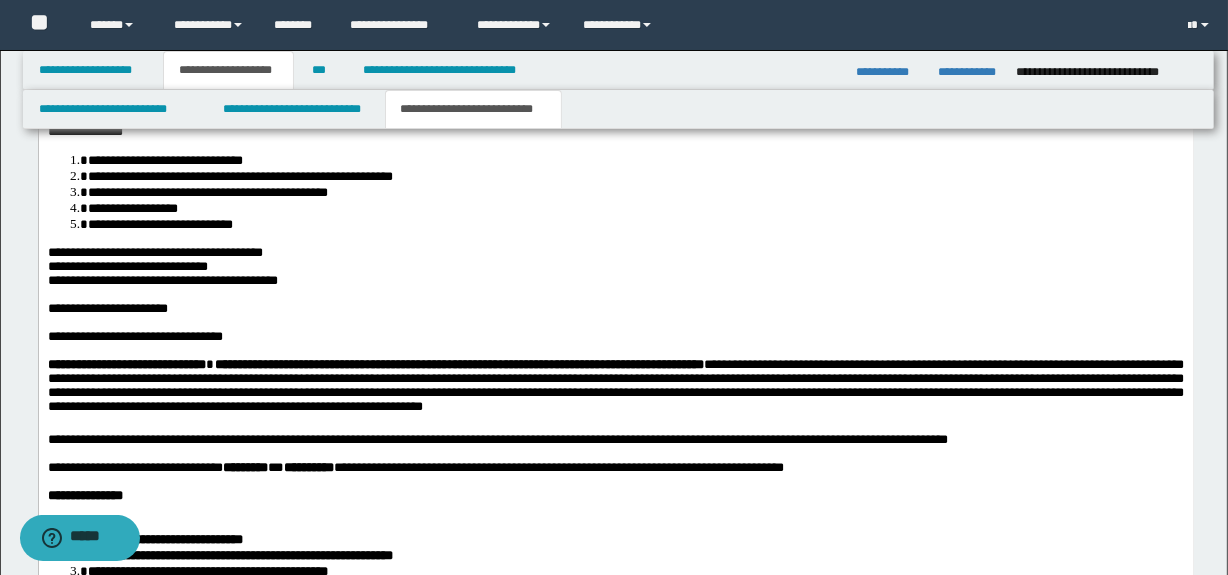 click on "**********" at bounding box center (615, 337) 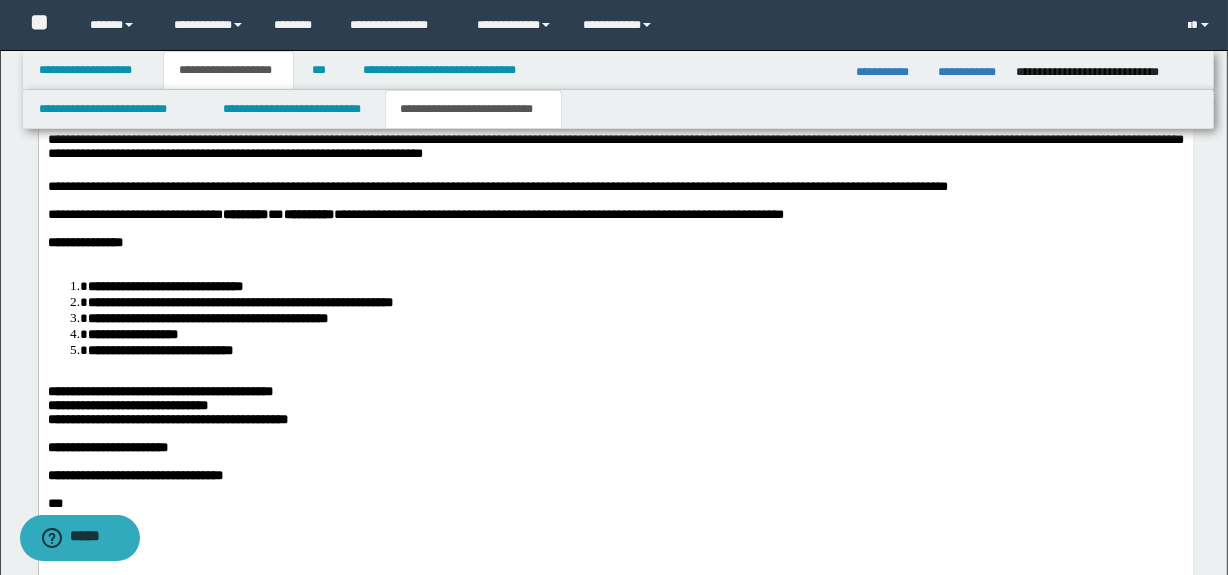 scroll, scrollTop: 1567, scrollLeft: 0, axis: vertical 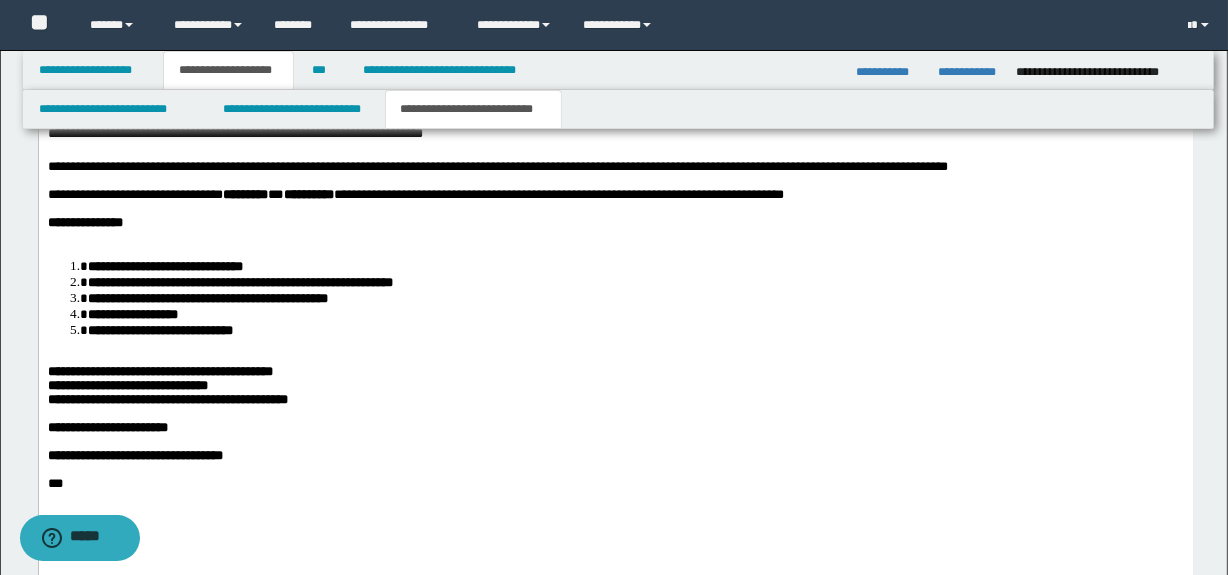 click on "**********" at bounding box center (615, 98) 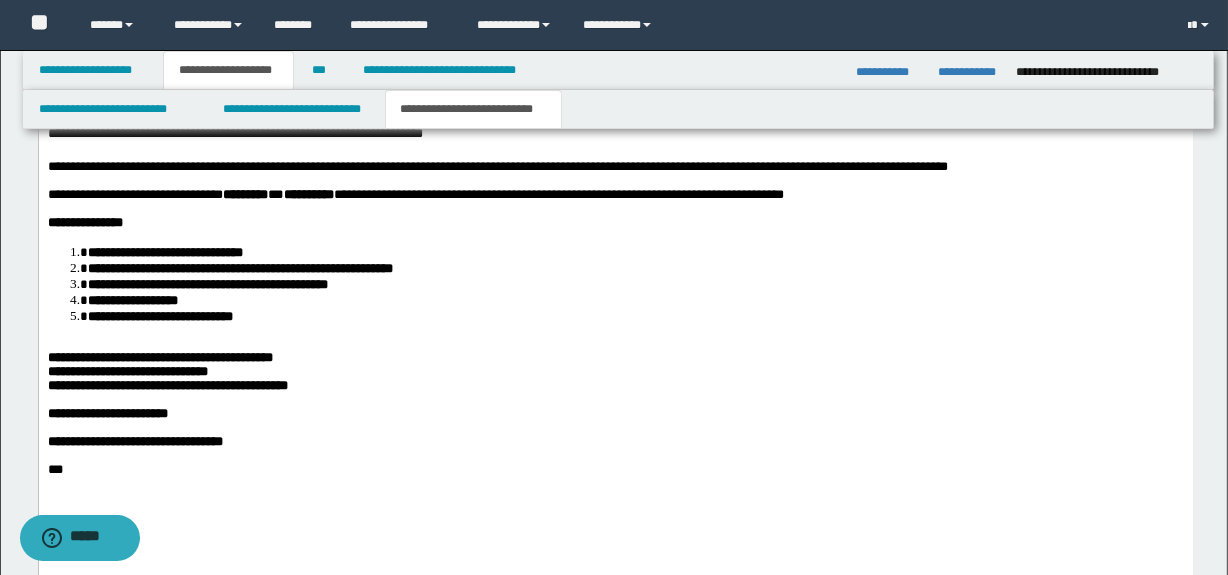 click at bounding box center (615, 344) 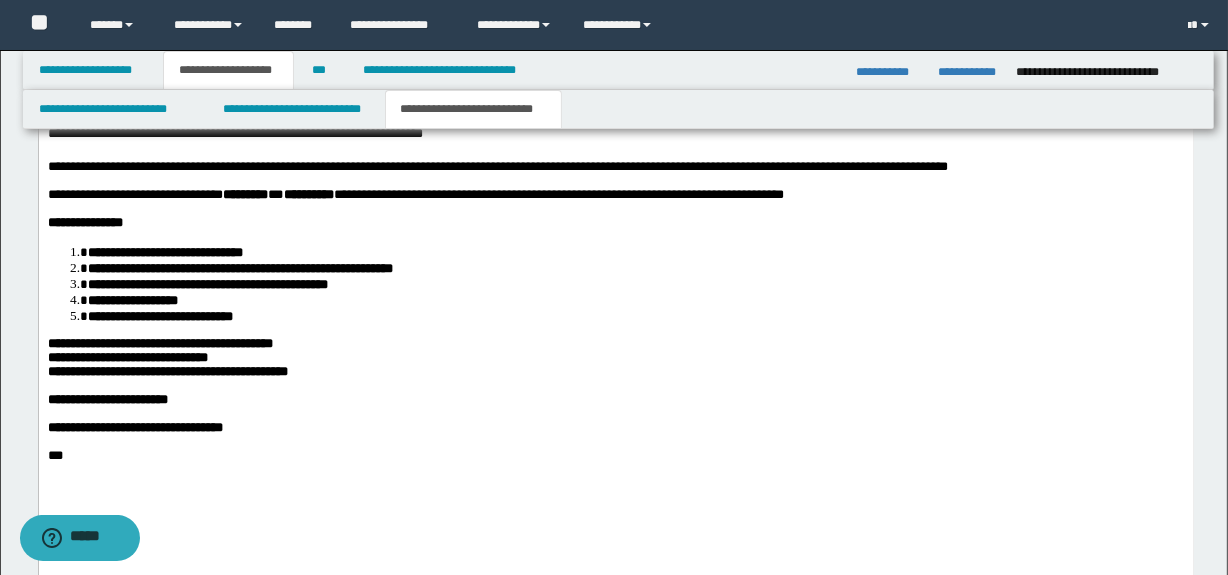 click on "**********" at bounding box center (615, 84) 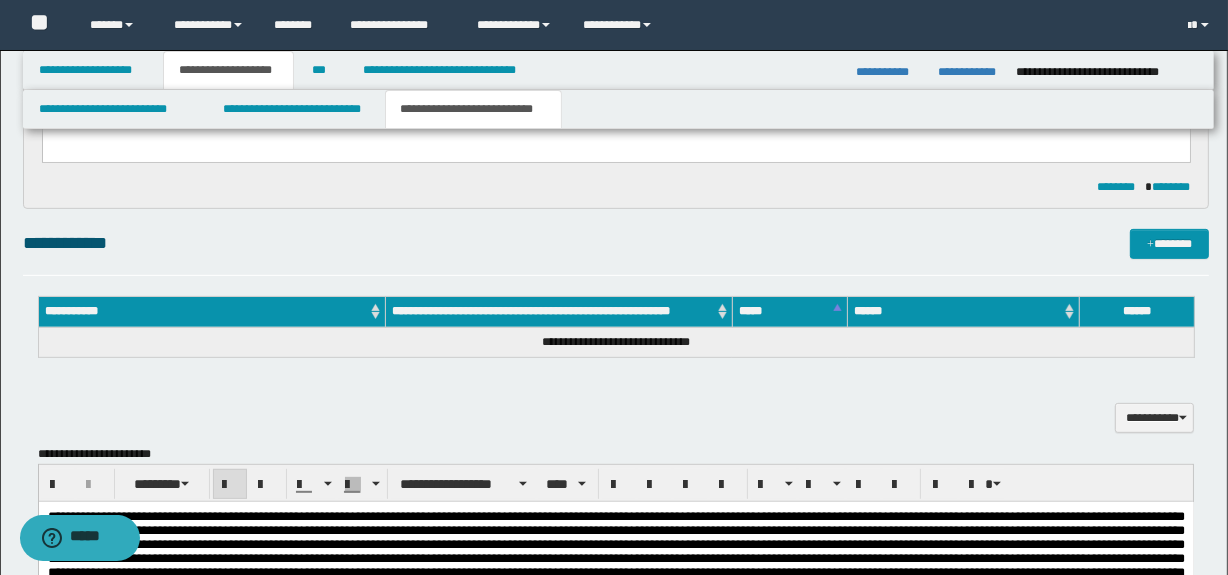 scroll, scrollTop: 597, scrollLeft: 0, axis: vertical 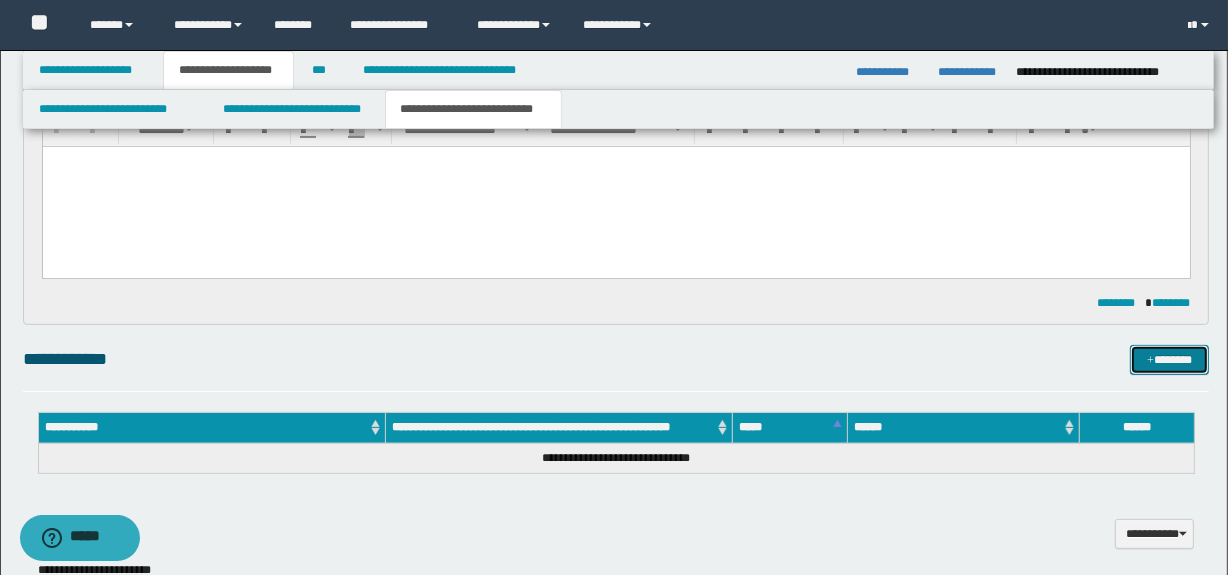 click on "*******" at bounding box center (1170, 360) 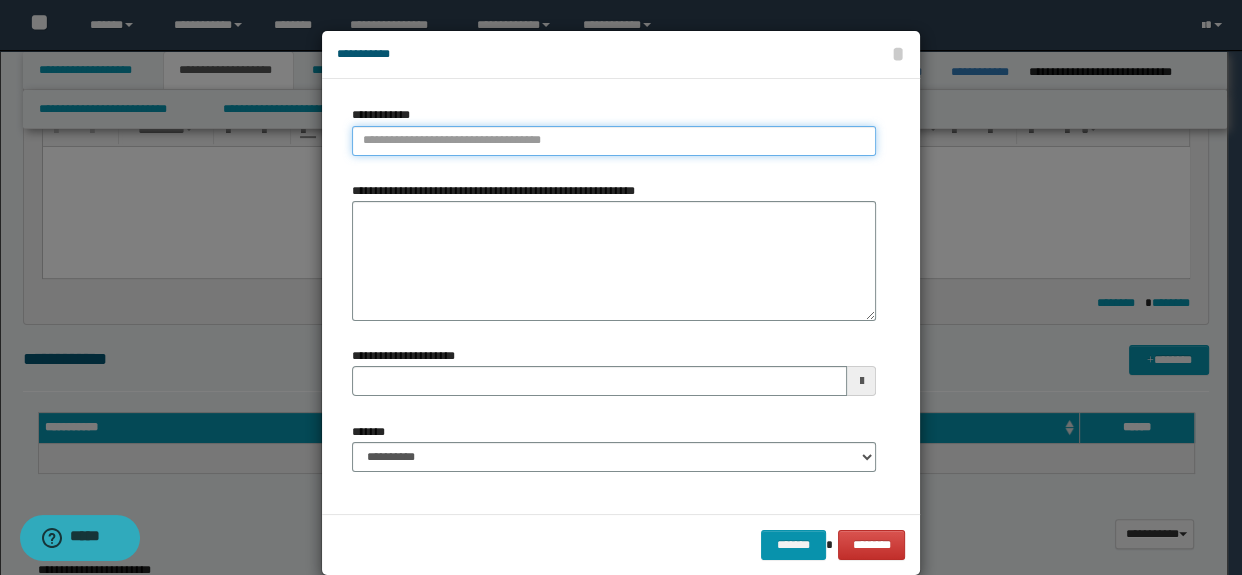 click on "**********" at bounding box center [614, 141] 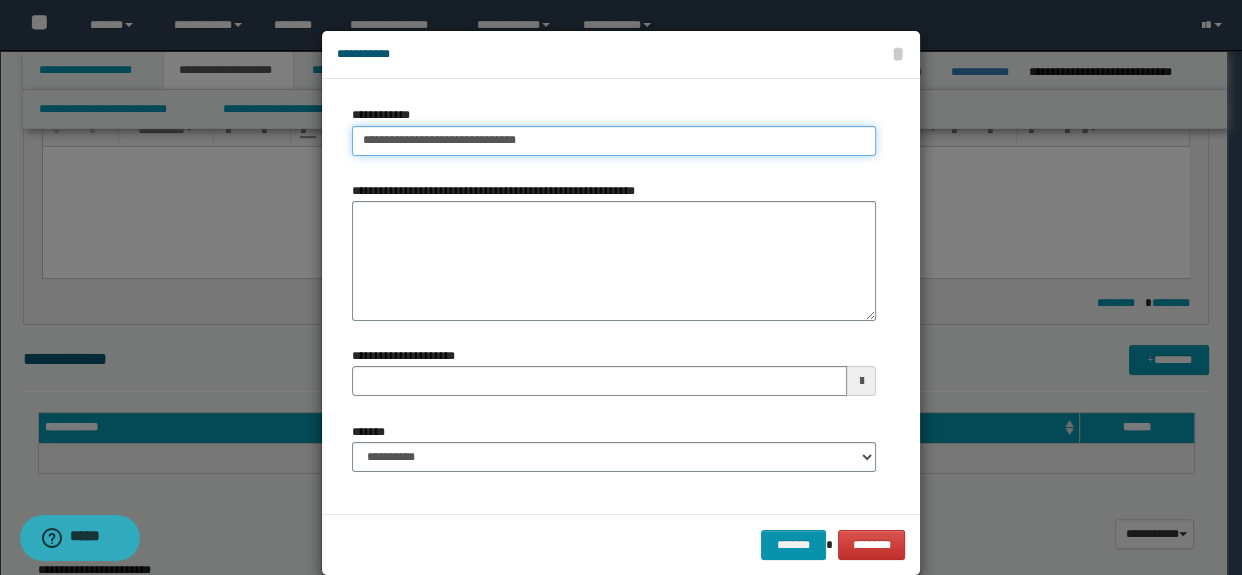 type on "**********" 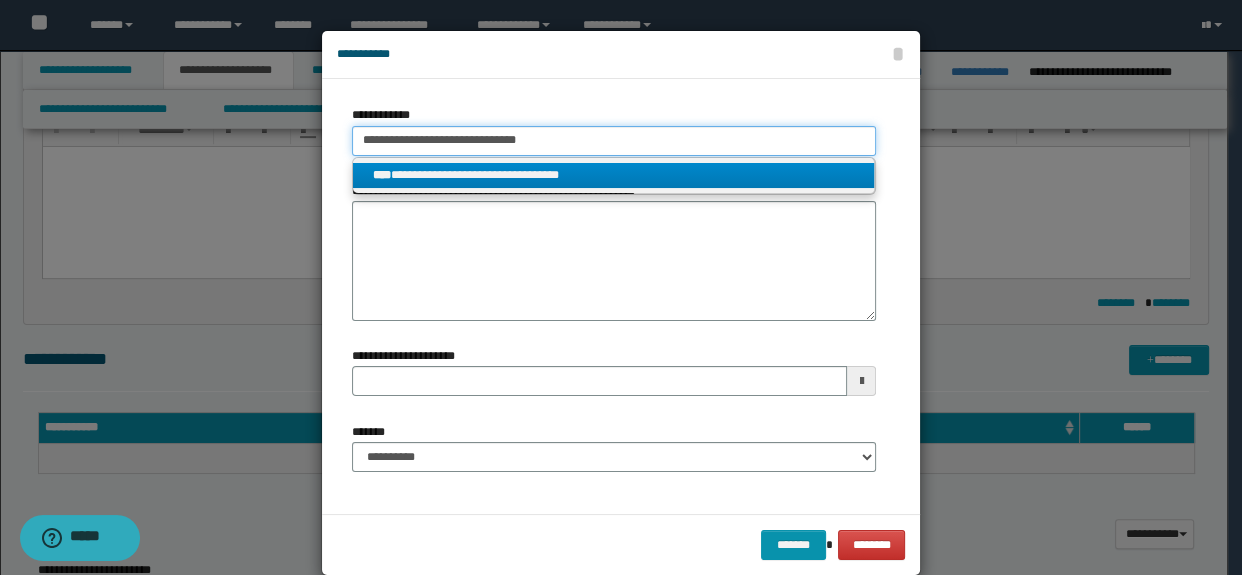 type on "**********" 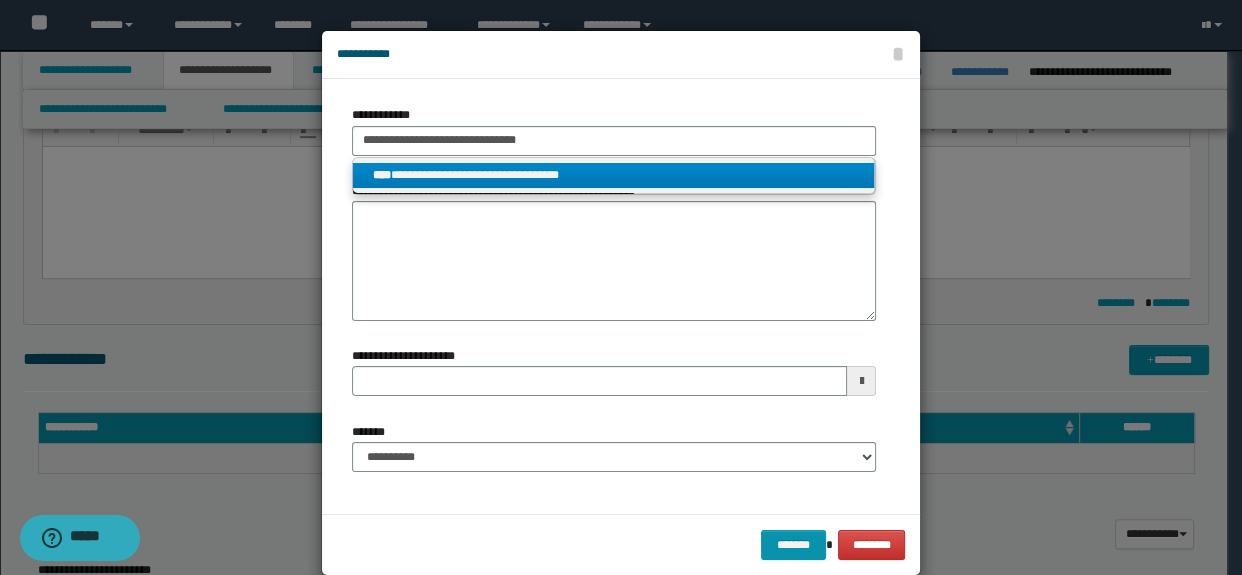 click on "**********" at bounding box center [614, 175] 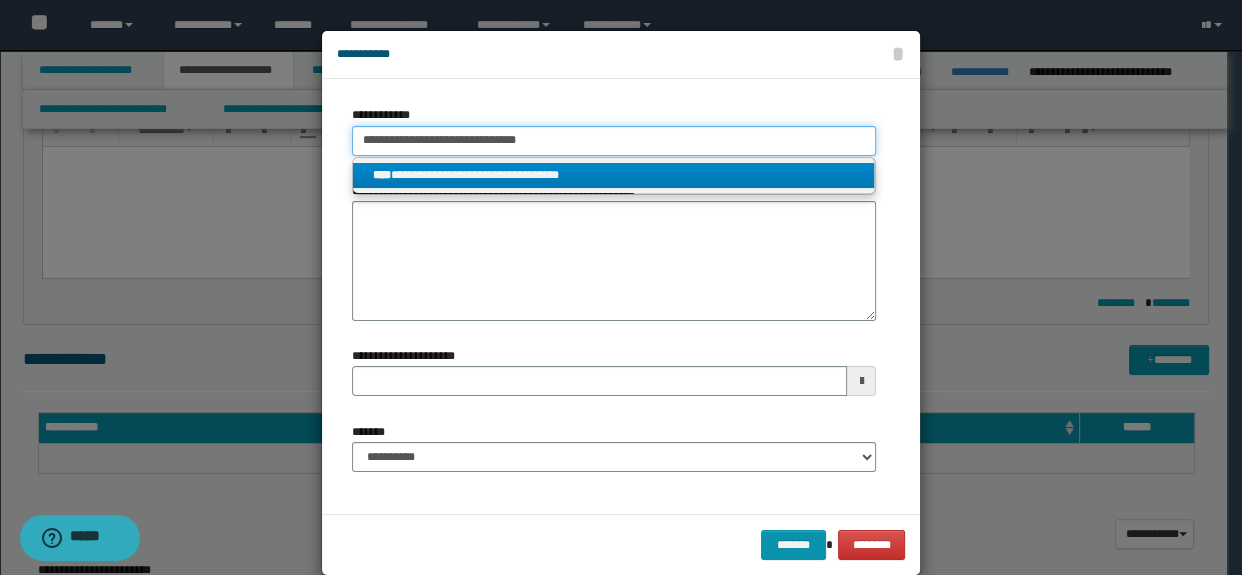 type 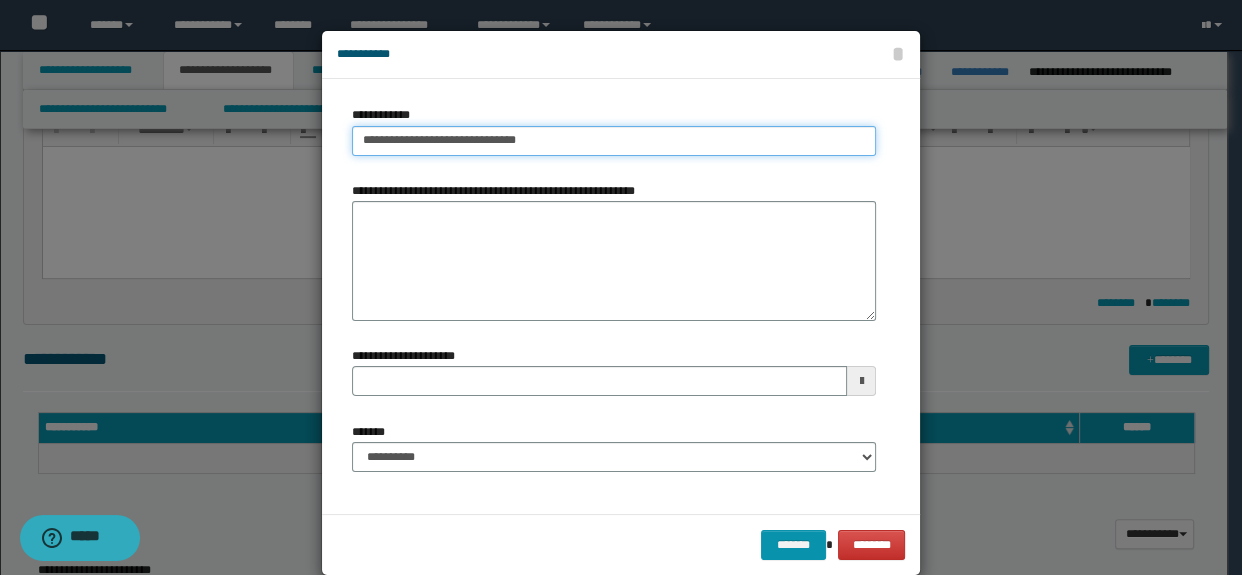 type 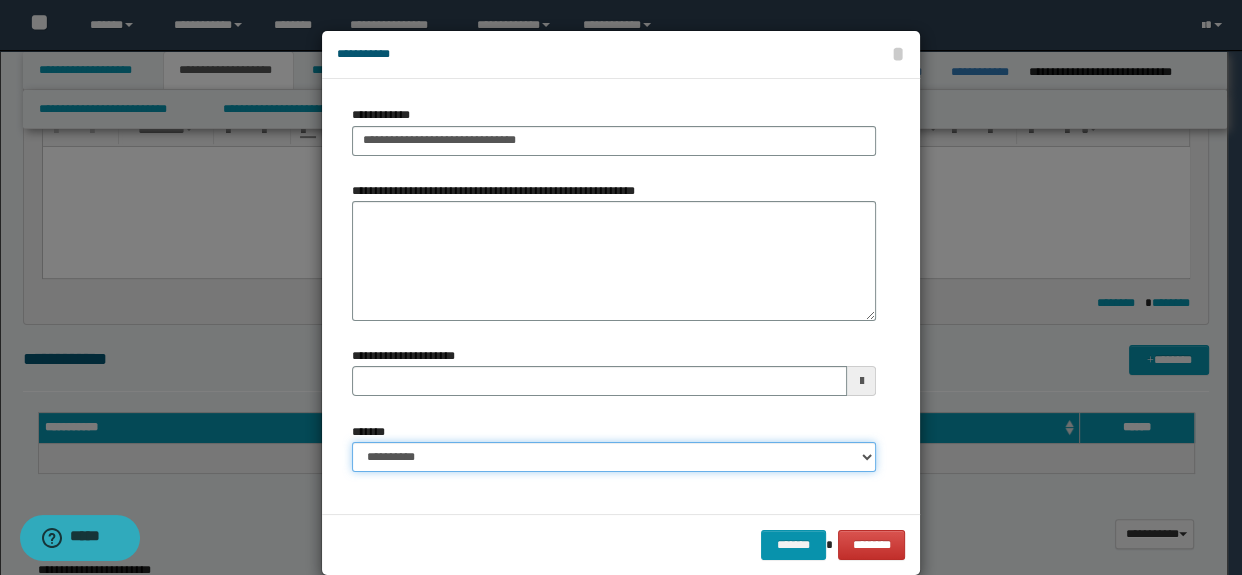click on "**********" at bounding box center [614, 457] 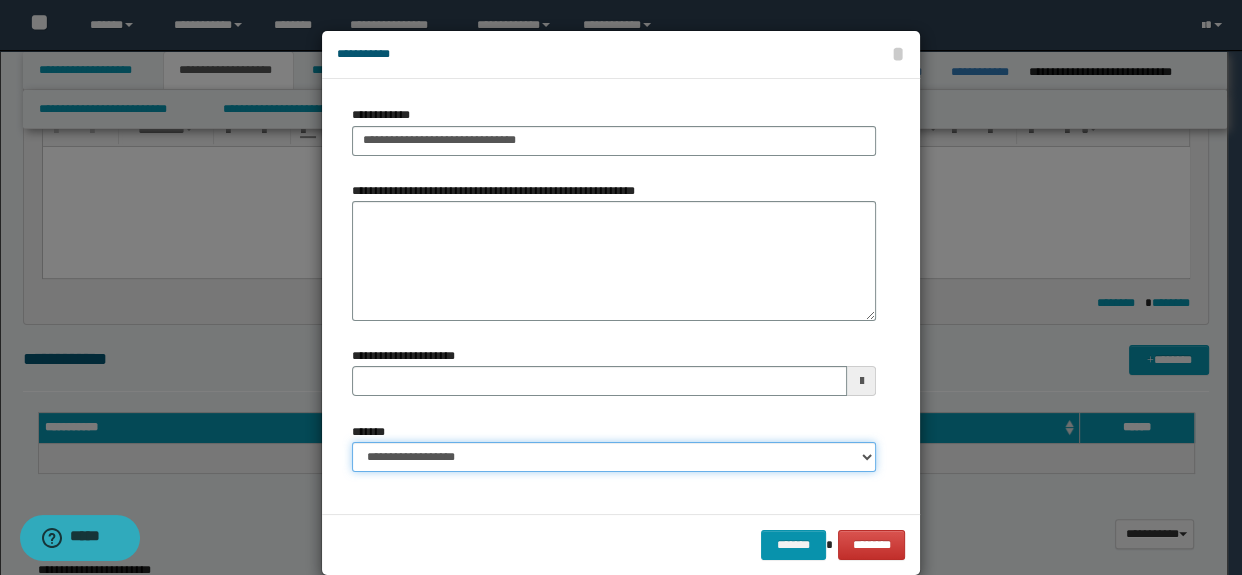 type 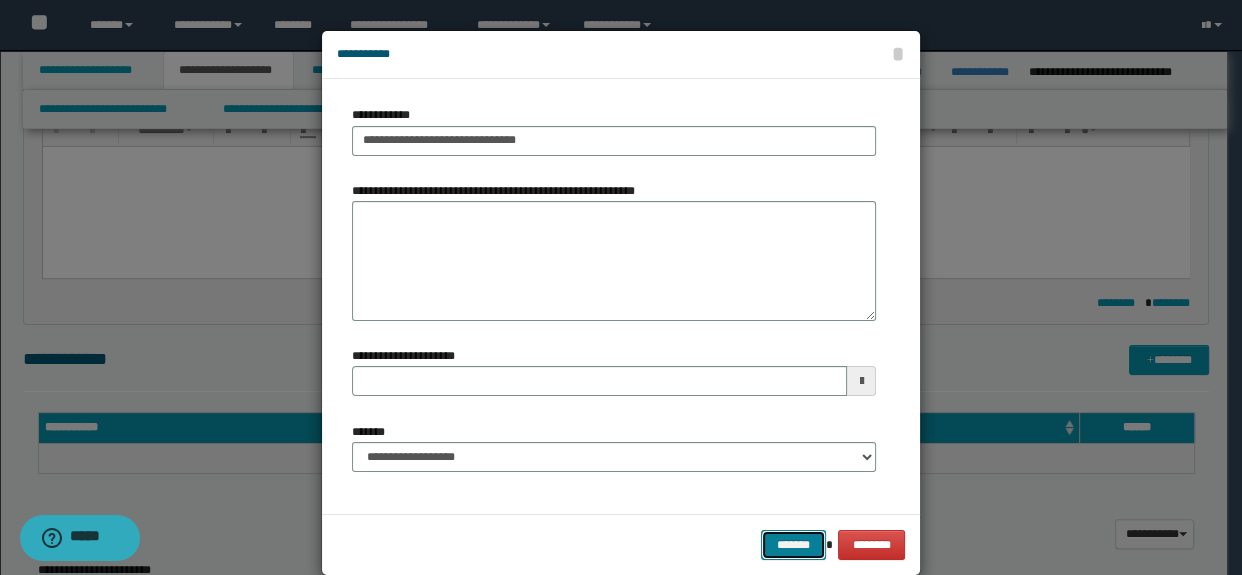 click on "*******" at bounding box center [793, 545] 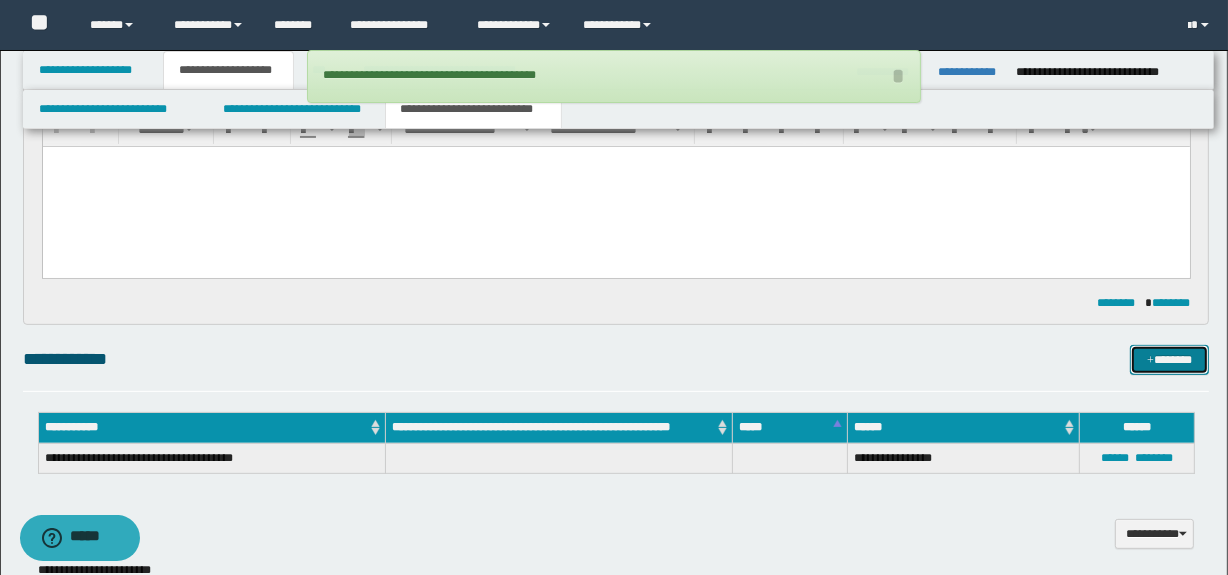 type 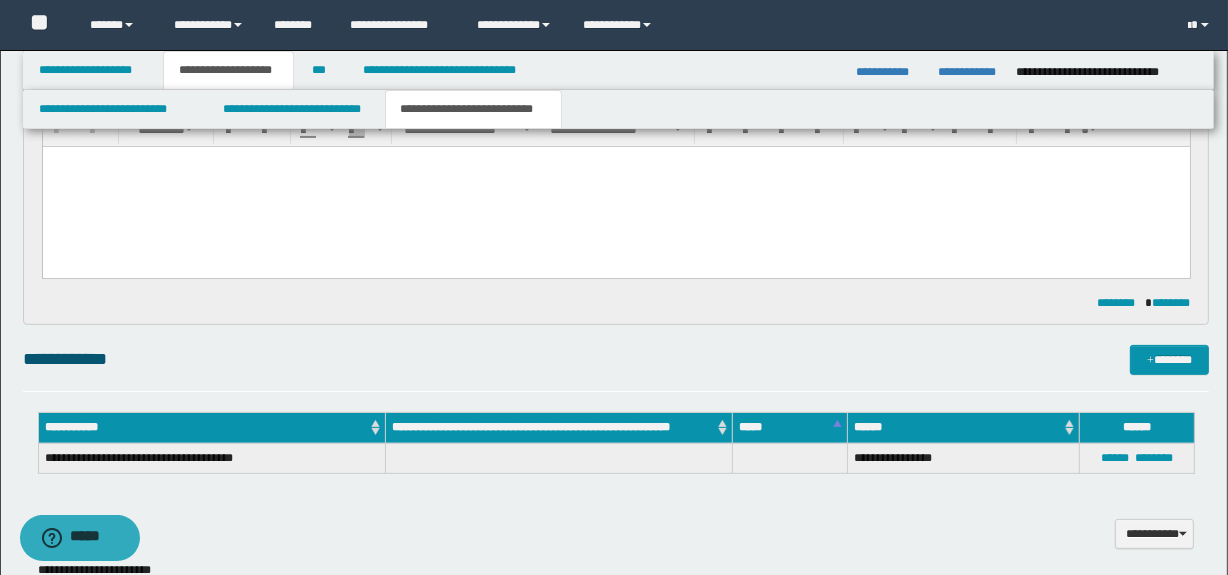 click on "**********" at bounding box center [616, 1091] 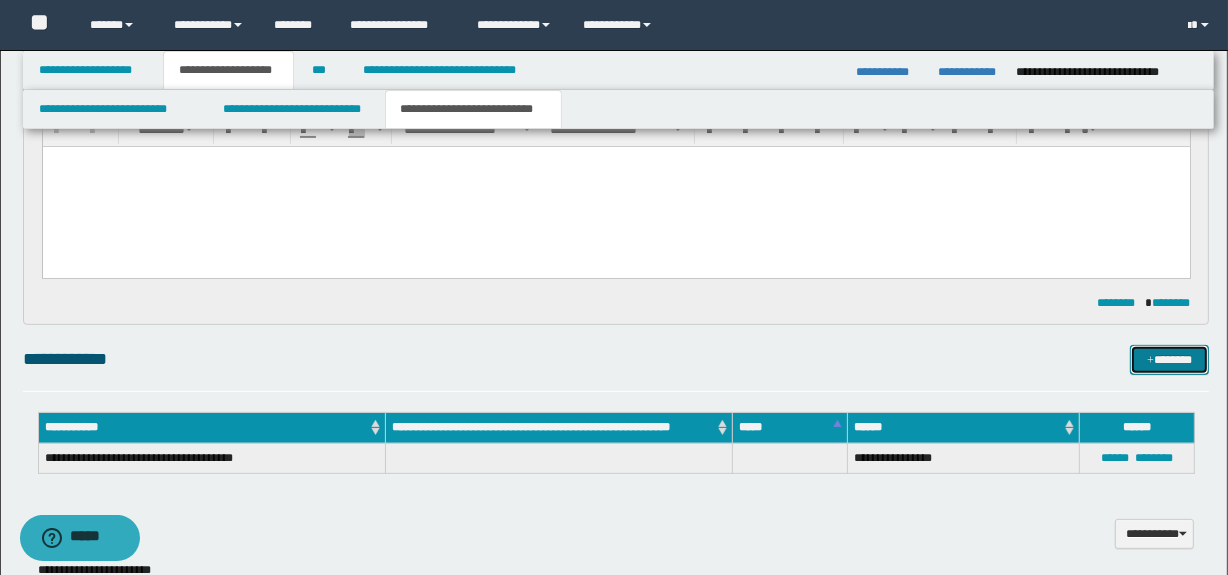 click on "*******" at bounding box center (1170, 360) 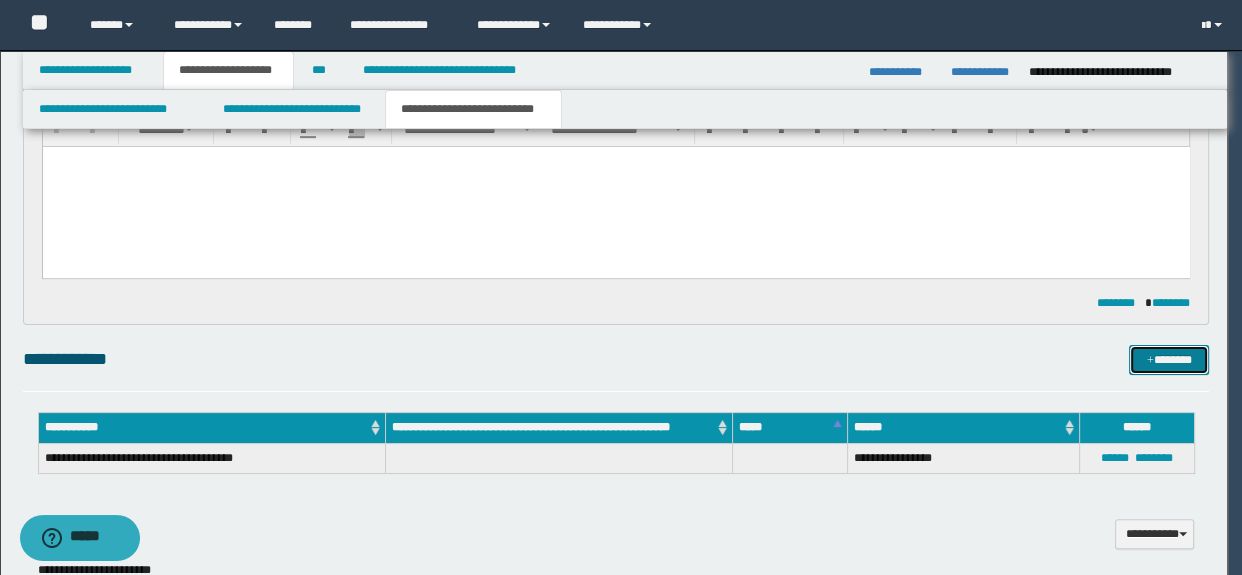 type 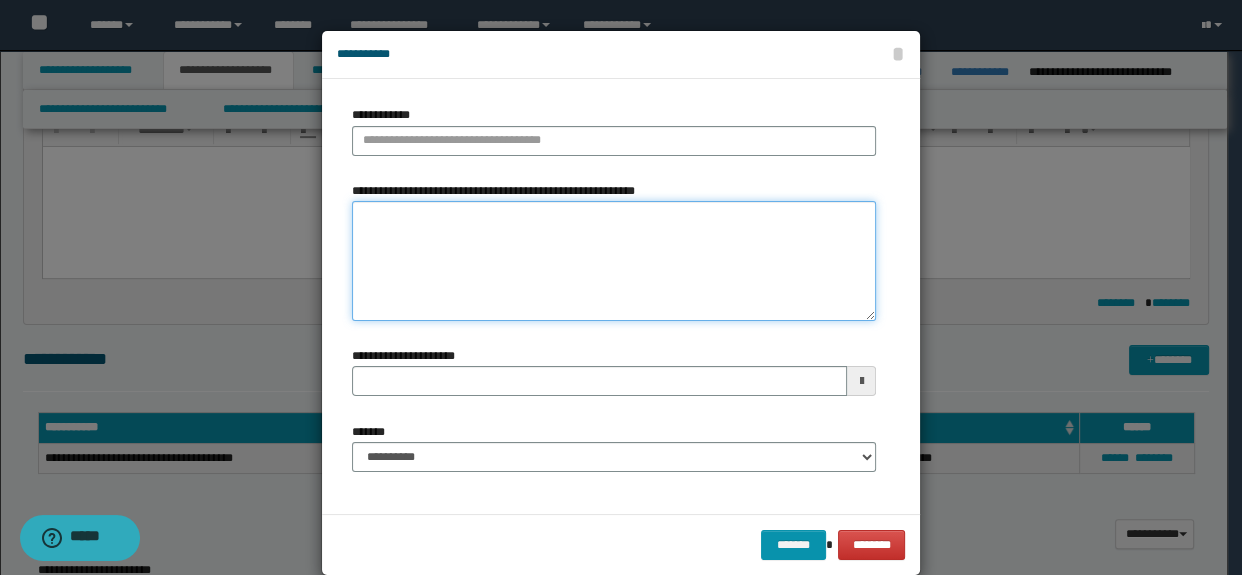 click on "**********" at bounding box center (614, 261) 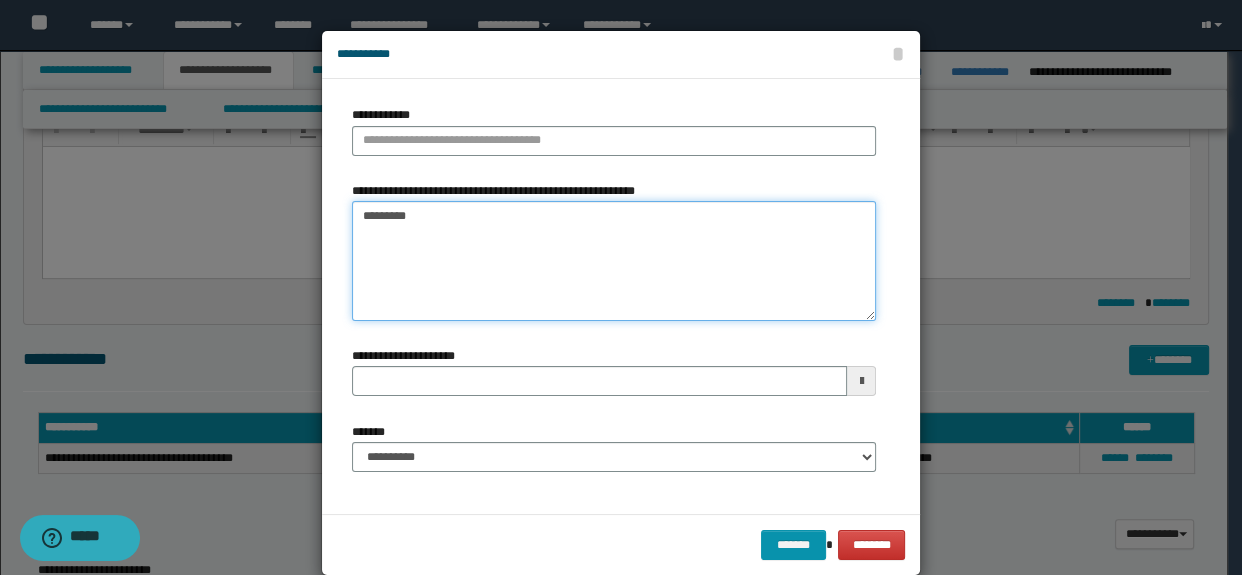 drag, startPoint x: 674, startPoint y: 210, endPoint x: 391, endPoint y: 153, distance: 288.68323 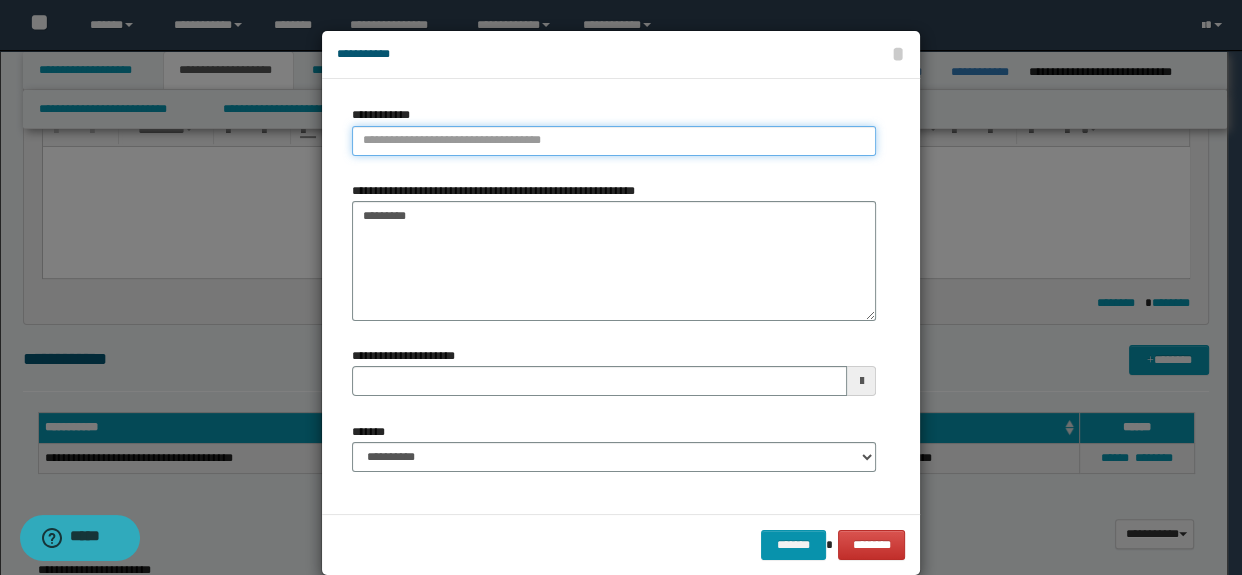 type on "**********" 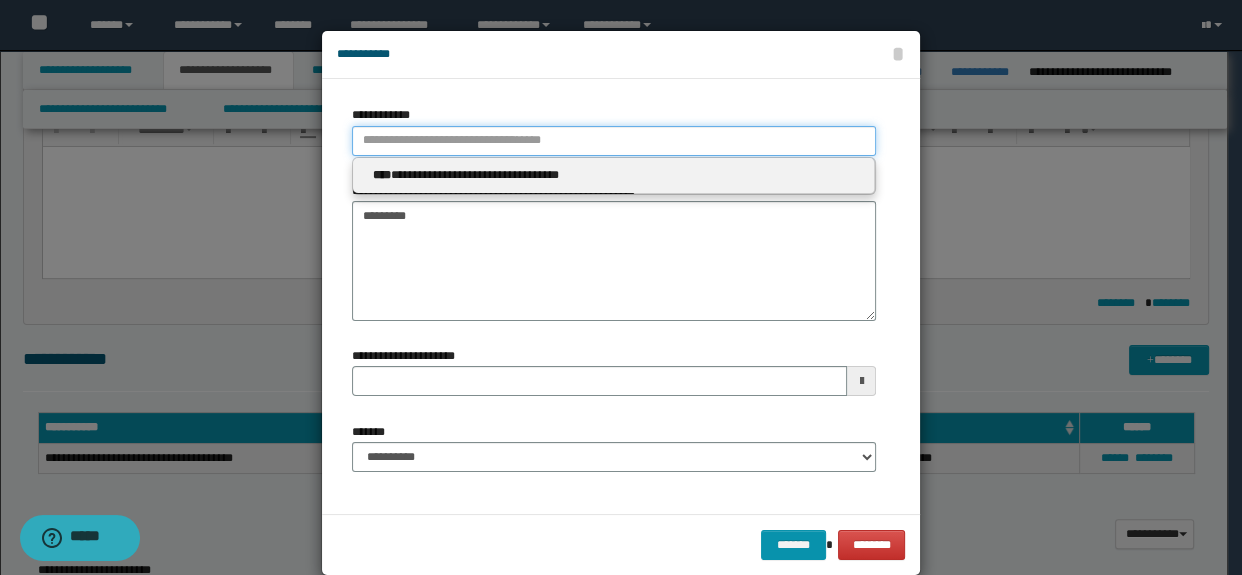 click on "**********" at bounding box center [614, 141] 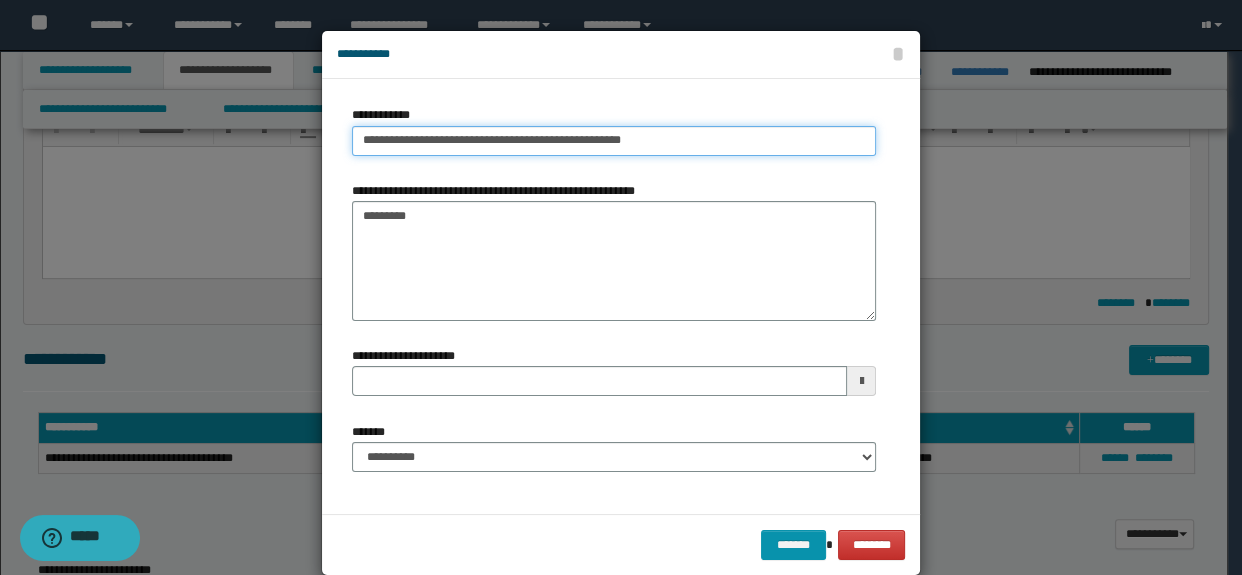 type on "**********" 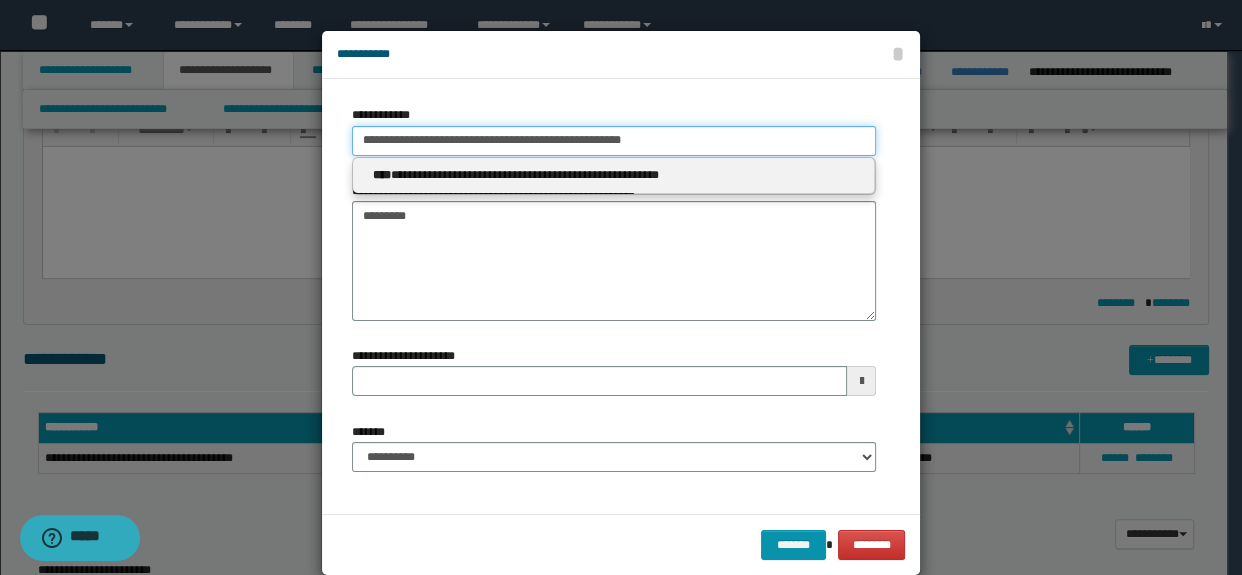 type on "**********" 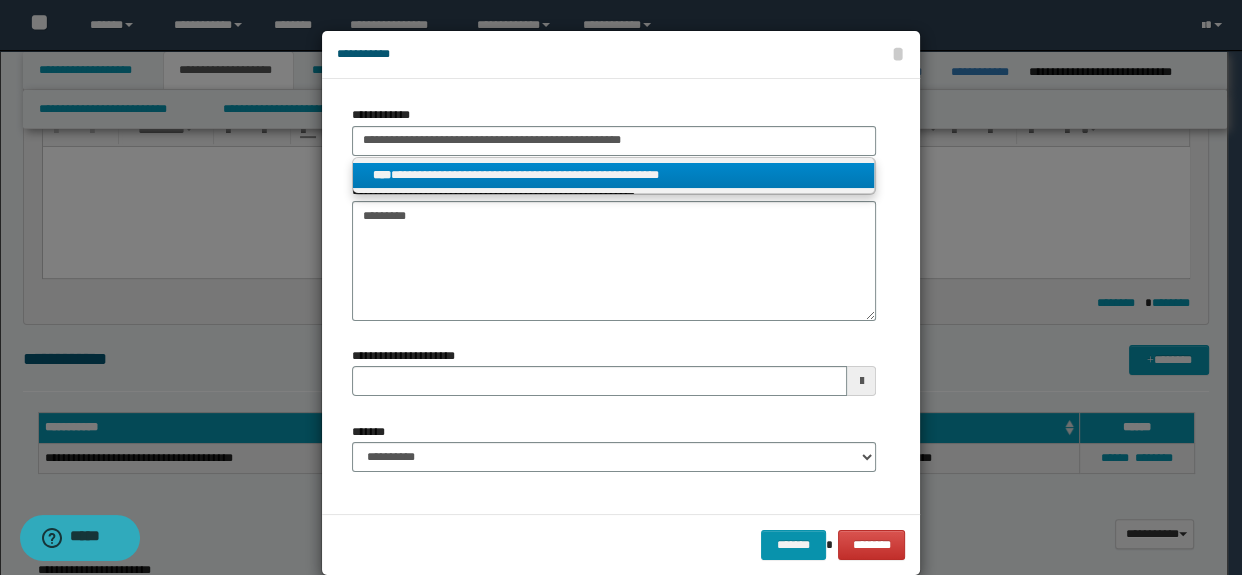 click on "**********" at bounding box center (614, 175) 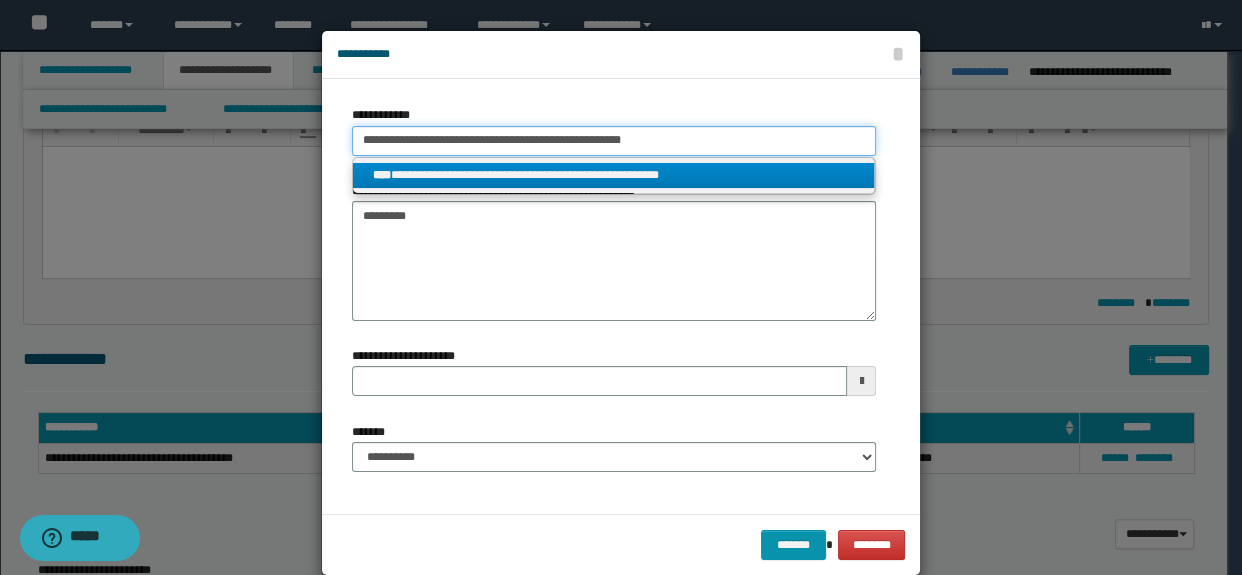 type 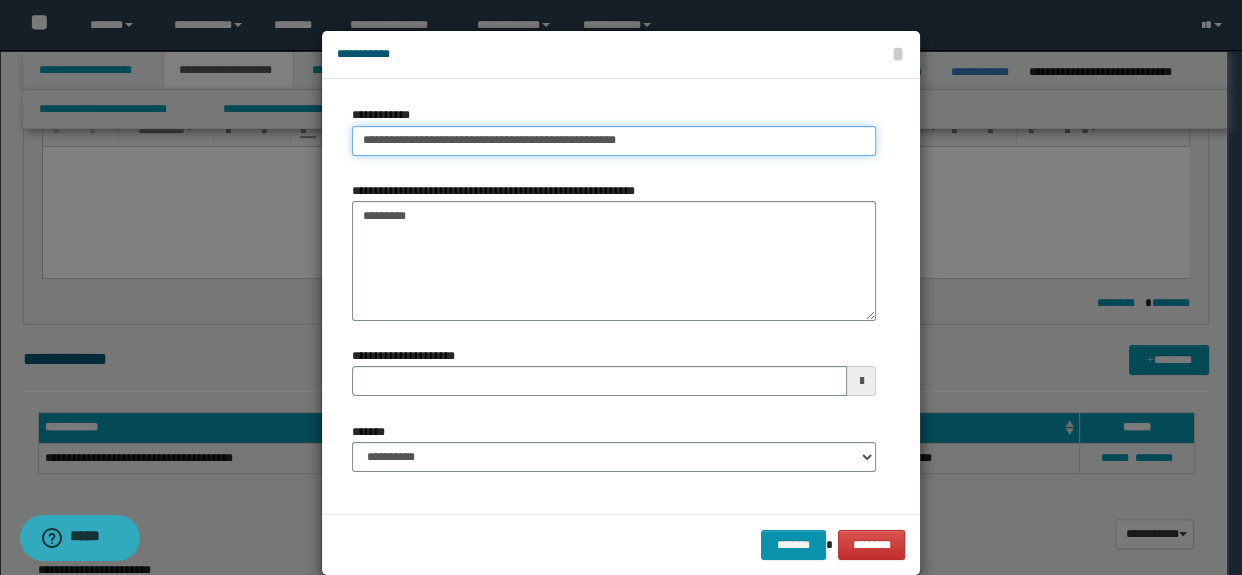 type 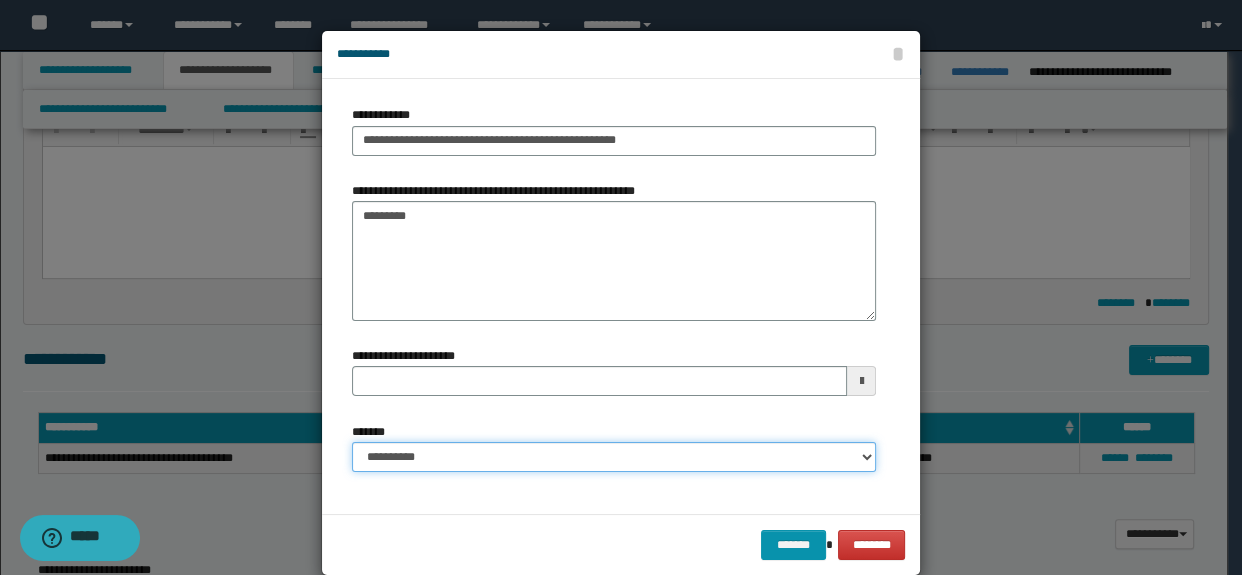 drag, startPoint x: 479, startPoint y: 459, endPoint x: 482, endPoint y: 441, distance: 18.248287 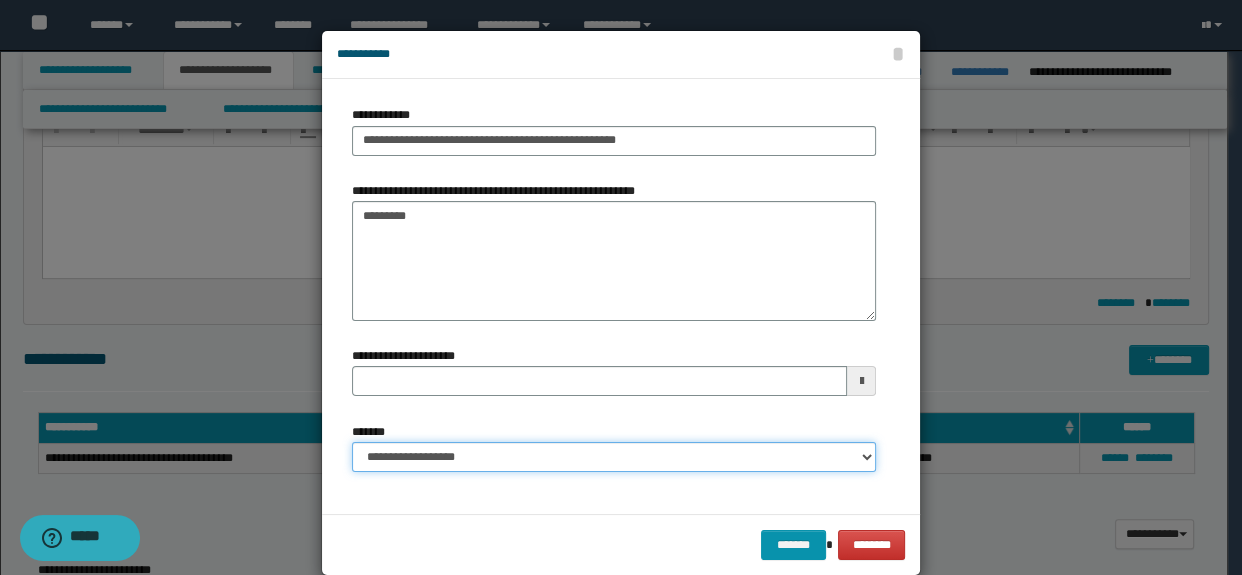 type 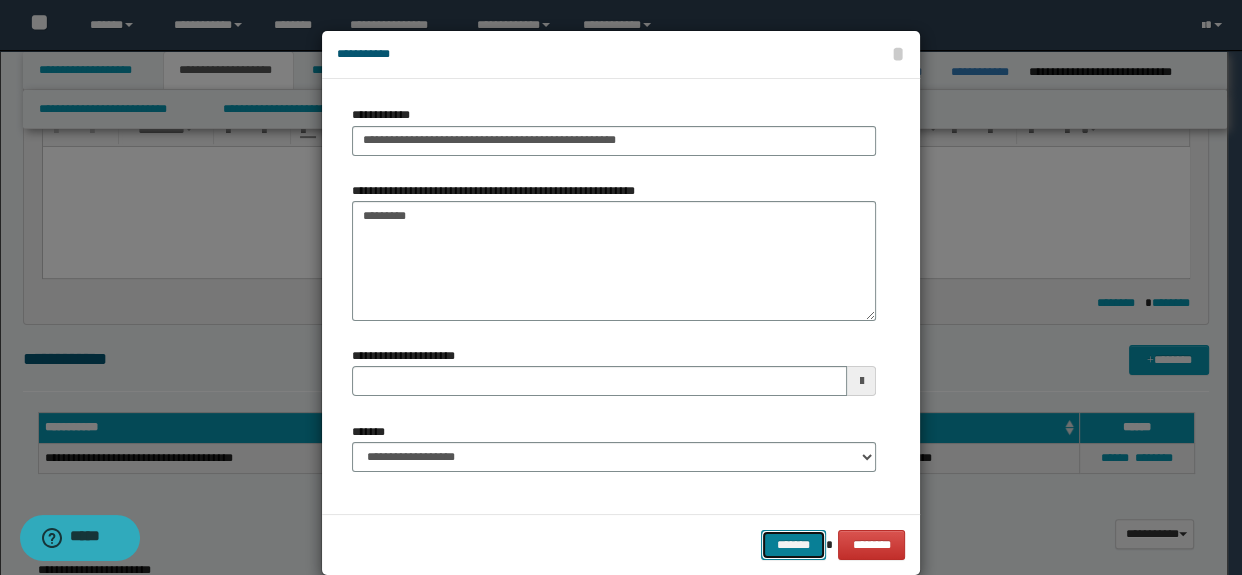 click on "*******" at bounding box center [793, 545] 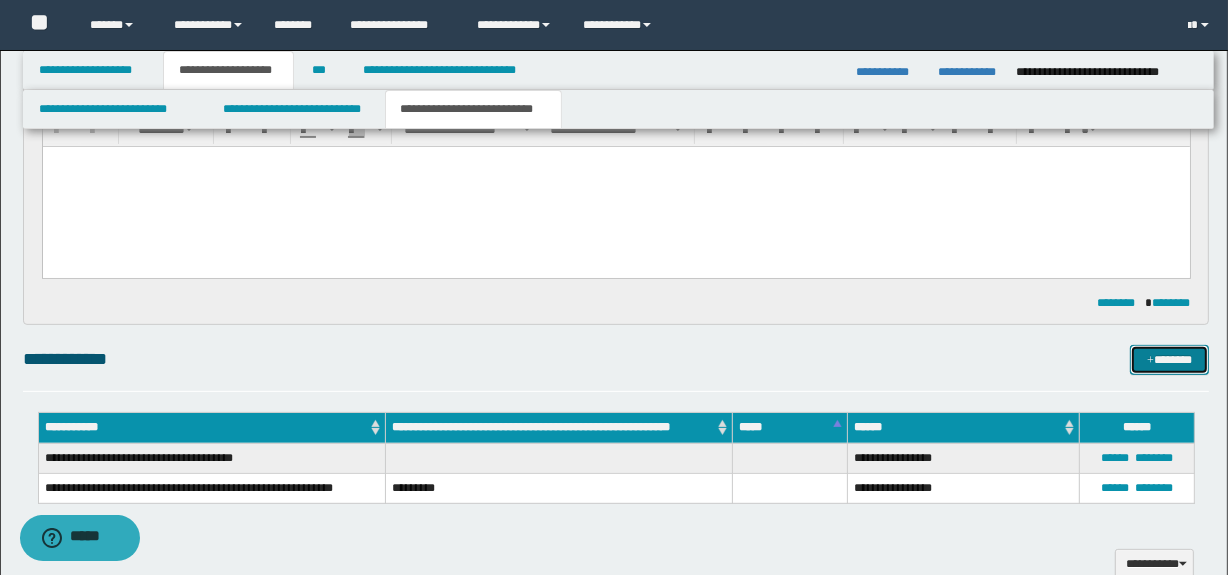 click on "*******" at bounding box center (1170, 360) 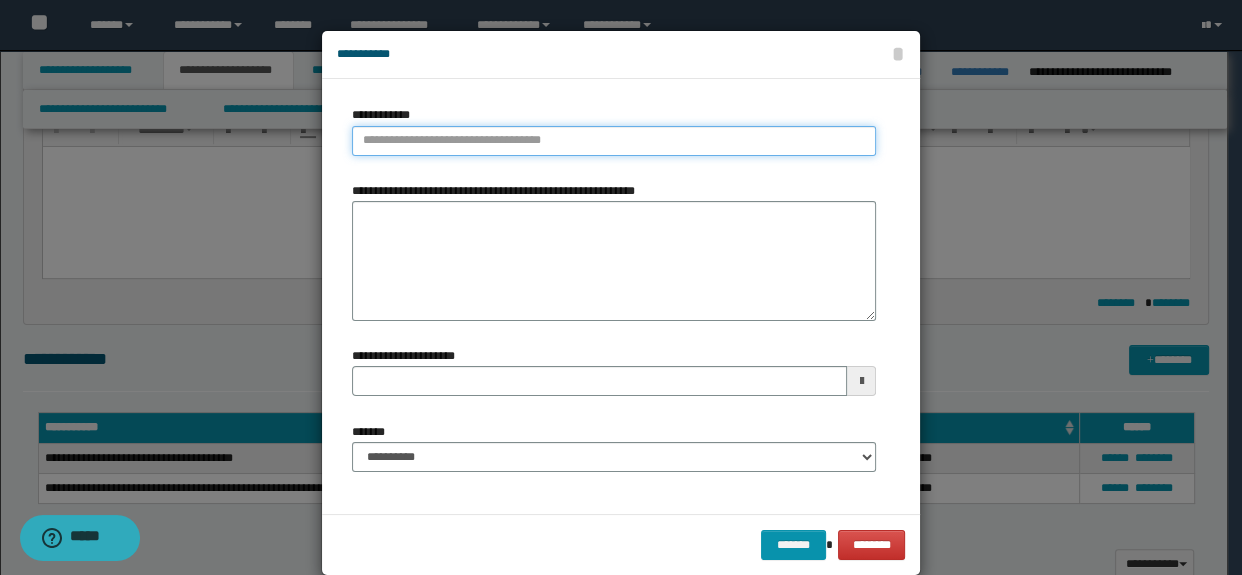type on "**********" 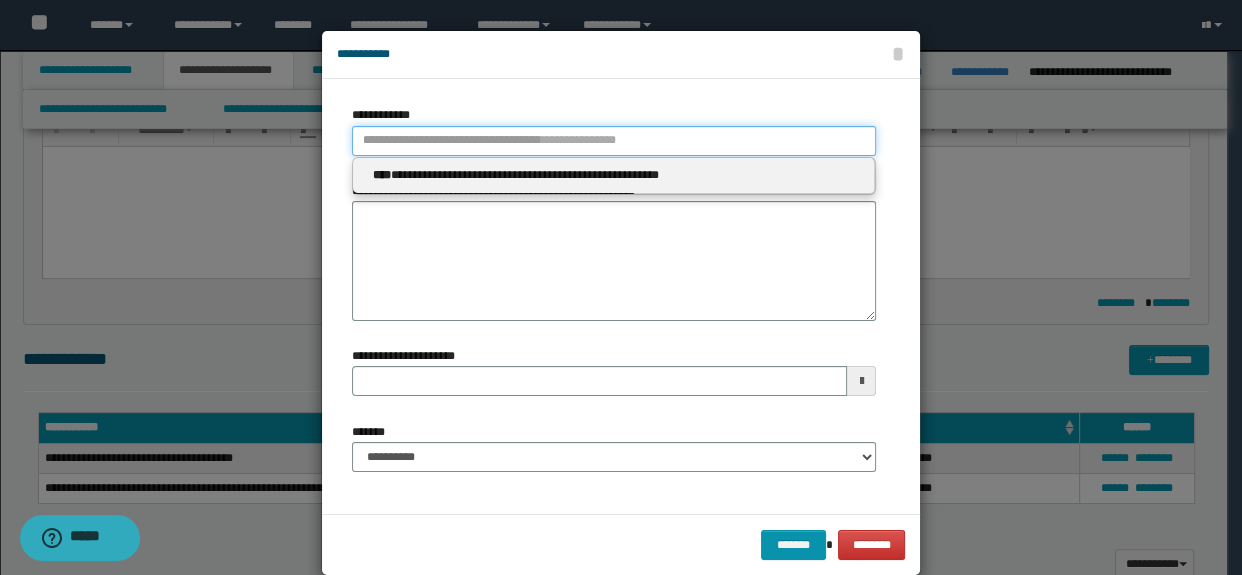 click on "**********" at bounding box center [614, 141] 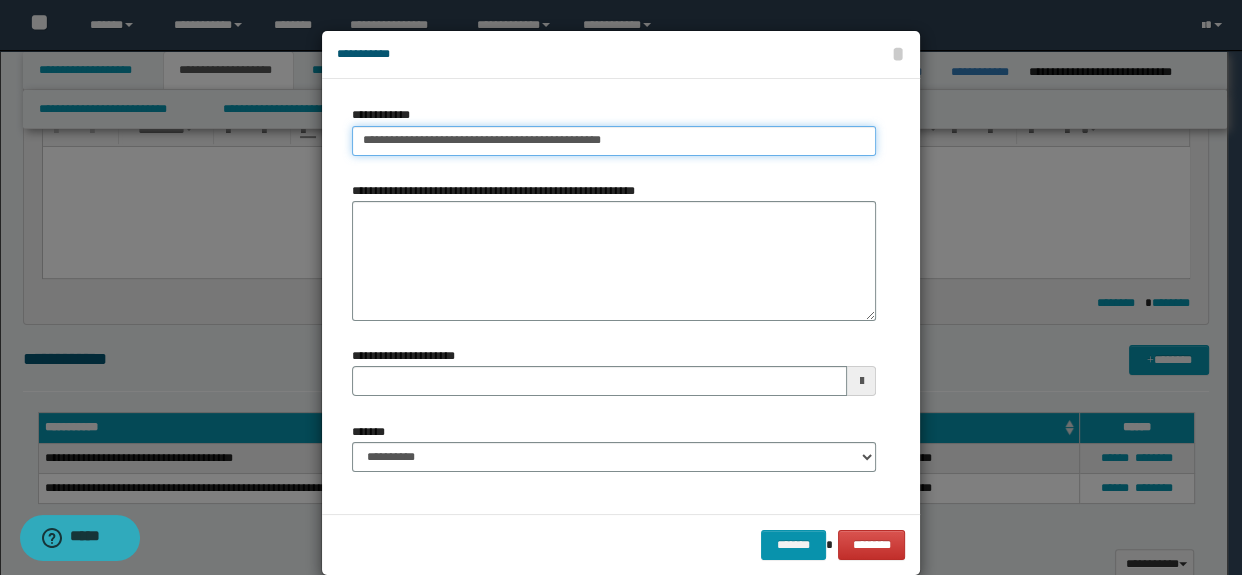 type on "**********" 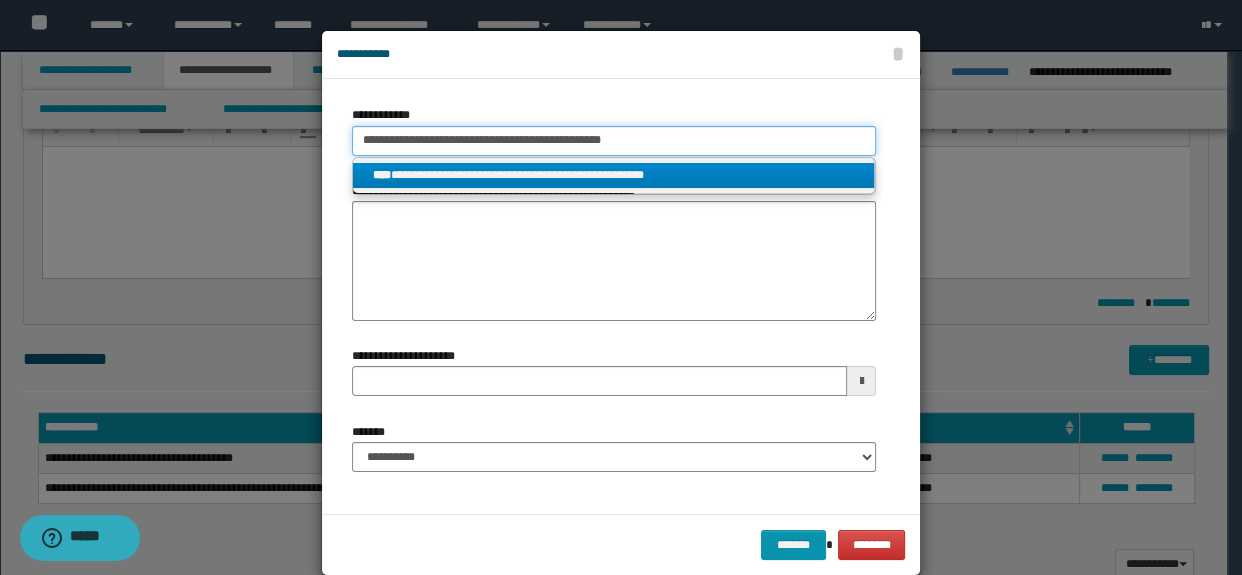 type on "**********" 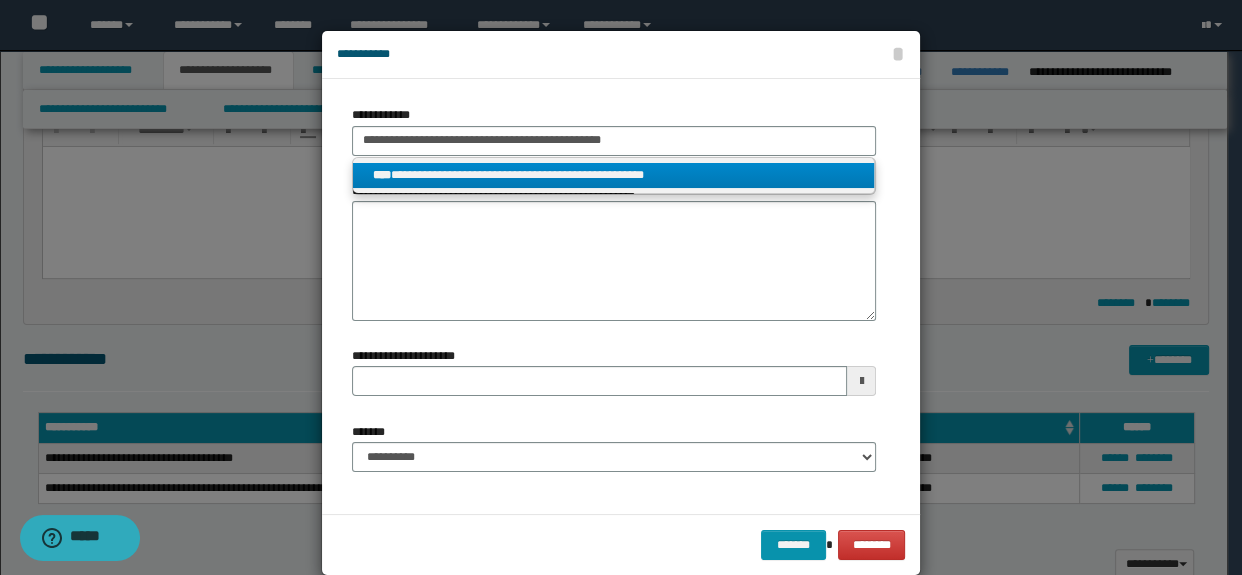 click on "**********" at bounding box center [614, 175] 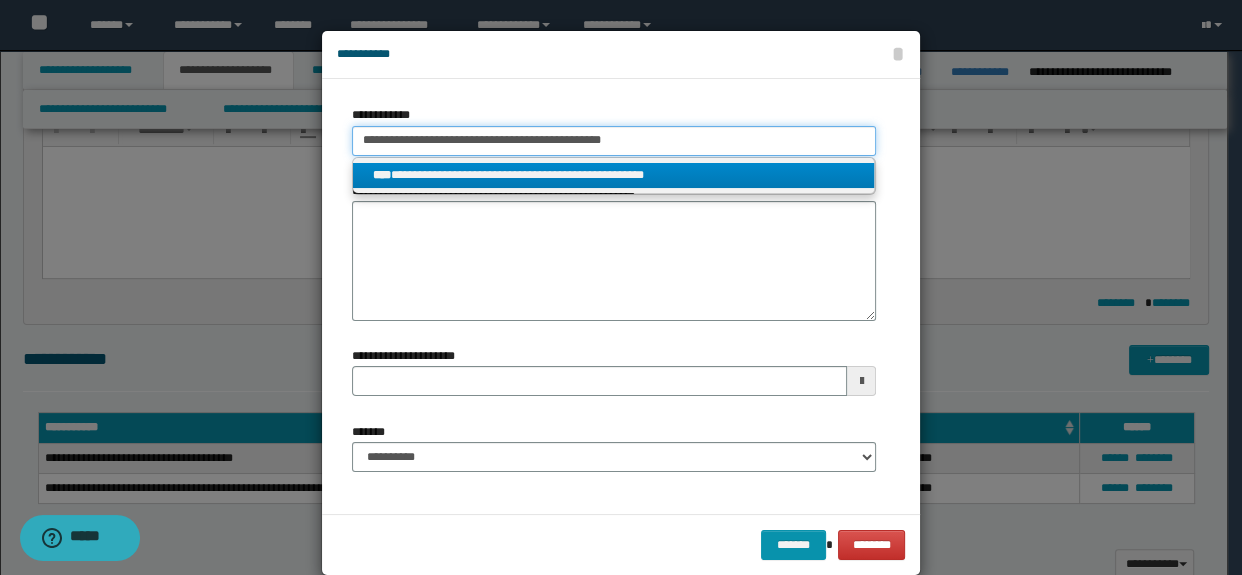 type 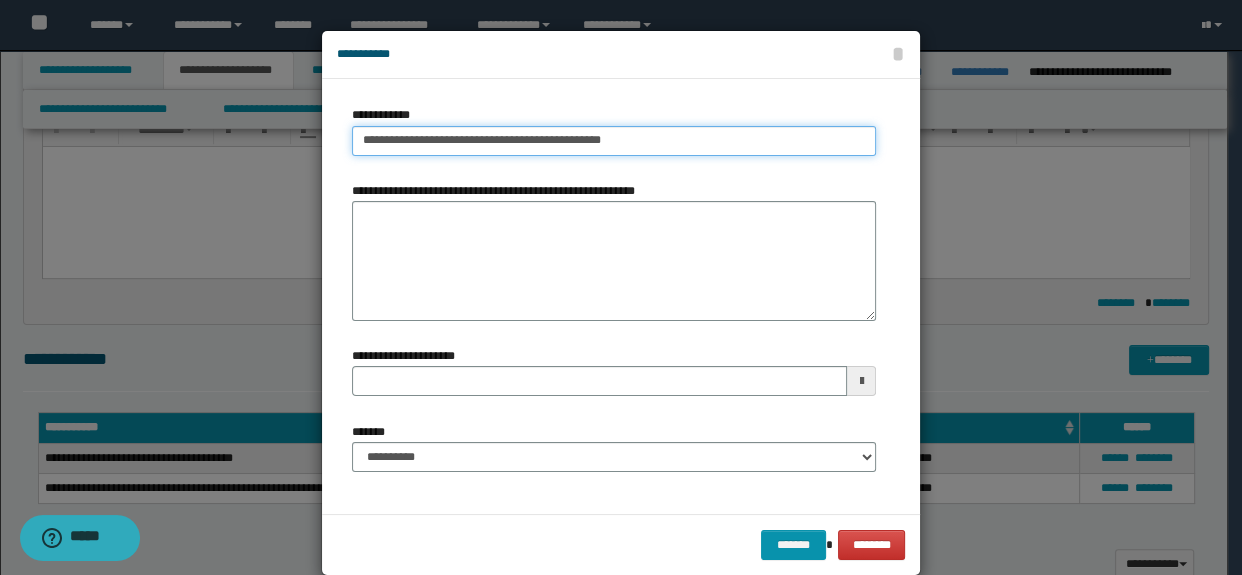 type 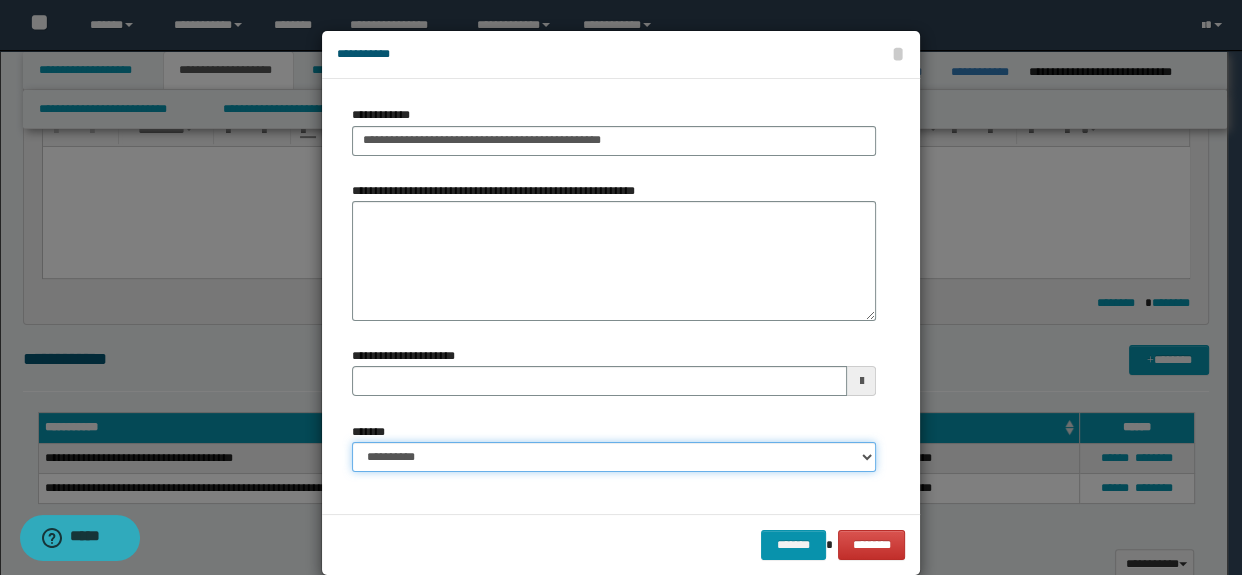 drag, startPoint x: 504, startPoint y: 459, endPoint x: 496, endPoint y: 442, distance: 18.788294 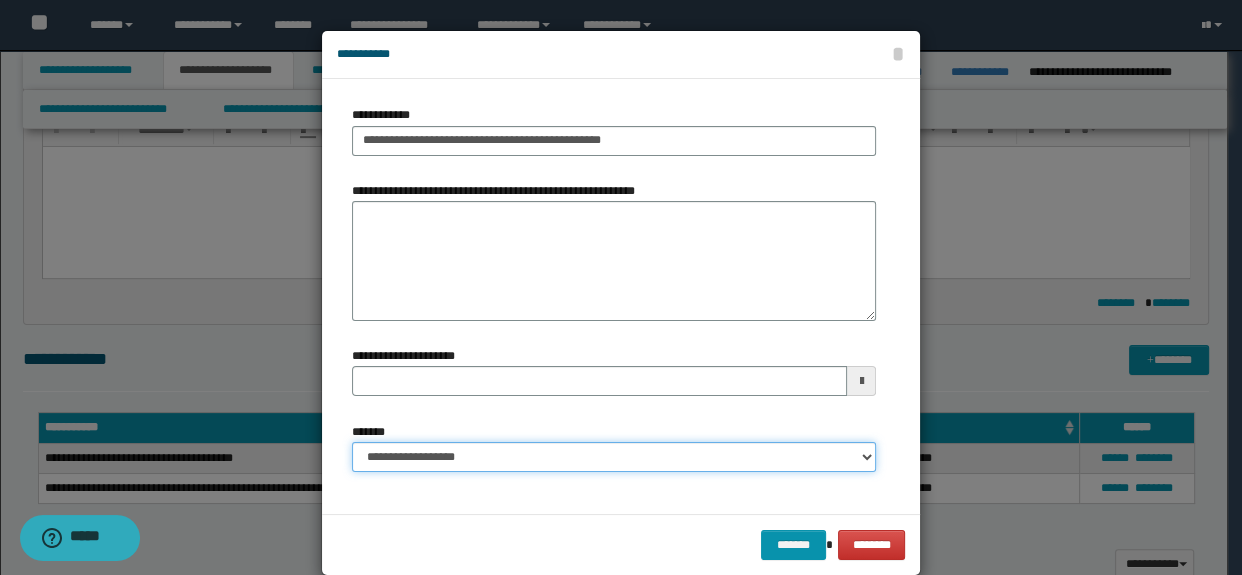 type 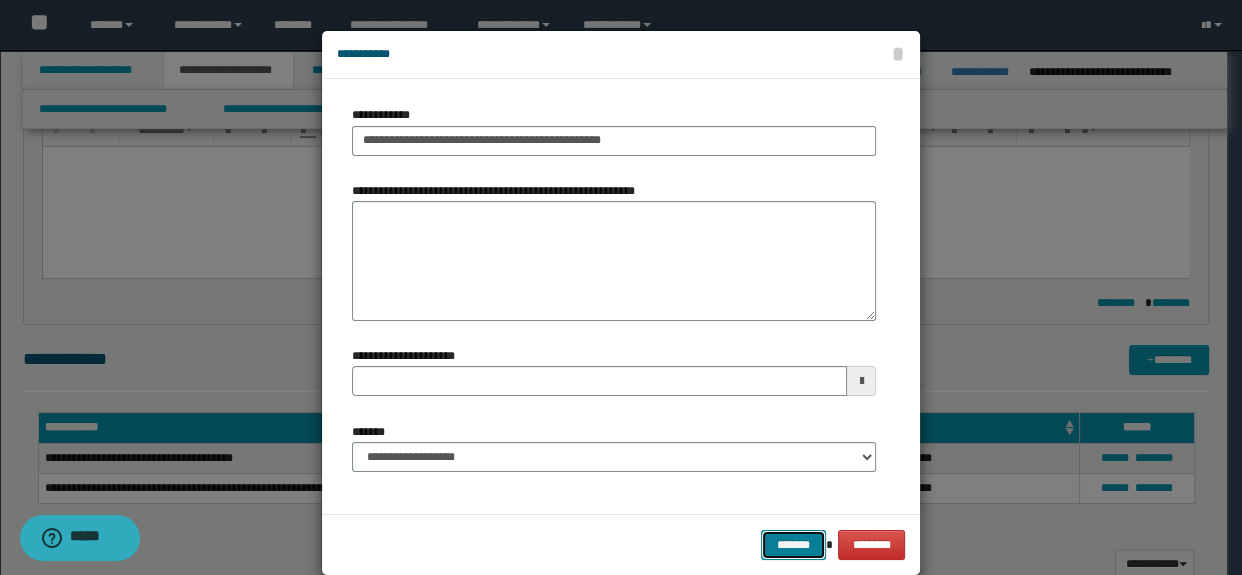 click on "*******" at bounding box center [793, 545] 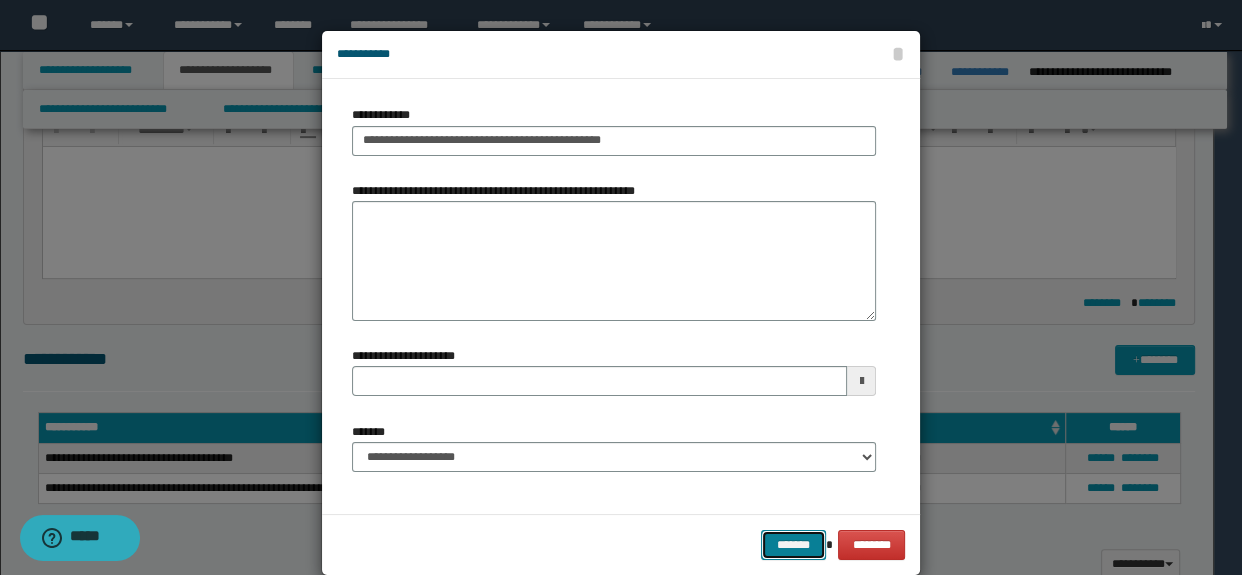 type 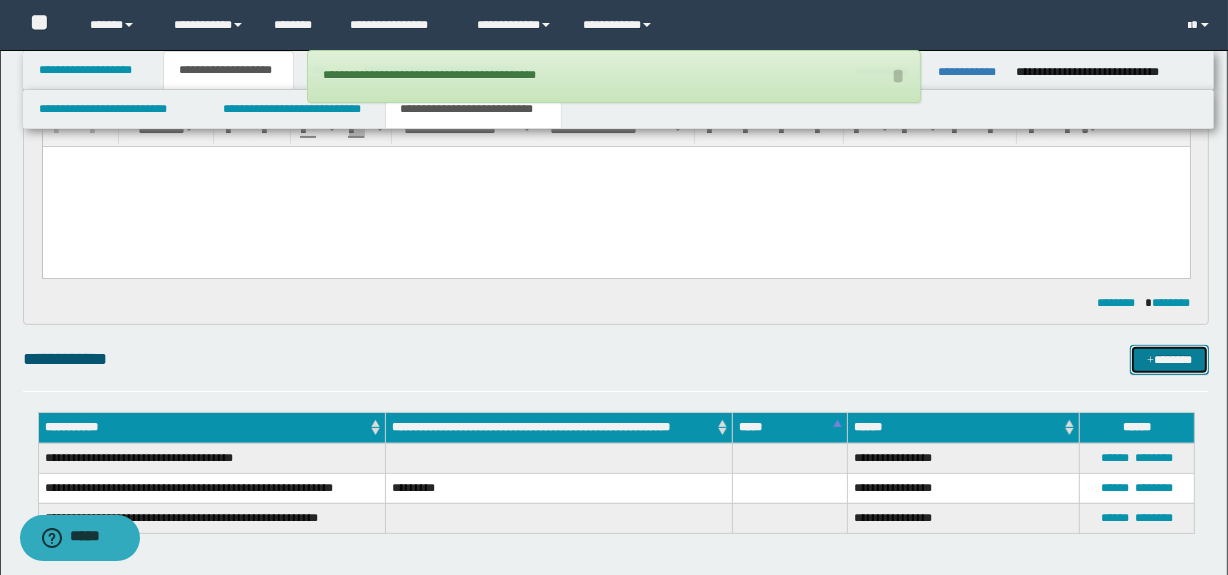 click on "*******" at bounding box center (1170, 360) 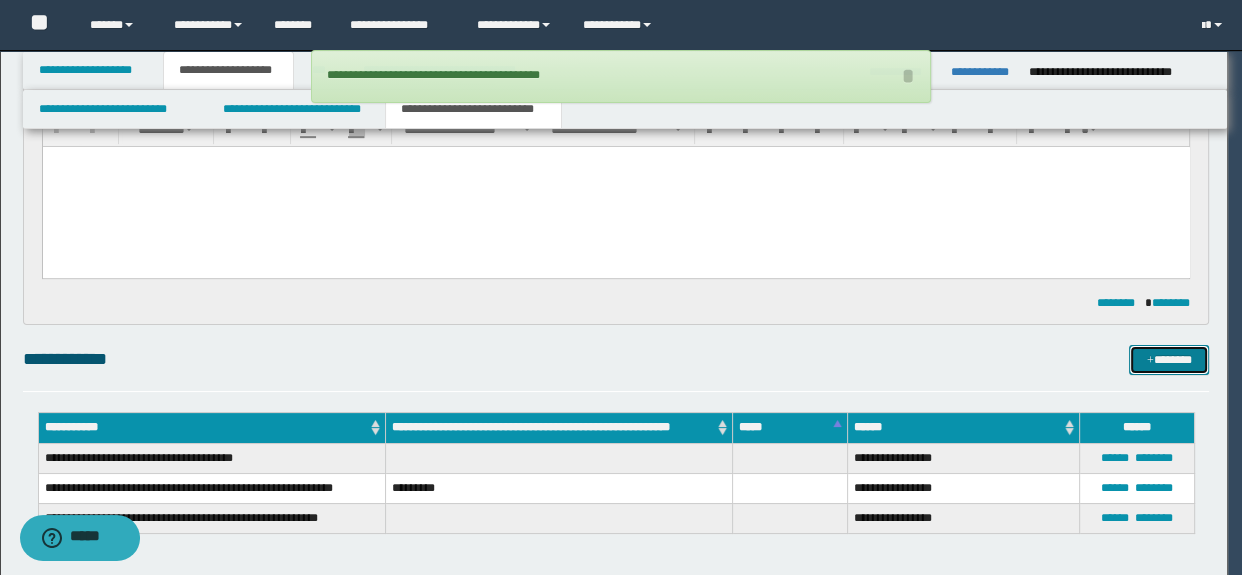 type 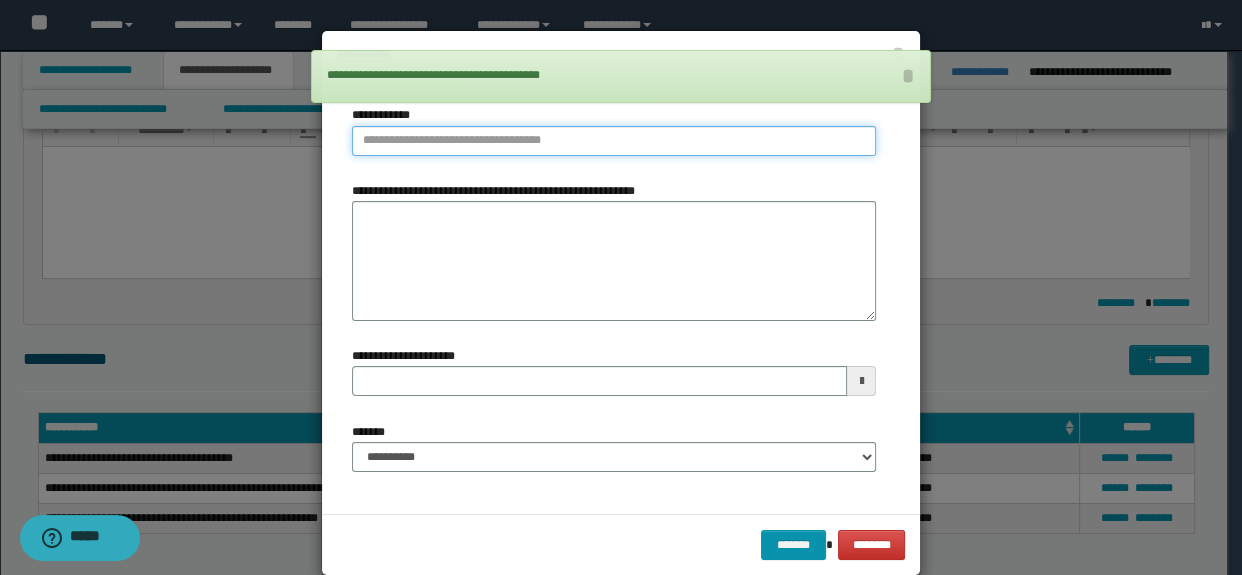 type on "**********" 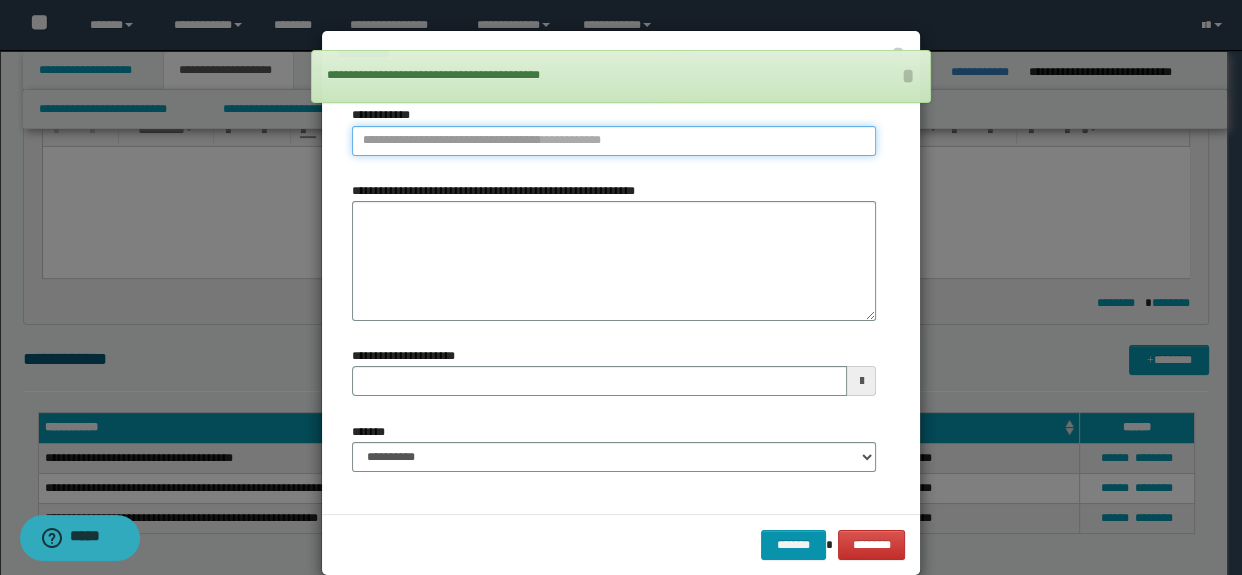 click on "**********" at bounding box center [614, 141] 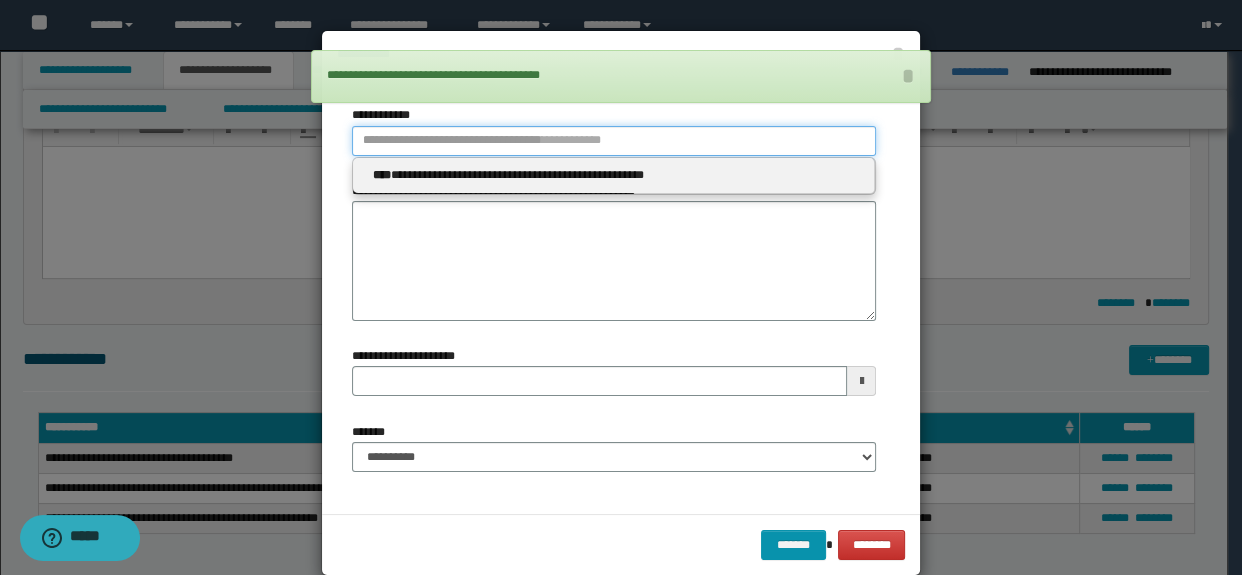 paste on "**********" 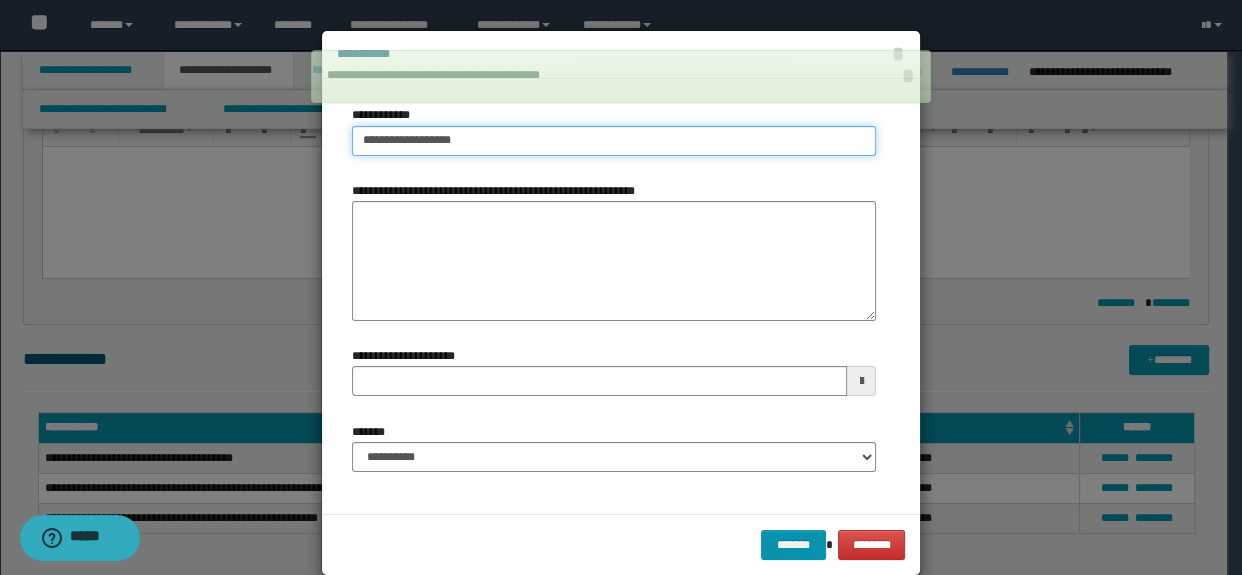 type on "**********" 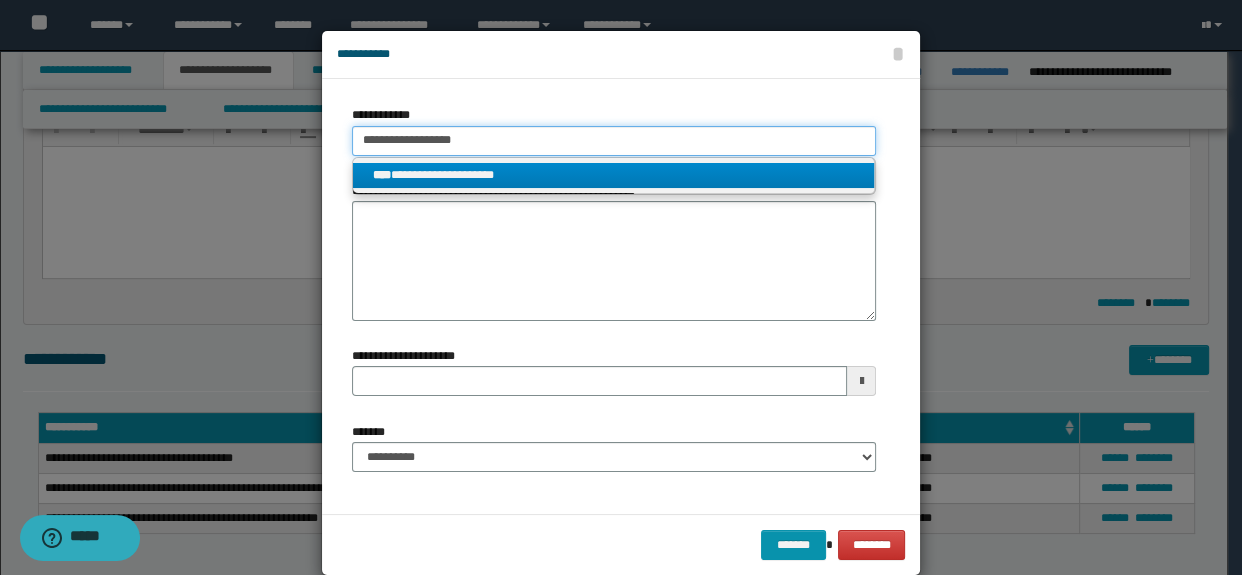 type on "**********" 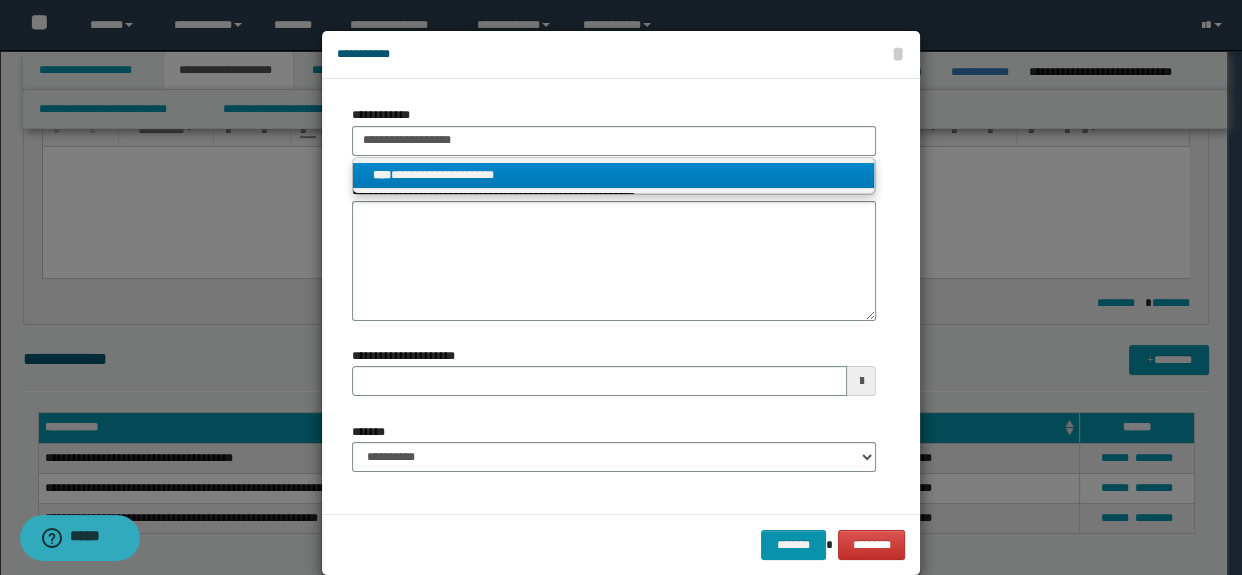 click on "**********" at bounding box center (614, 175) 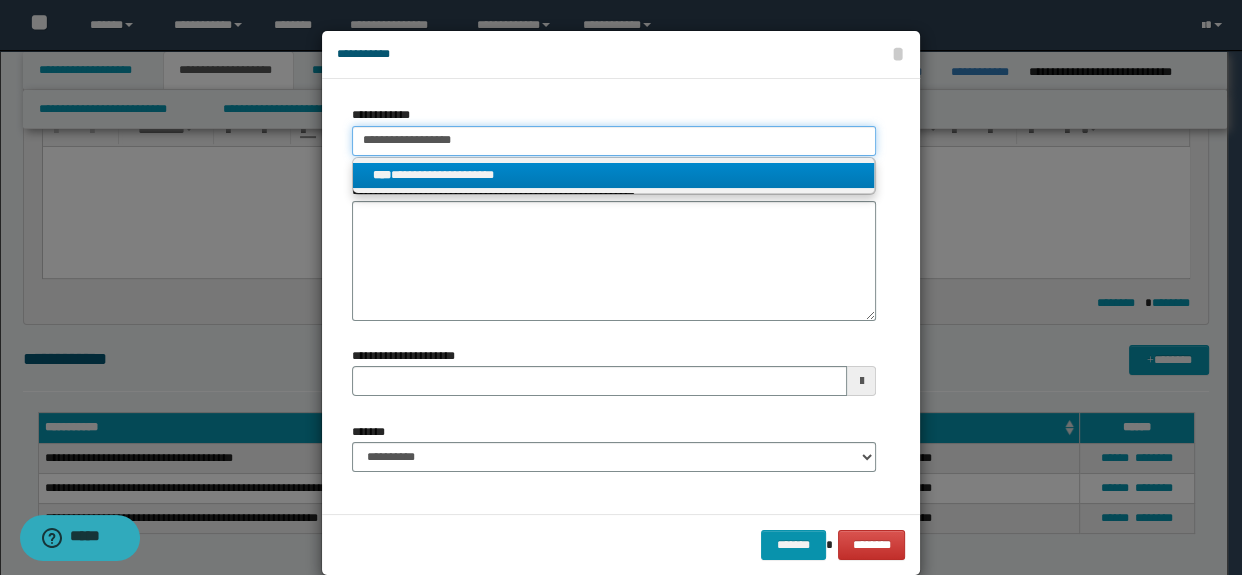 type 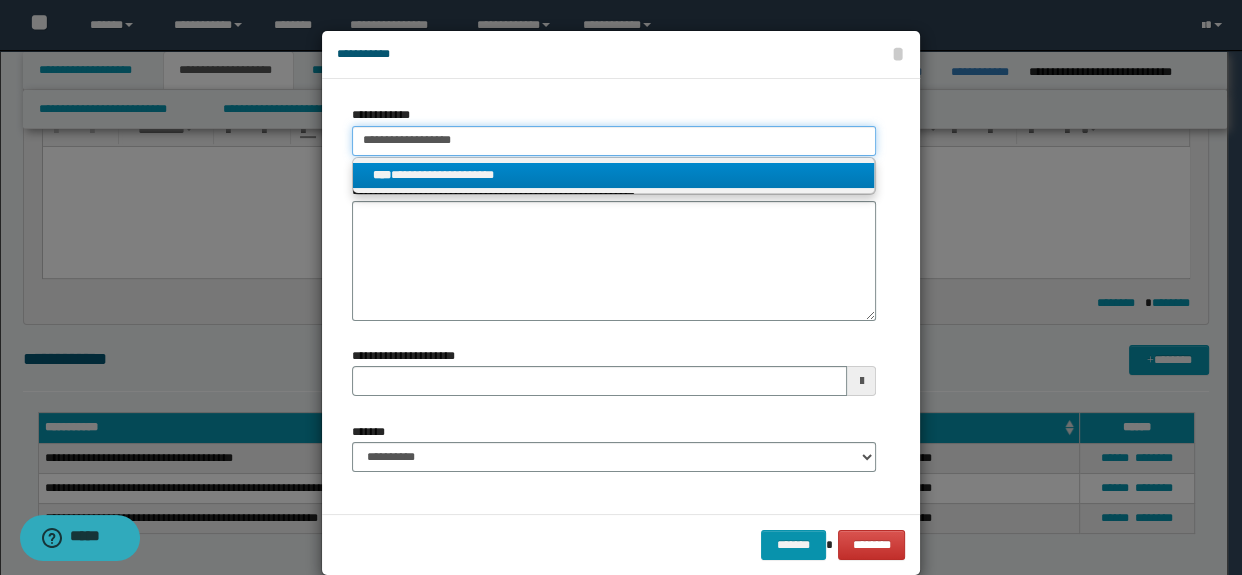 type 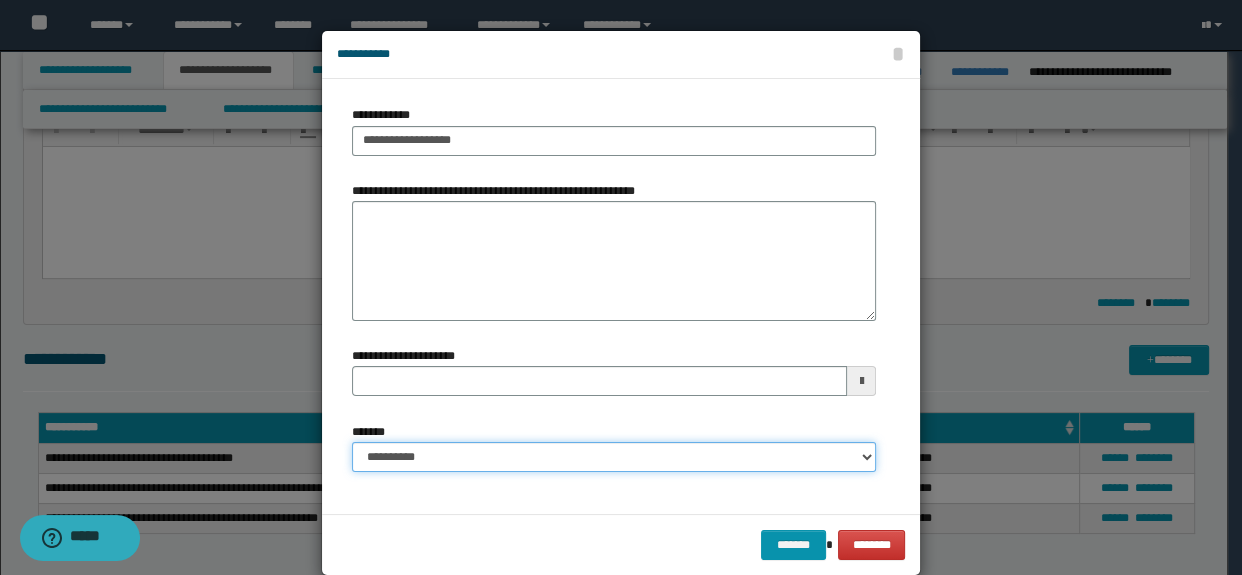 drag, startPoint x: 486, startPoint y: 450, endPoint x: 479, endPoint y: 441, distance: 11.401754 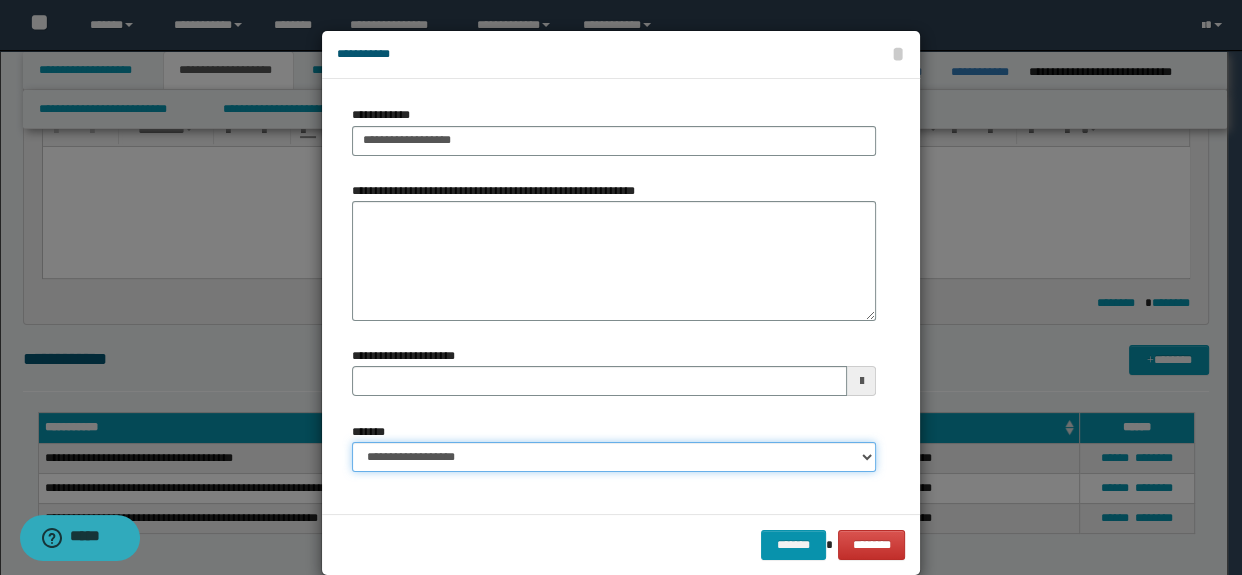 click on "**********" at bounding box center (614, 457) 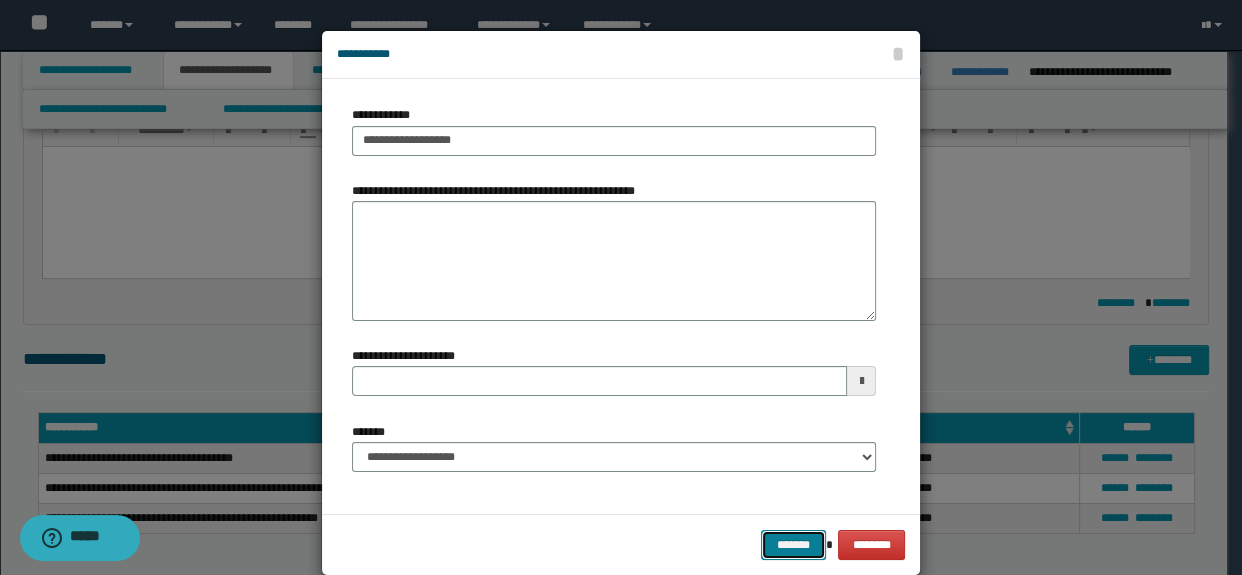 click on "*******" at bounding box center [793, 545] 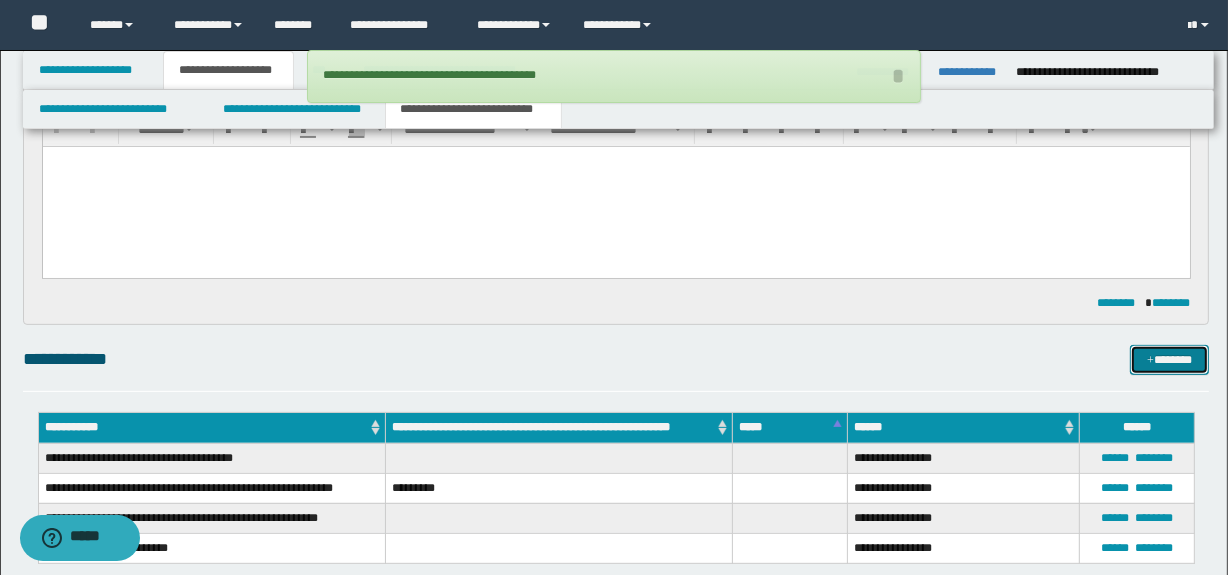 click at bounding box center (1150, 361) 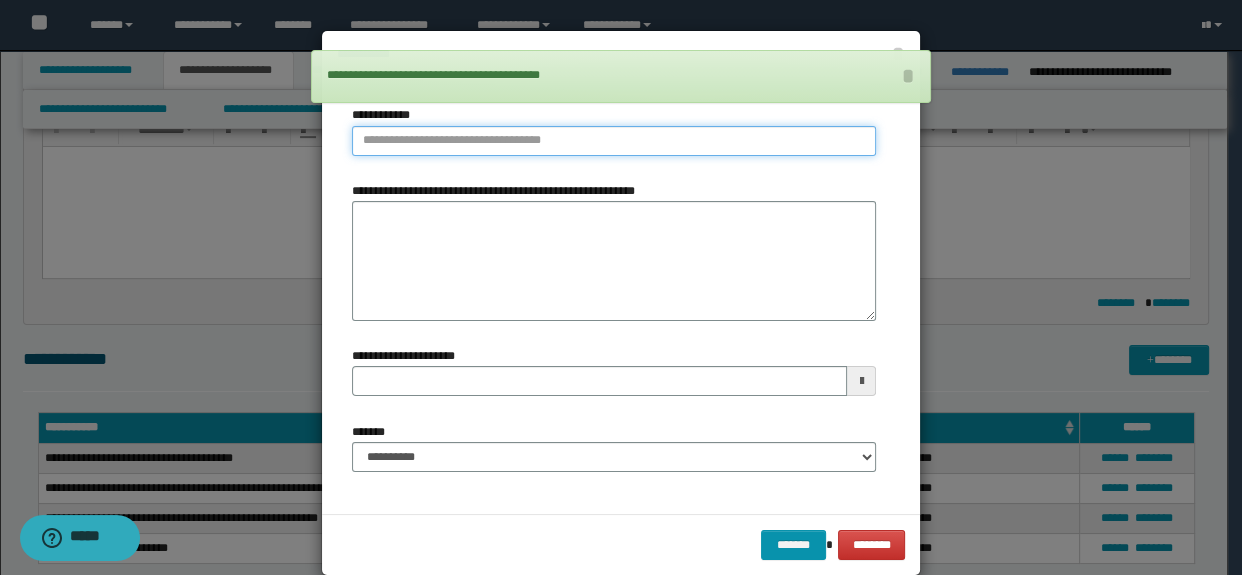 type on "**********" 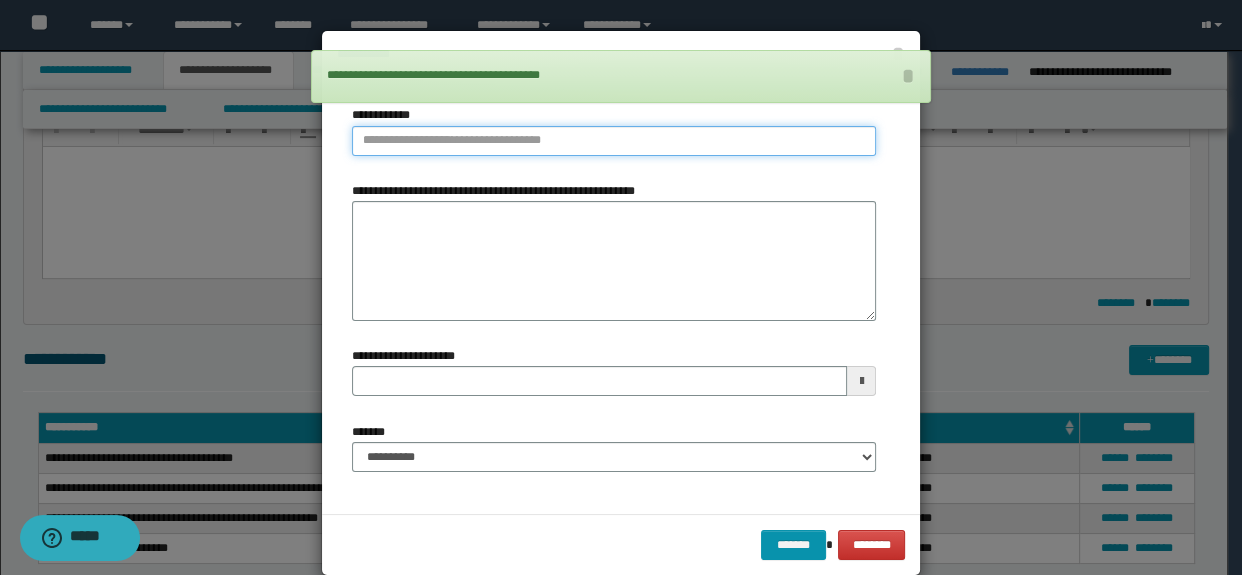 click on "**********" at bounding box center [614, 141] 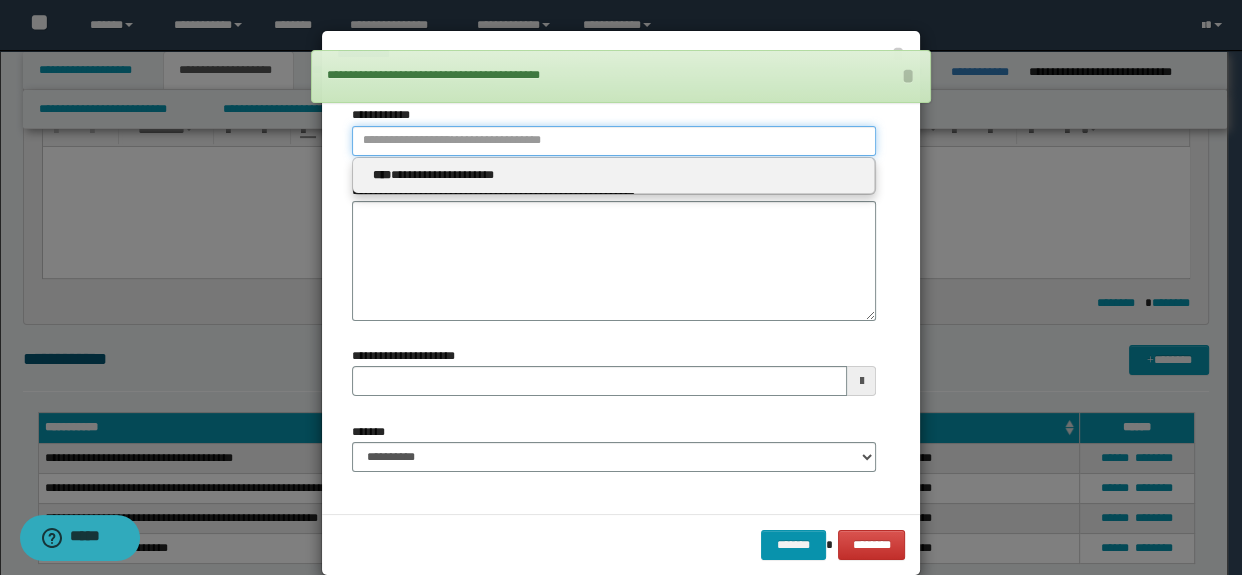 paste on "**********" 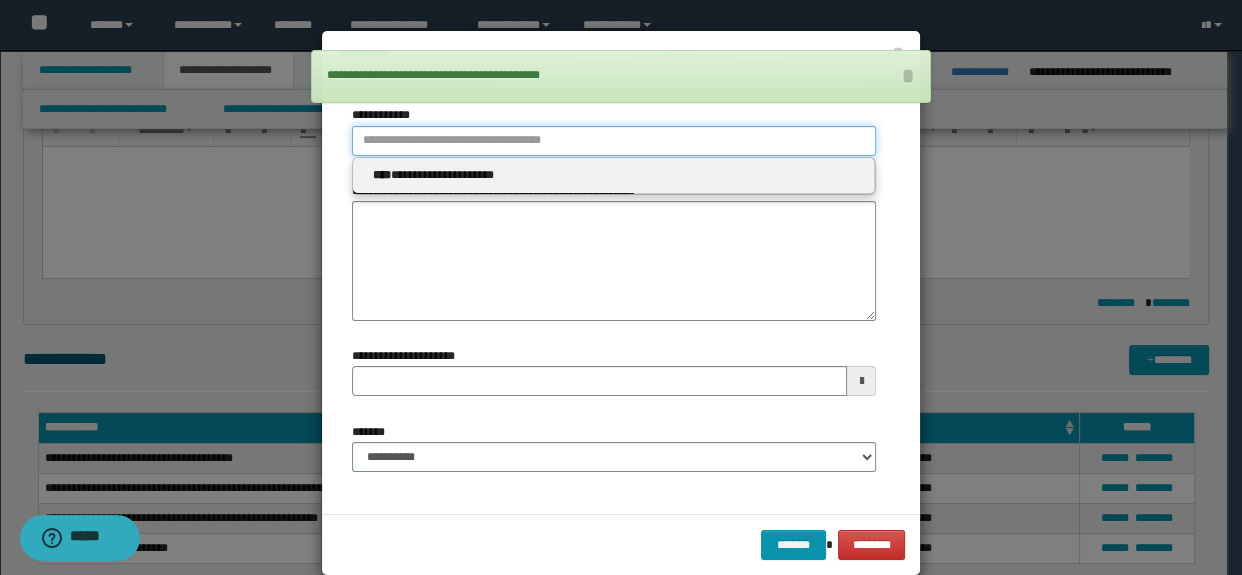 type on "**********" 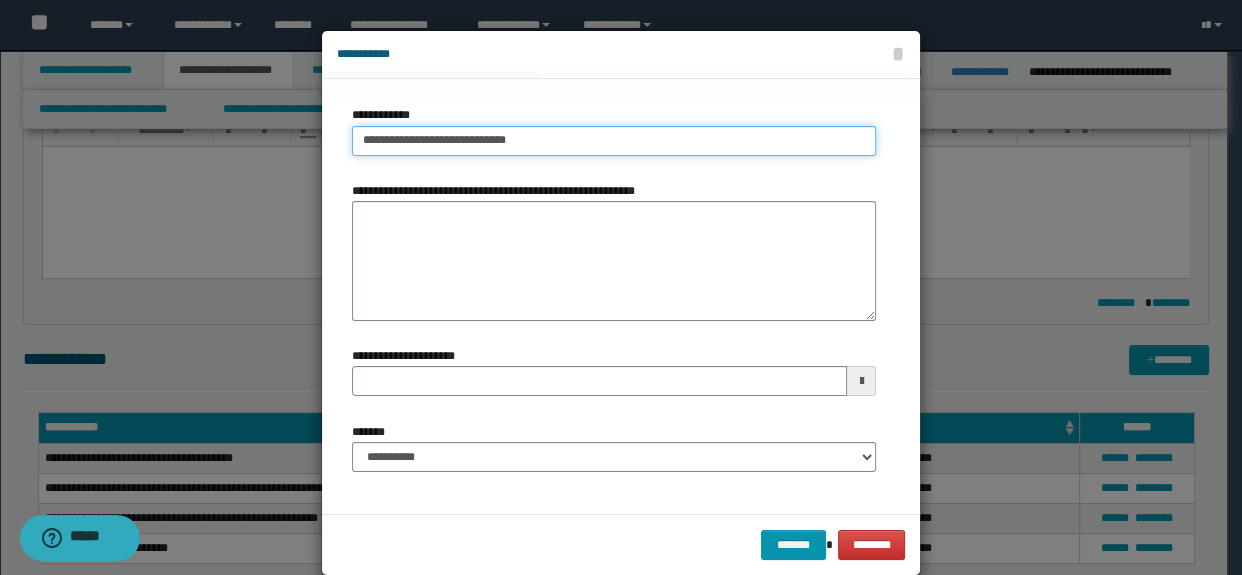 type on "**********" 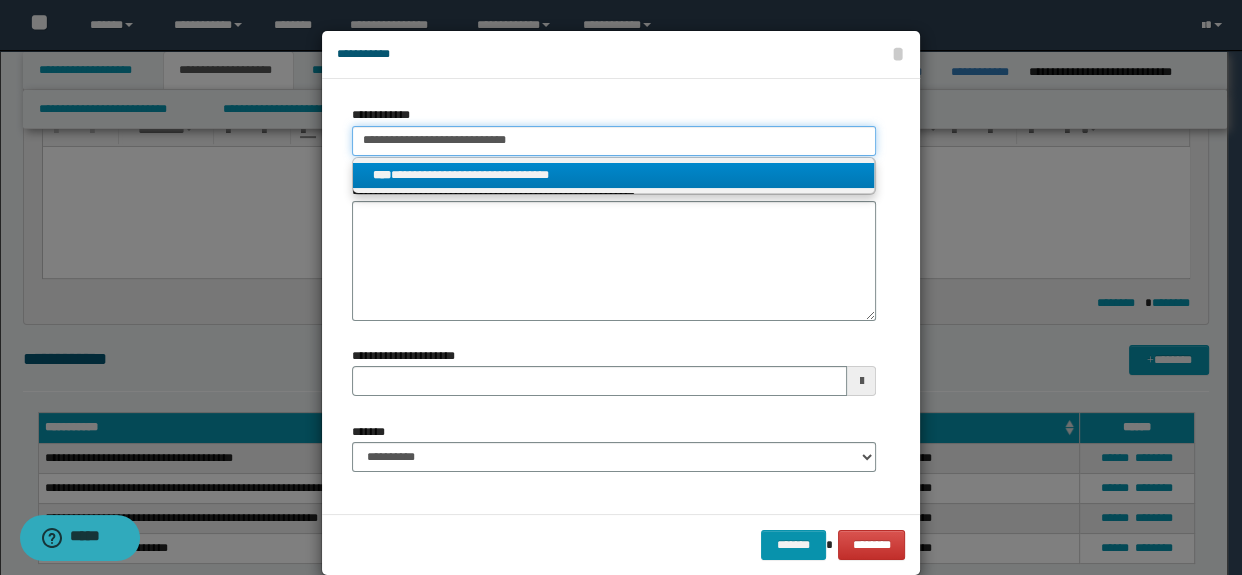 type on "**********" 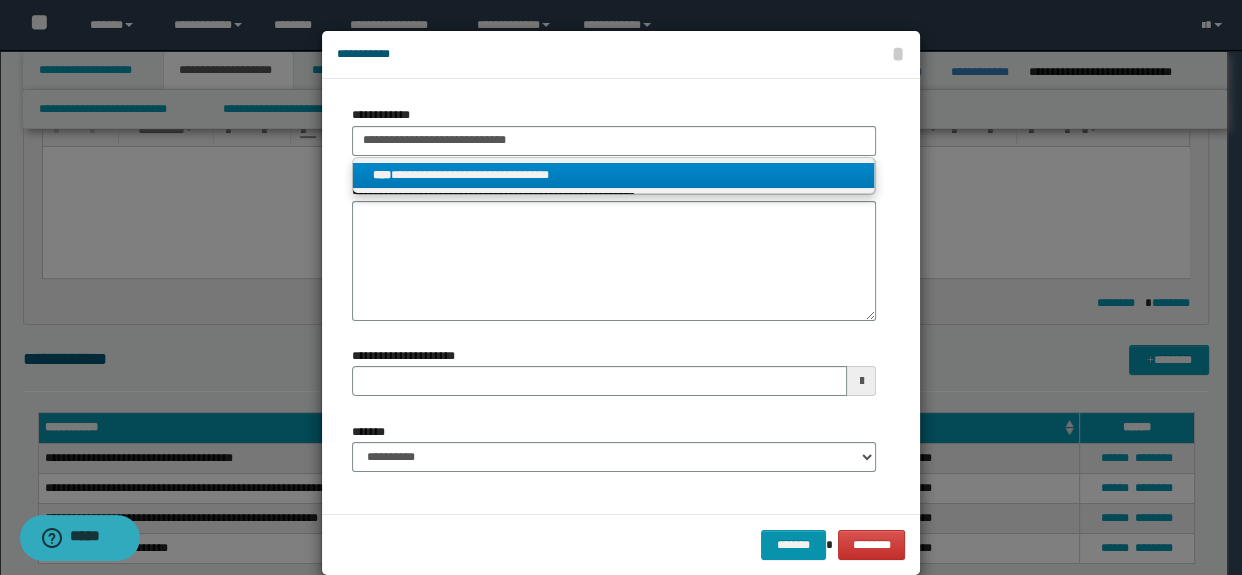 click on "**********" at bounding box center (614, 175) 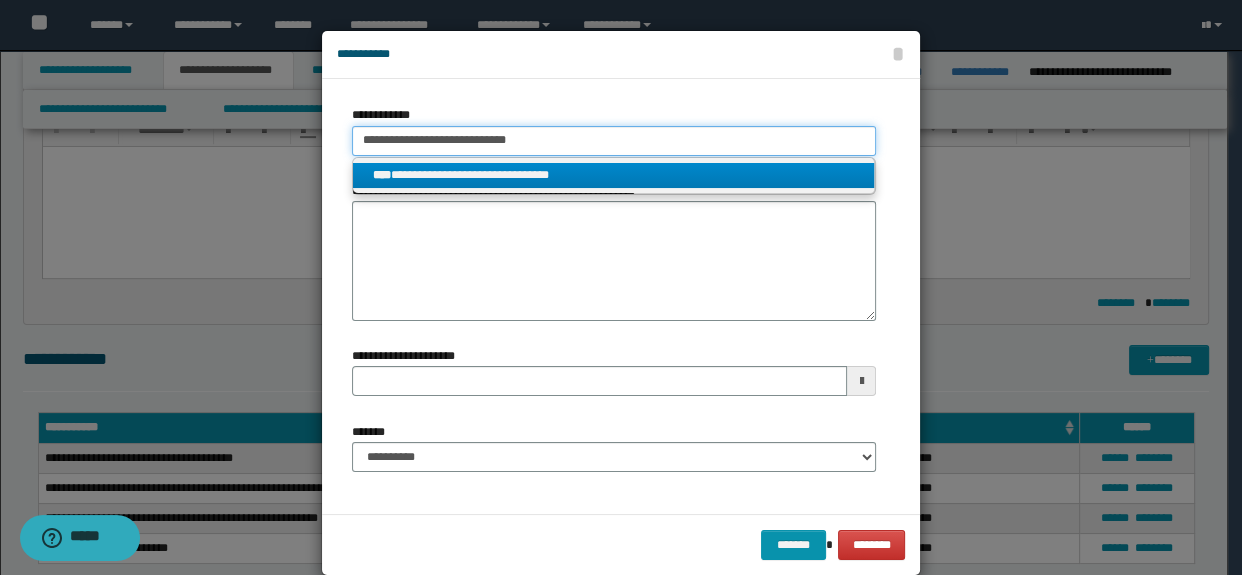 type 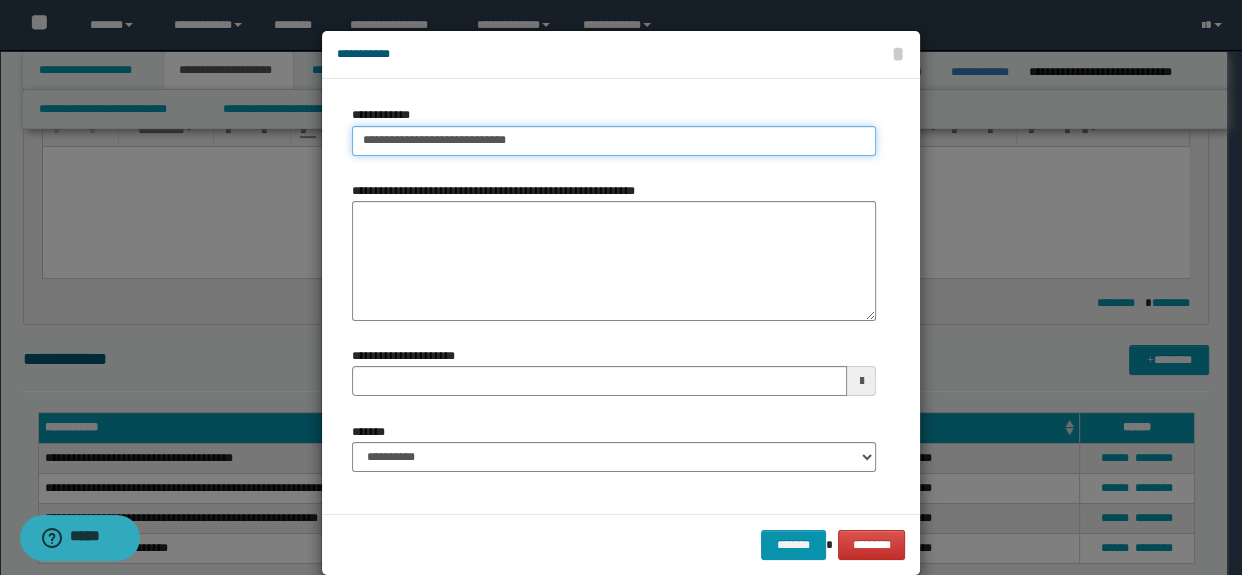 type 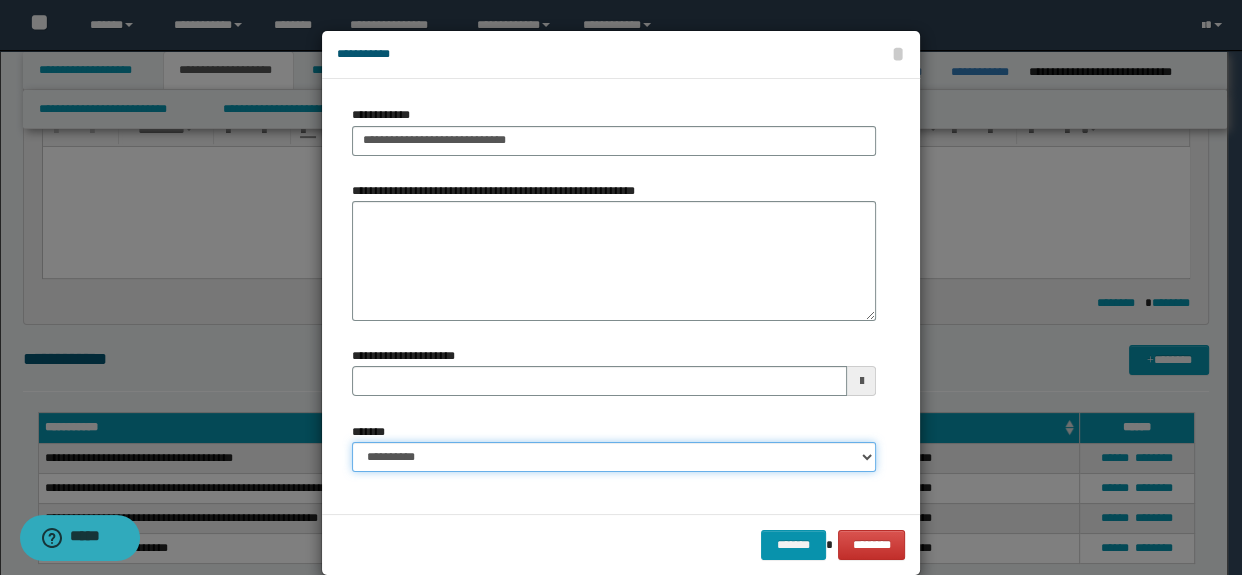 click on "**********" at bounding box center [614, 457] 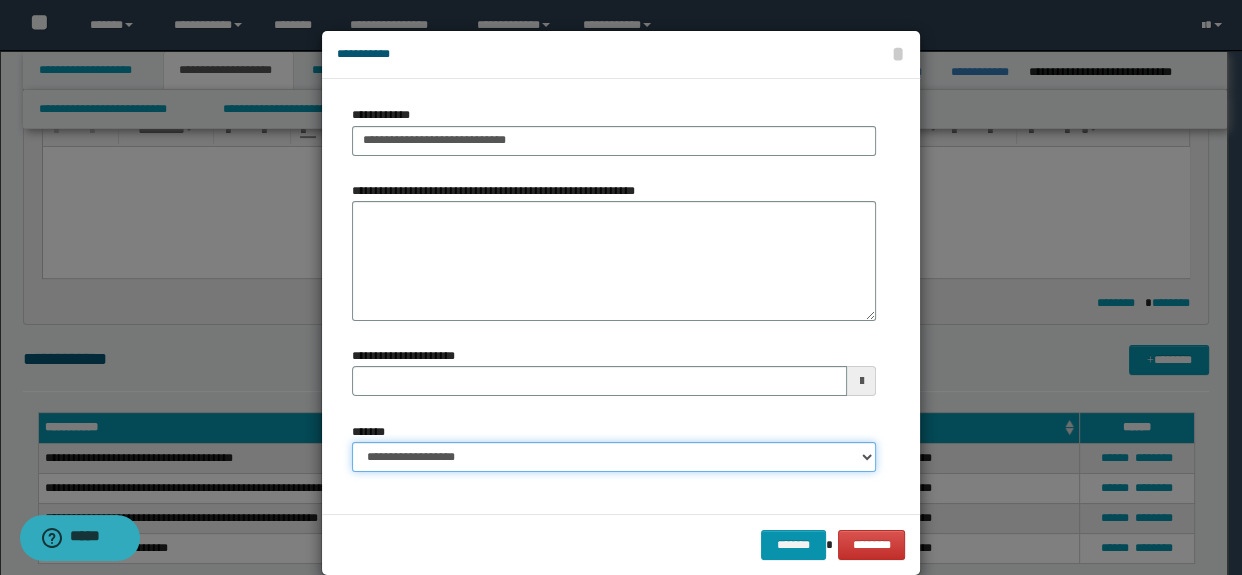 click on "**********" at bounding box center [614, 457] 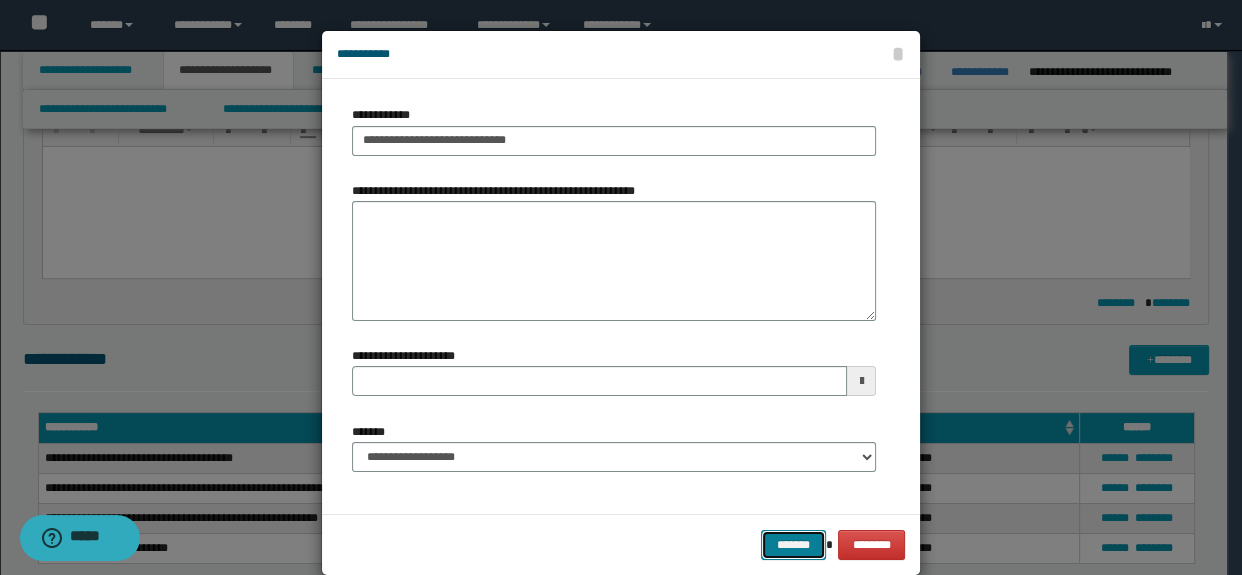 click on "*******" at bounding box center [793, 545] 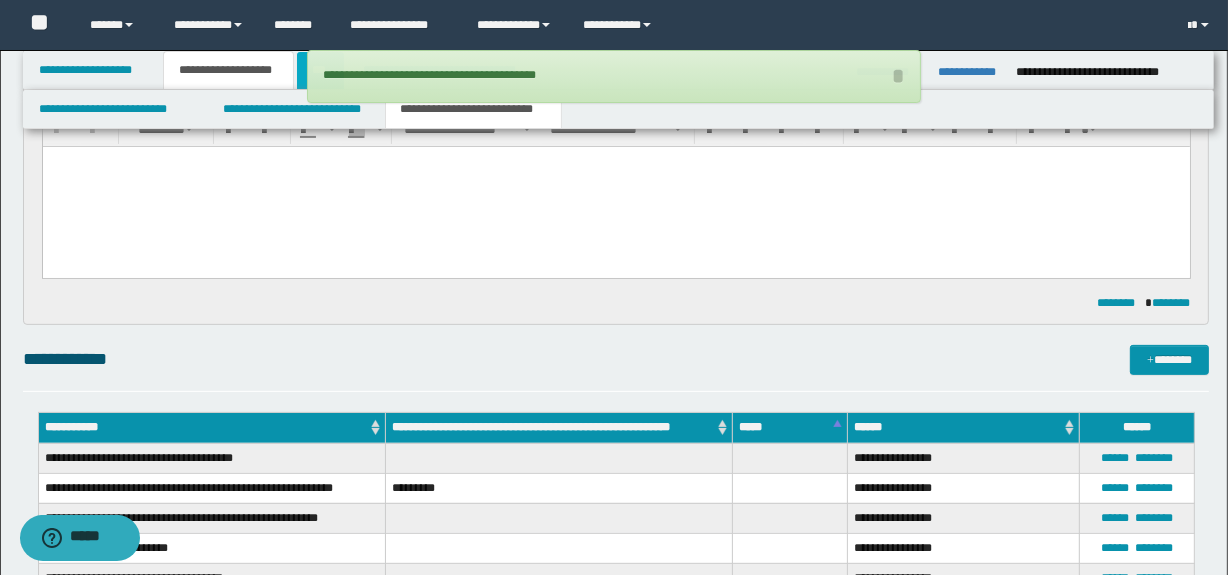 click on "***" at bounding box center (320, 70) 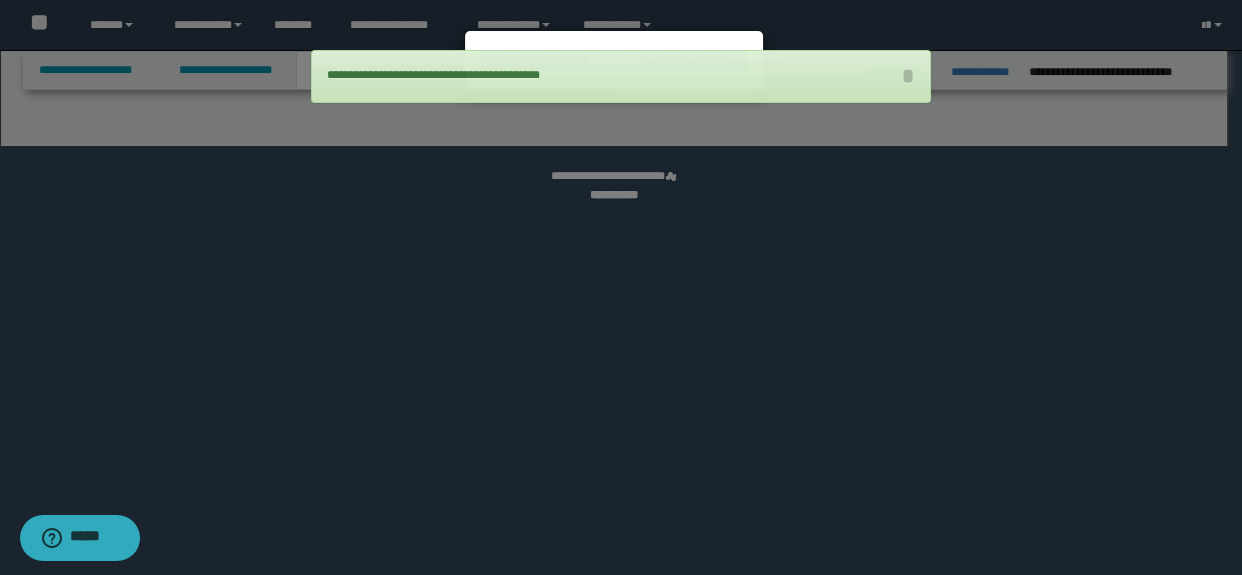 select on "***" 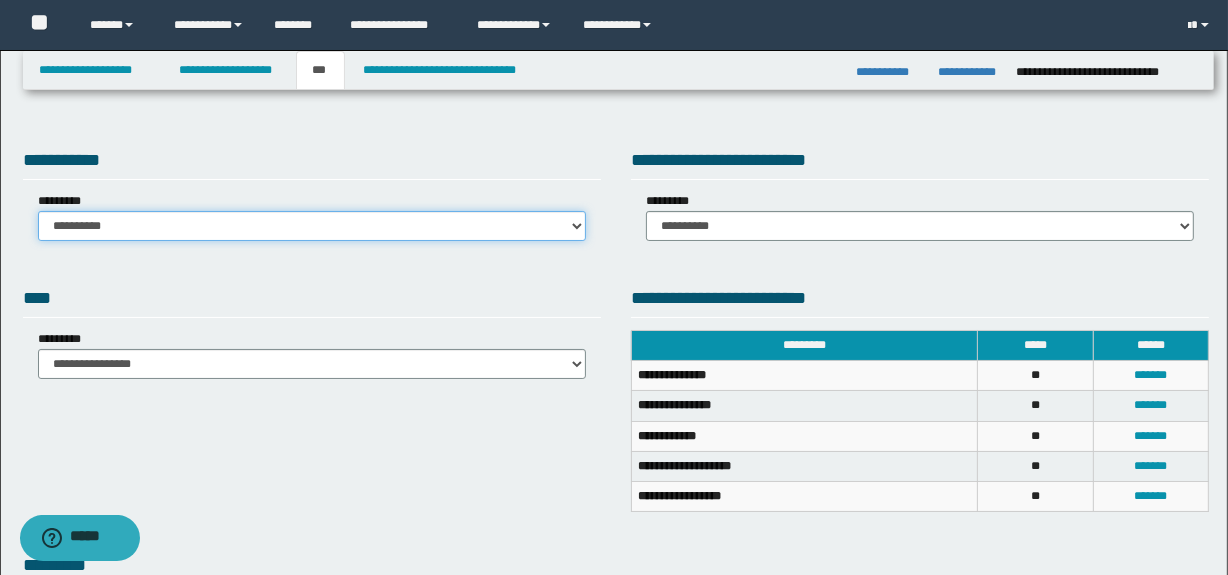 click on "**********" at bounding box center [312, 226] 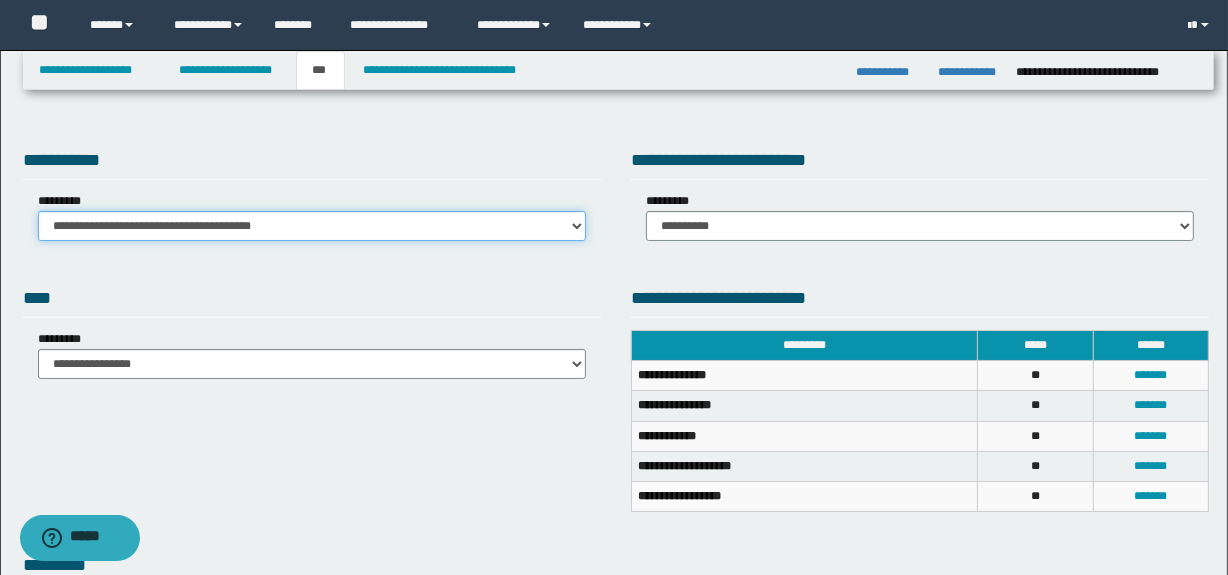 click on "**********" at bounding box center (312, 226) 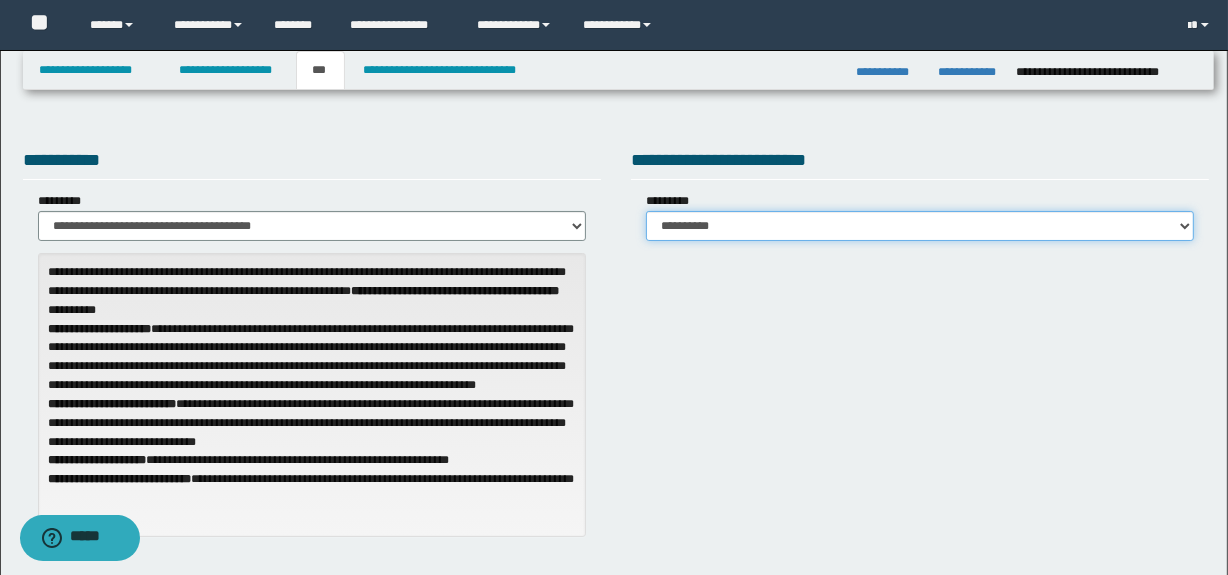 click on "**********" at bounding box center (920, 226) 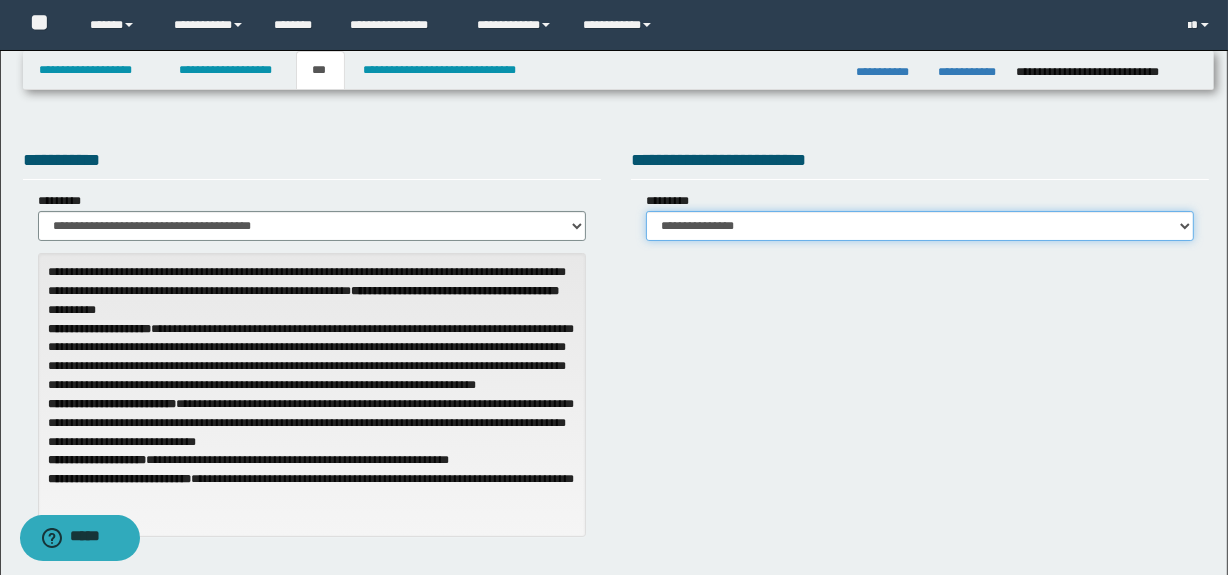 click on "**********" at bounding box center (920, 226) 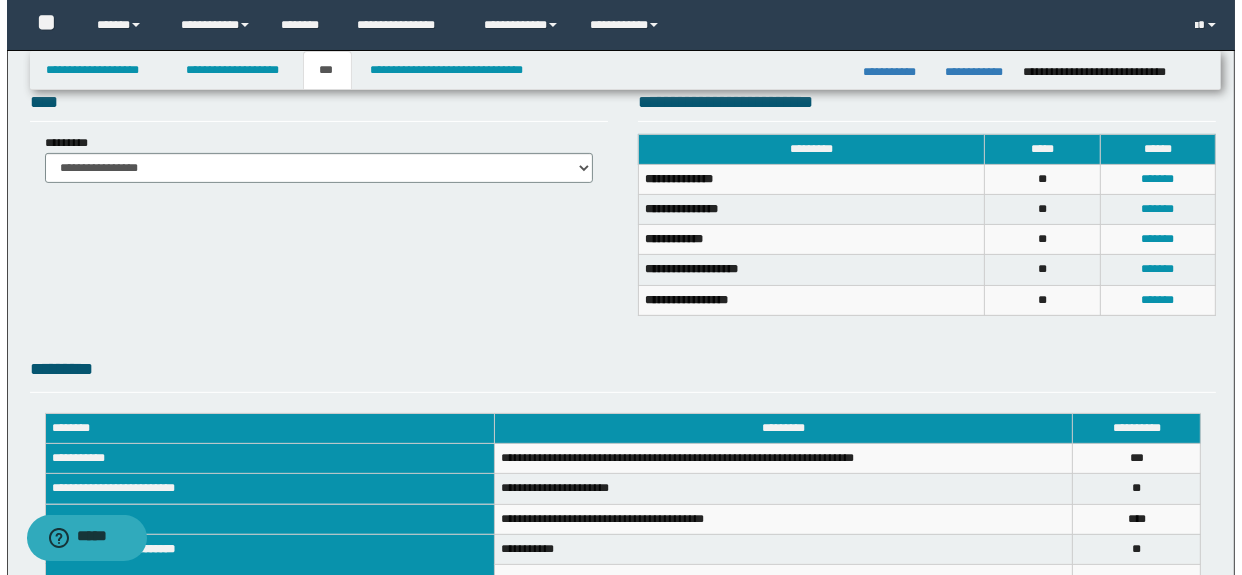 scroll, scrollTop: 493, scrollLeft: 0, axis: vertical 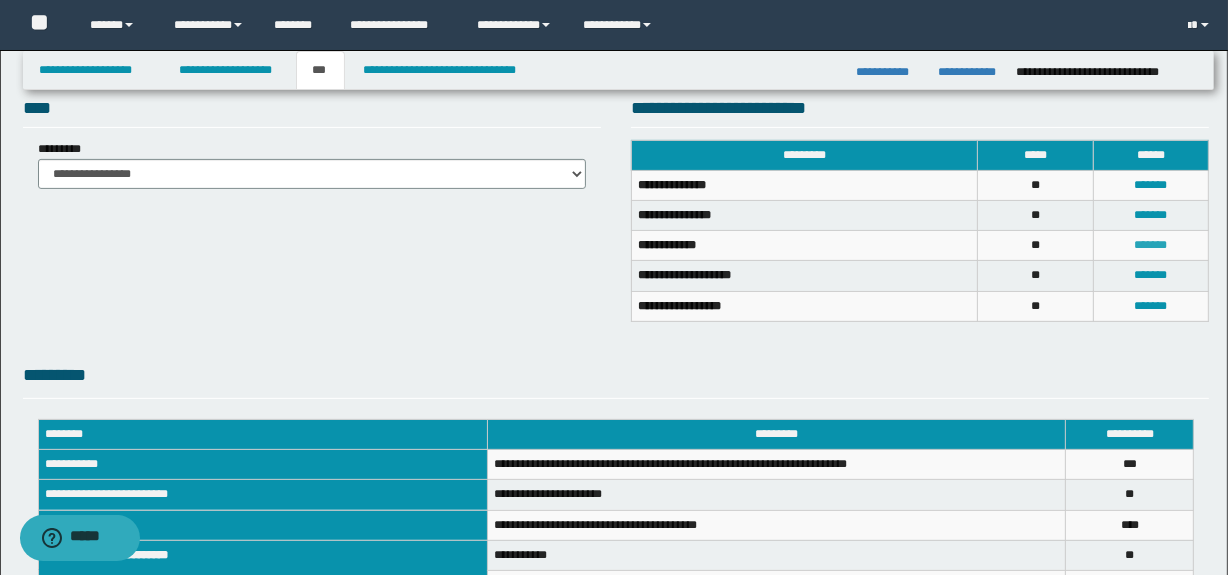 click on "*******" at bounding box center [1151, 245] 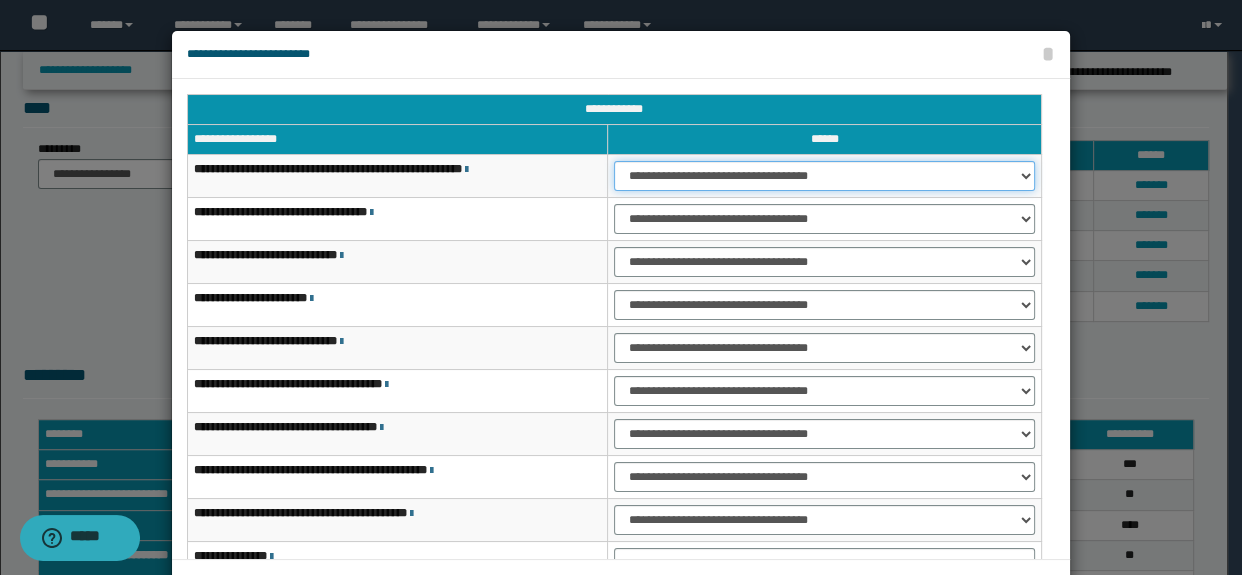 click on "**********" at bounding box center [824, 176] 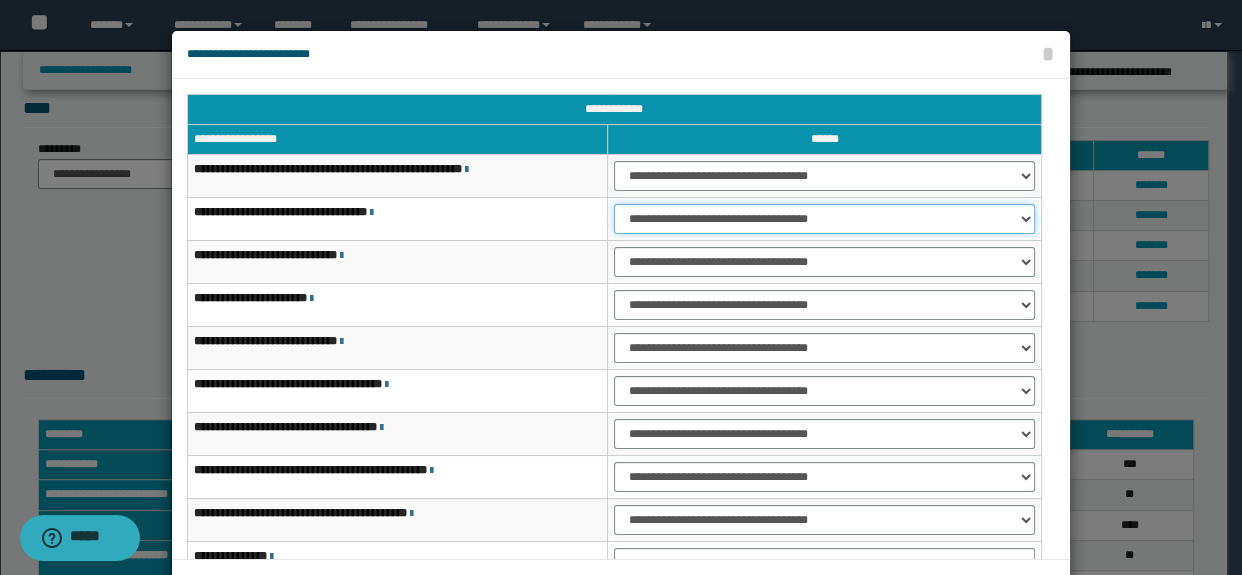 click on "**********" at bounding box center [824, 219] 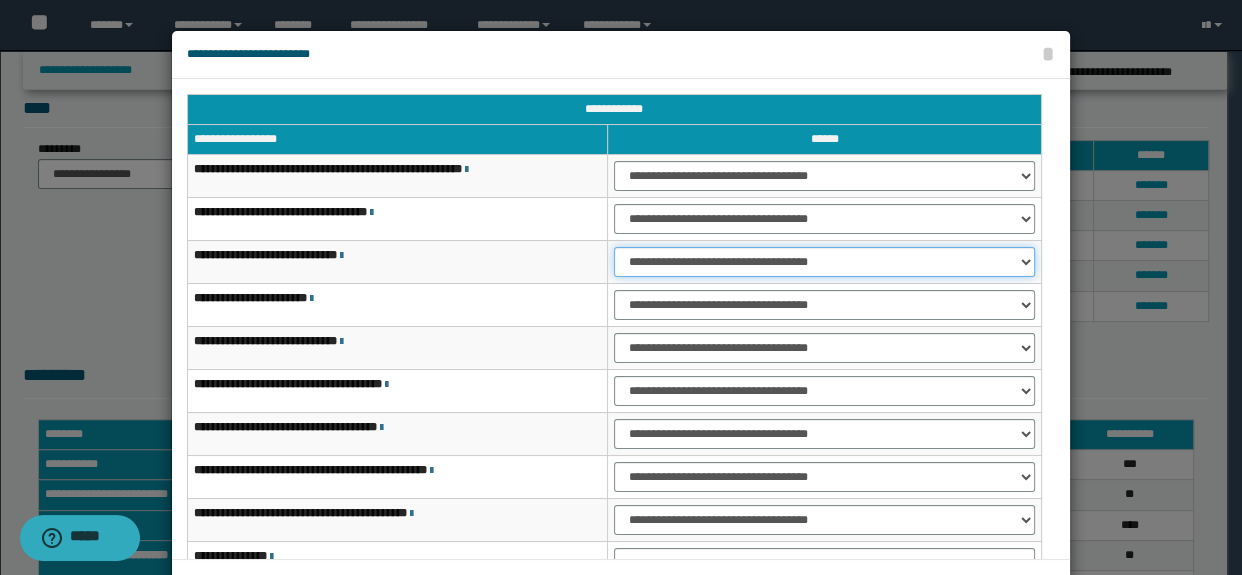 click on "**********" at bounding box center [824, 262] 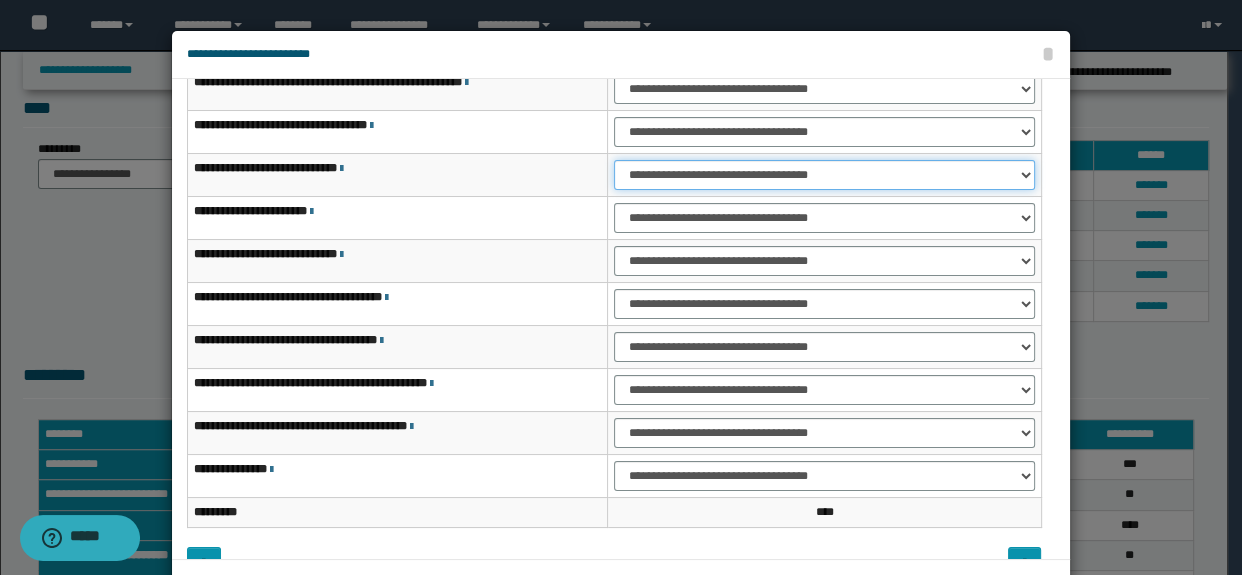 scroll, scrollTop: 90, scrollLeft: 0, axis: vertical 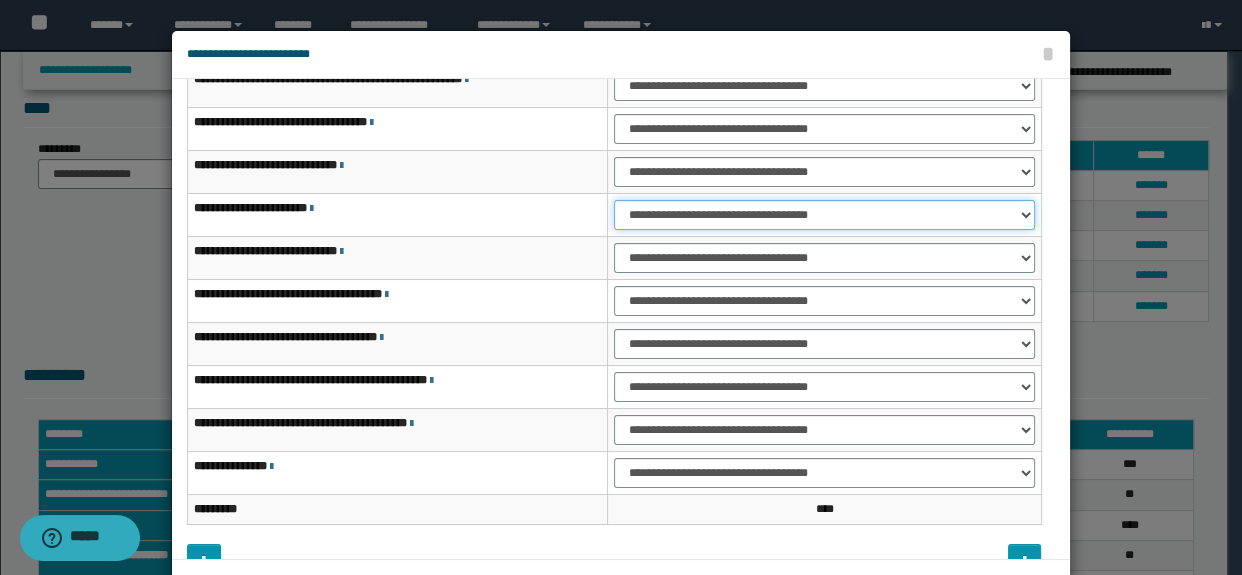 click on "**********" at bounding box center (824, 215) 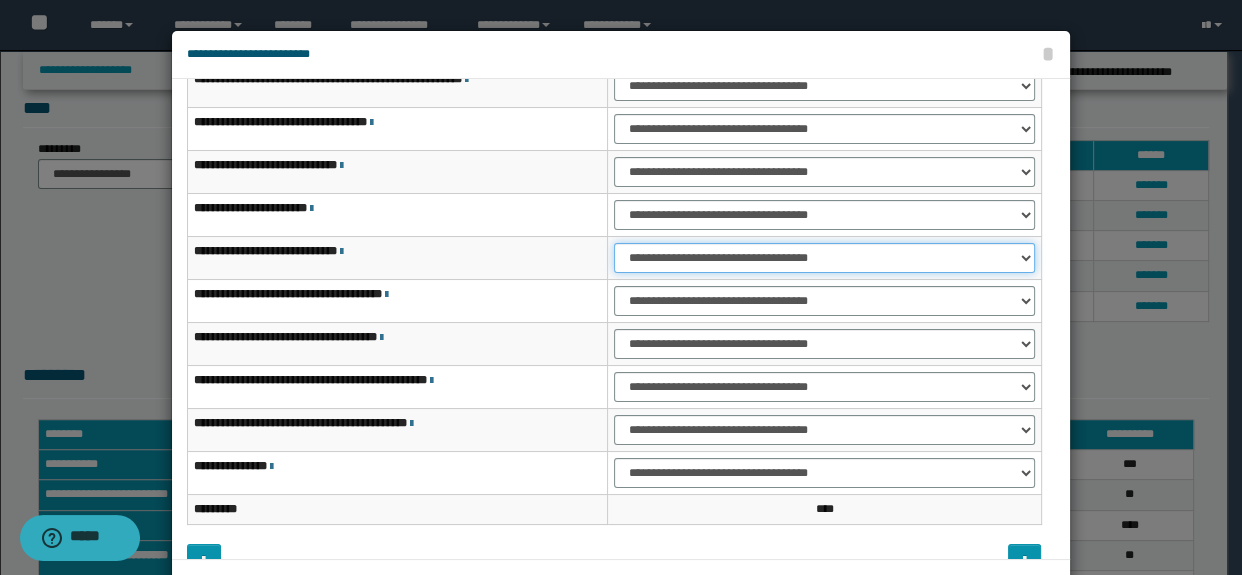 click on "**********" at bounding box center (824, 258) 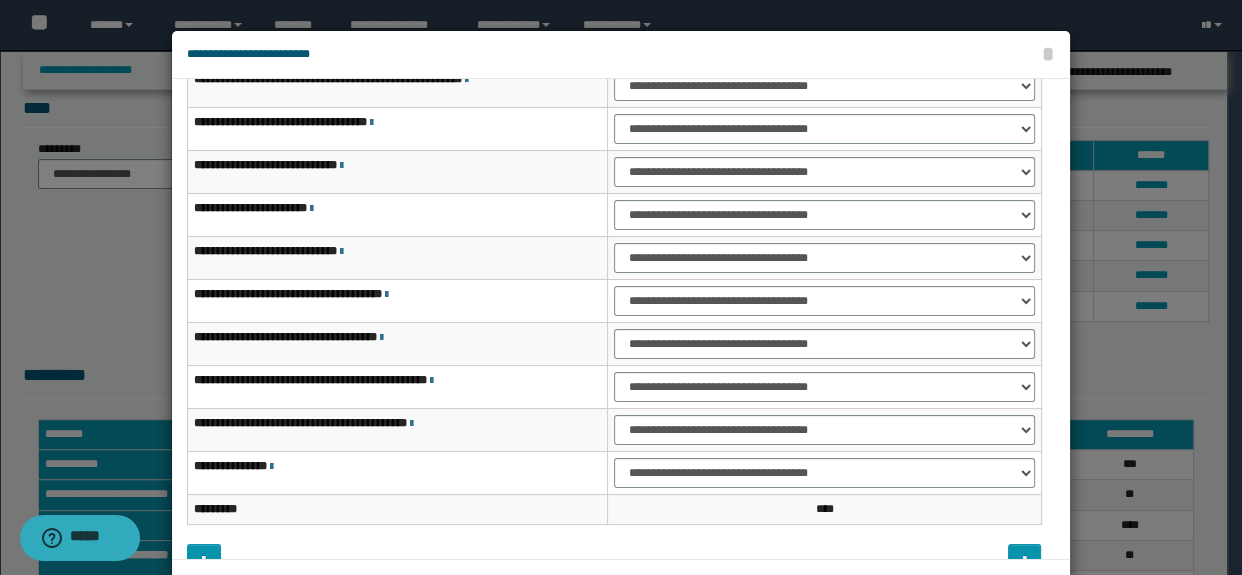 click on "**********" at bounding box center [824, 301] 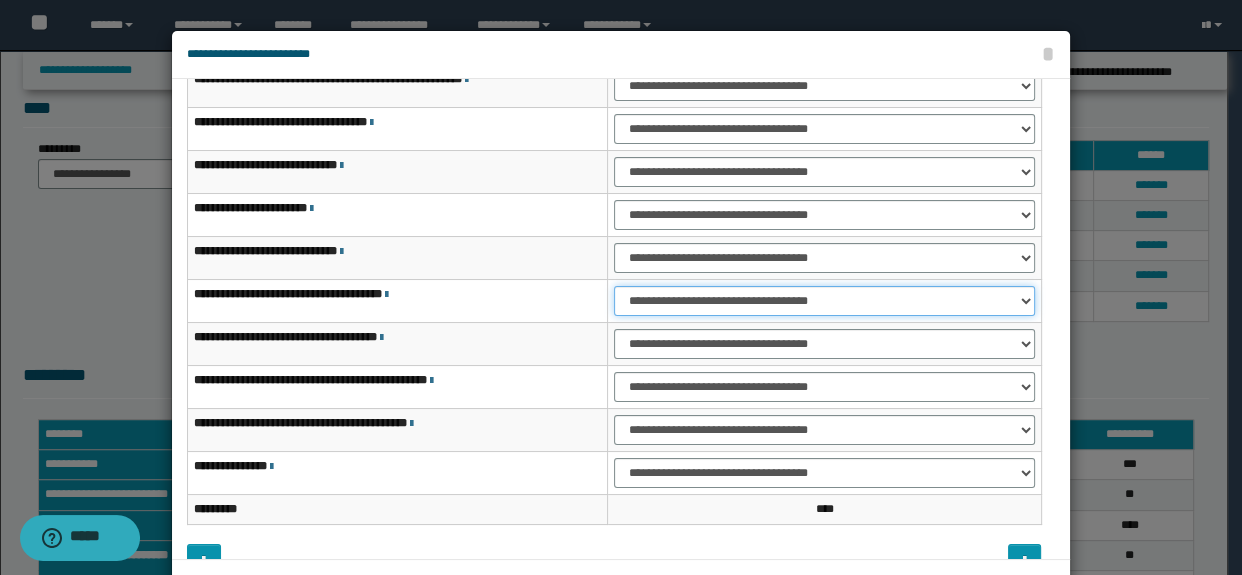 click on "**********" at bounding box center (824, 301) 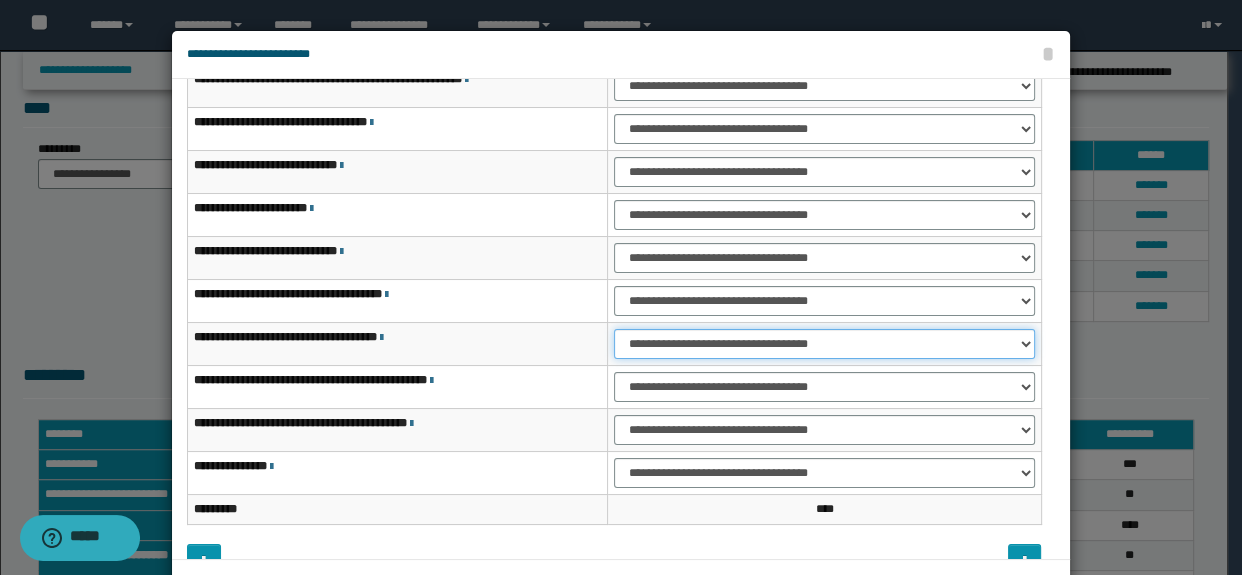 click on "**********" at bounding box center (824, 344) 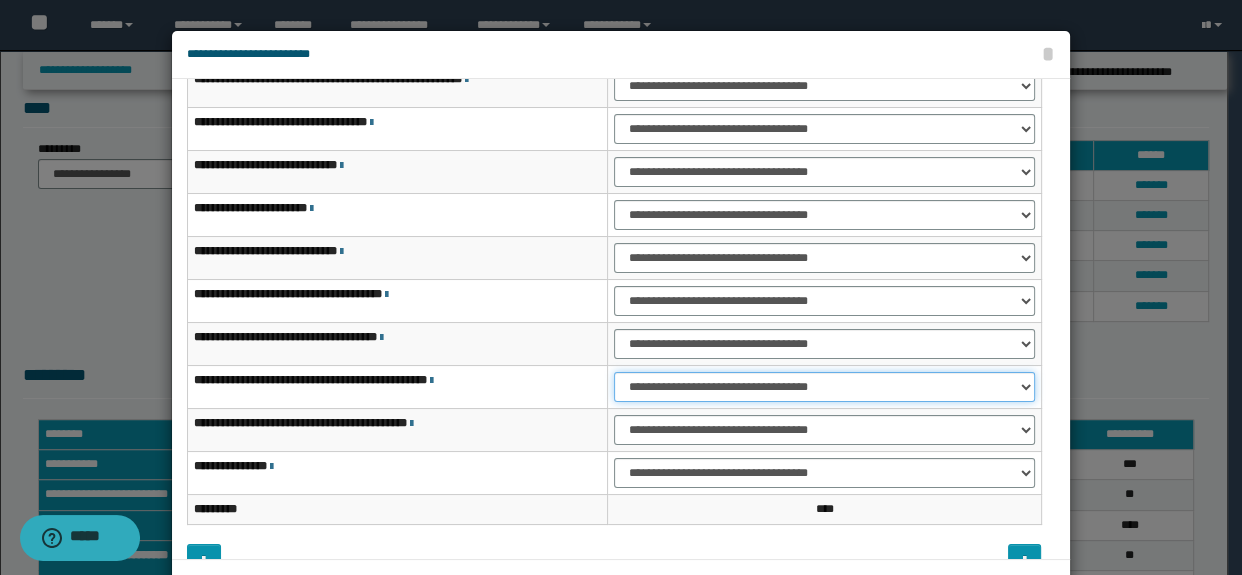 drag, startPoint x: 632, startPoint y: 384, endPoint x: 639, endPoint y: 398, distance: 15.652476 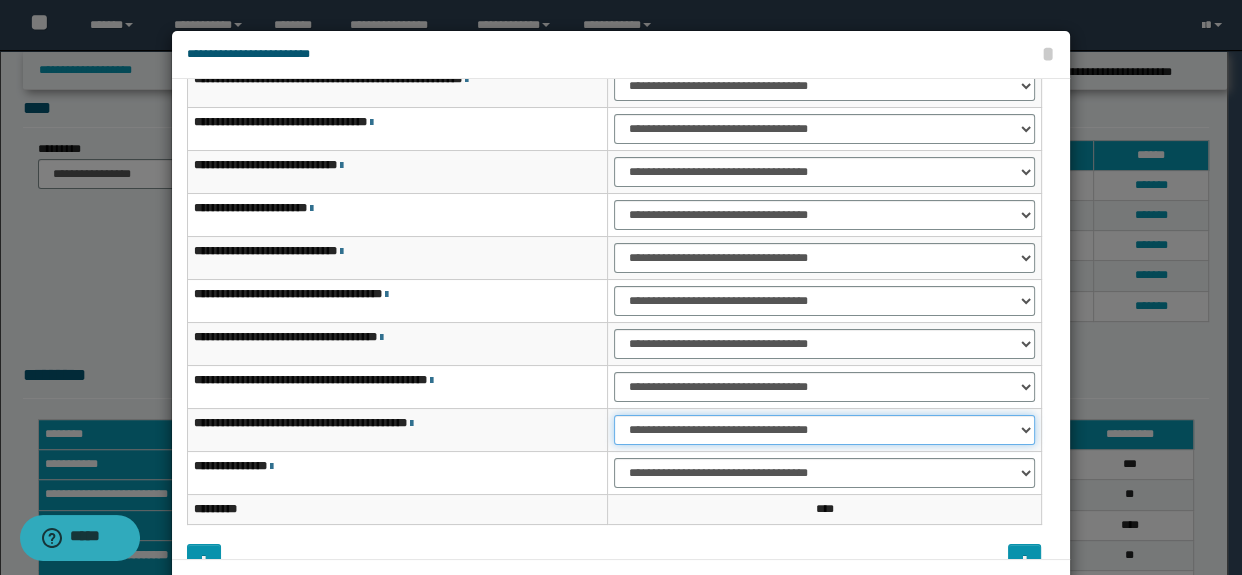 click on "**********" at bounding box center [824, 430] 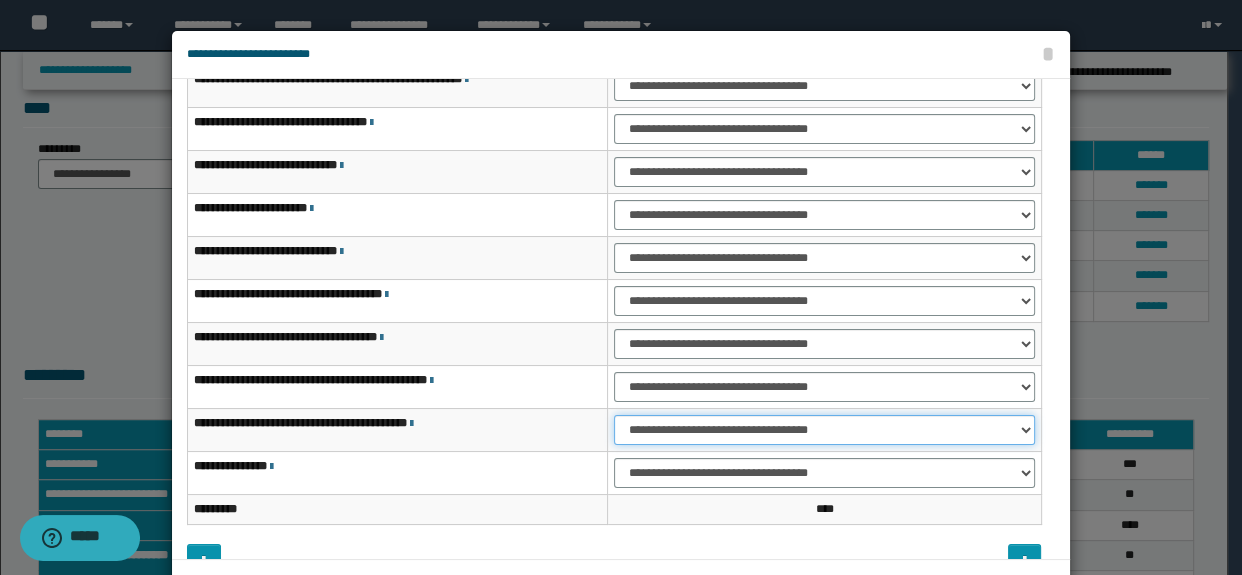 select on "***" 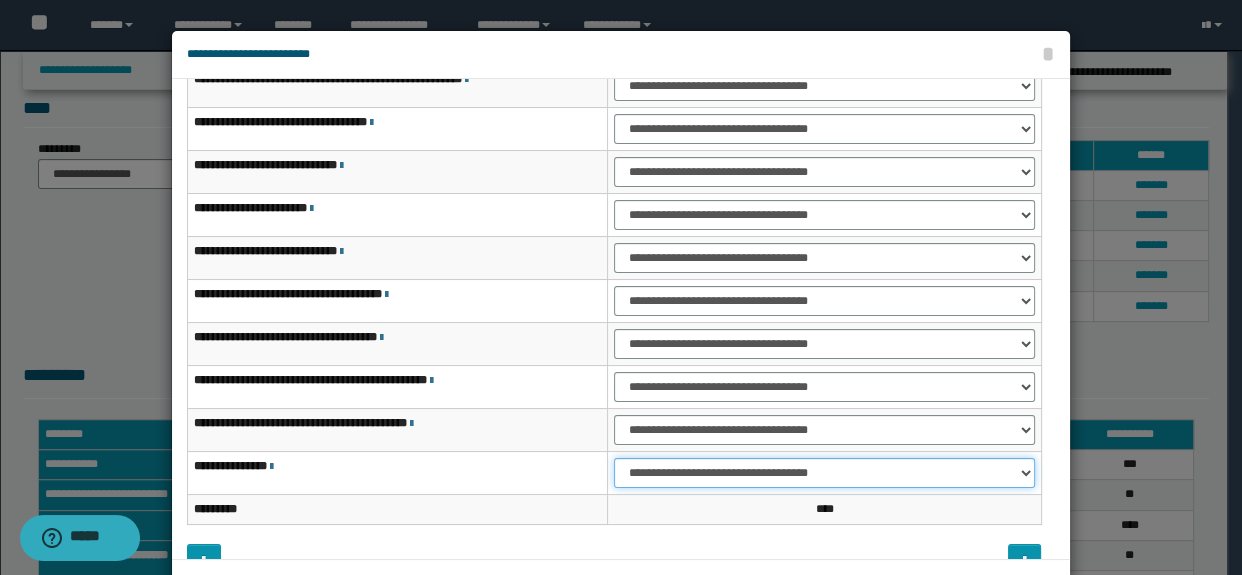 click on "**********" at bounding box center (824, 473) 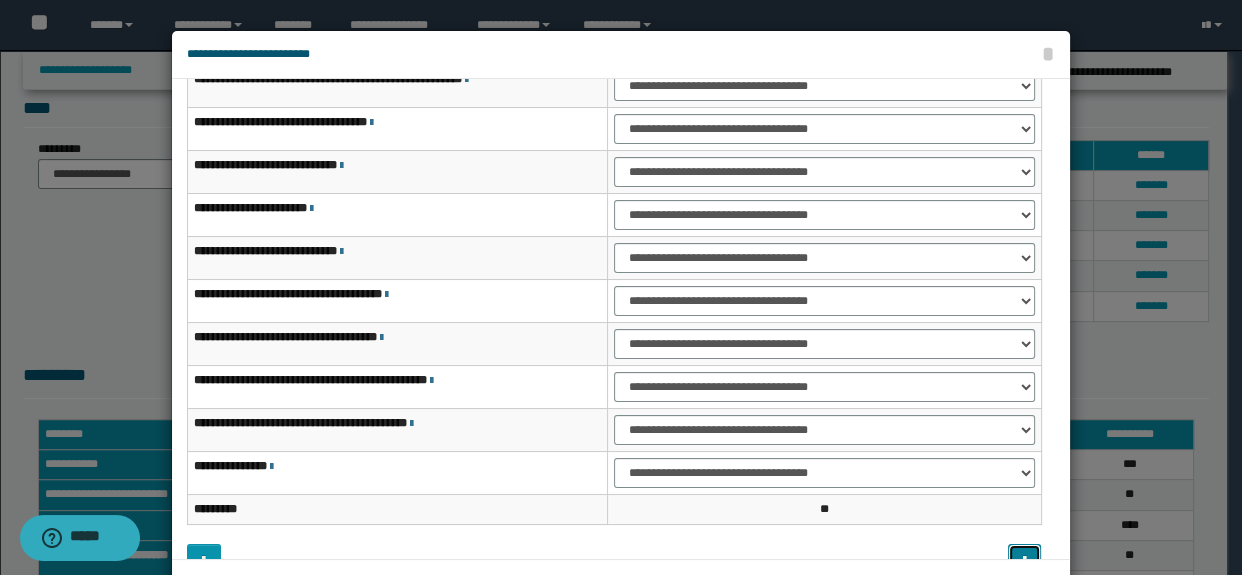 click at bounding box center (1025, 559) 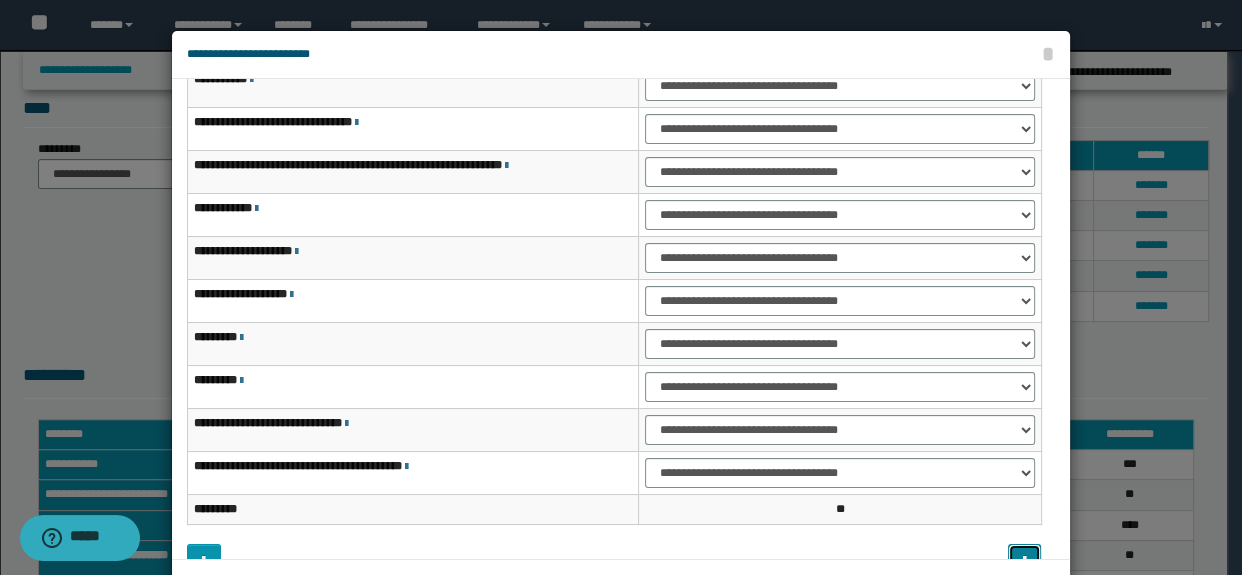 scroll, scrollTop: 7, scrollLeft: 0, axis: vertical 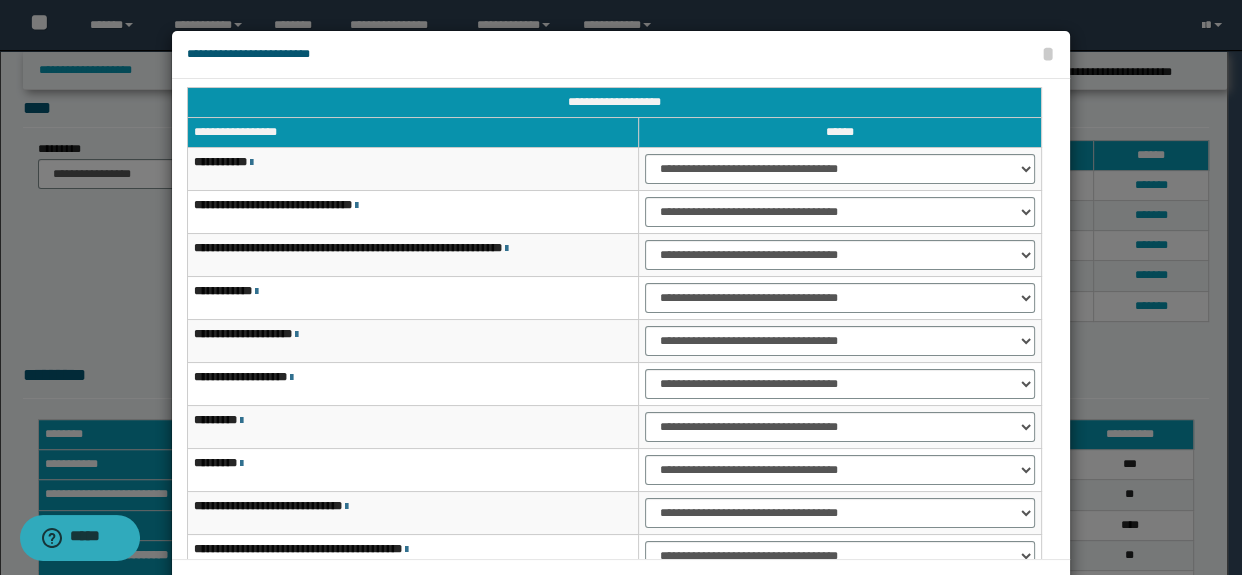 type 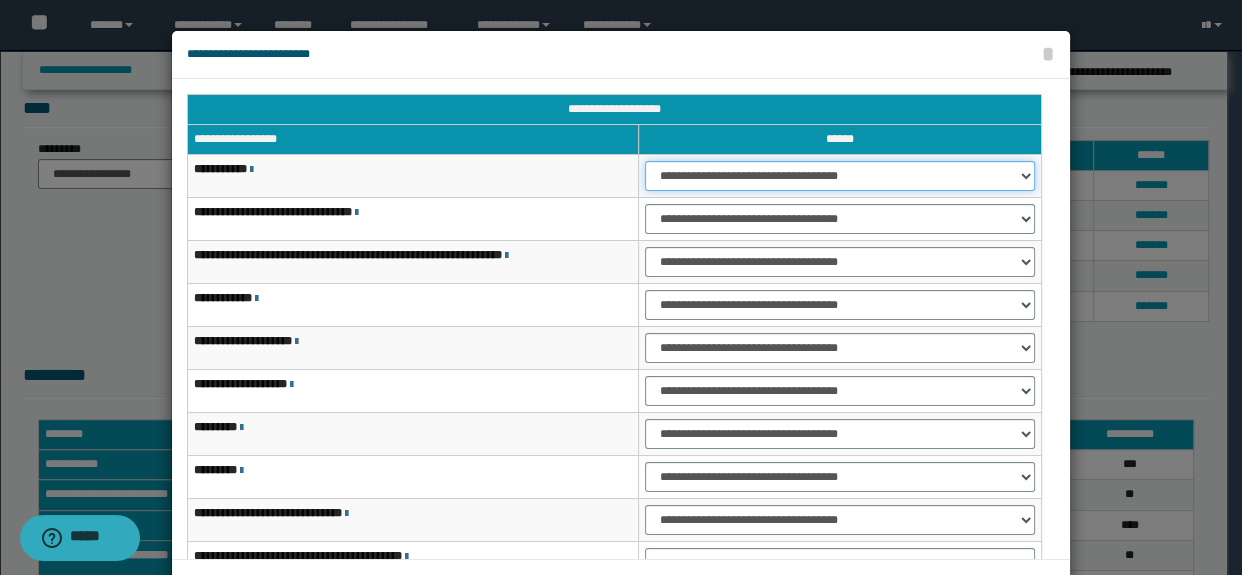 click on "**********" at bounding box center (839, 176) 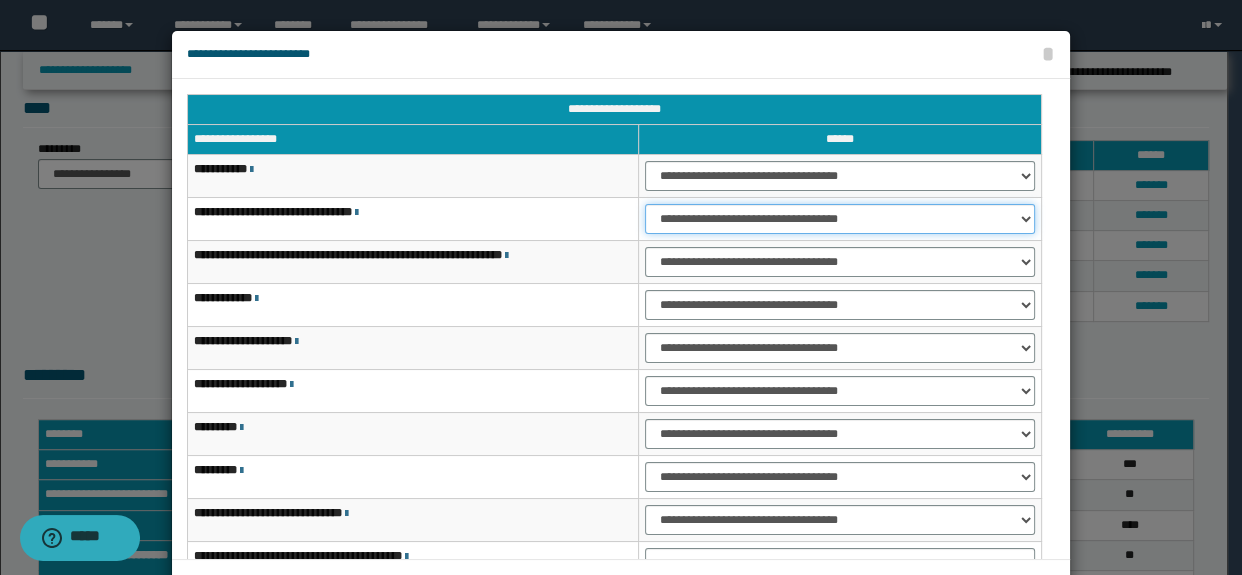 click on "**********" at bounding box center (839, 219) 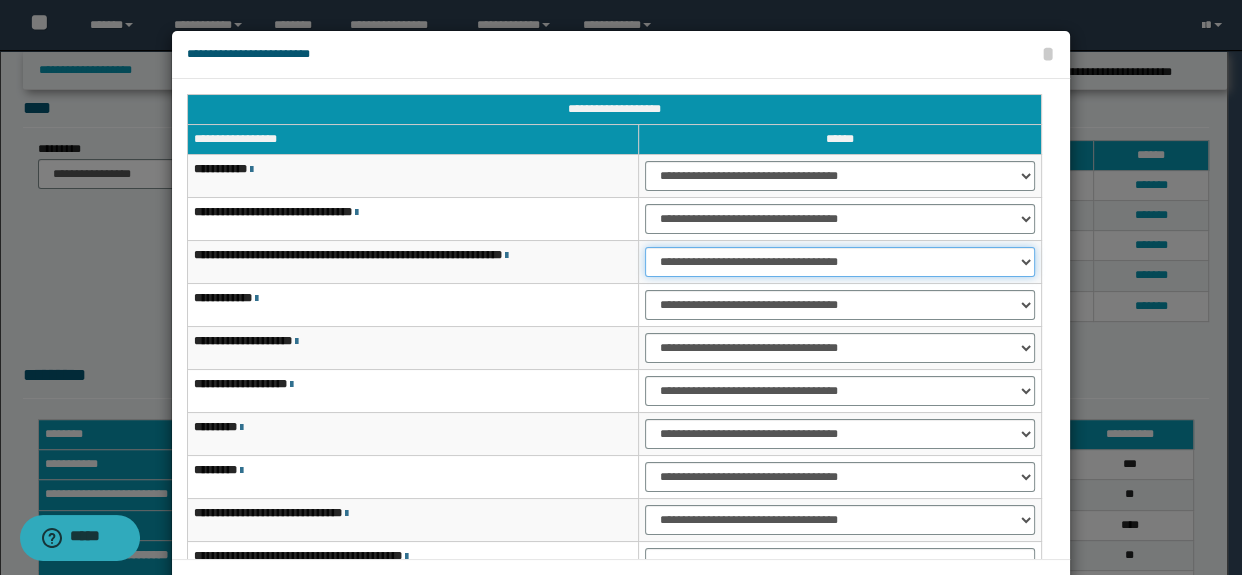 click on "**********" at bounding box center (839, 262) 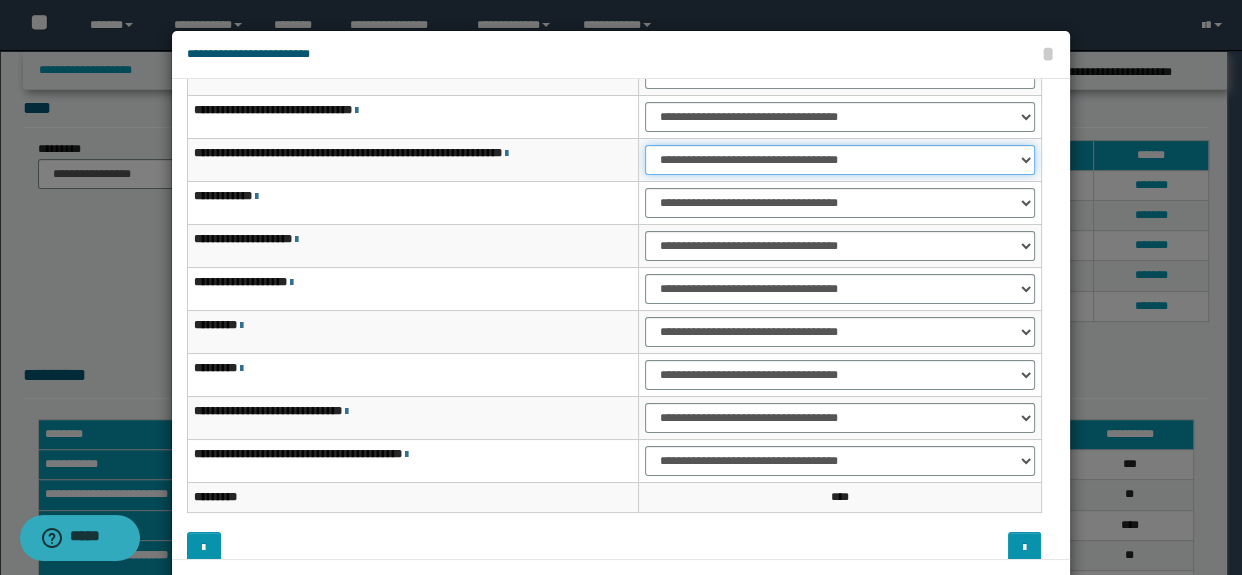 scroll, scrollTop: 120, scrollLeft: 0, axis: vertical 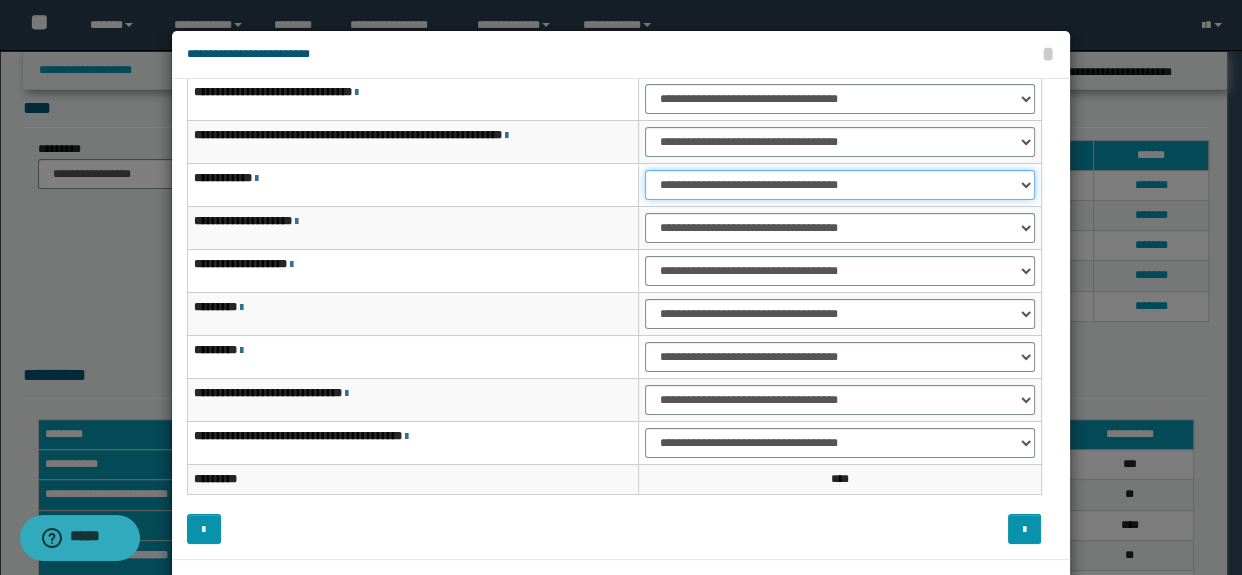 drag, startPoint x: 663, startPoint y: 177, endPoint x: 672, endPoint y: 199, distance: 23.769728 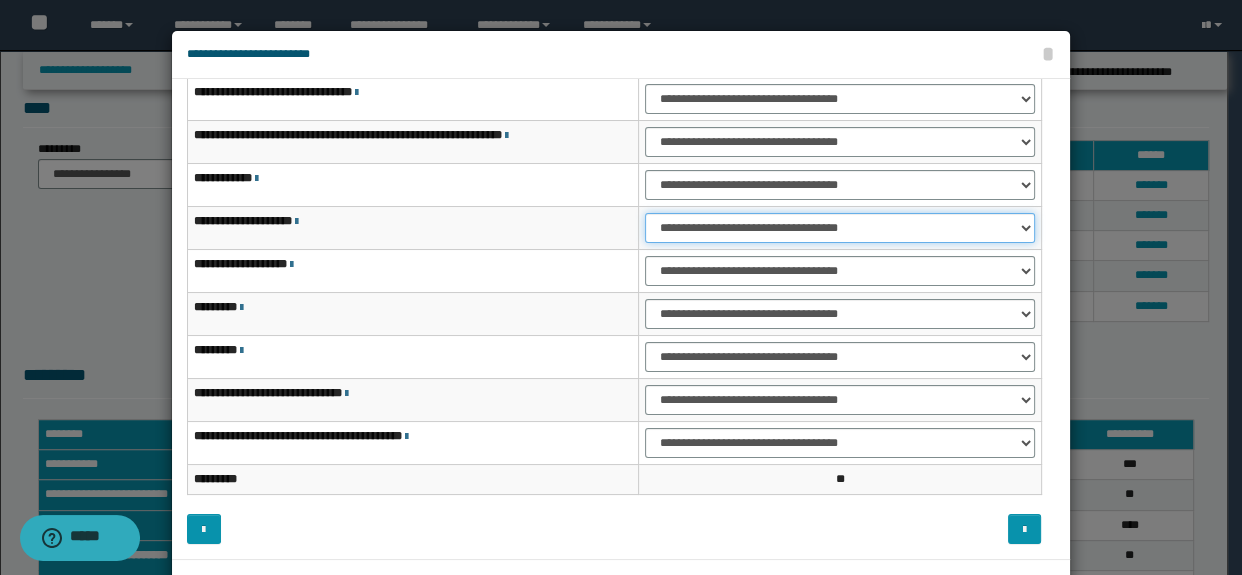 click on "**********" at bounding box center (839, 228) 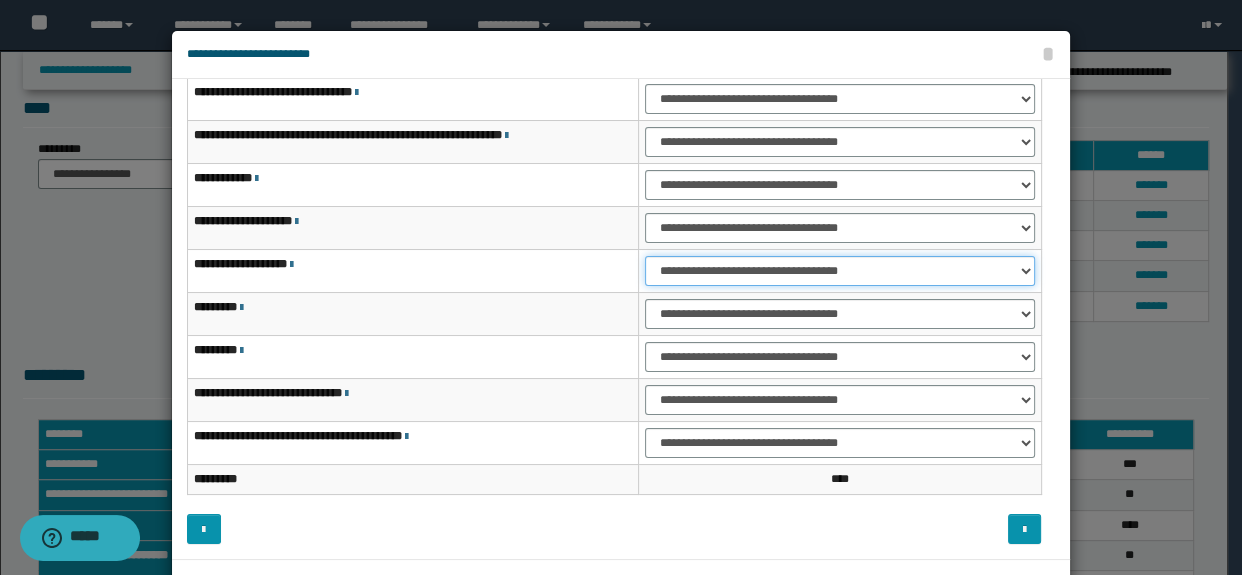 drag, startPoint x: 660, startPoint y: 273, endPoint x: 671, endPoint y: 284, distance: 15.556349 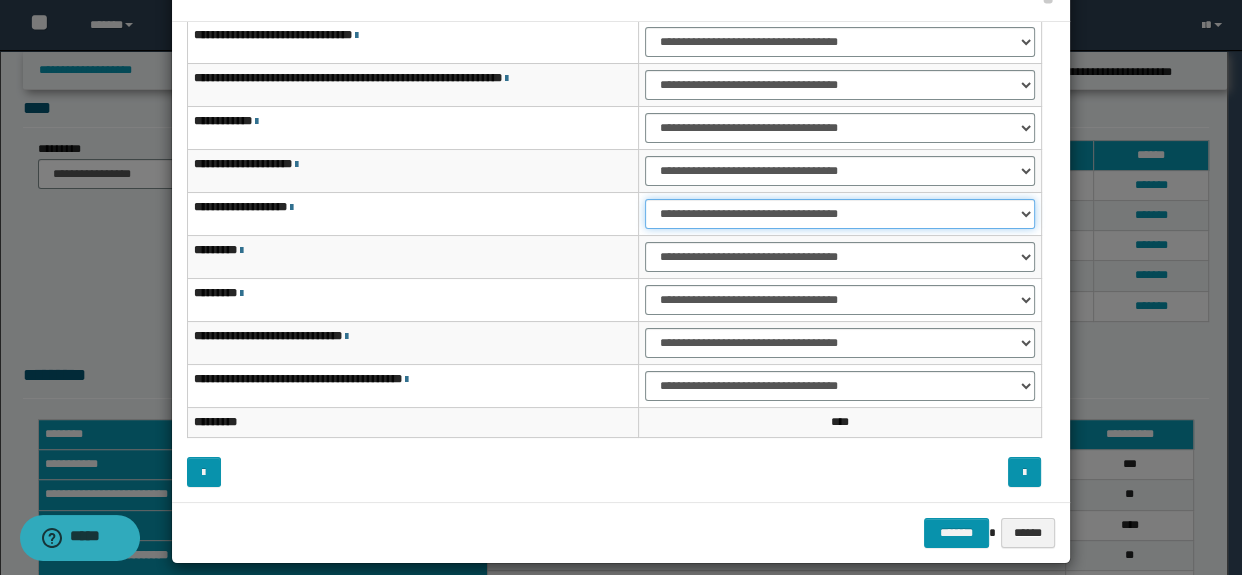 scroll, scrollTop: 60, scrollLeft: 0, axis: vertical 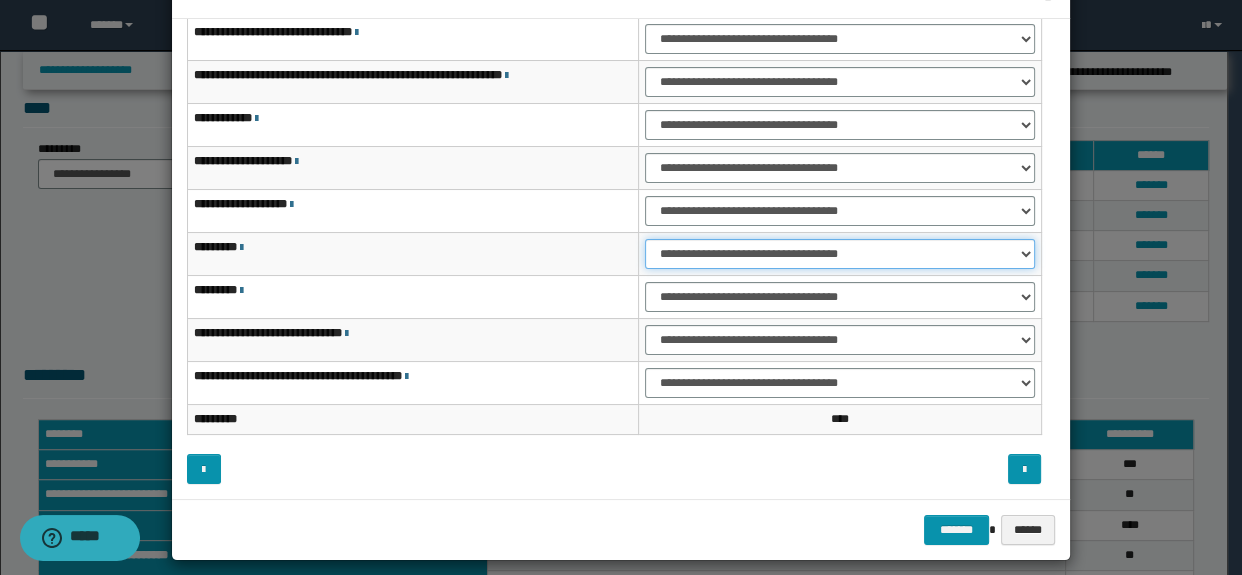 click on "**********" at bounding box center (839, 254) 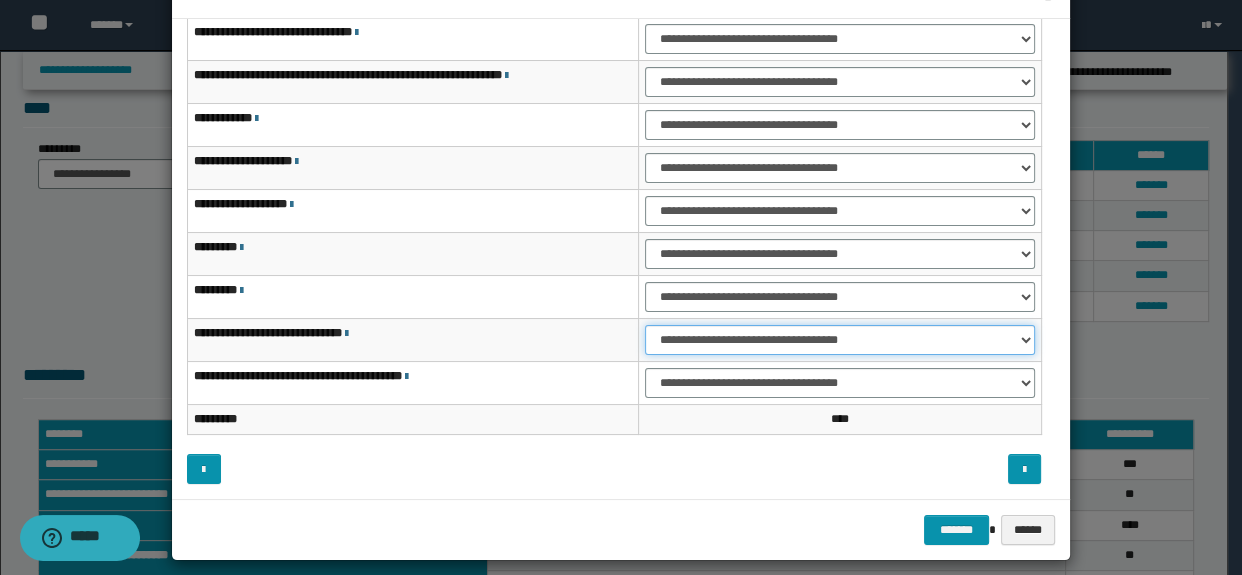click on "**********" at bounding box center [839, 340] 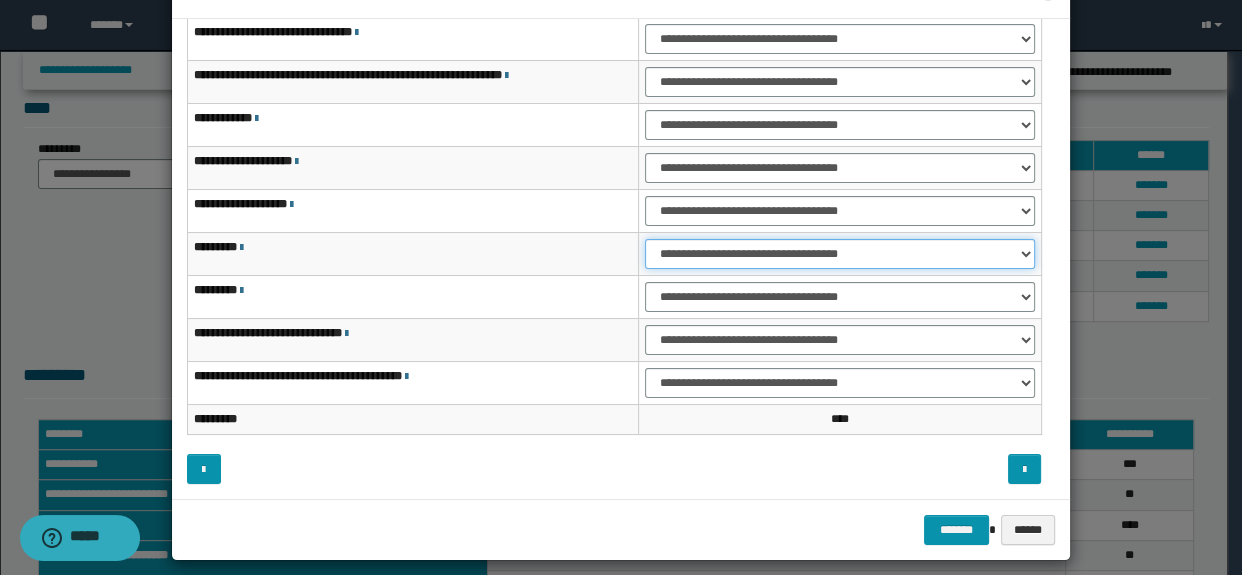 click on "**********" at bounding box center (839, 254) 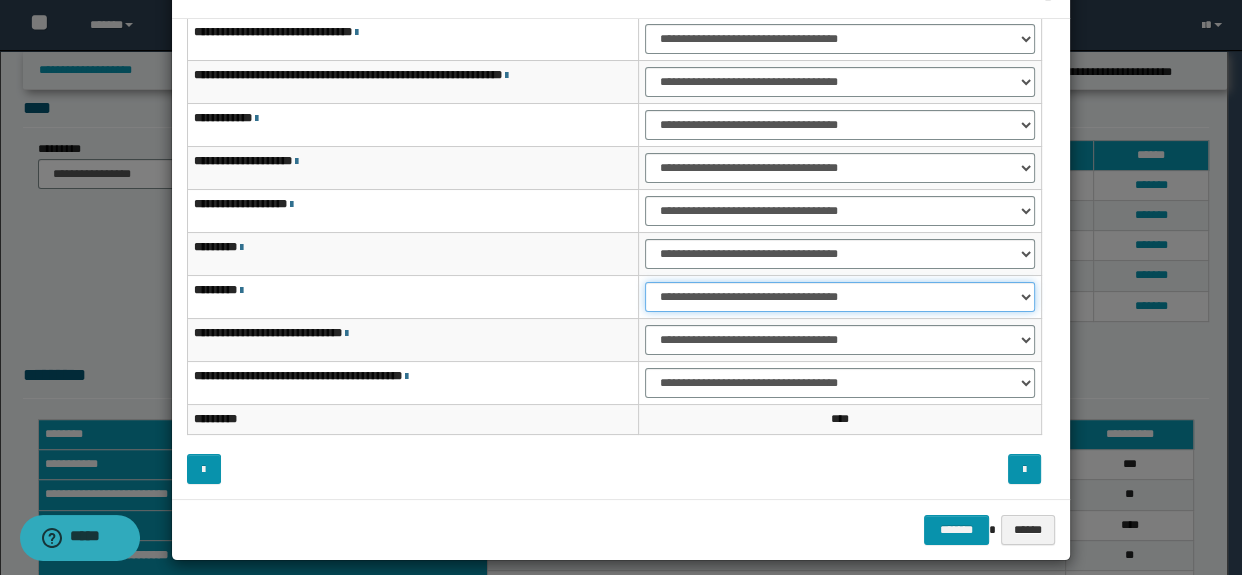 click on "**********" at bounding box center [839, 297] 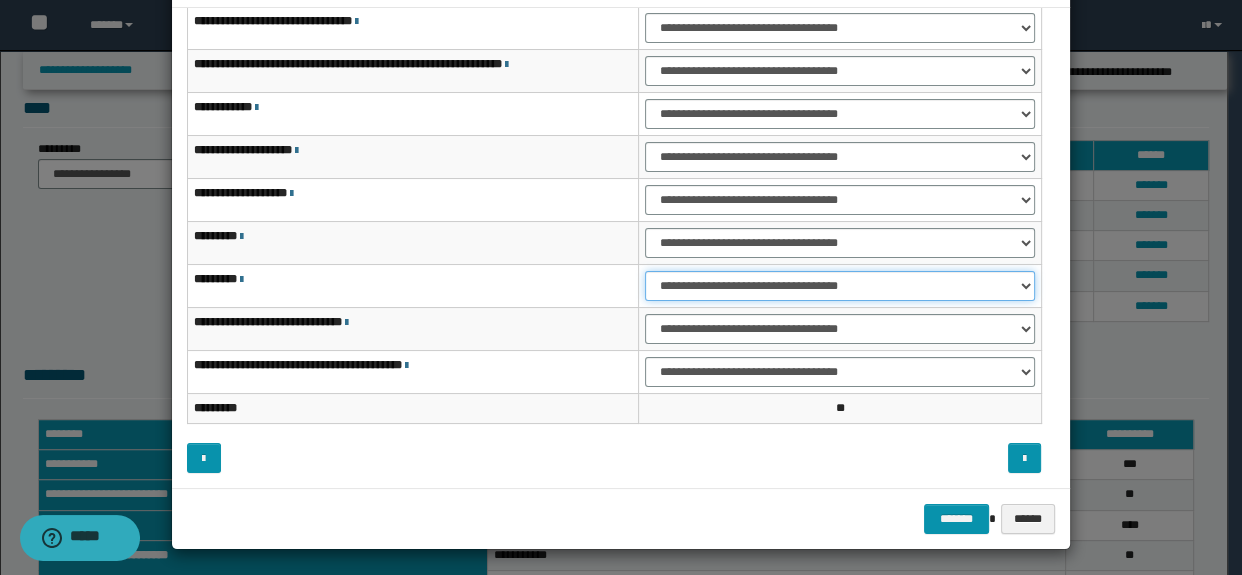 scroll, scrollTop: 75, scrollLeft: 0, axis: vertical 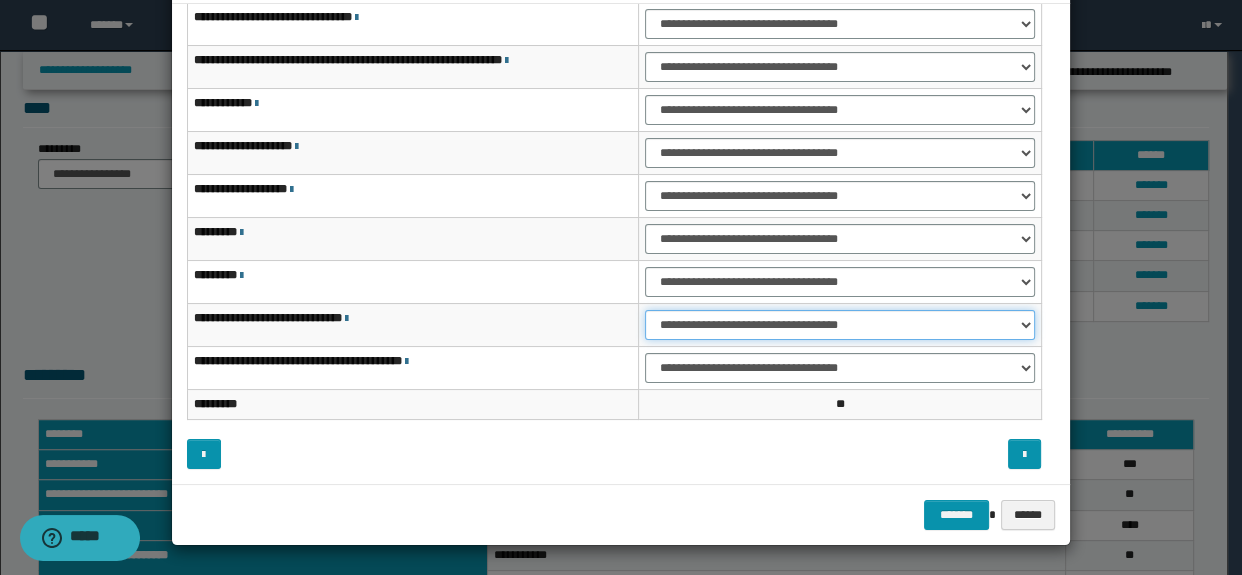 click on "**********" at bounding box center (839, 325) 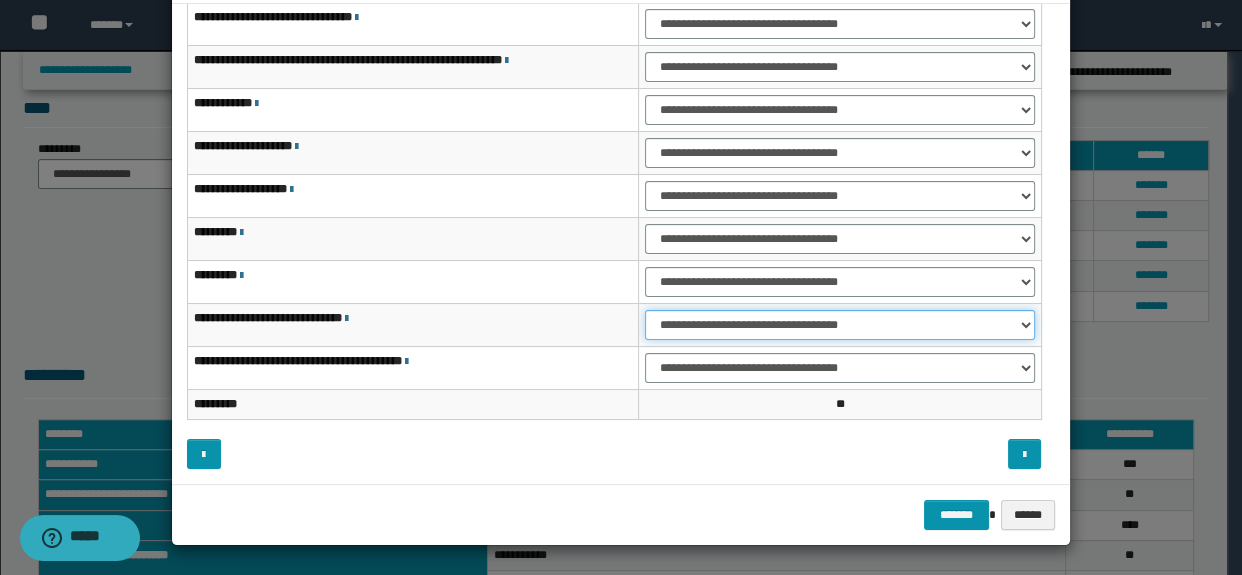select on "***" 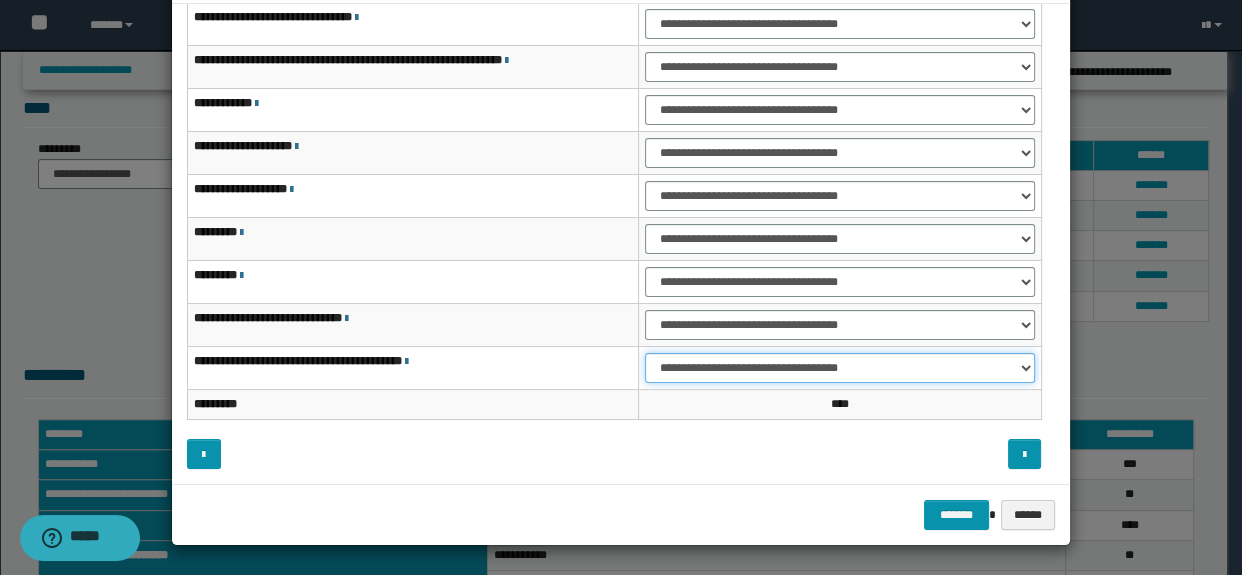 click on "**********" at bounding box center [839, 368] 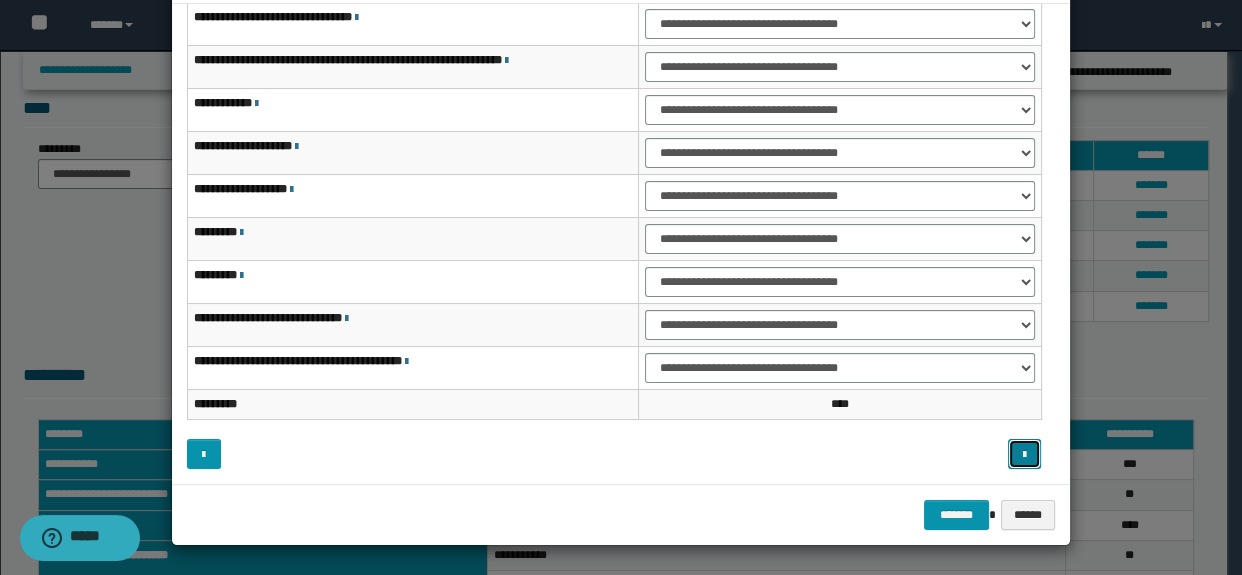 click at bounding box center [1025, 454] 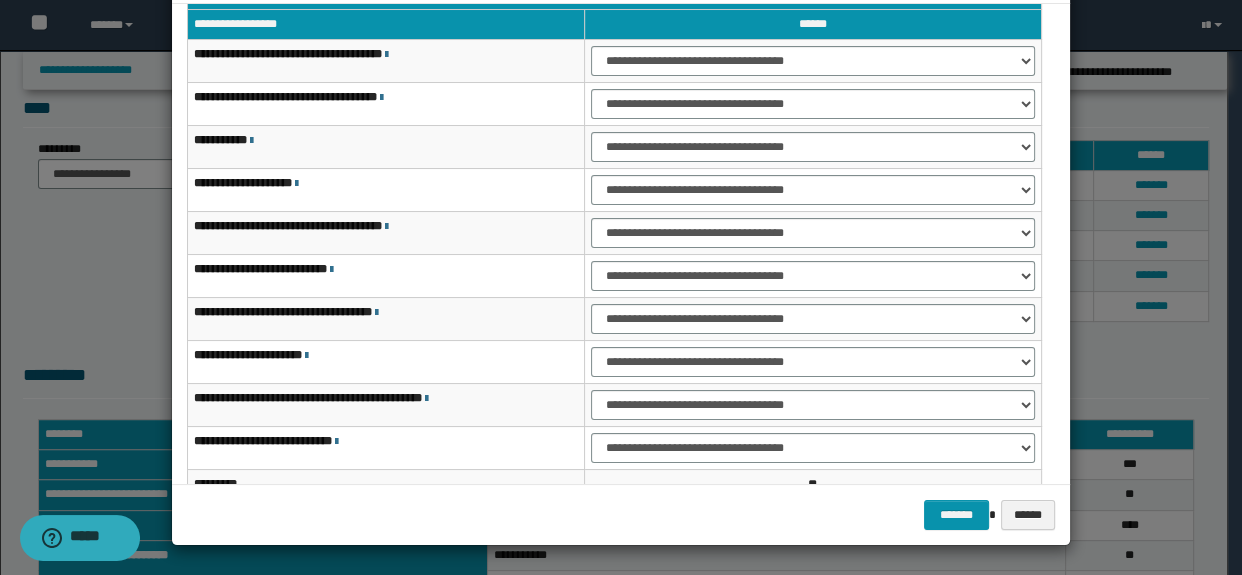 scroll, scrollTop: 29, scrollLeft: 0, axis: vertical 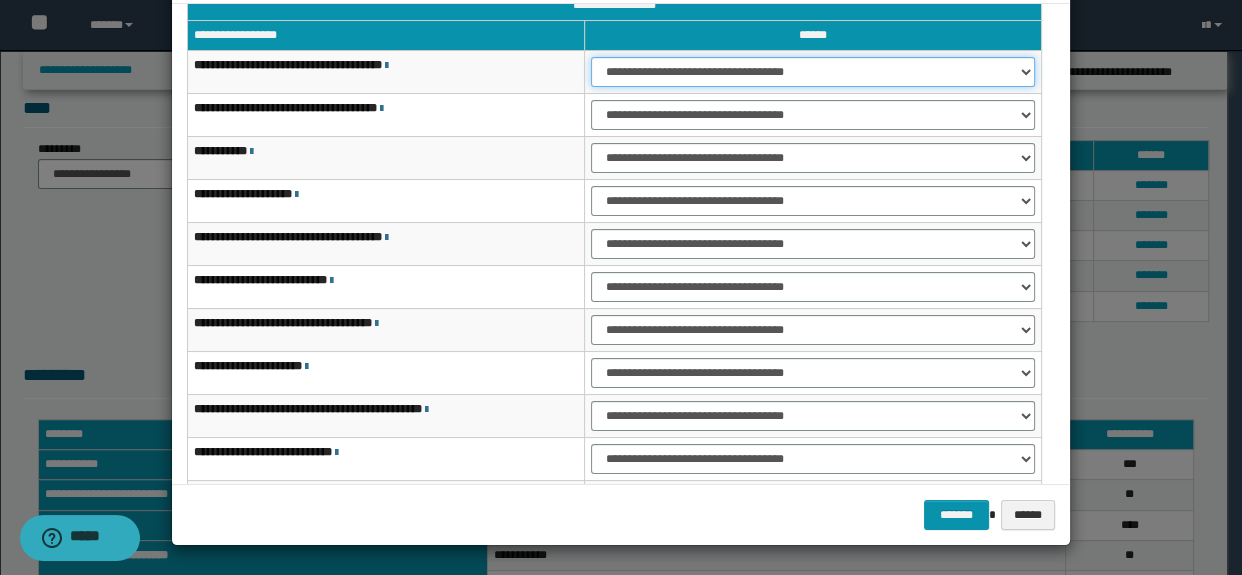 click on "**********" at bounding box center (813, 72) 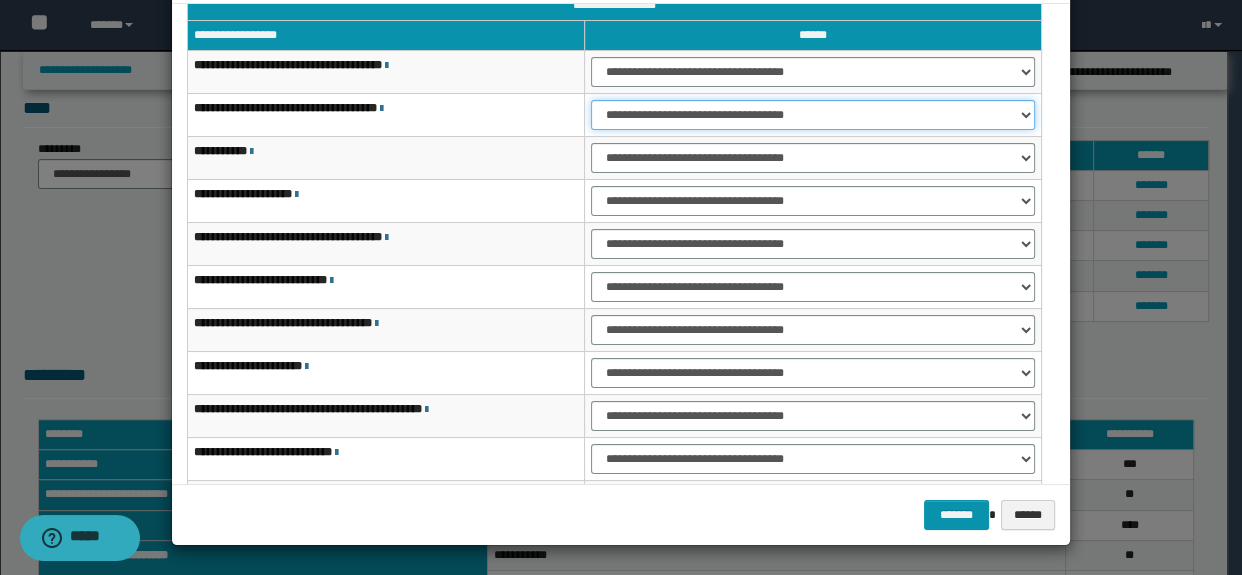 drag, startPoint x: 614, startPoint y: 110, endPoint x: 616, endPoint y: 127, distance: 17.117243 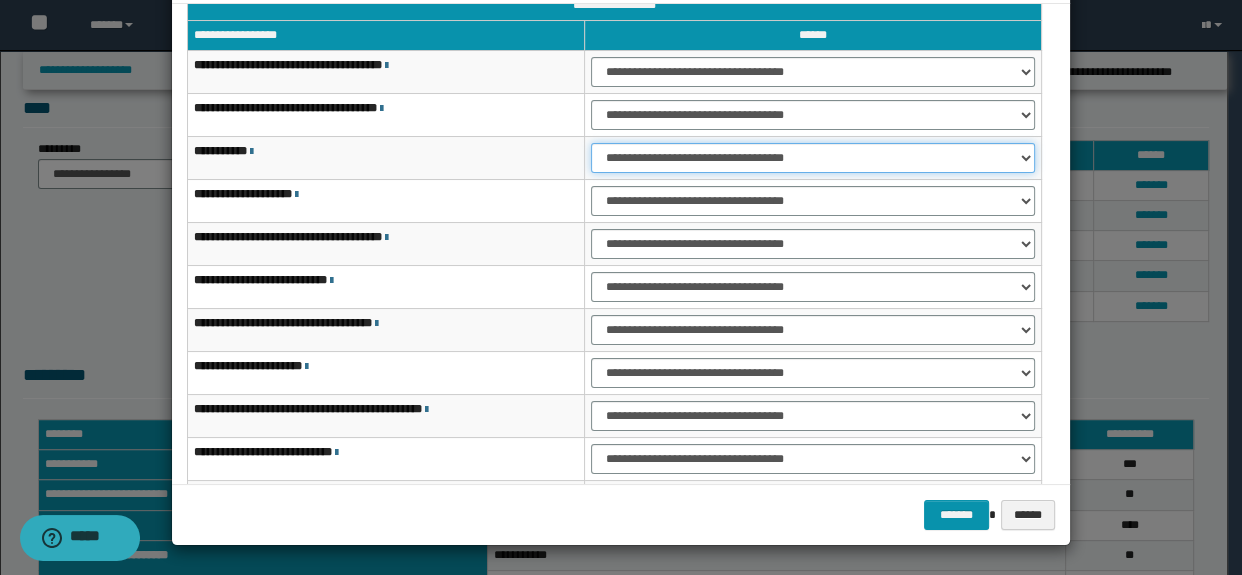 click on "**********" at bounding box center (813, 158) 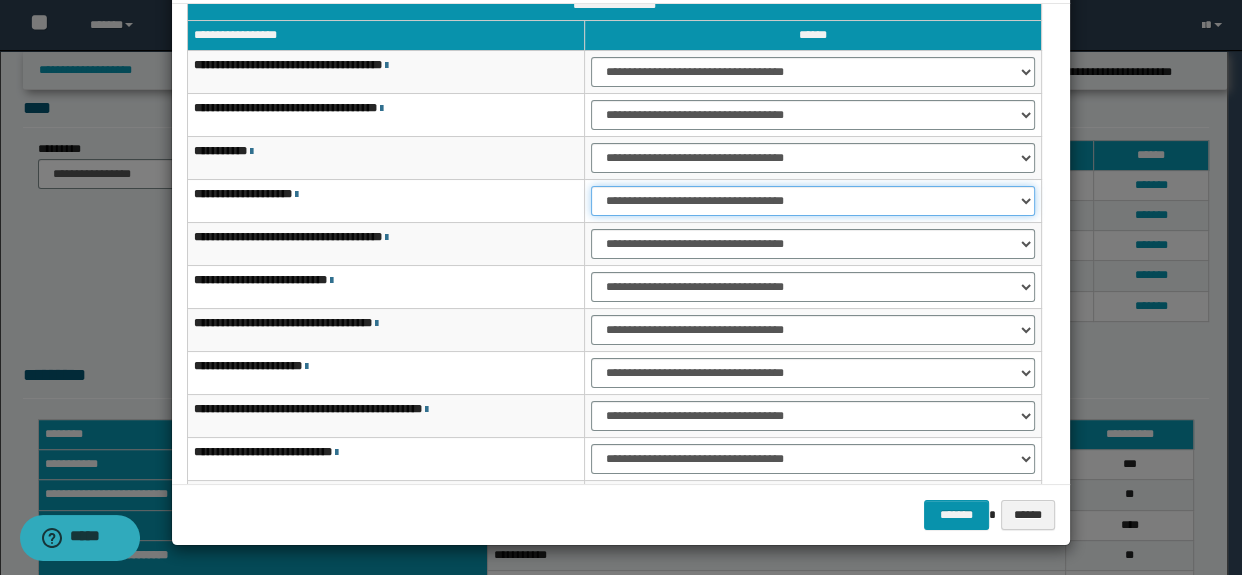 click on "**********" at bounding box center [813, 201] 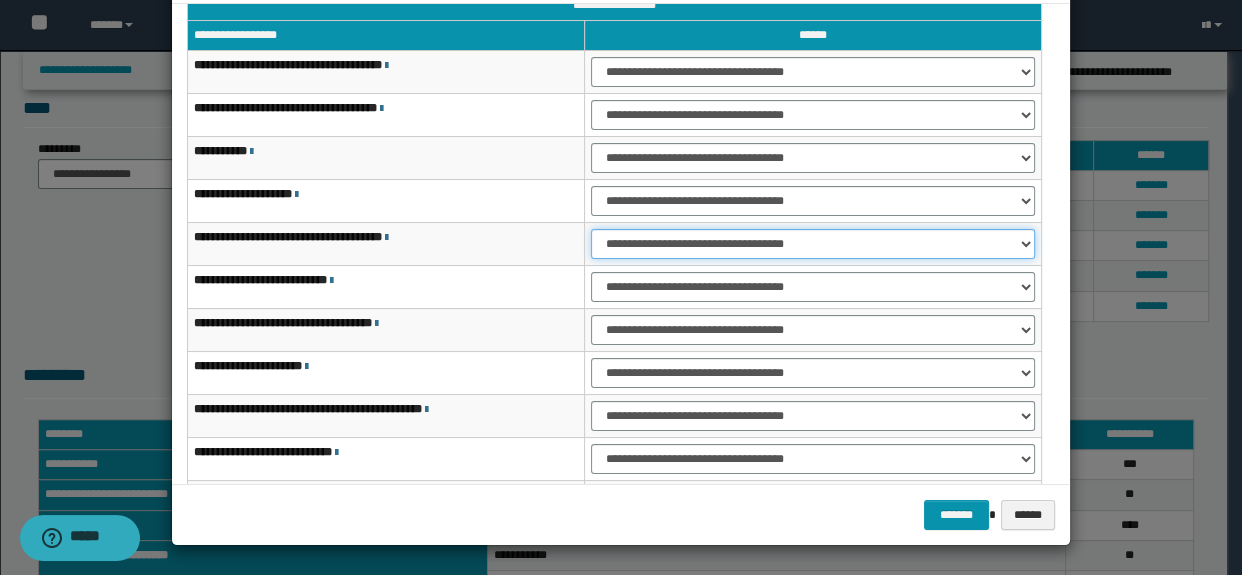 click on "**********" at bounding box center [813, 244] 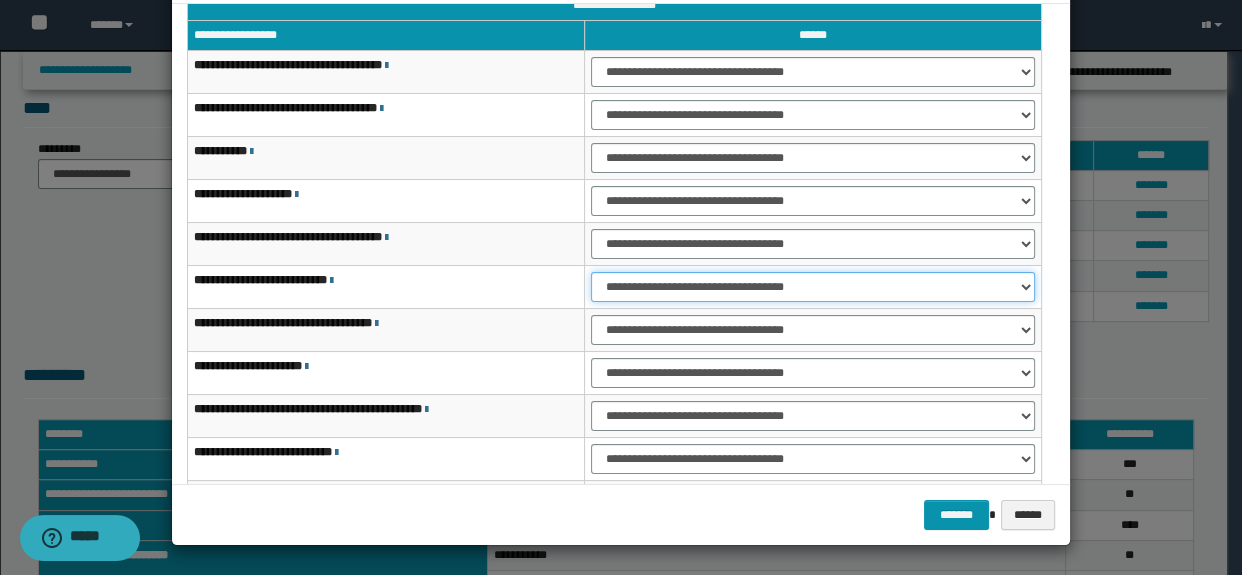 click on "**********" at bounding box center [813, 287] 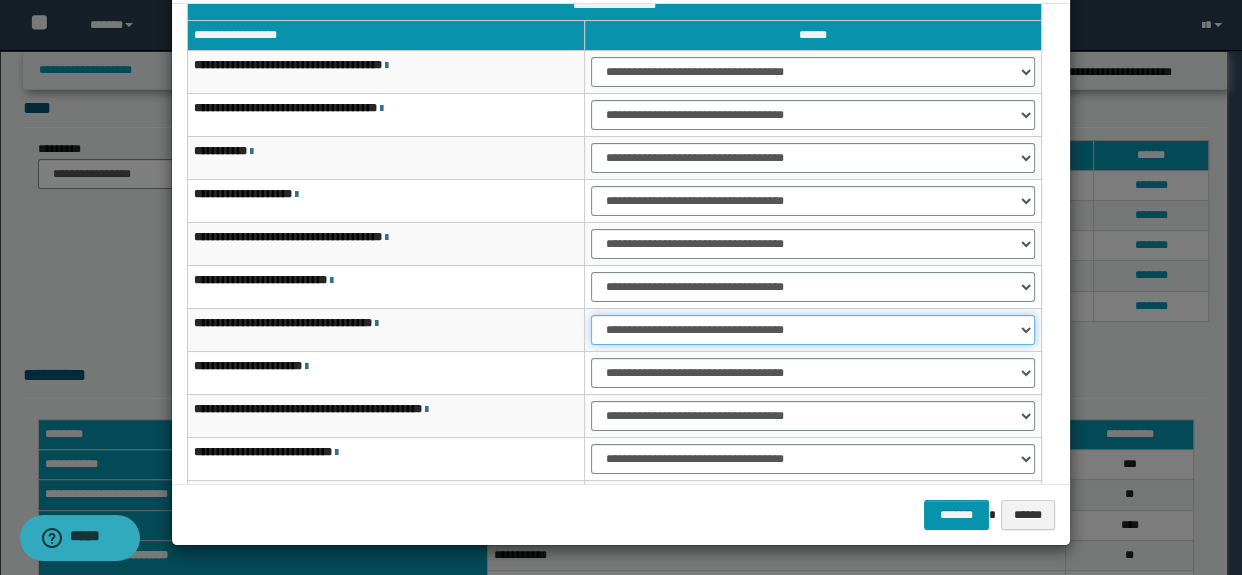 click on "**********" at bounding box center (813, 330) 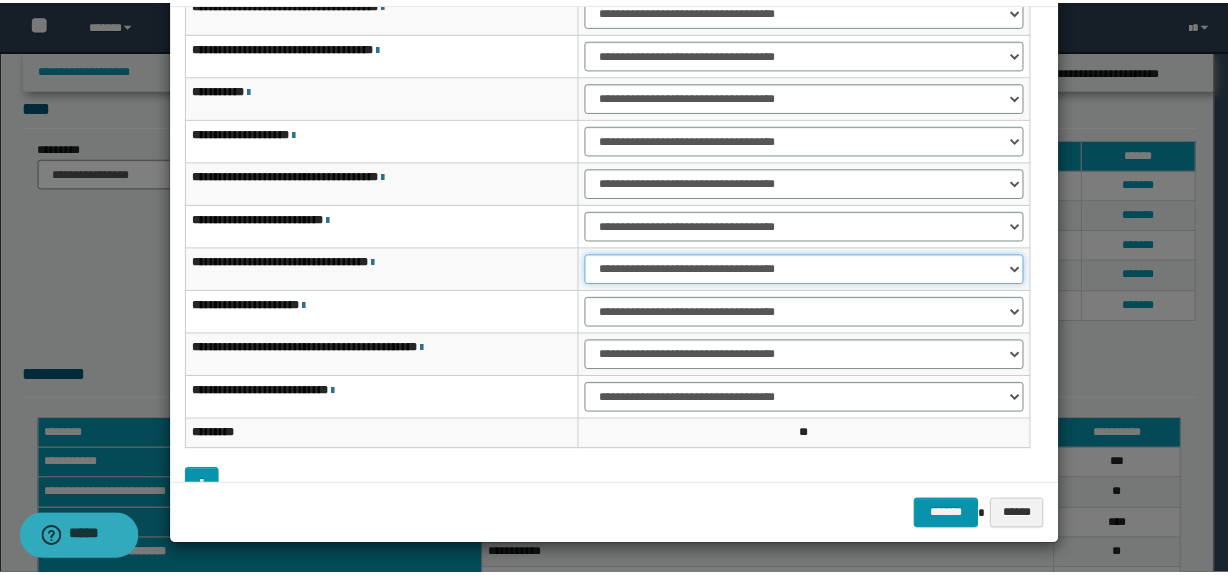 scroll, scrollTop: 120, scrollLeft: 0, axis: vertical 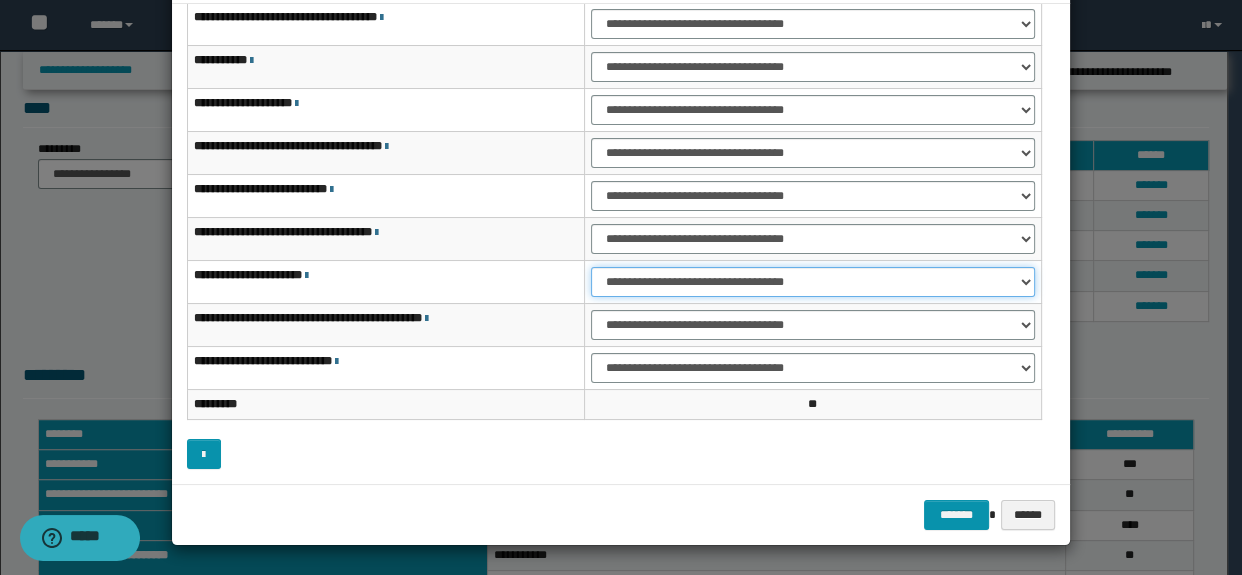 drag, startPoint x: 608, startPoint y: 280, endPoint x: 613, endPoint y: 293, distance: 13.928389 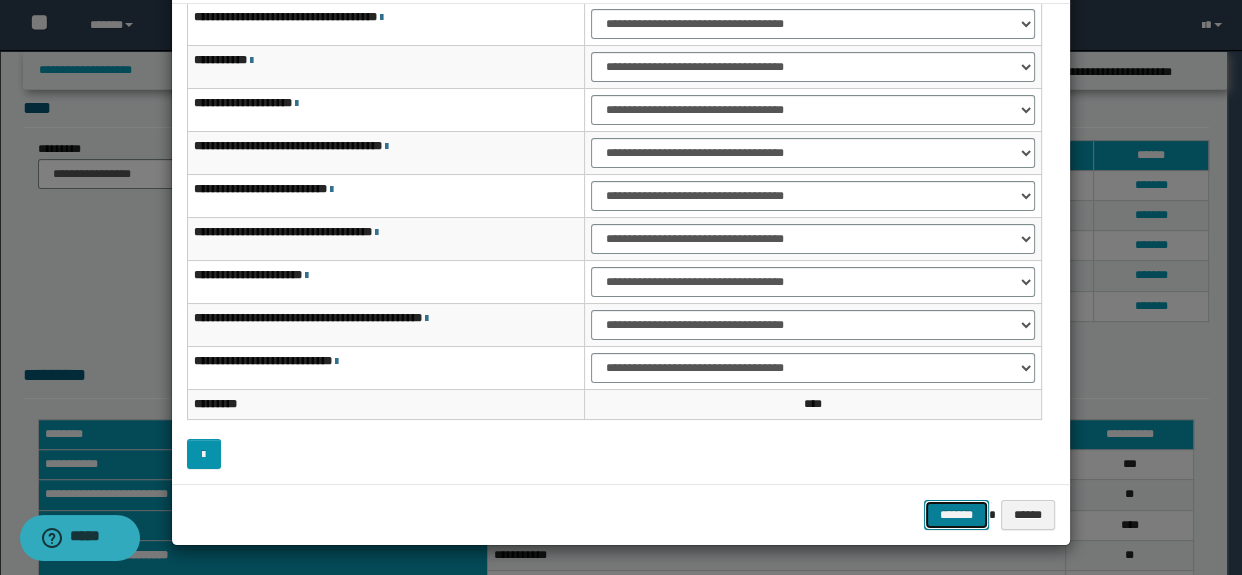 click on "*******" at bounding box center (956, 515) 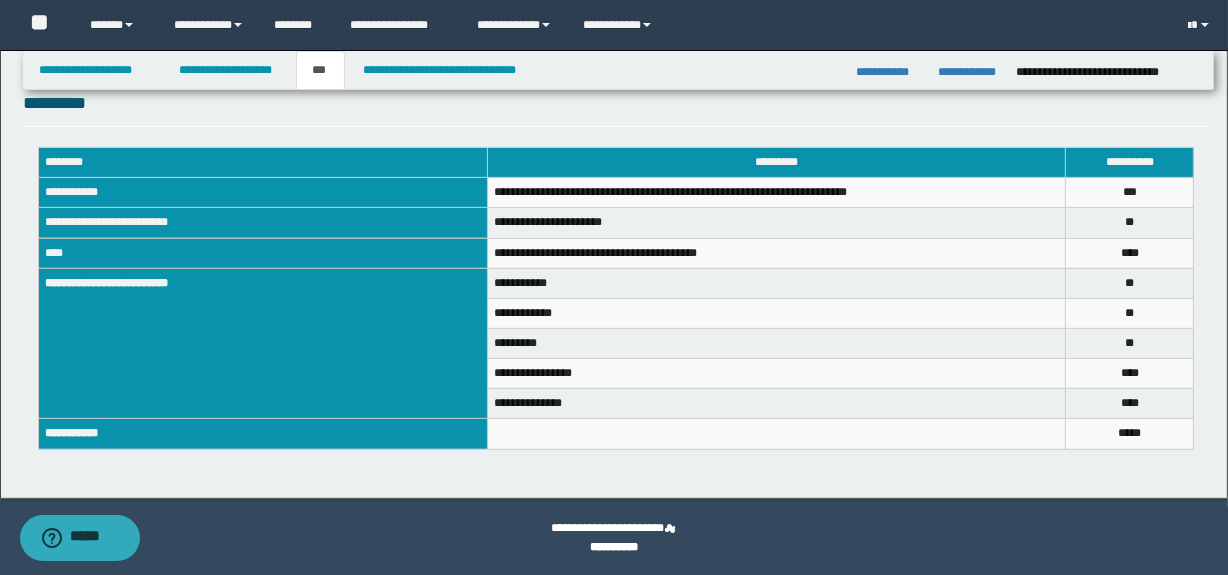 scroll, scrollTop: 766, scrollLeft: 0, axis: vertical 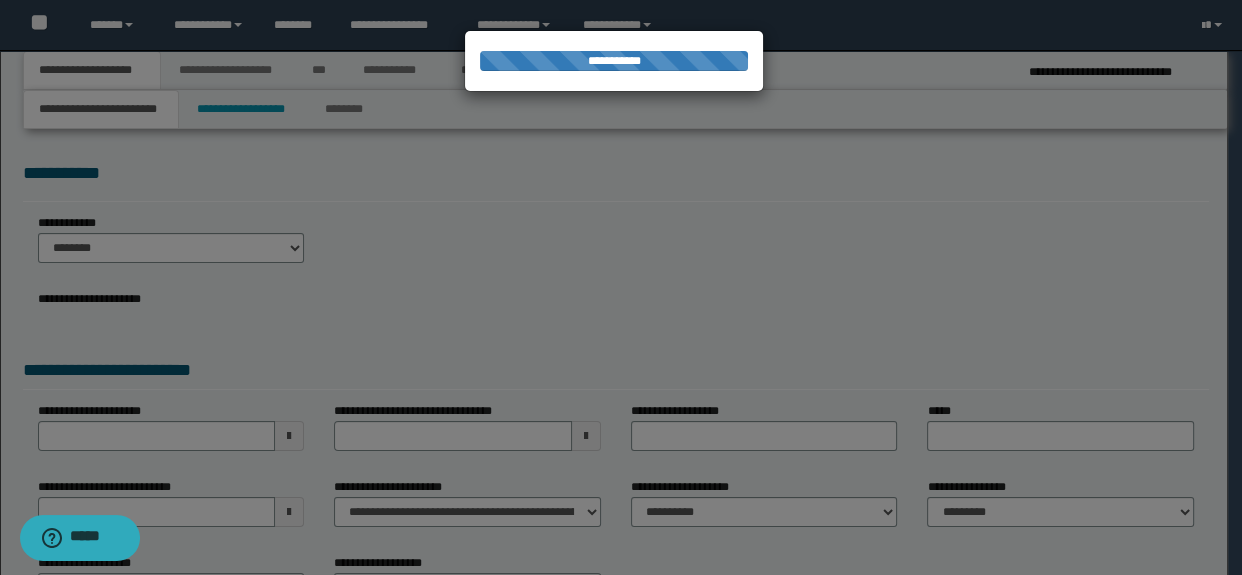 select on "*" 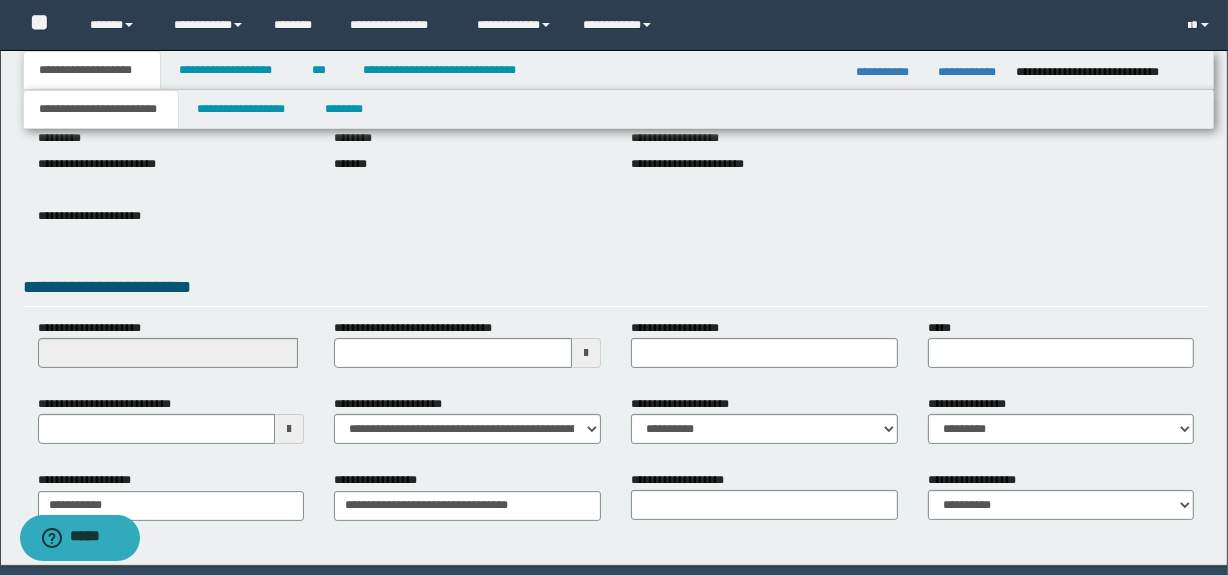 scroll, scrollTop: 308, scrollLeft: 0, axis: vertical 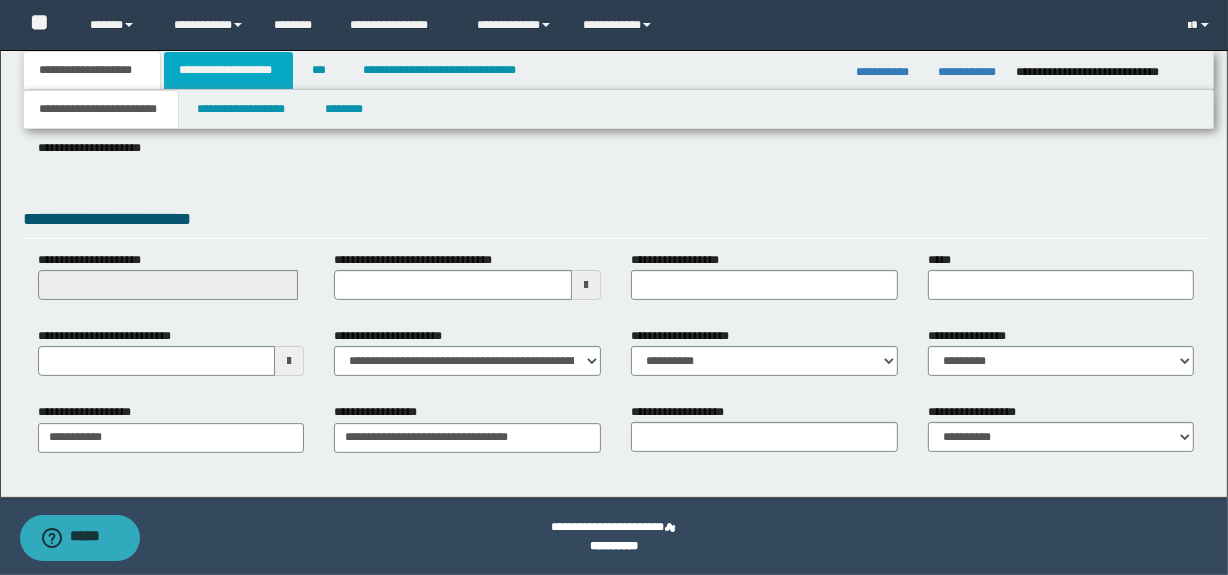 click on "**********" at bounding box center (228, 70) 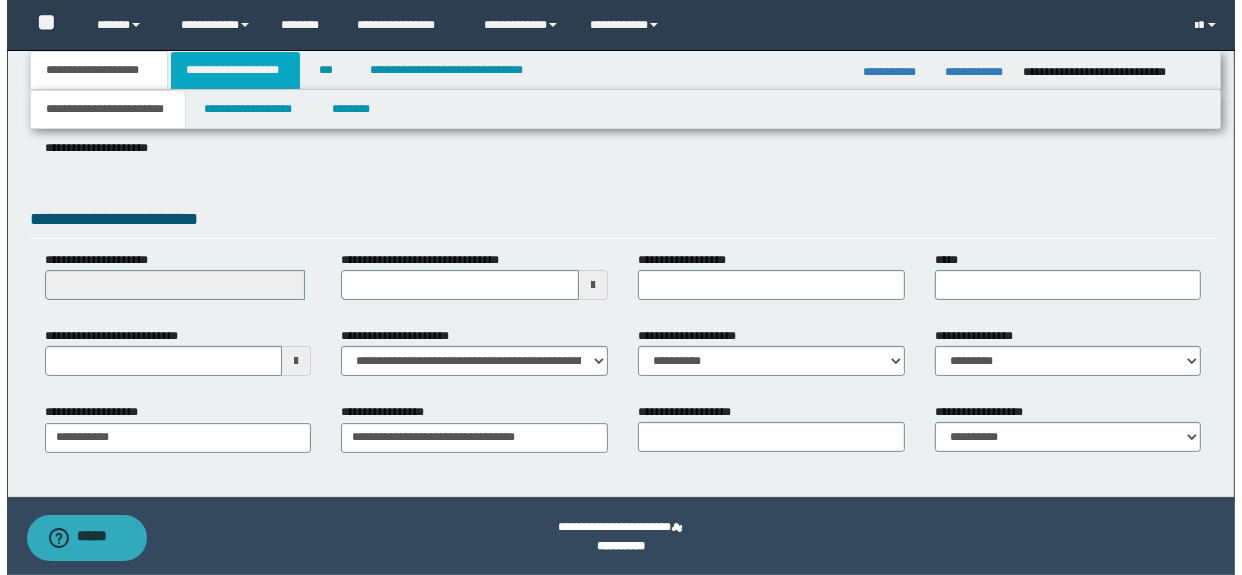 scroll, scrollTop: 0, scrollLeft: 0, axis: both 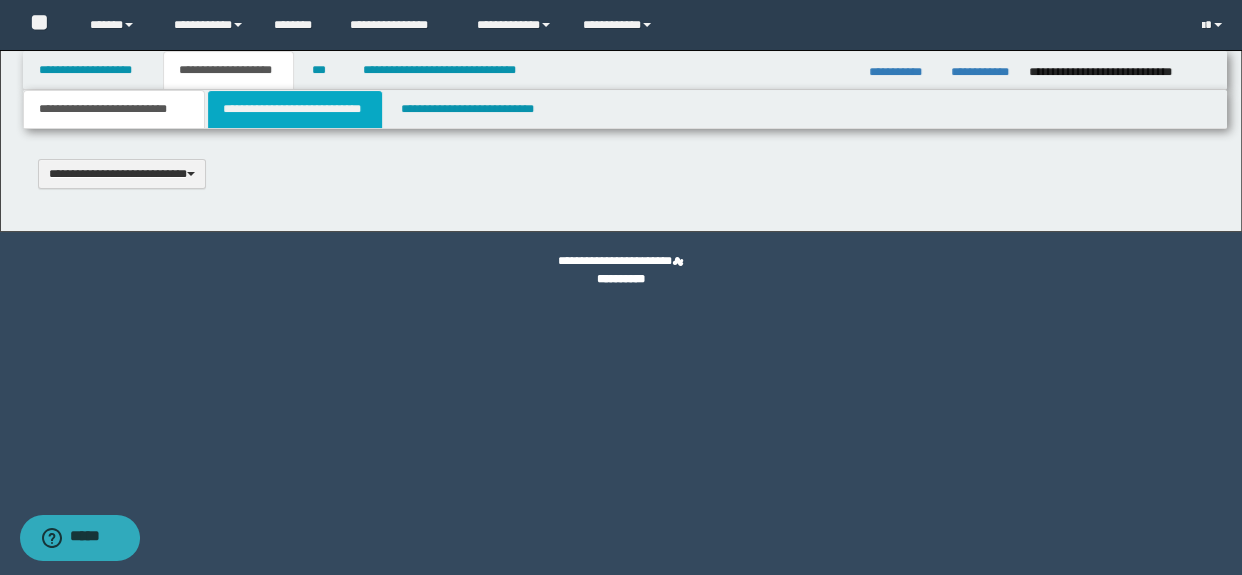 click on "**********" at bounding box center (294, 109) 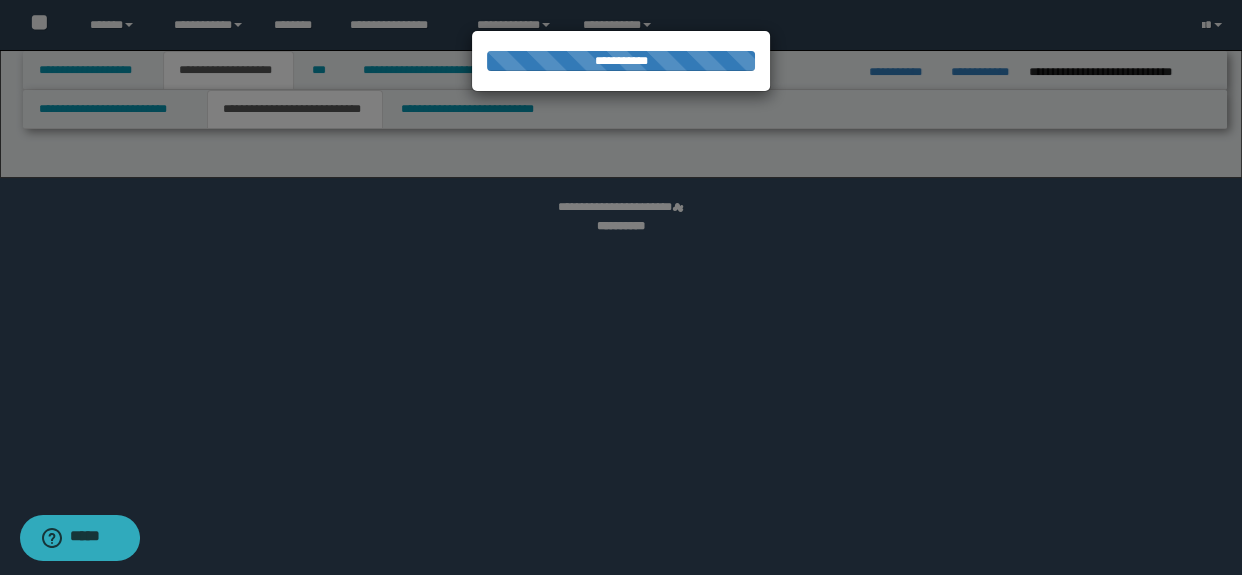 select on "*" 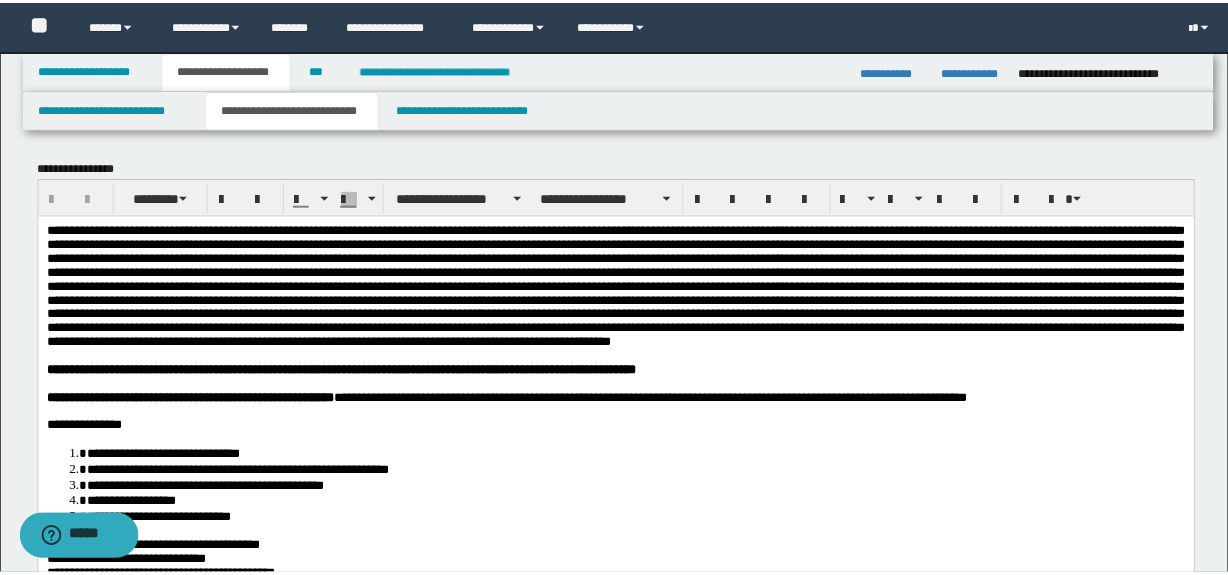 scroll, scrollTop: 0, scrollLeft: 0, axis: both 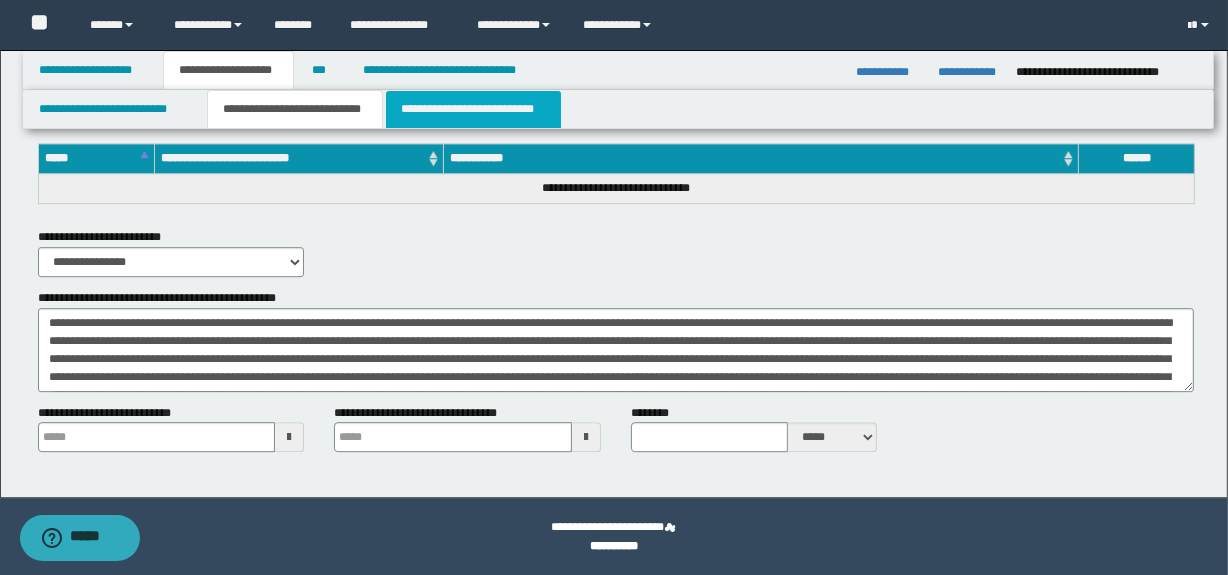 click on "**********" at bounding box center [473, 109] 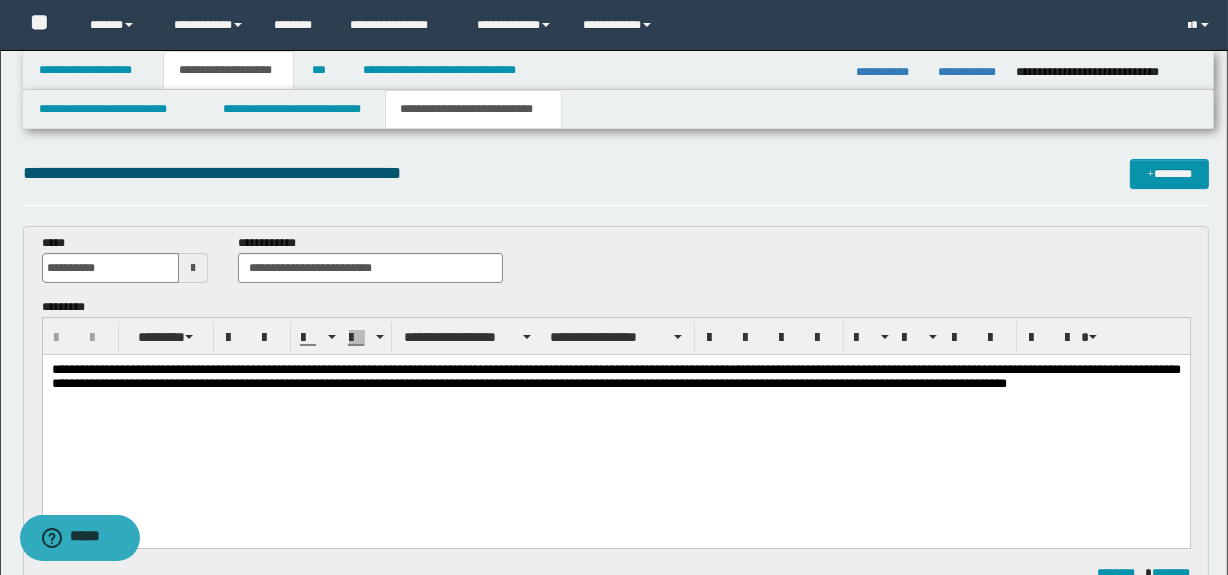 scroll, scrollTop: 0, scrollLeft: 0, axis: both 